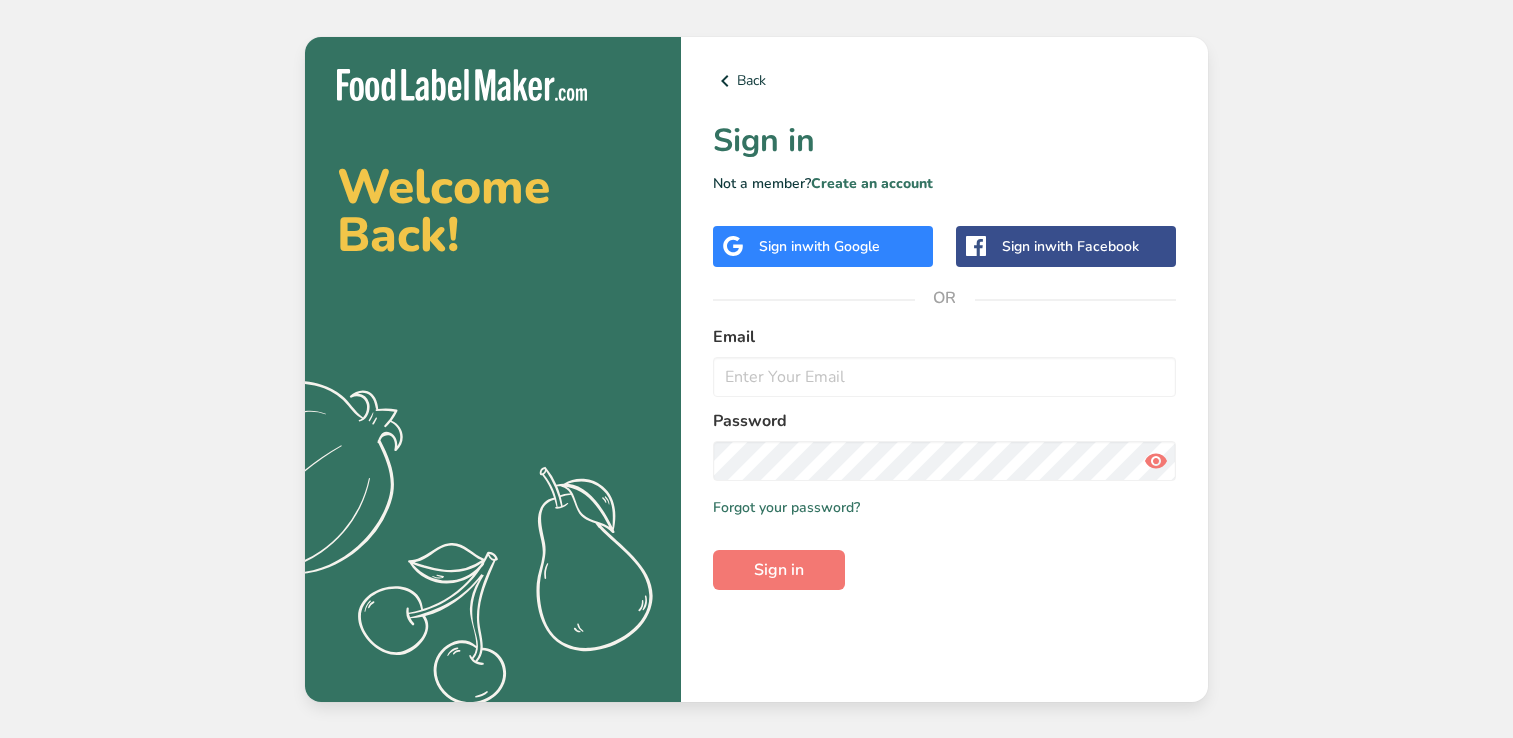 scroll, scrollTop: 0, scrollLeft: 0, axis: both 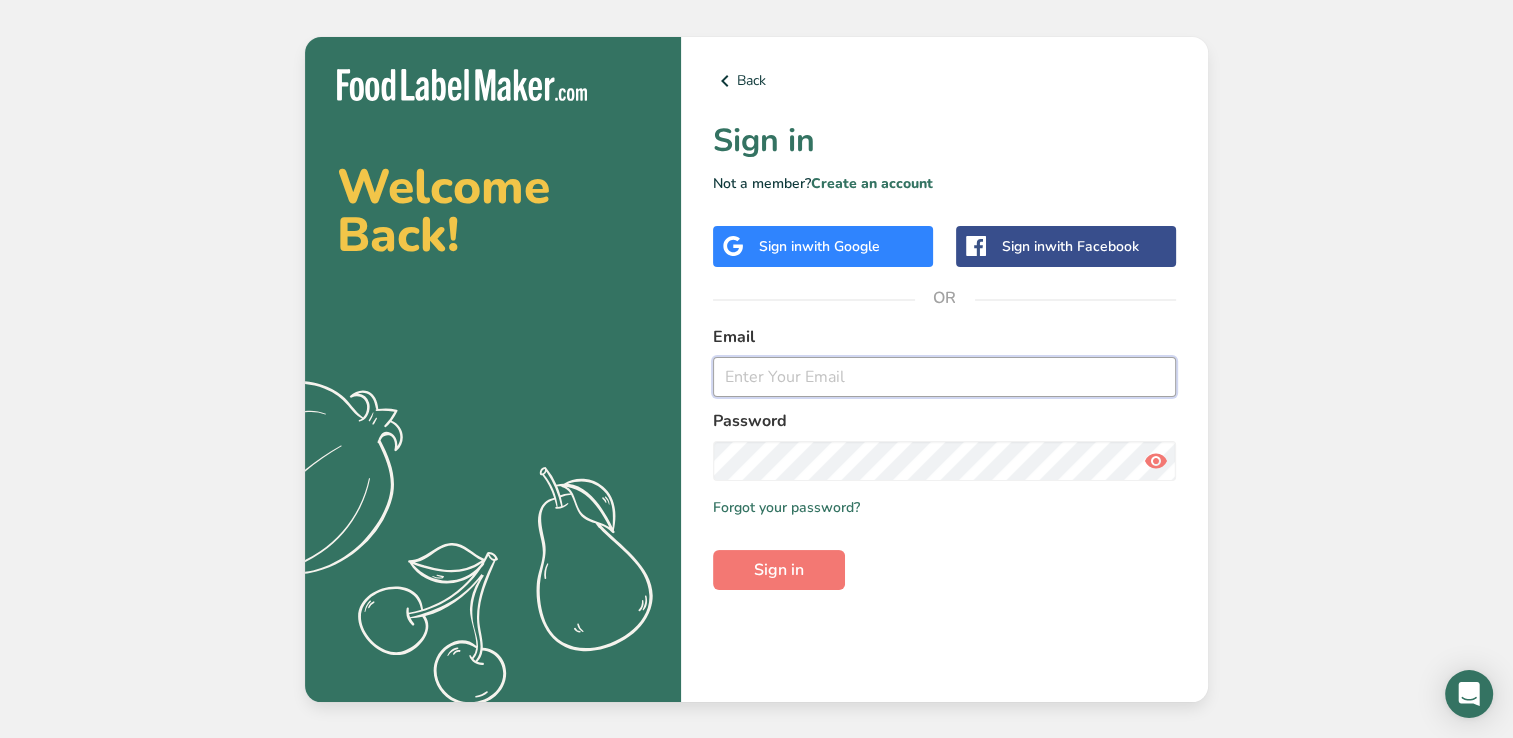type on "[NAME]@[DOMAIN]" 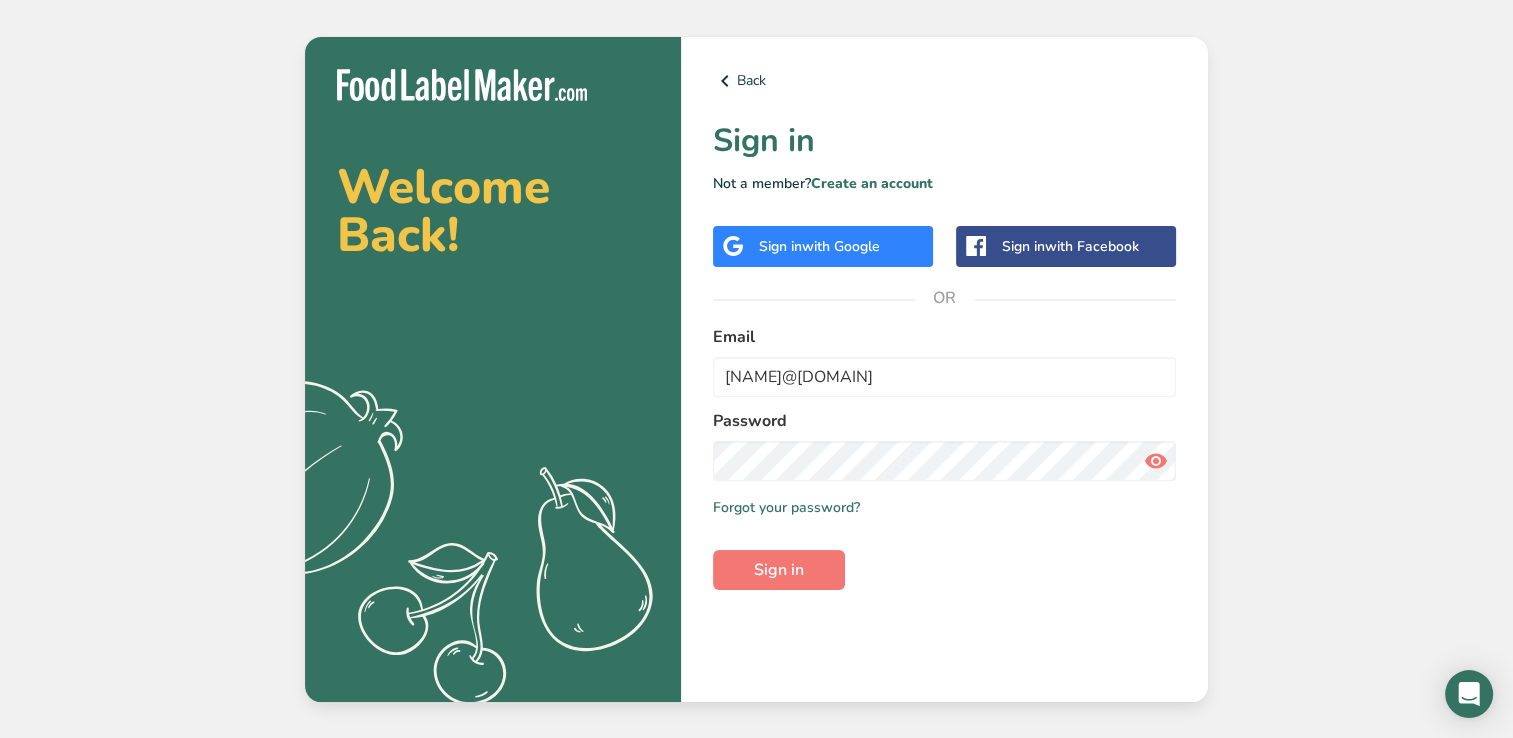 click at bounding box center [1156, 461] 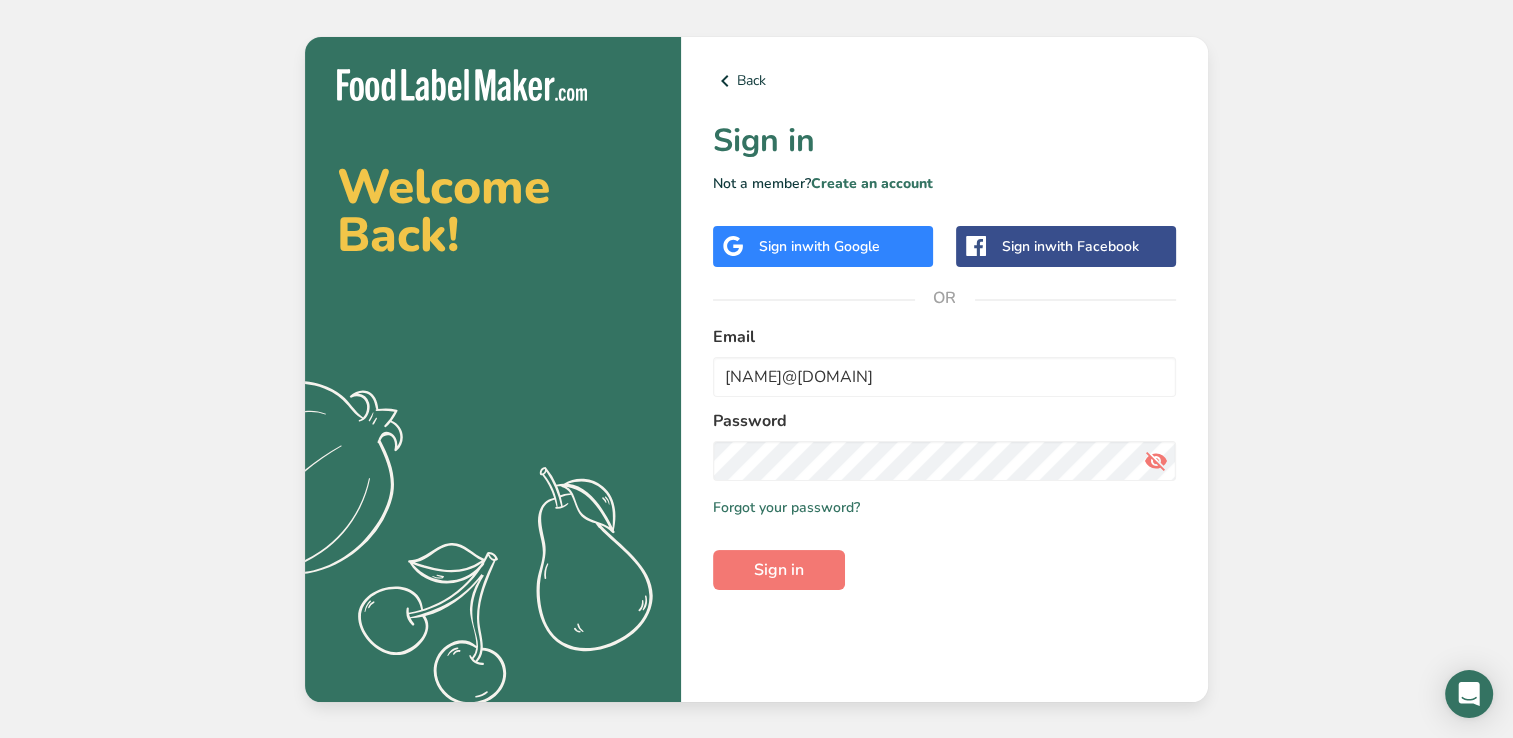 click at bounding box center [1156, 461] 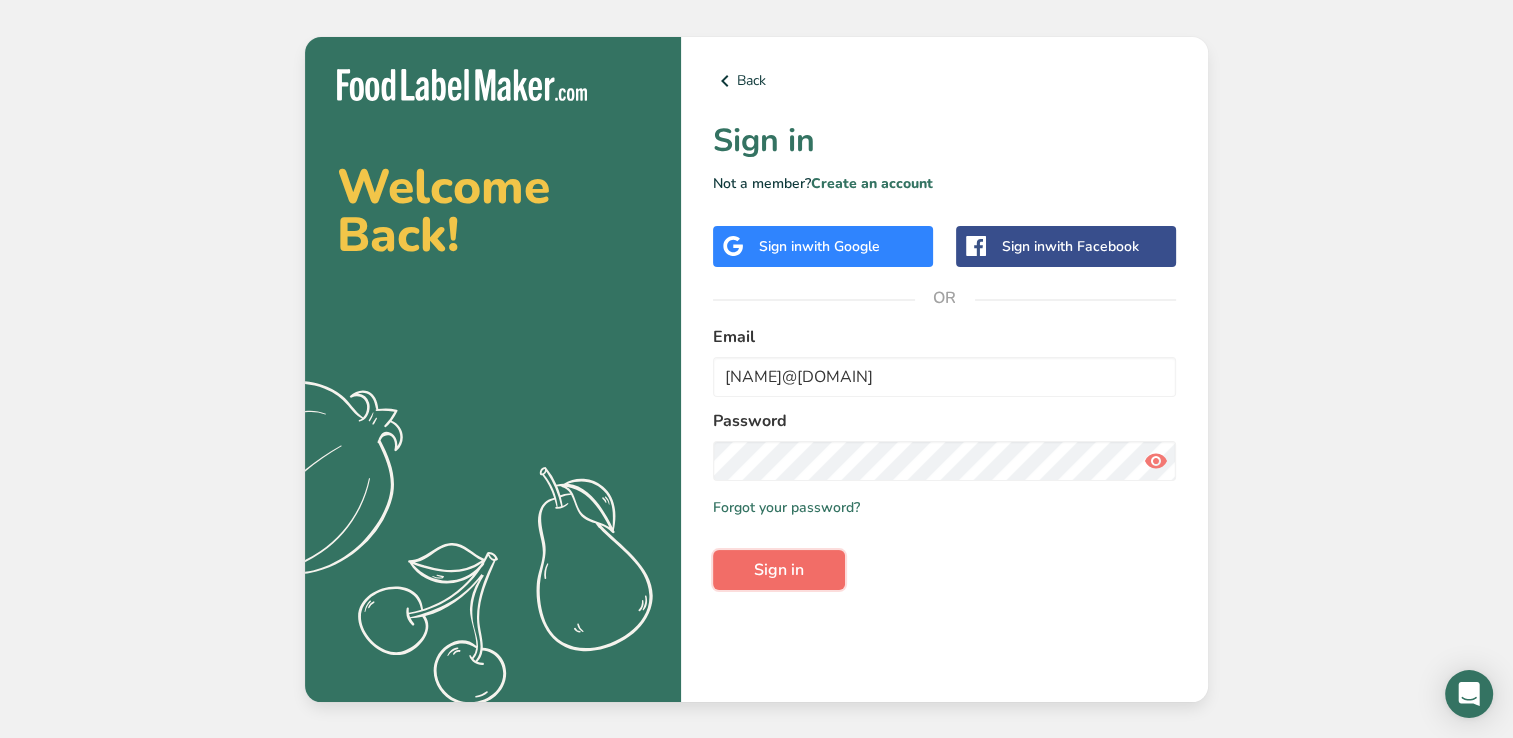 click on "Sign in" at bounding box center (779, 570) 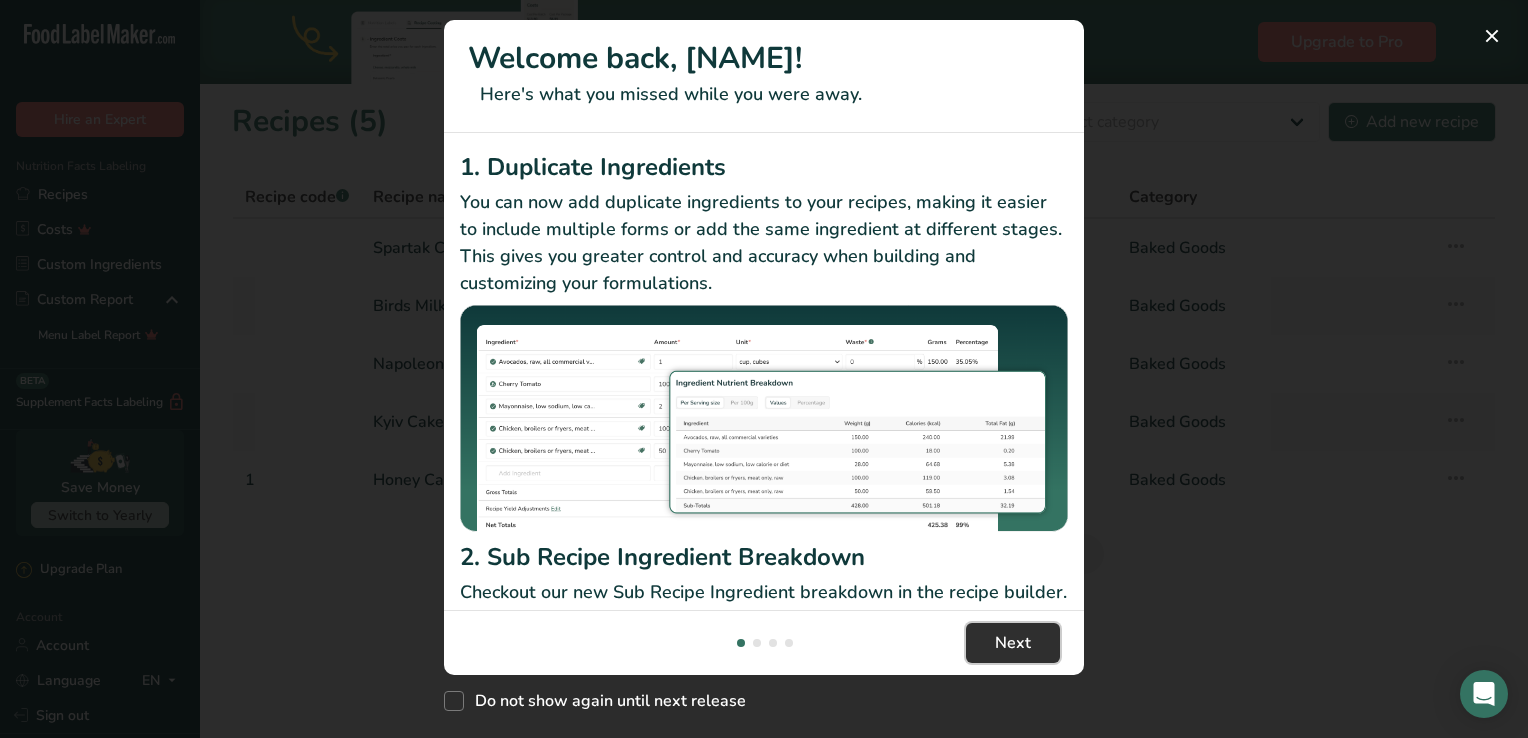 click on "Next" at bounding box center [1013, 643] 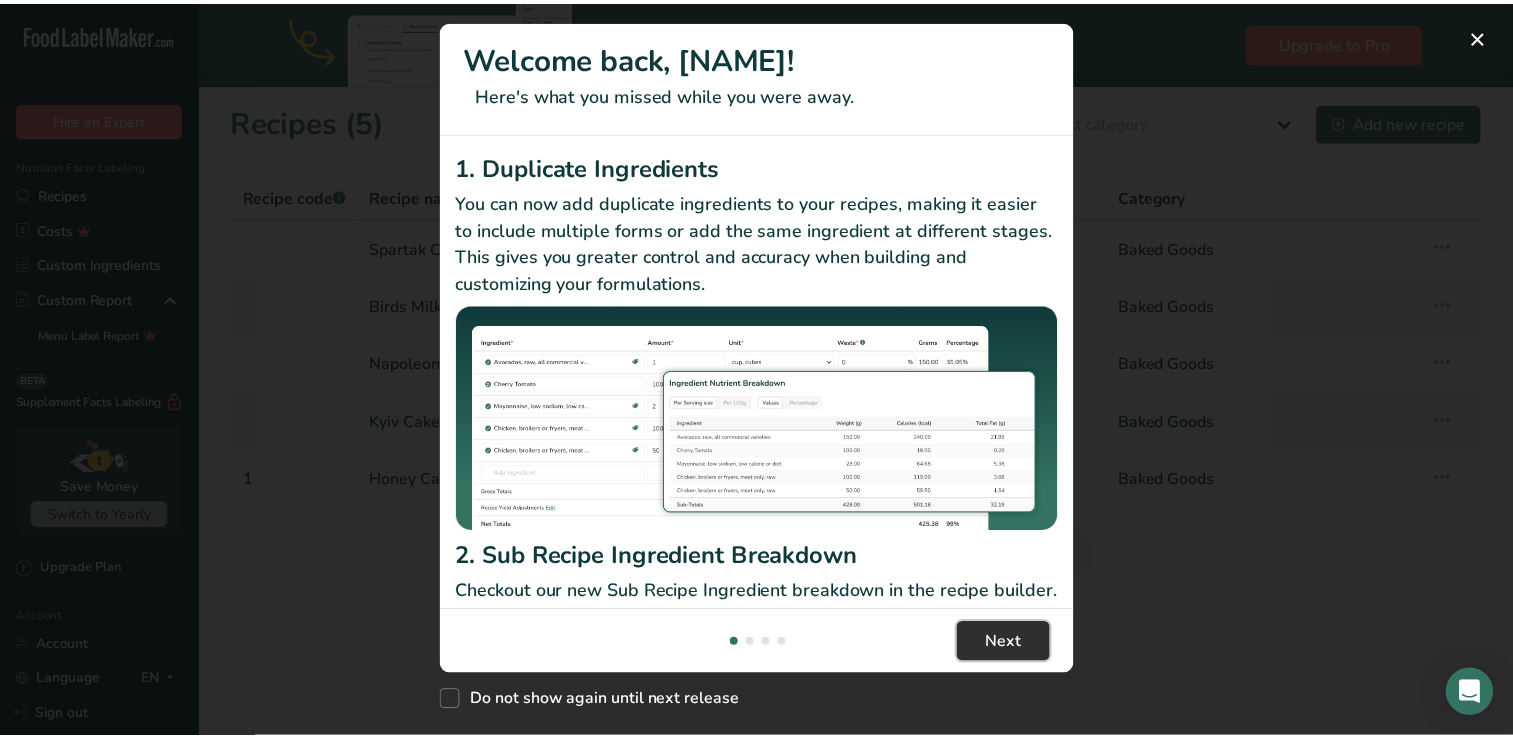 scroll, scrollTop: 0, scrollLeft: 624, axis: horizontal 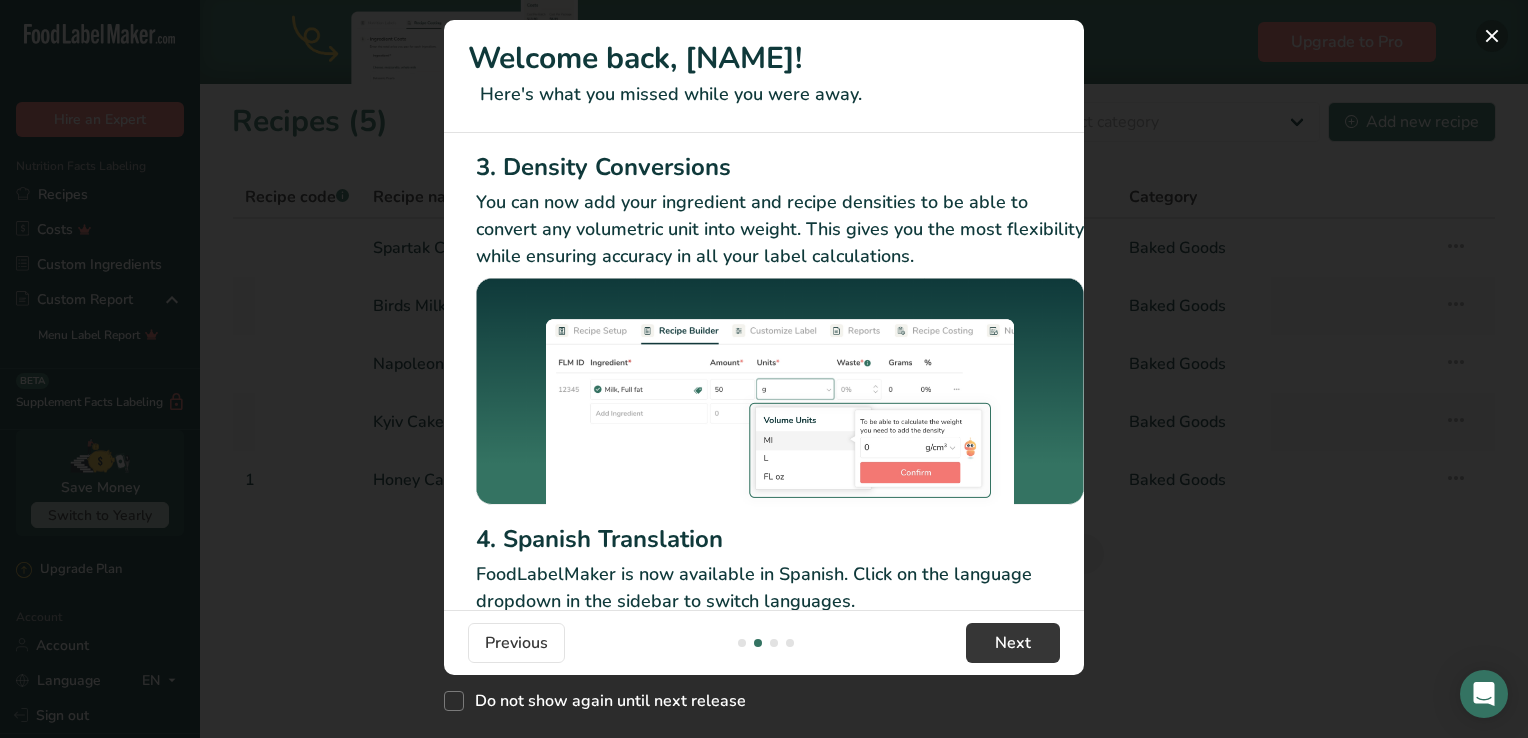 click at bounding box center [1492, 36] 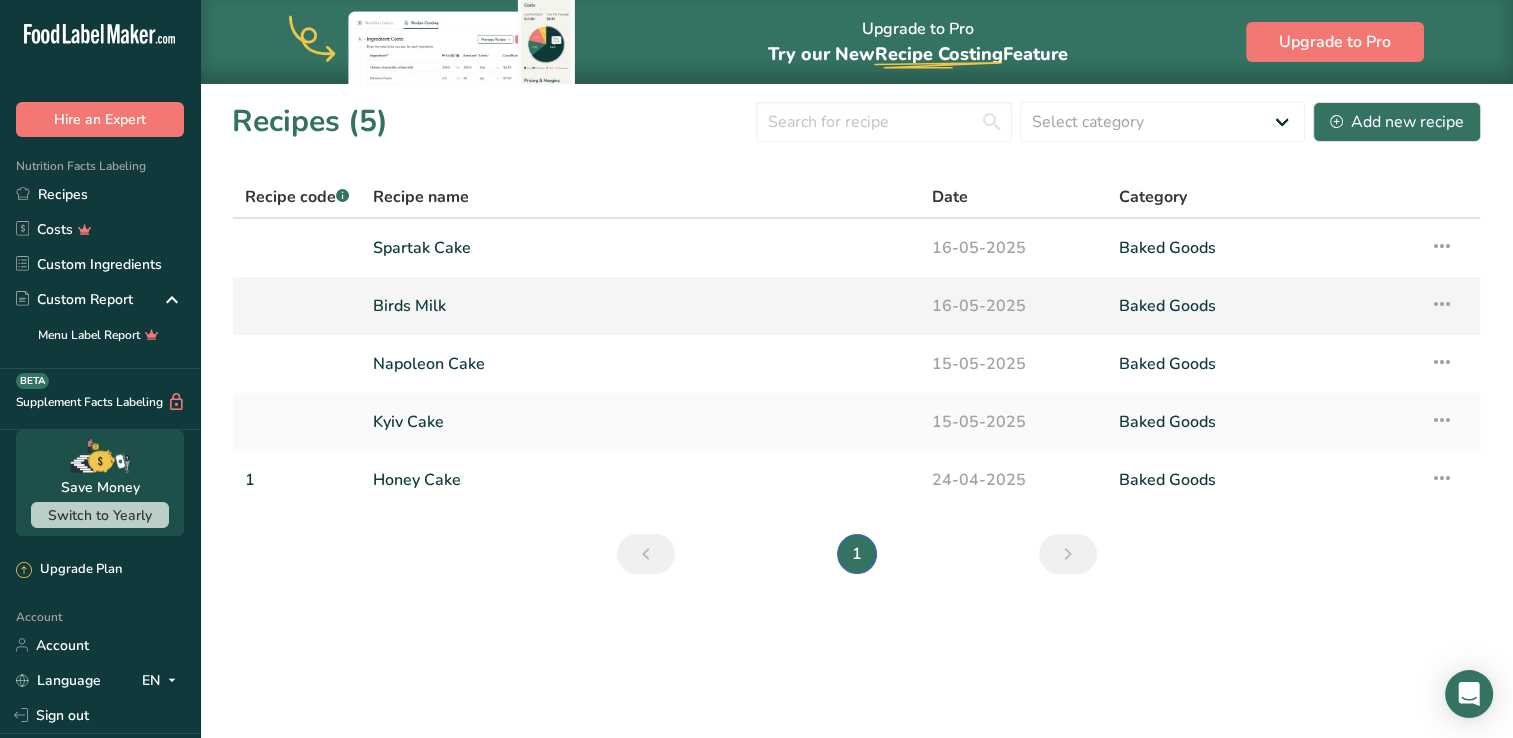 click on "Birds Milk" at bounding box center [640, 306] 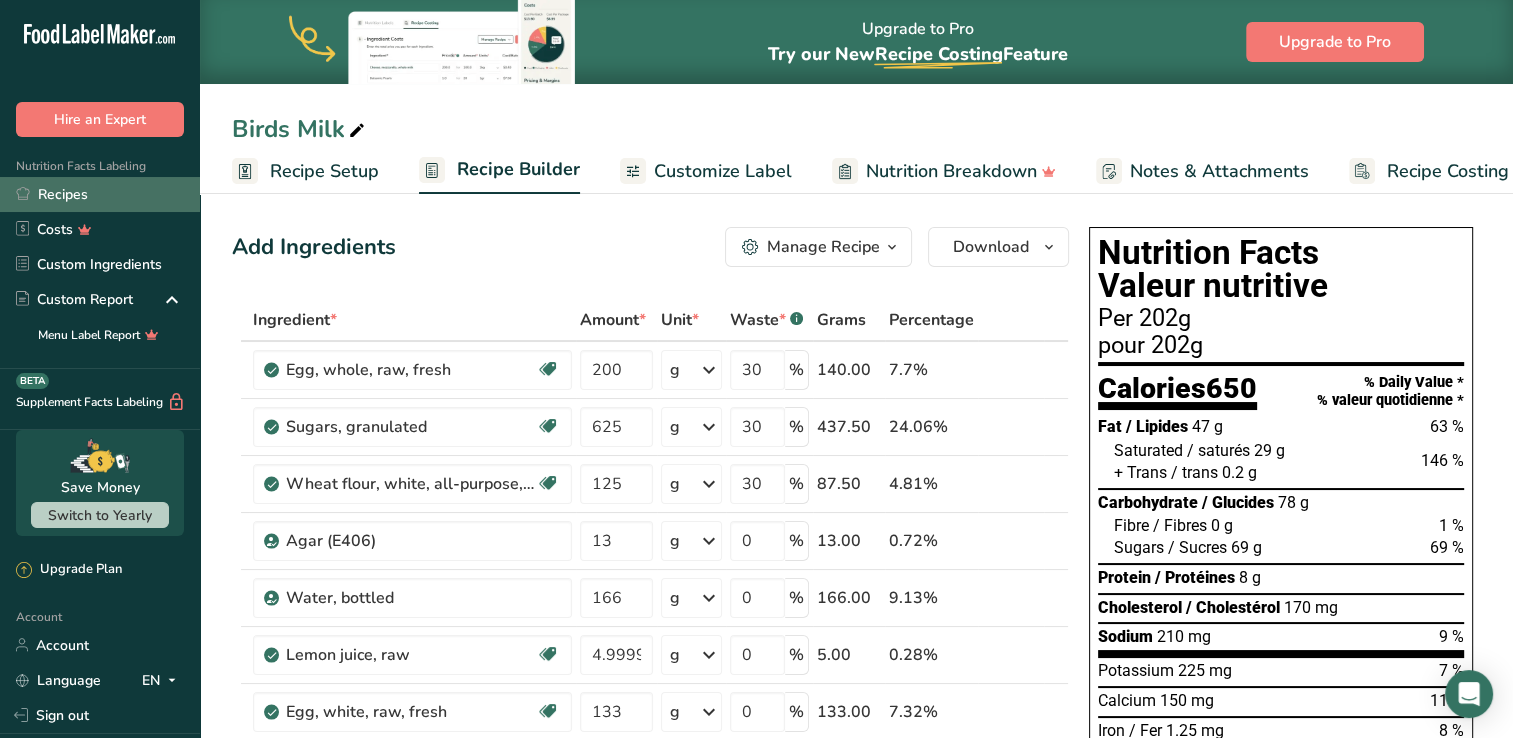 click on "Recipes" at bounding box center (100, 194) 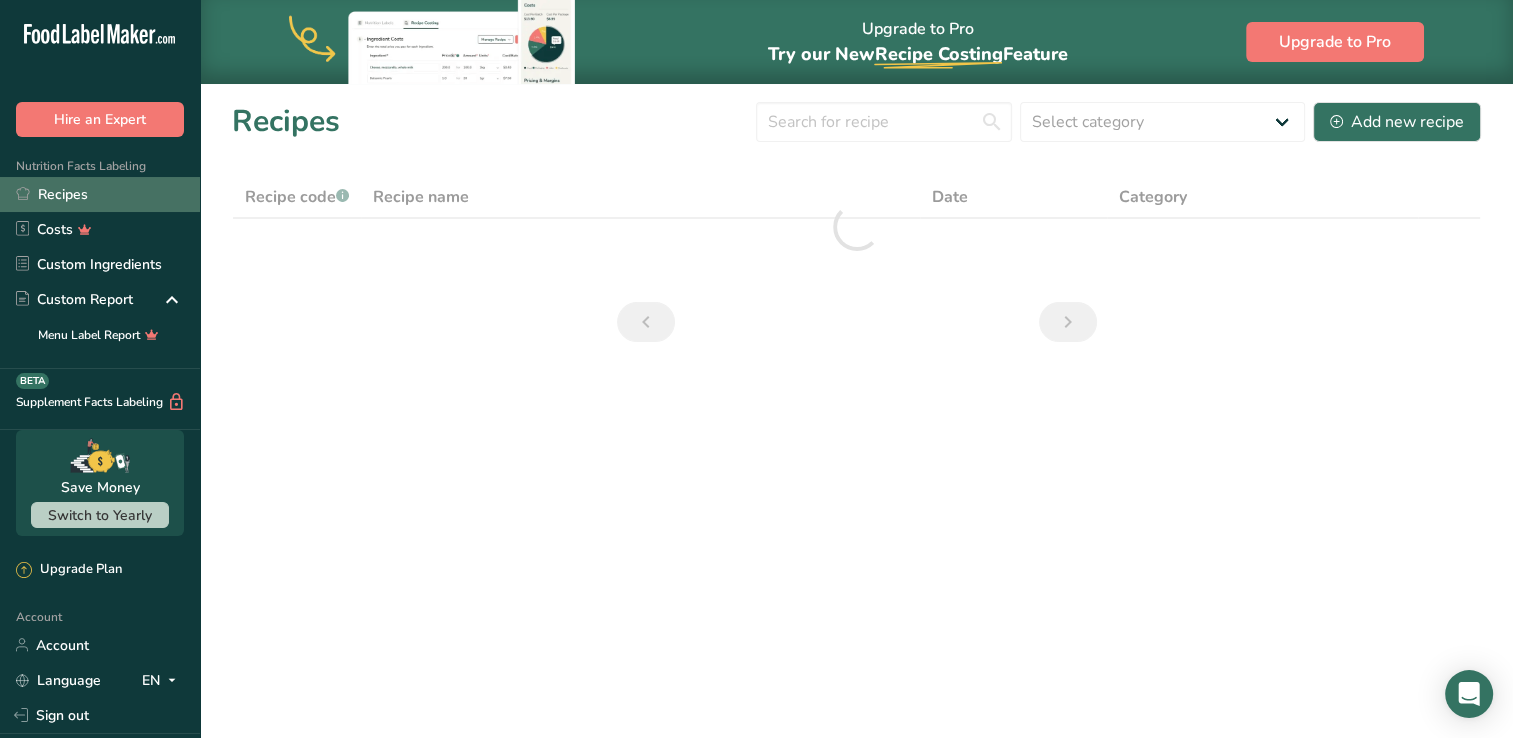click on "Recipes" at bounding box center (100, 194) 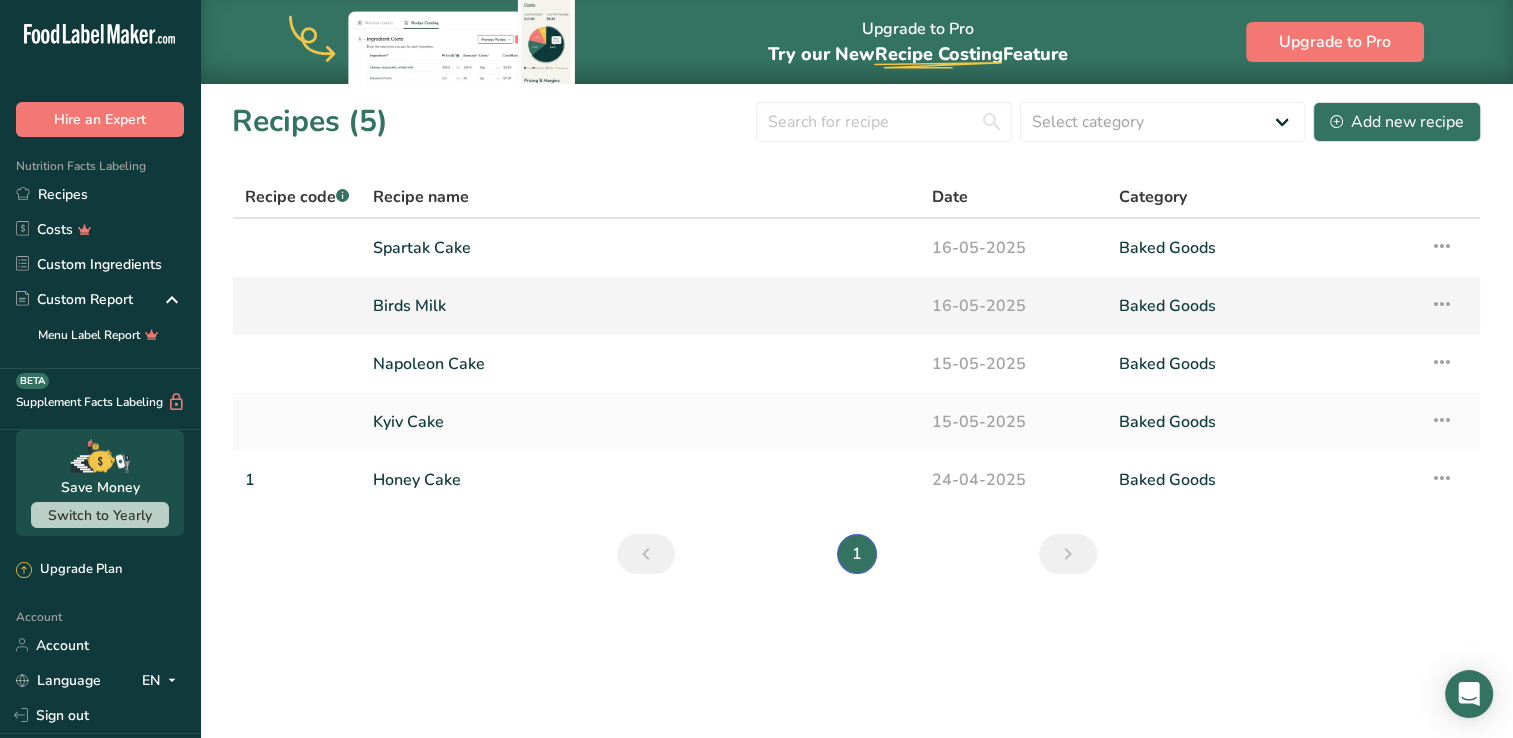 click at bounding box center [1442, 304] 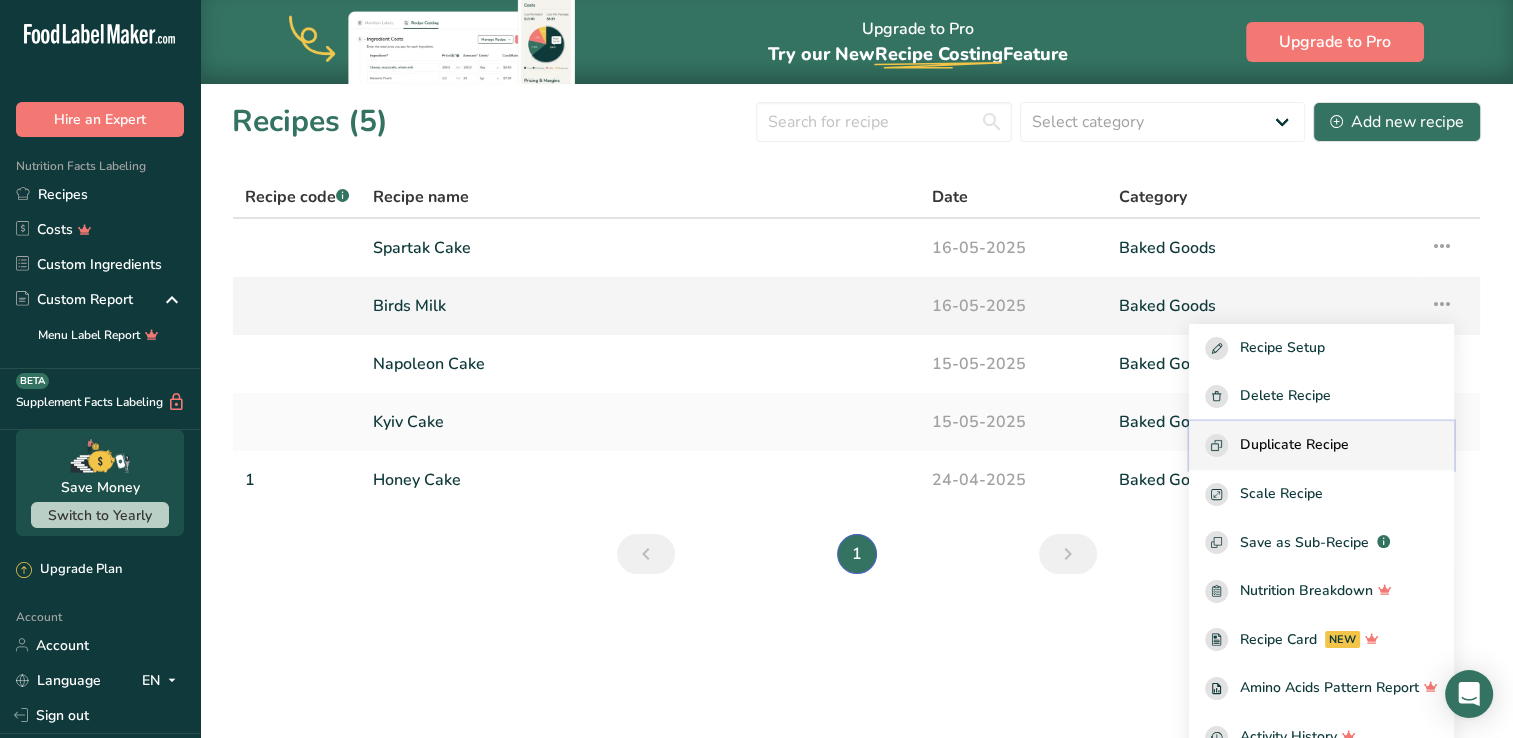 click on "Duplicate Recipe" at bounding box center (1321, 445) 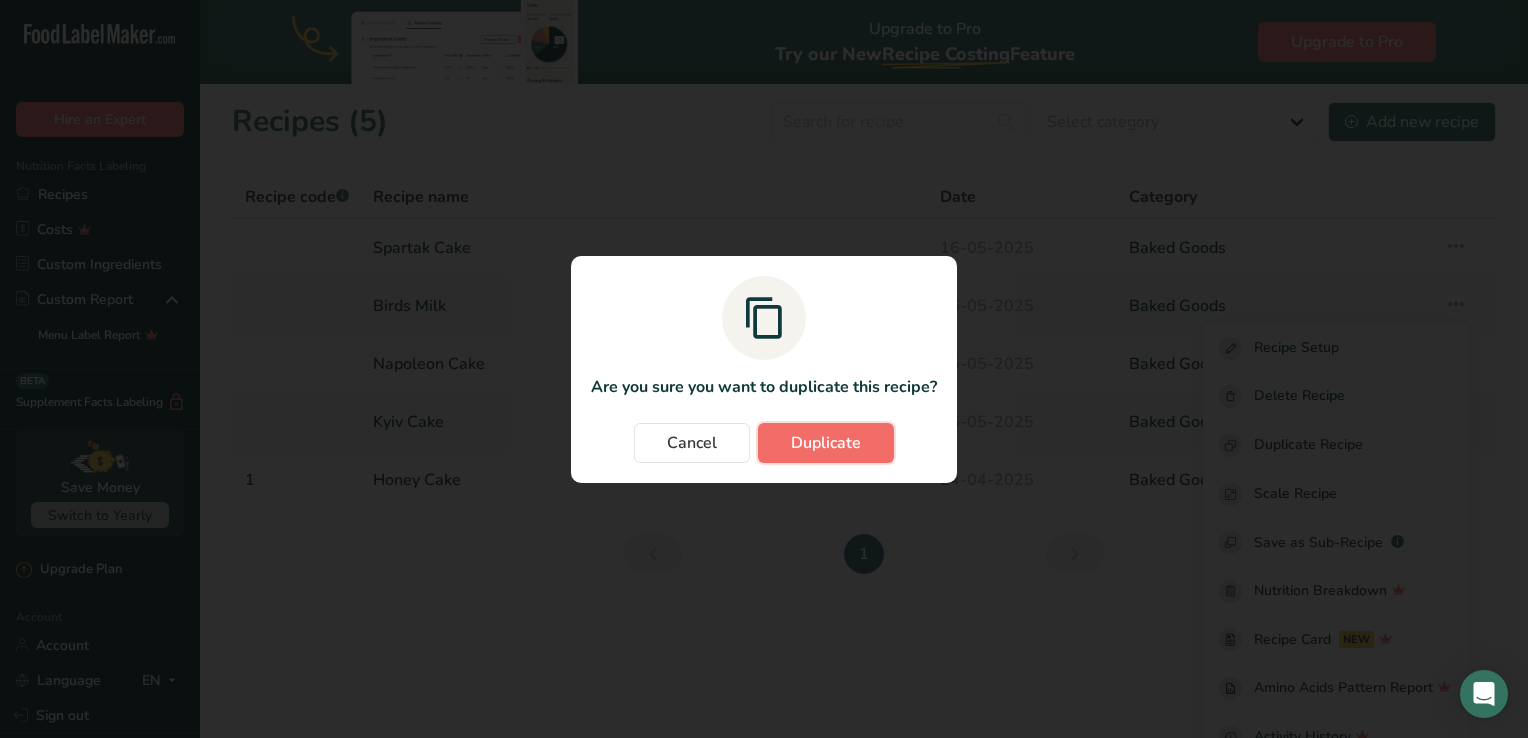 click on "Duplicate" at bounding box center [826, 443] 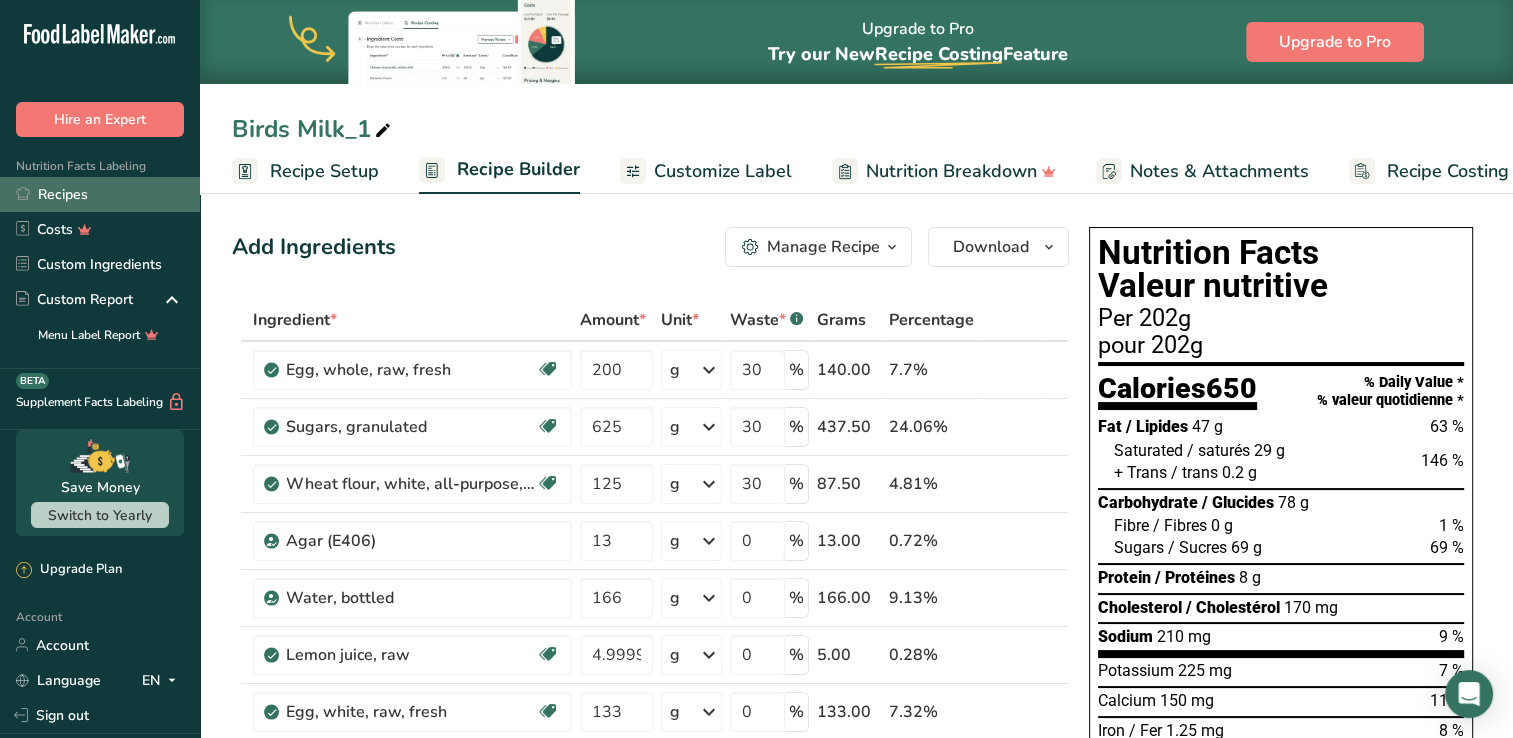 click on "Recipes" at bounding box center (100, 194) 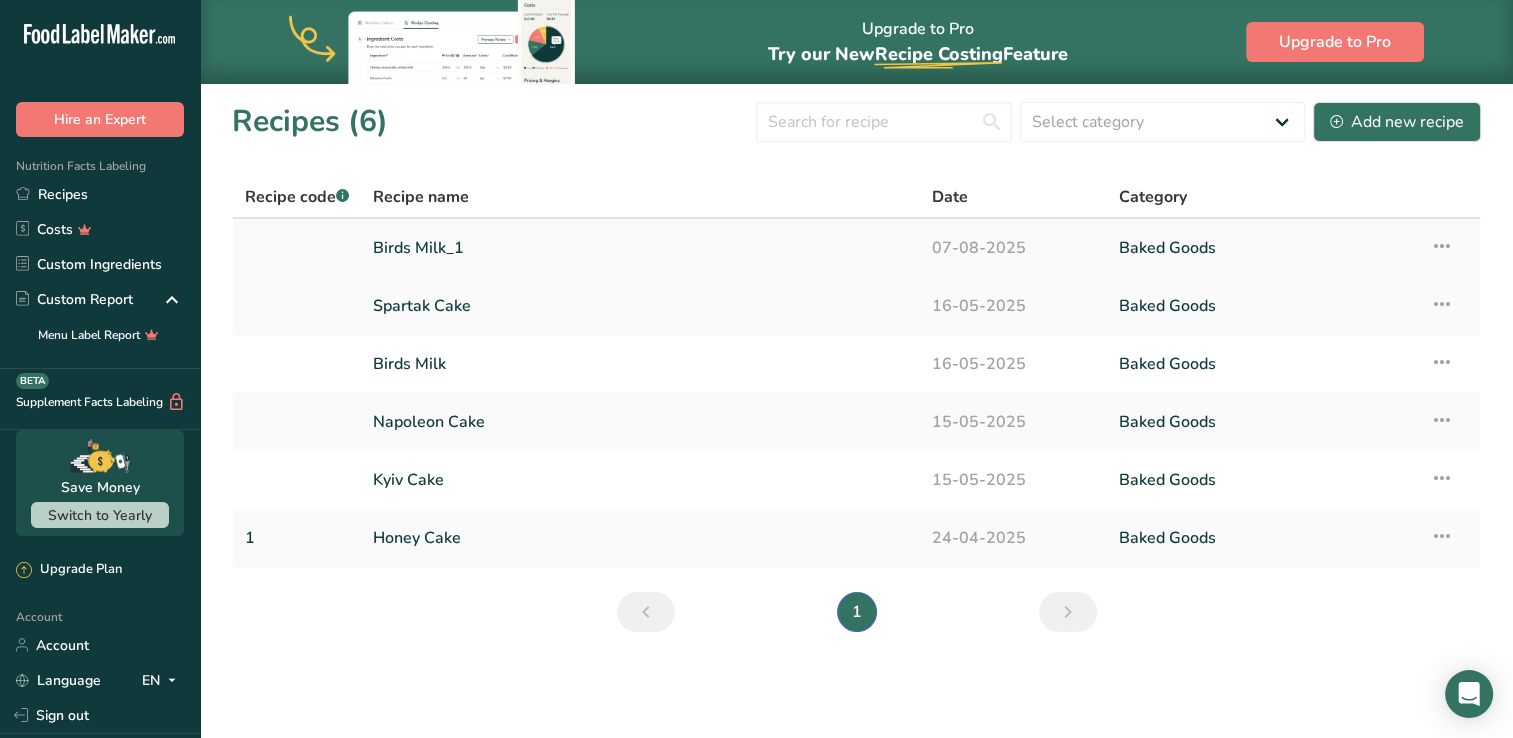 click at bounding box center (1442, 246) 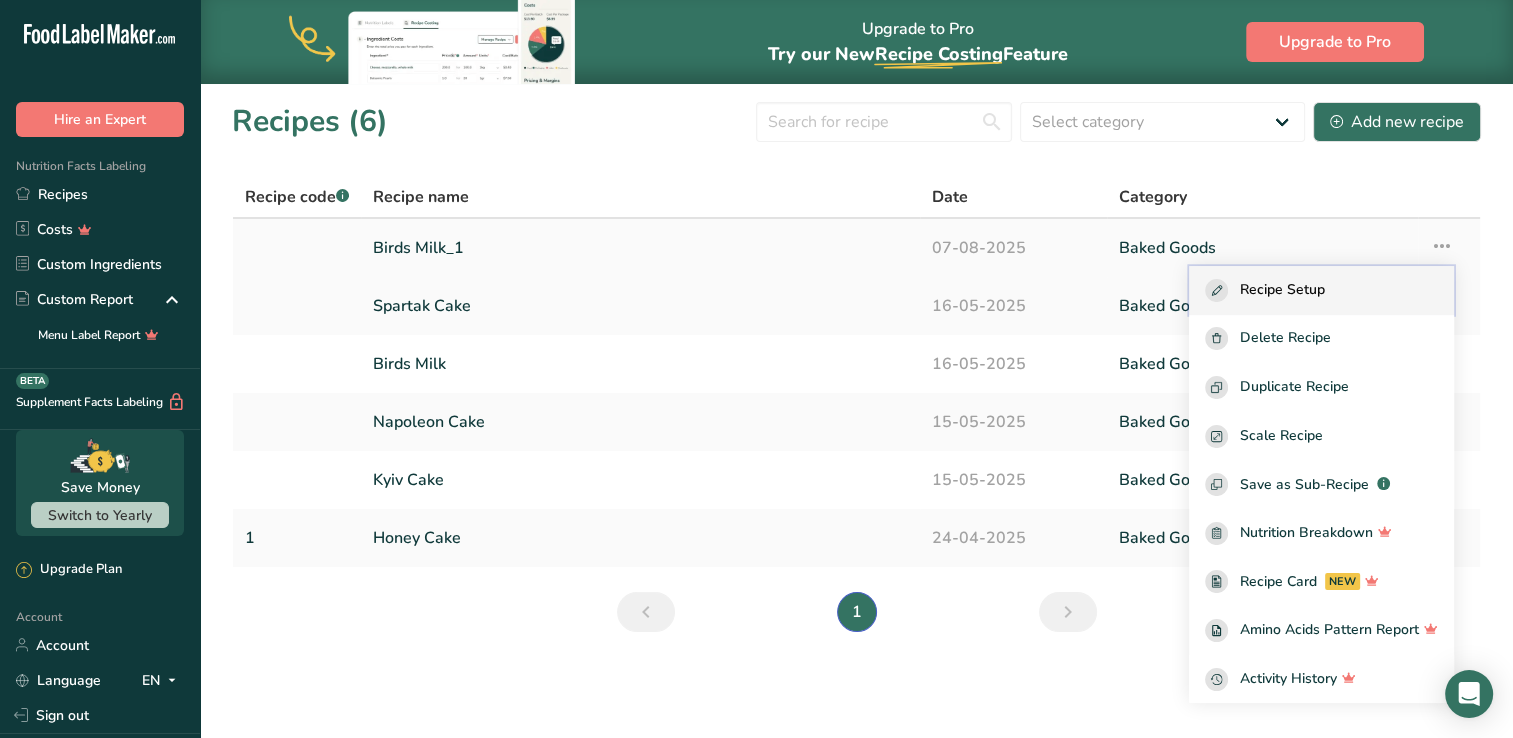 click on "Recipe Setup" at bounding box center (1321, 290) 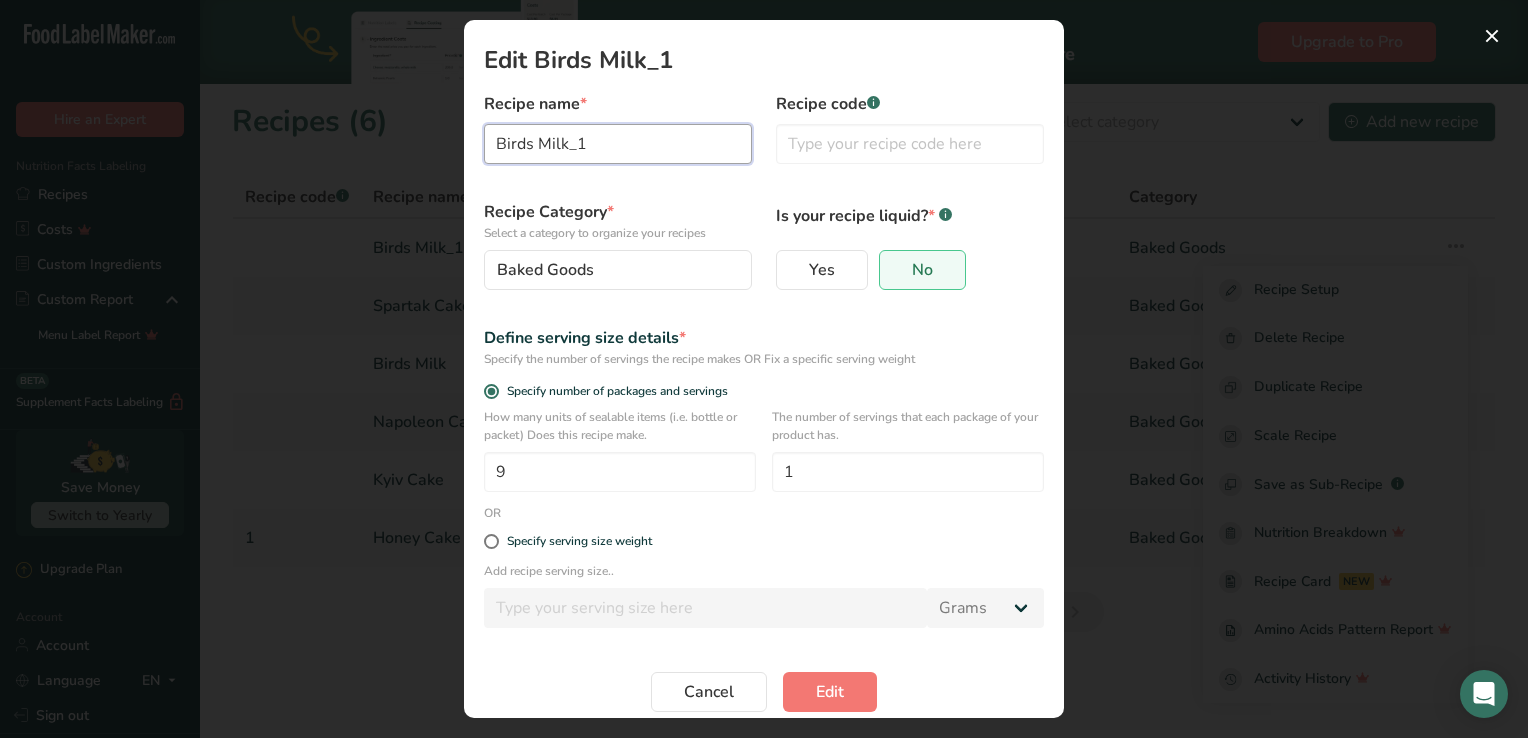 click on "Birds Milk_1" at bounding box center [618, 144] 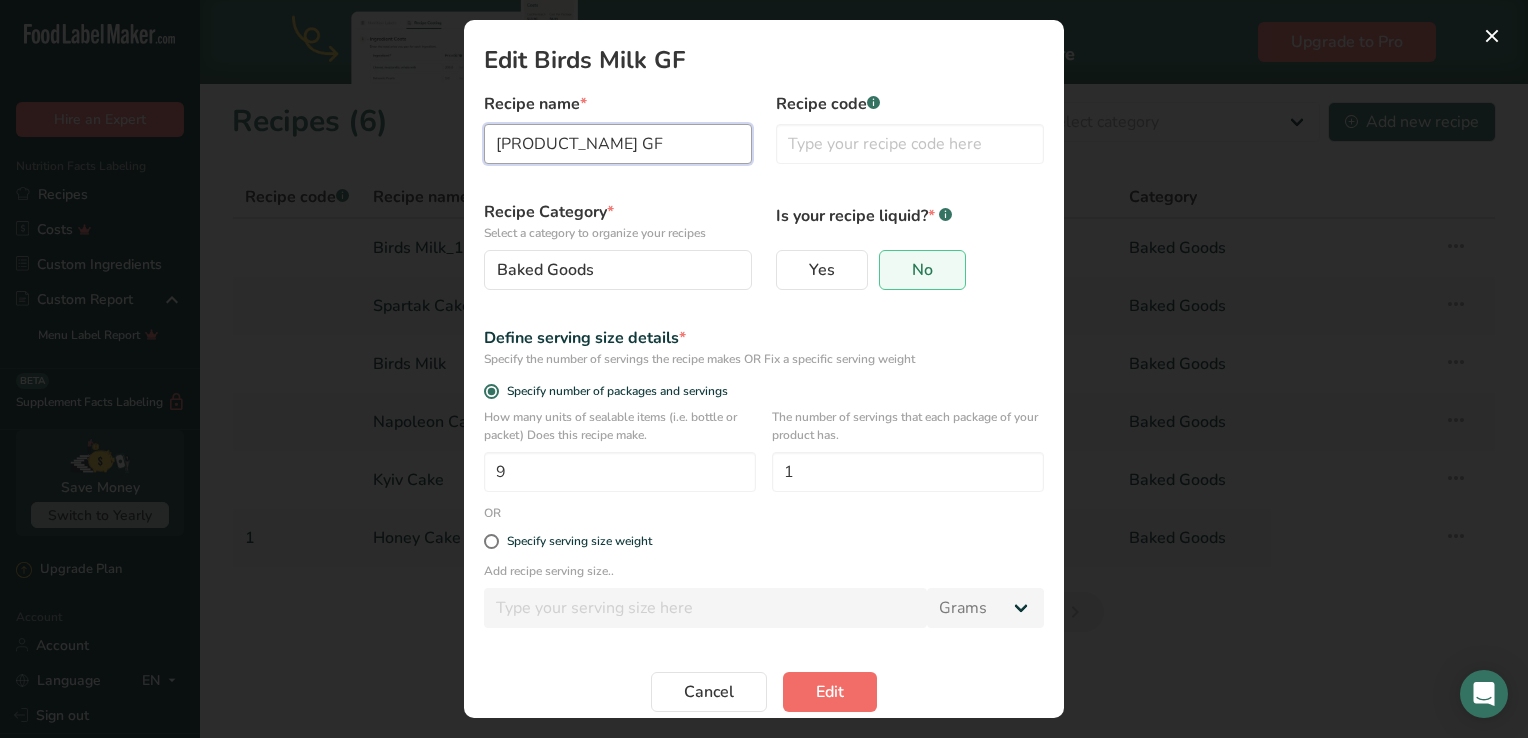 type on "[PRODUCT_NAME] GF" 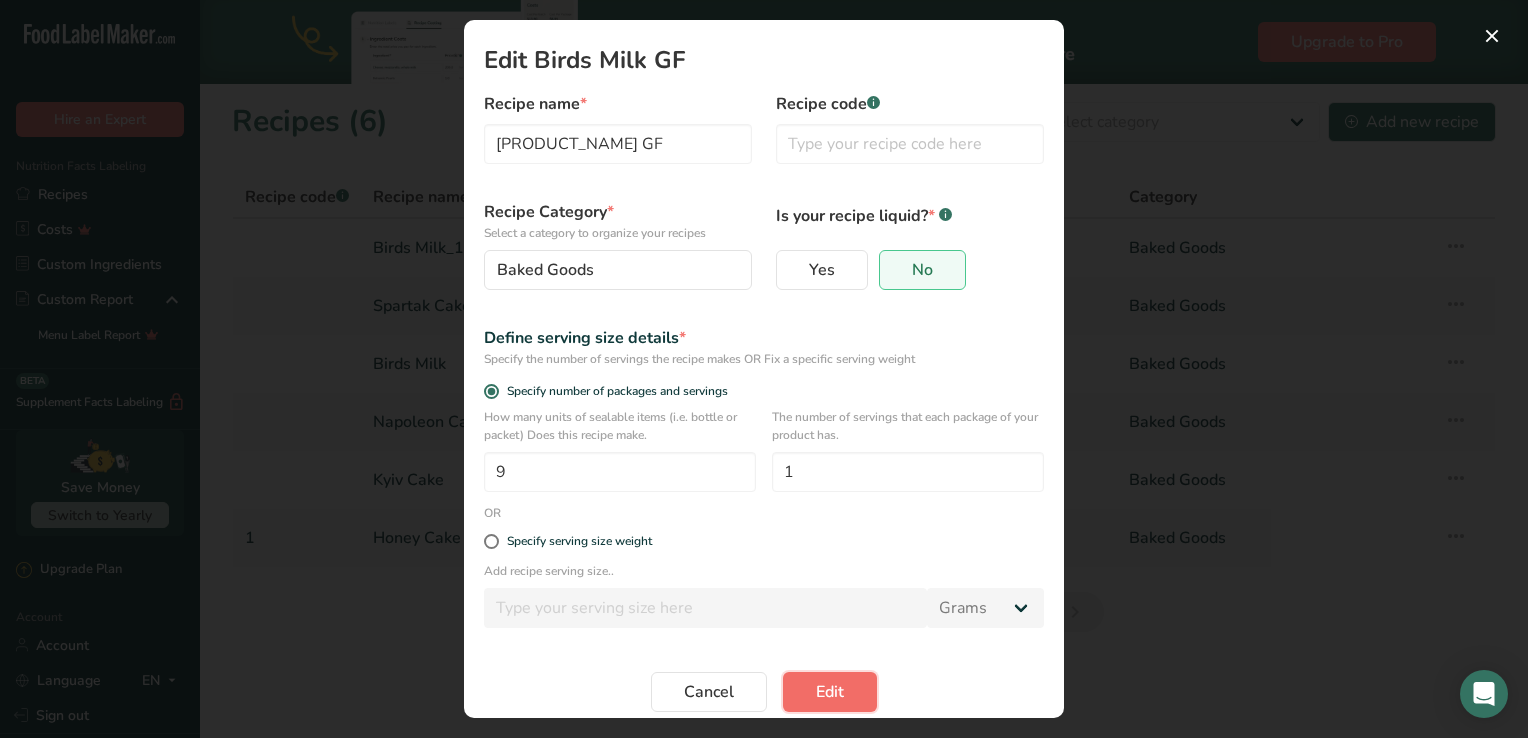 click on "Edit" at bounding box center [830, 692] 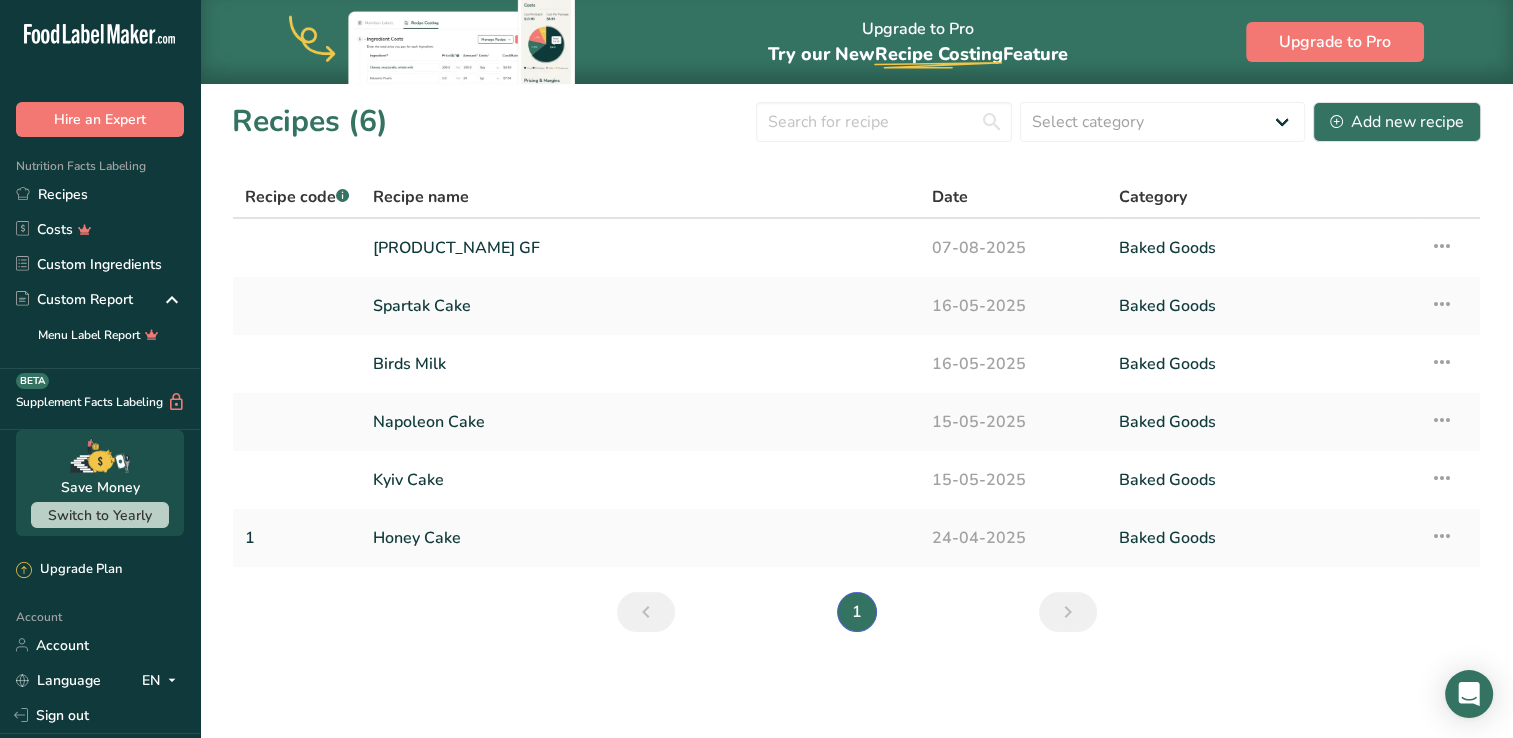 drag, startPoint x: 858, startPoint y: 666, endPoint x: 444, endPoint y: 664, distance: 414.00482 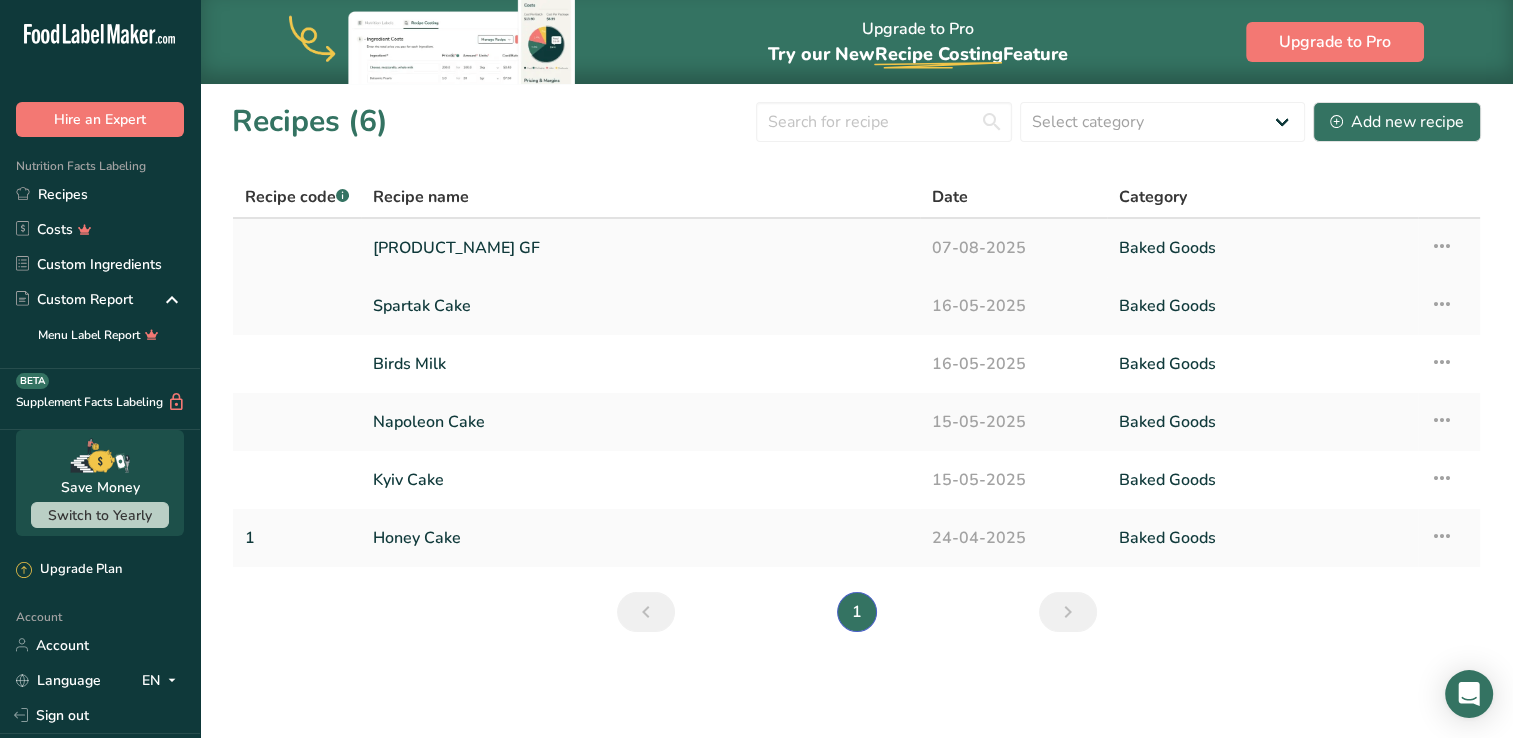 click on "[PRODUCT_NAME] GF" at bounding box center (640, 248) 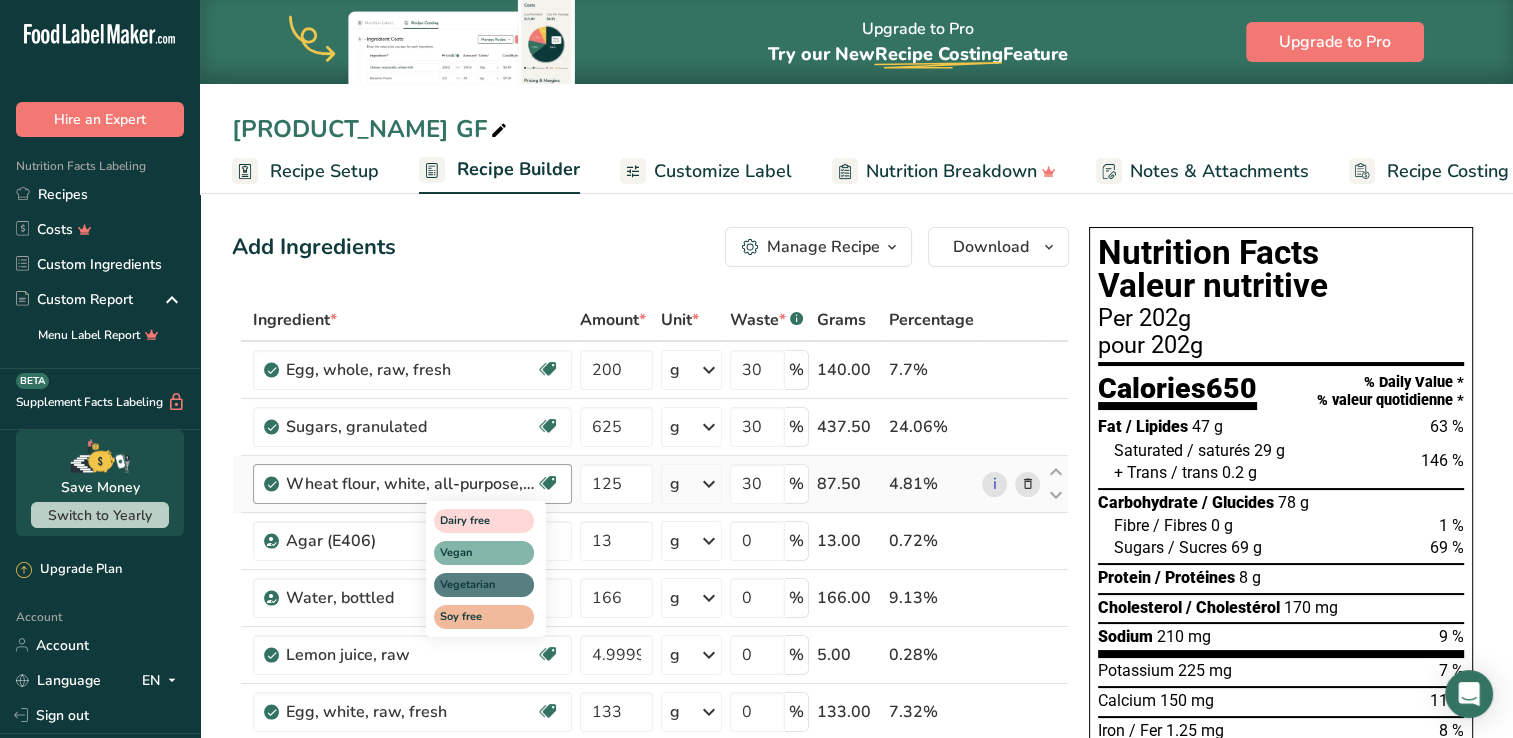 click at bounding box center (548, 483) 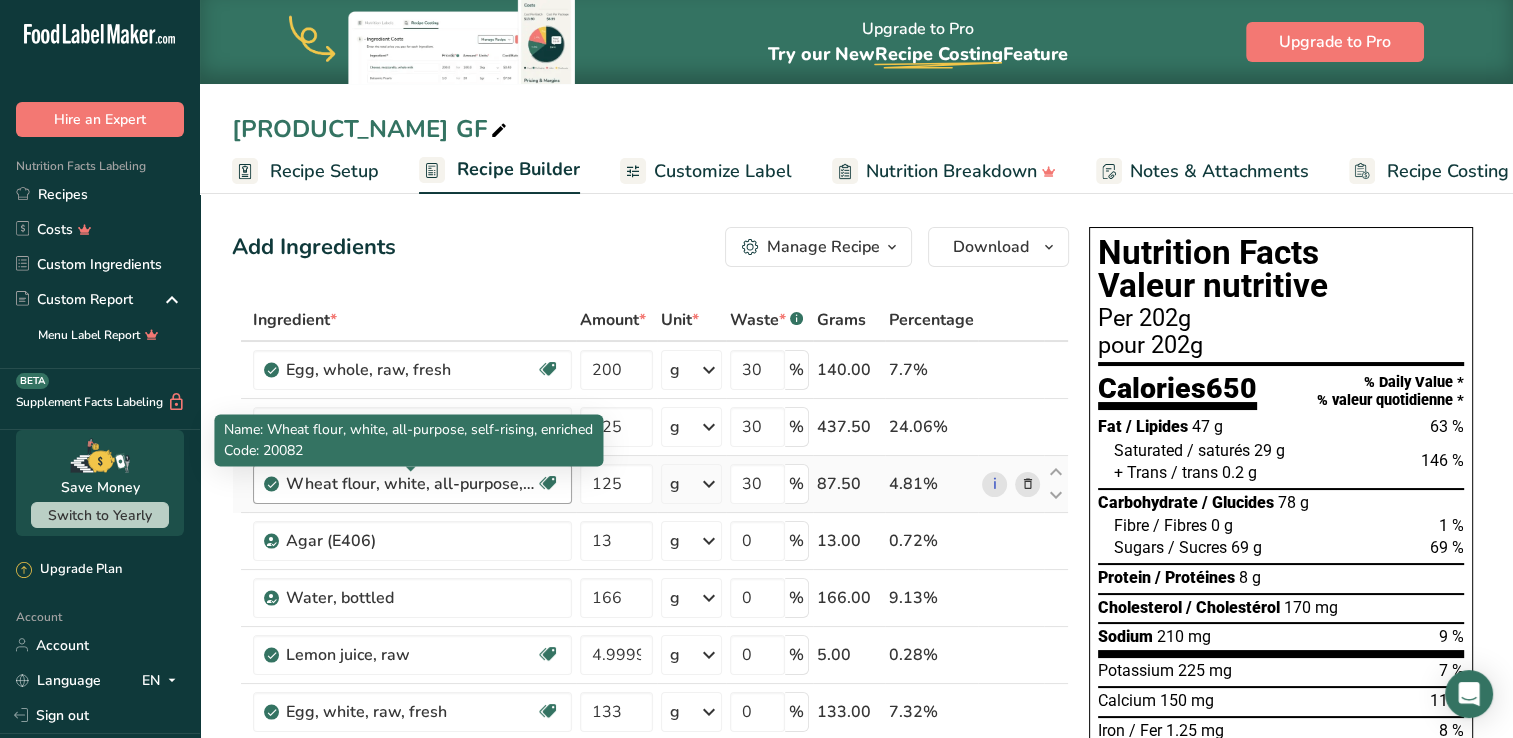 click on "Wheat flour, white, all-purpose, self-rising, enriched" at bounding box center [411, 484] 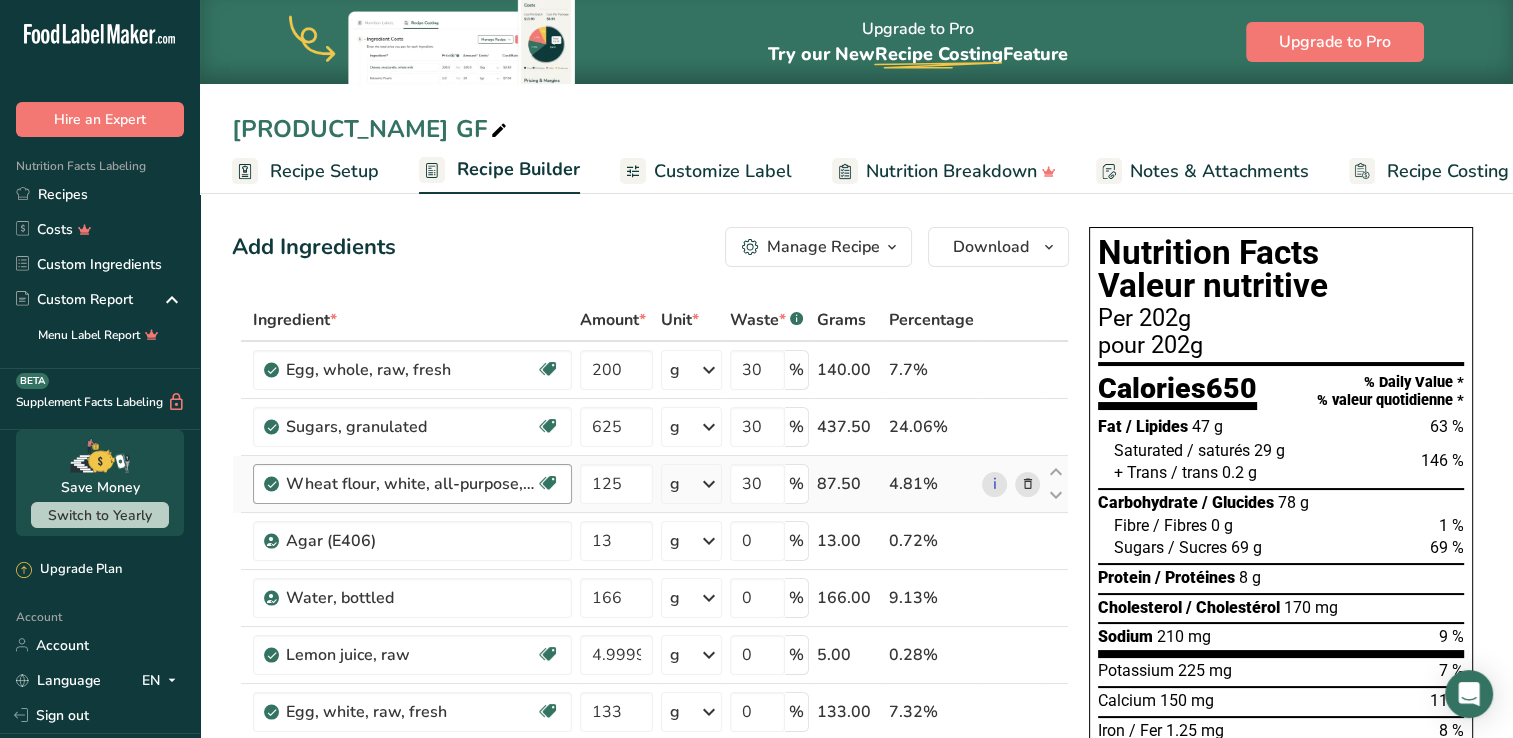 click on "Wheat flour, white, all-purpose, self-rising, enriched" at bounding box center [411, 484] 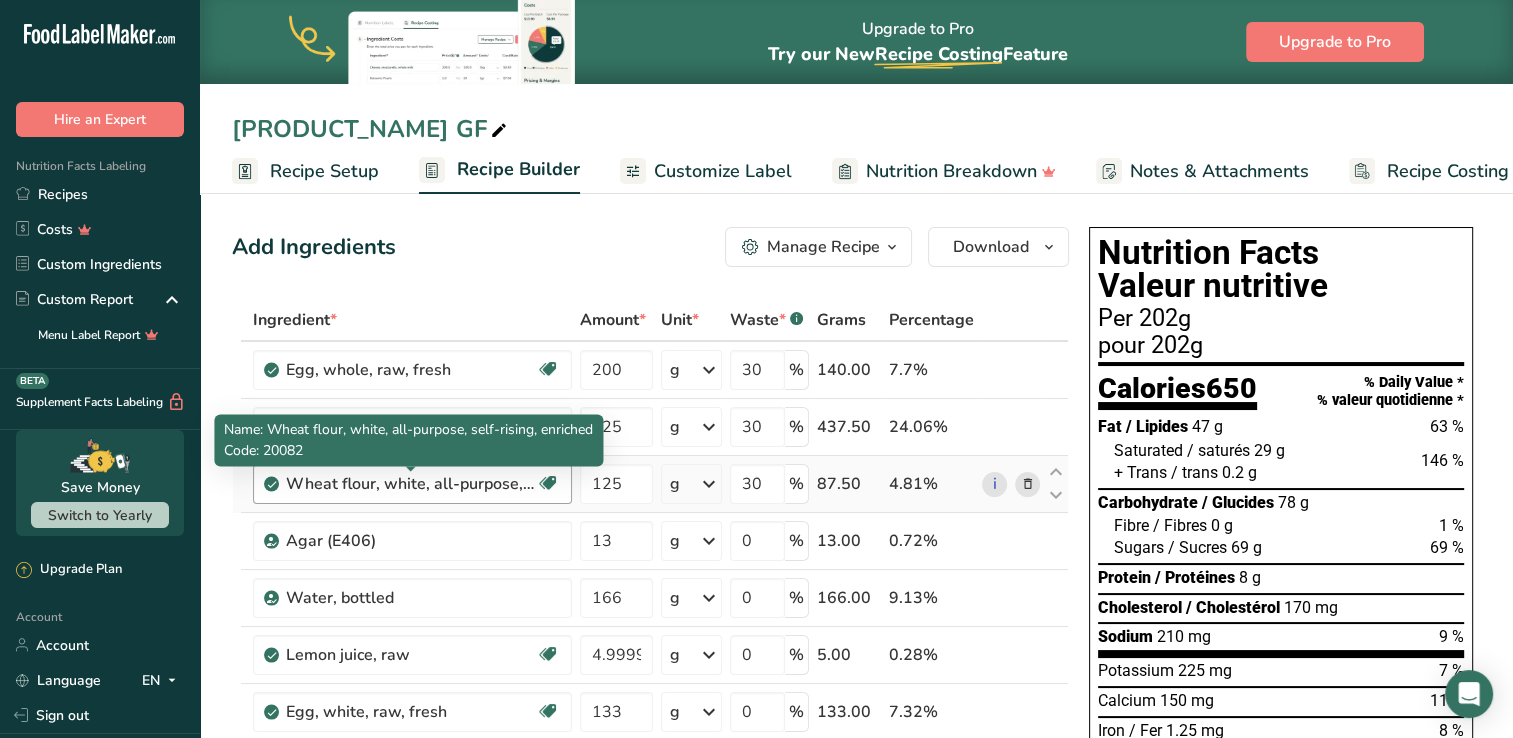 click on "Wheat flour, white, all-purpose, self-rising, enriched" at bounding box center [411, 484] 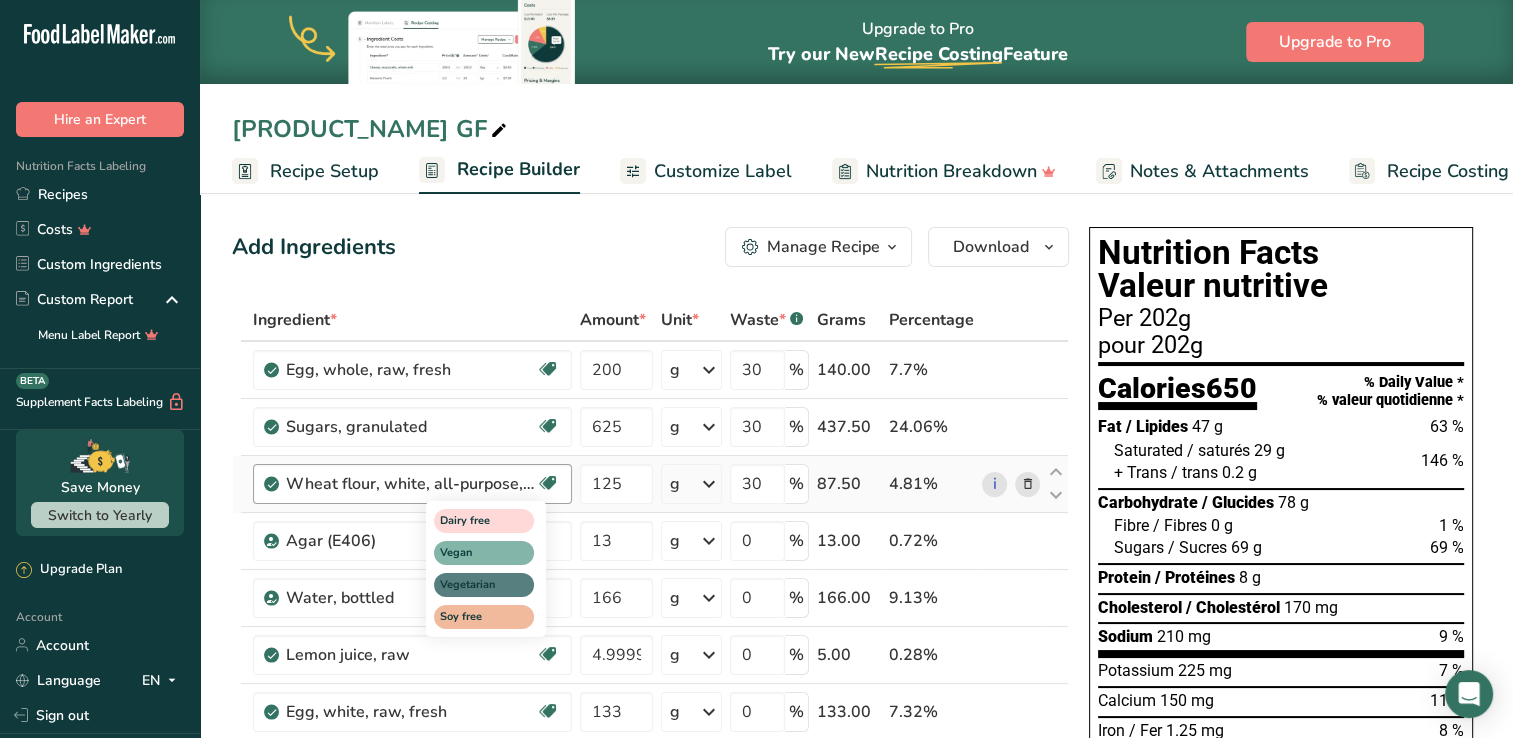 drag, startPoint x: 523, startPoint y: 482, endPoint x: 548, endPoint y: 482, distance: 25 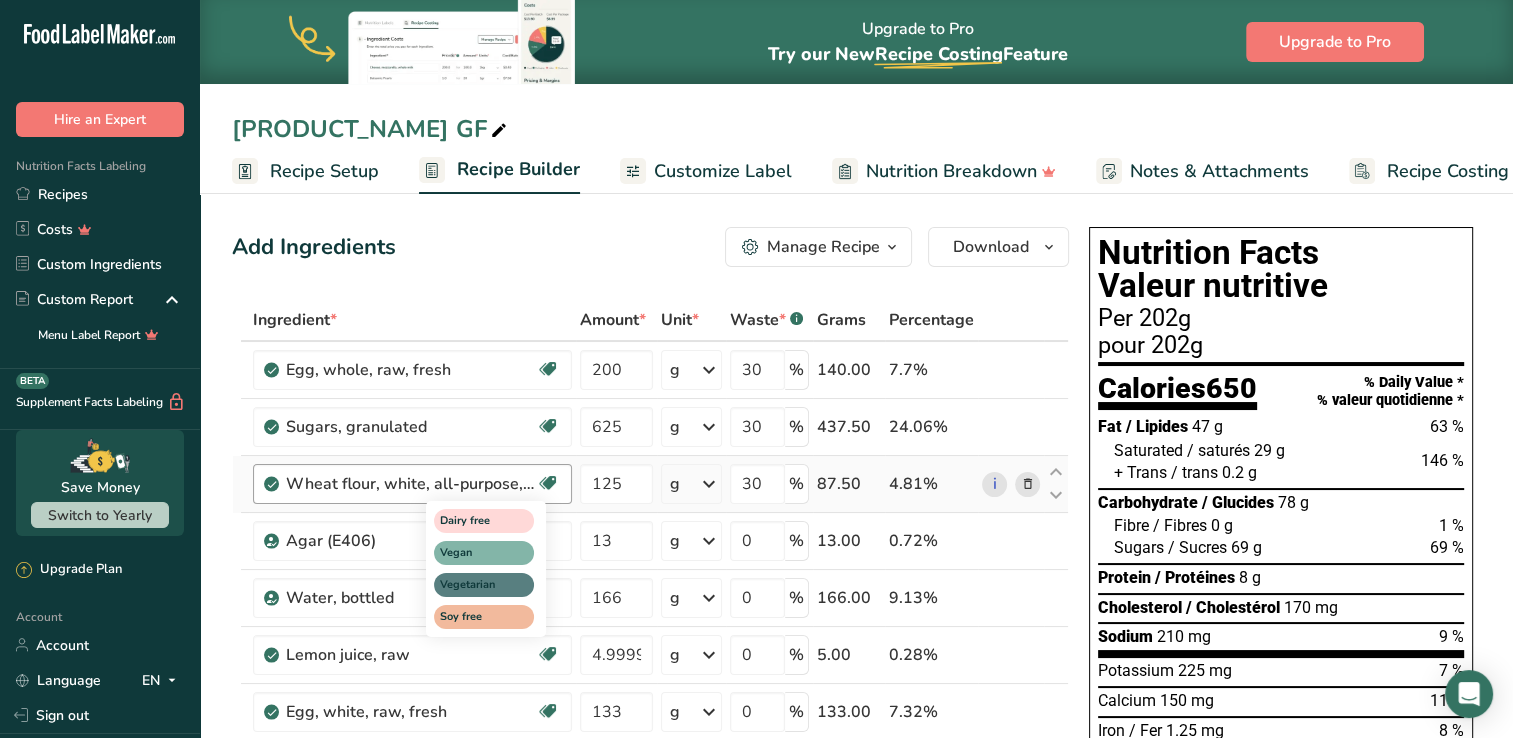 click at bounding box center (548, 483) 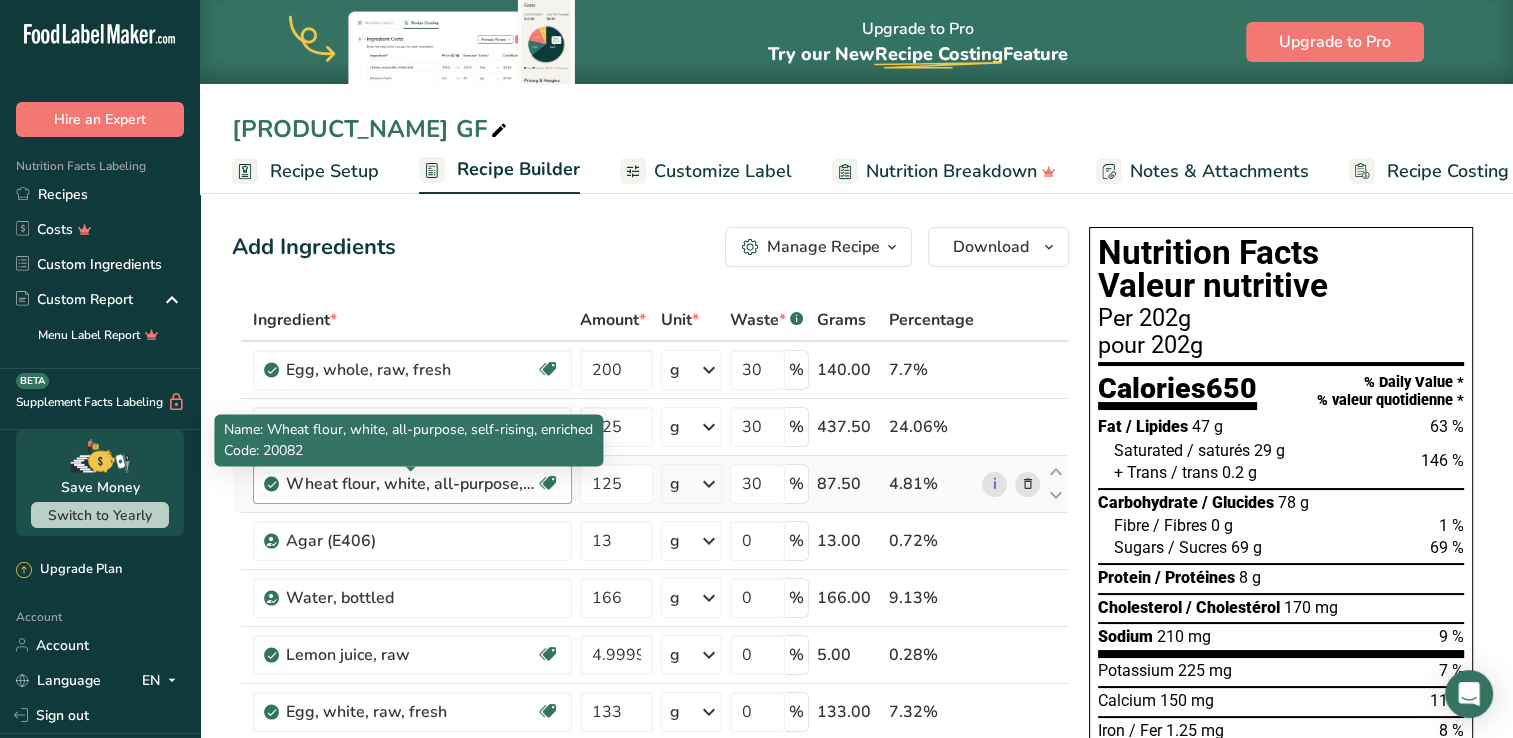 click on "Wheat flour, white, all-purpose, self-rising, enriched" at bounding box center (411, 484) 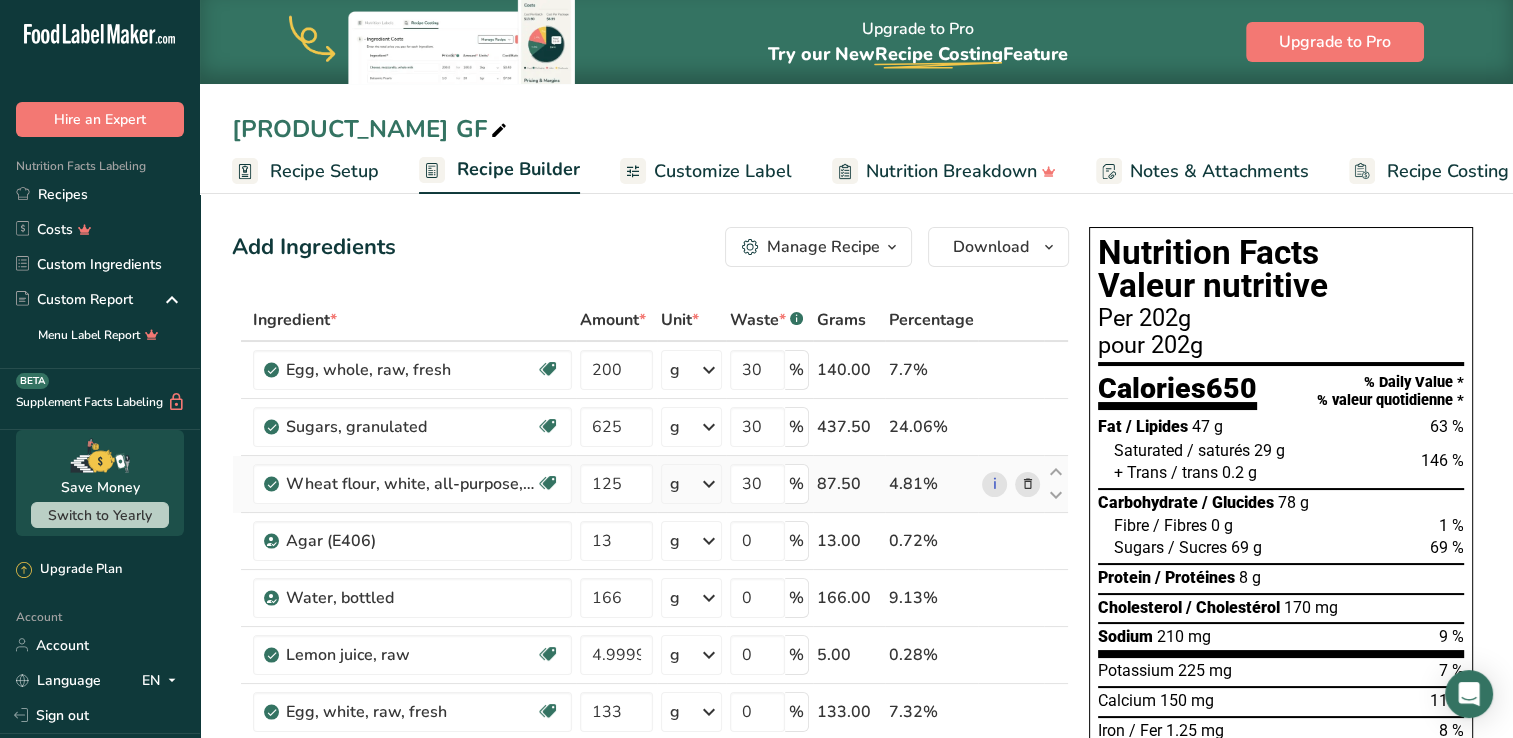 click at bounding box center [1027, 484] 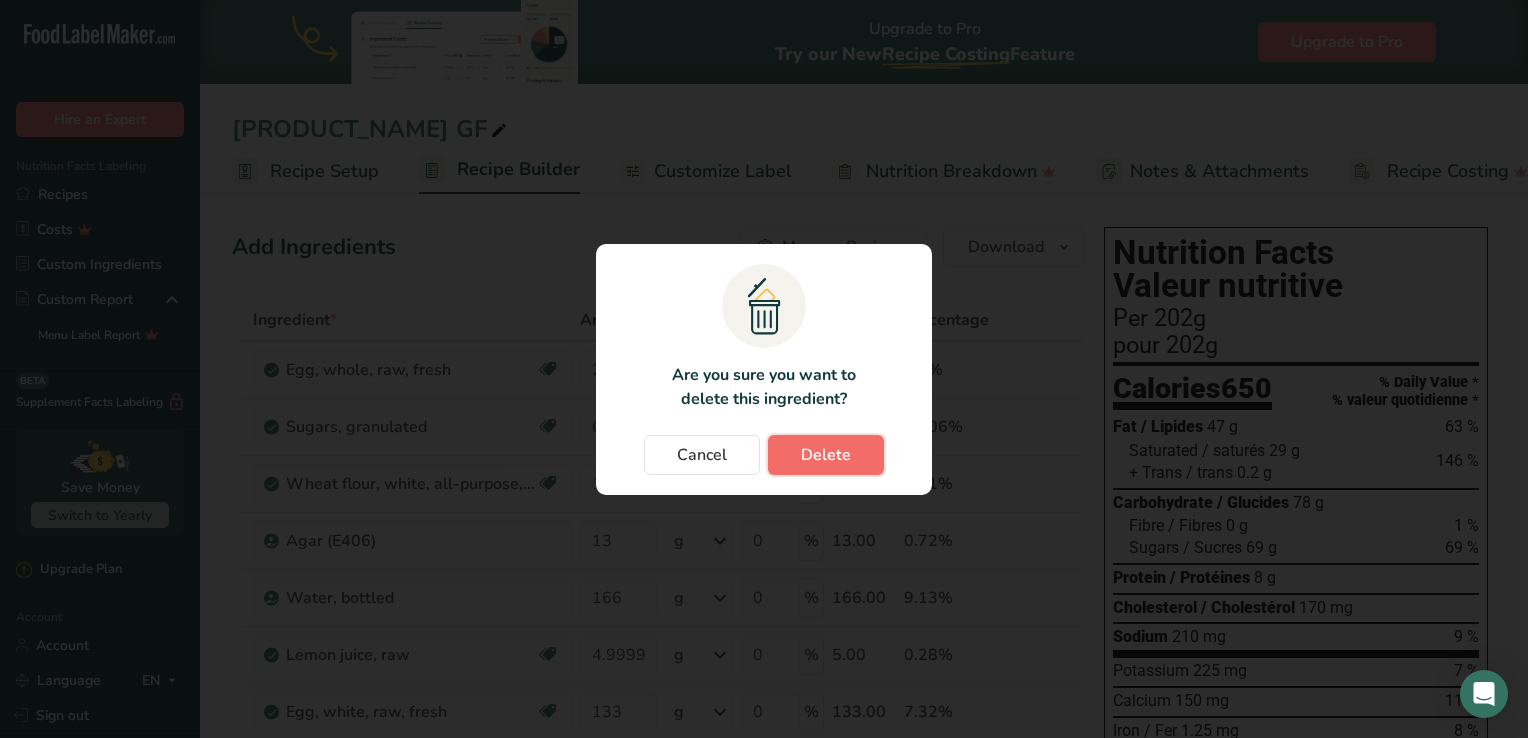 click on "Delete" at bounding box center [826, 455] 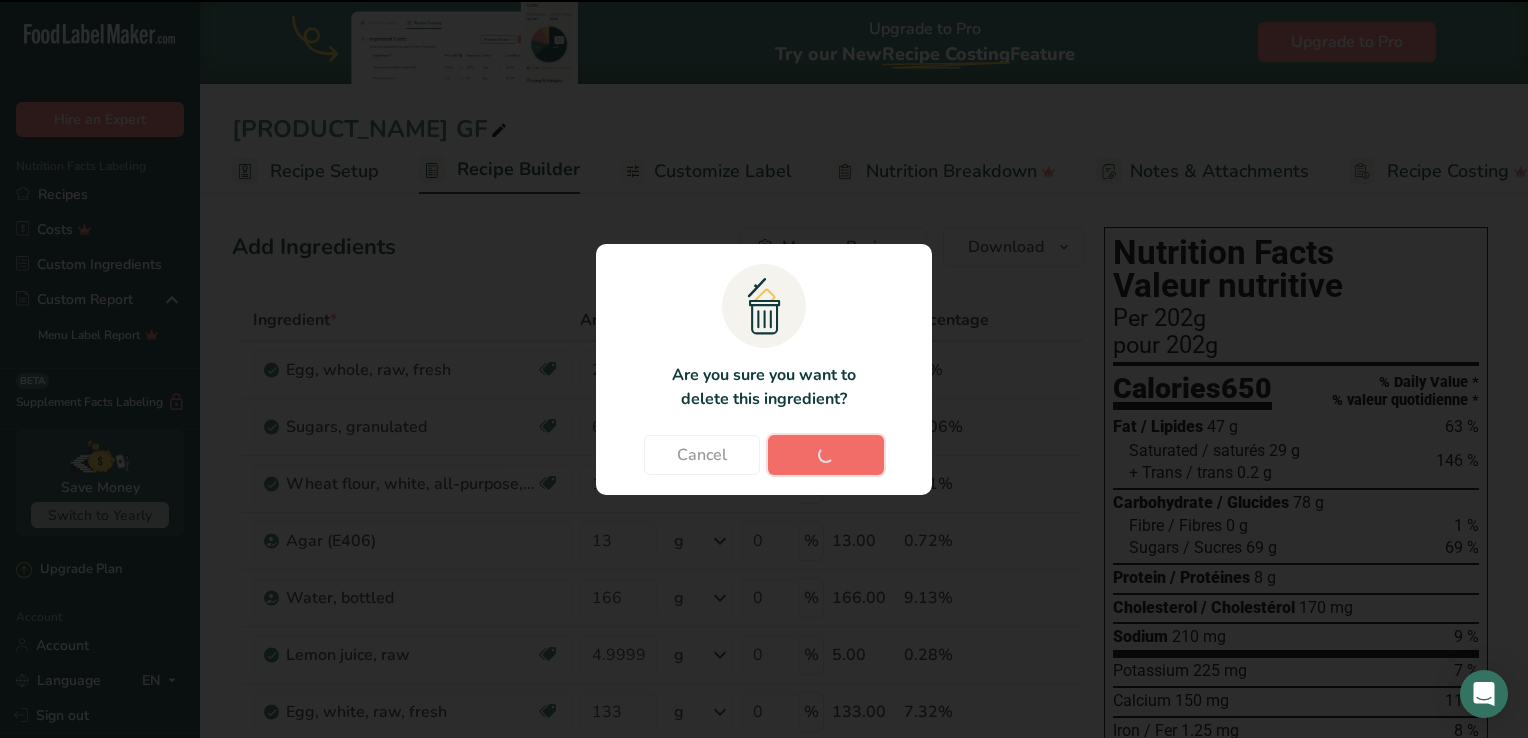 type on "13" 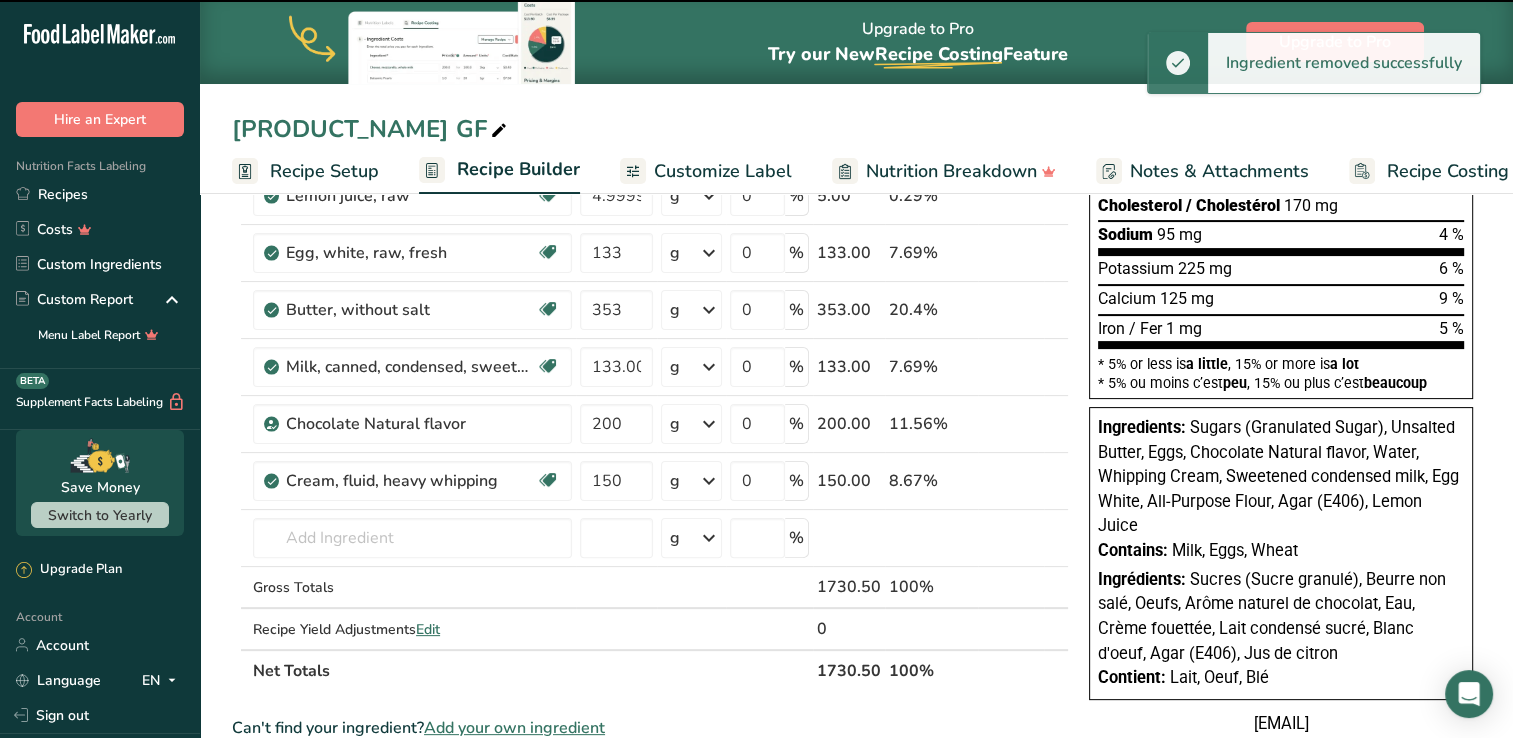 scroll, scrollTop: 403, scrollLeft: 0, axis: vertical 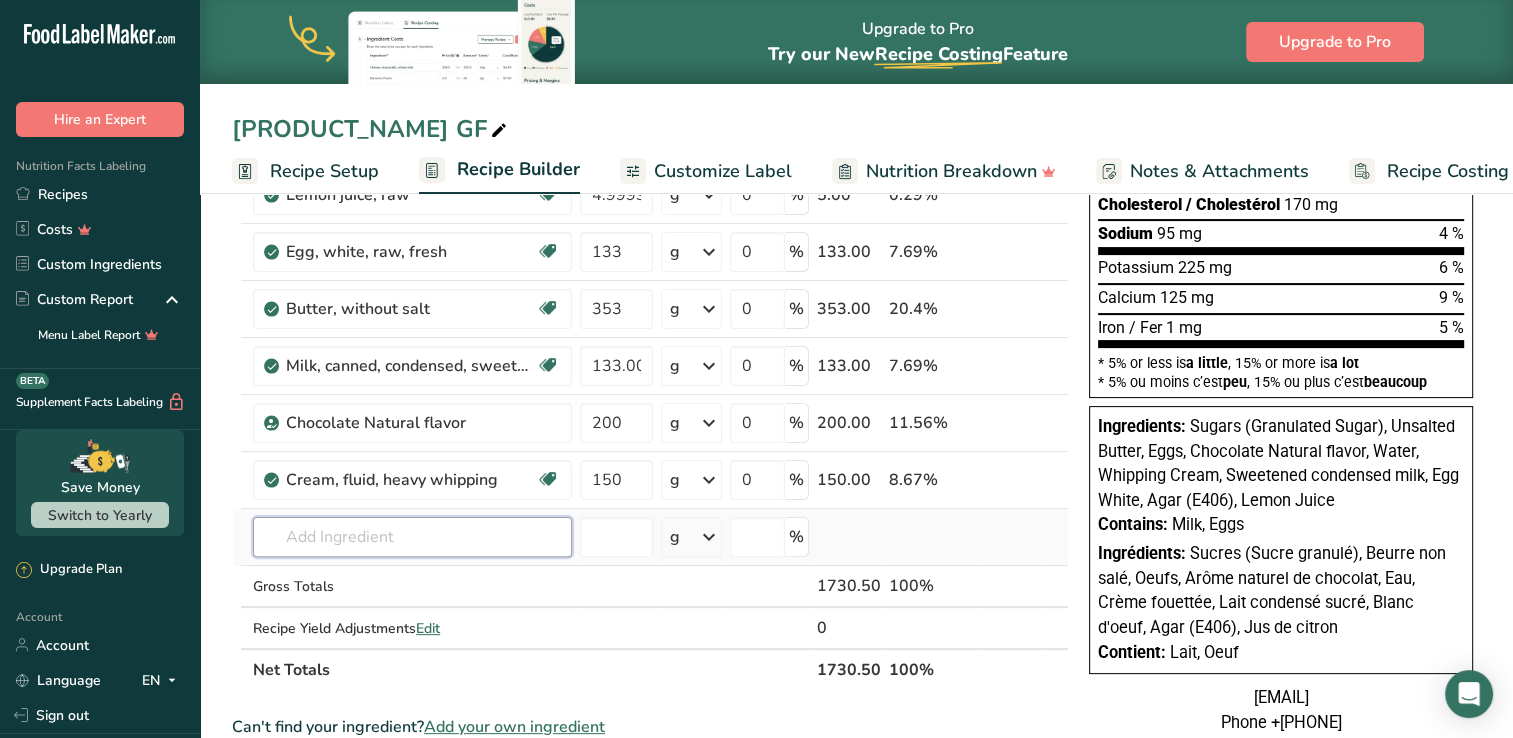 click at bounding box center [412, 537] 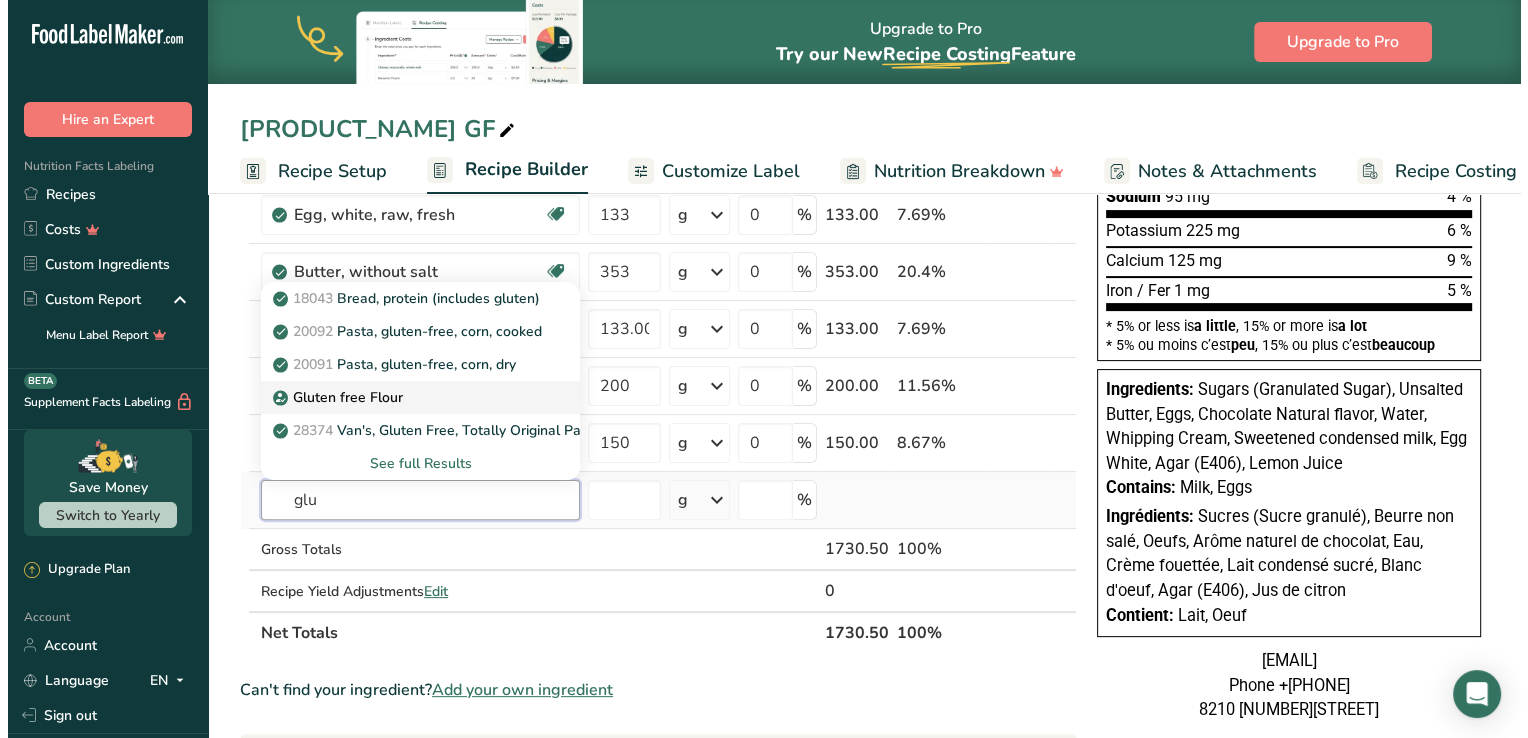 scroll, scrollTop: 440, scrollLeft: 0, axis: vertical 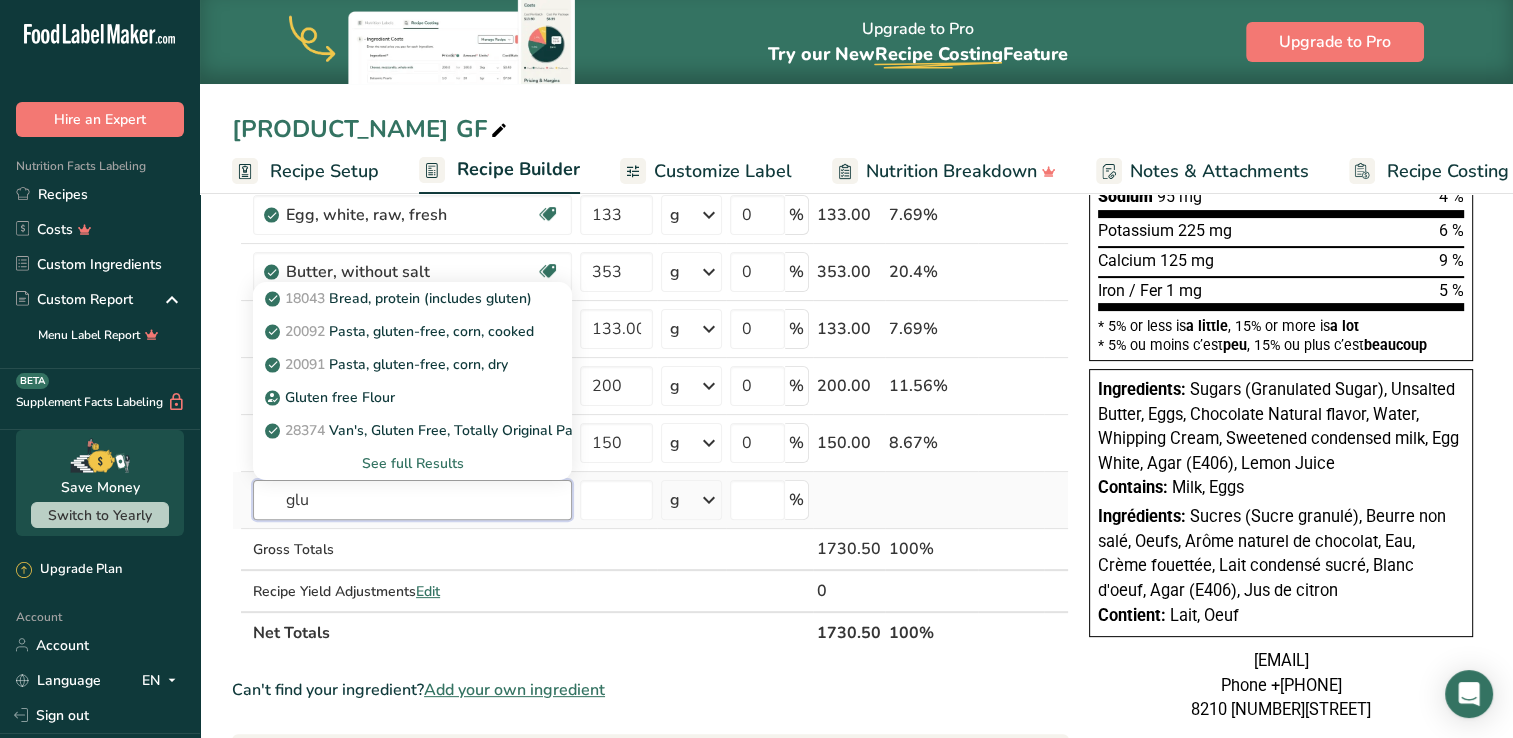 type on "glu" 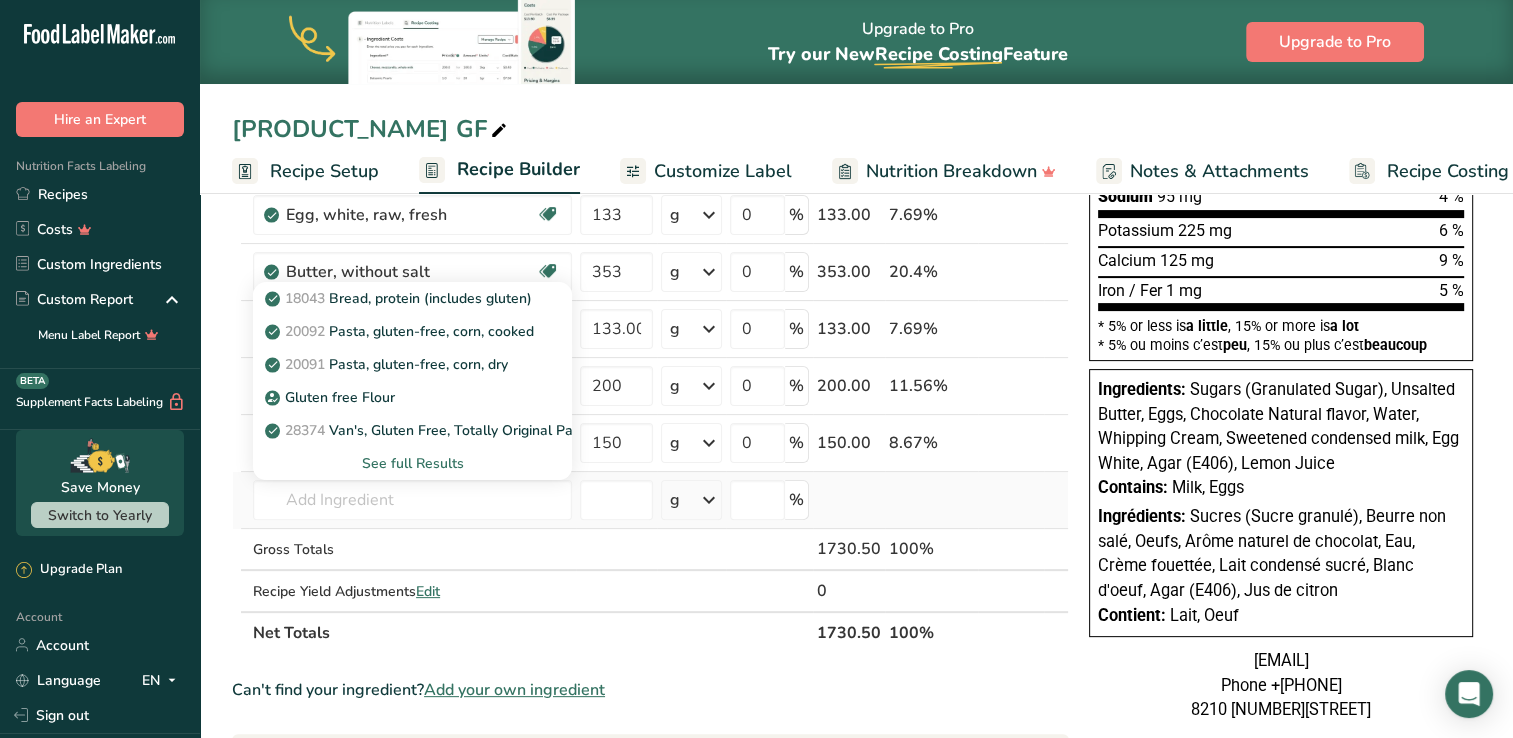click on "See full Results" at bounding box center [412, 463] 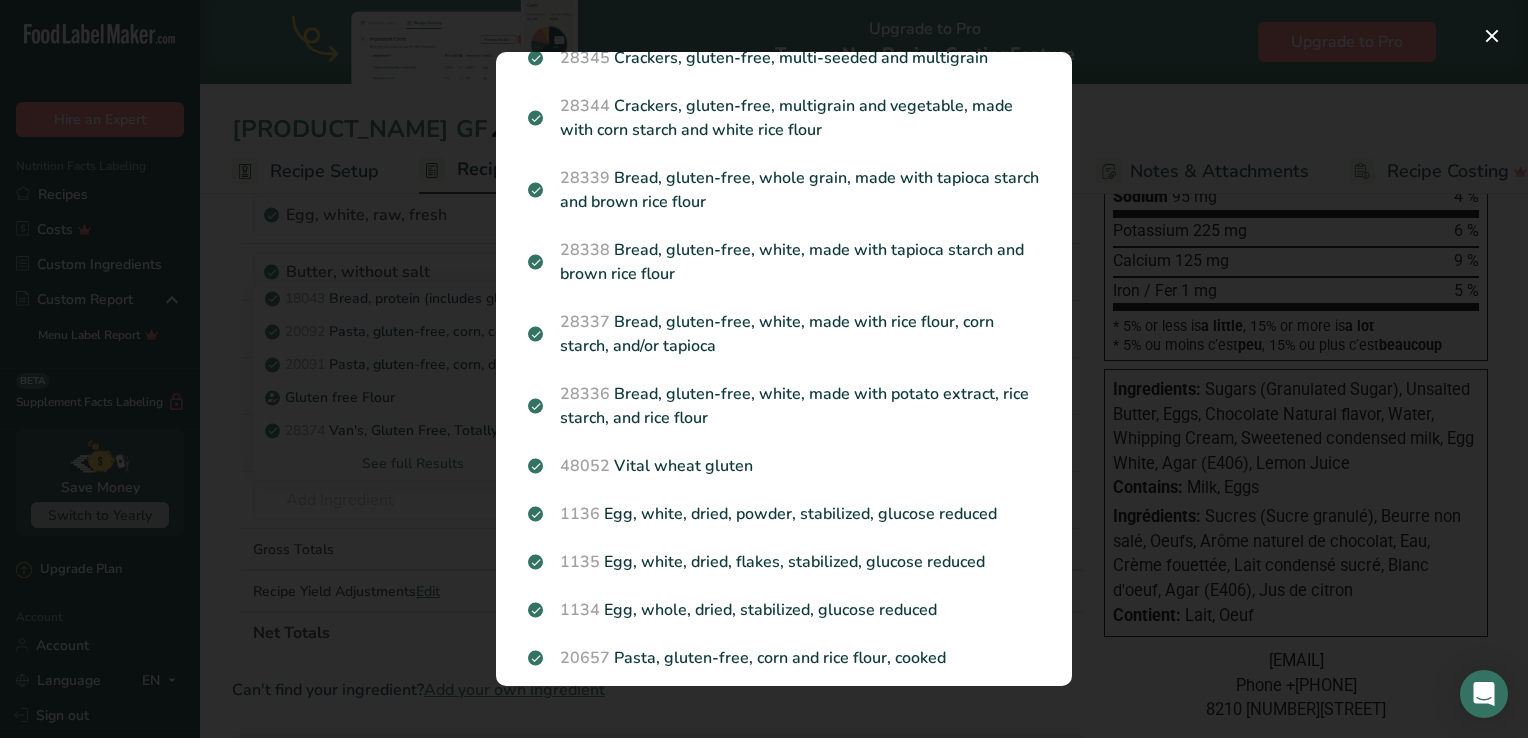 scroll, scrollTop: 964, scrollLeft: 0, axis: vertical 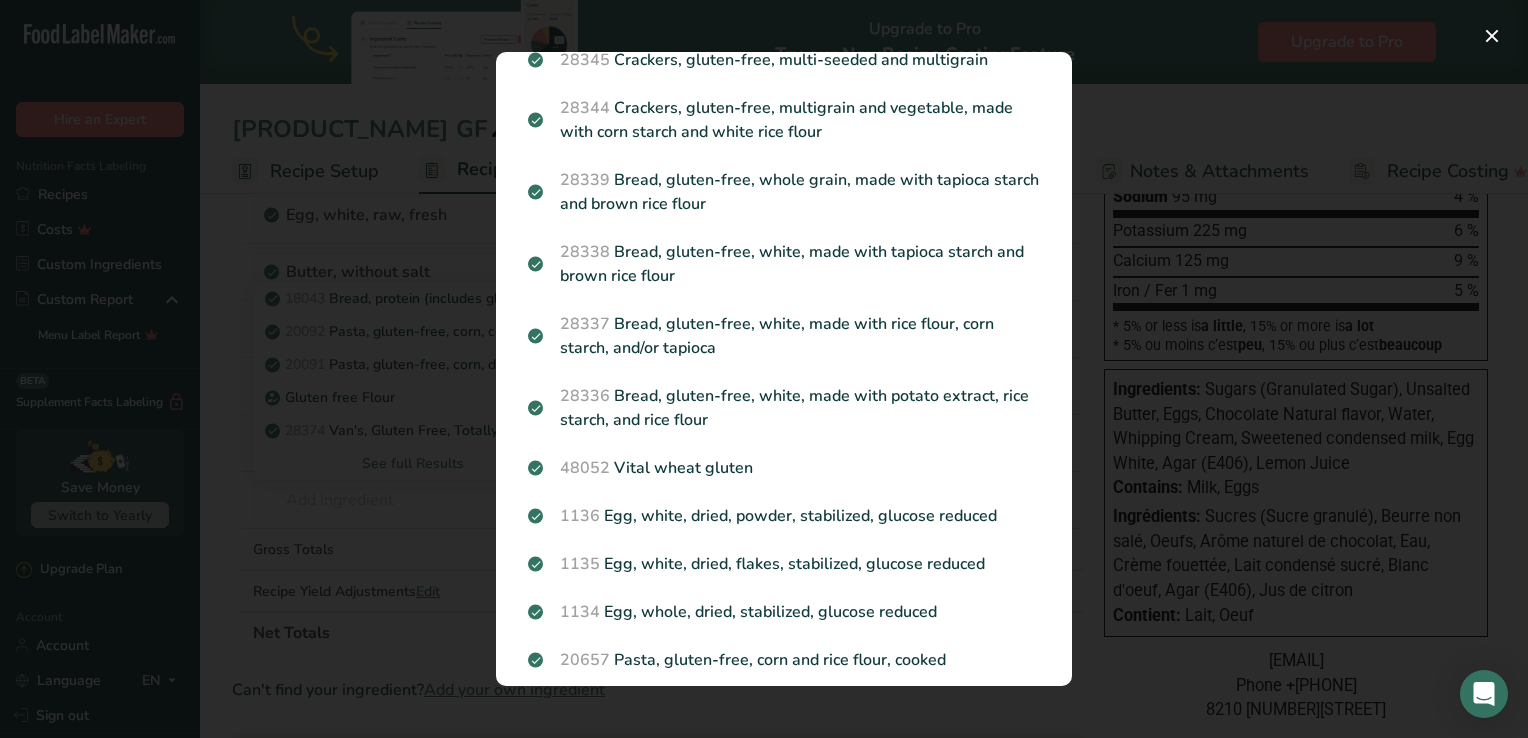 click at bounding box center [764, 369] 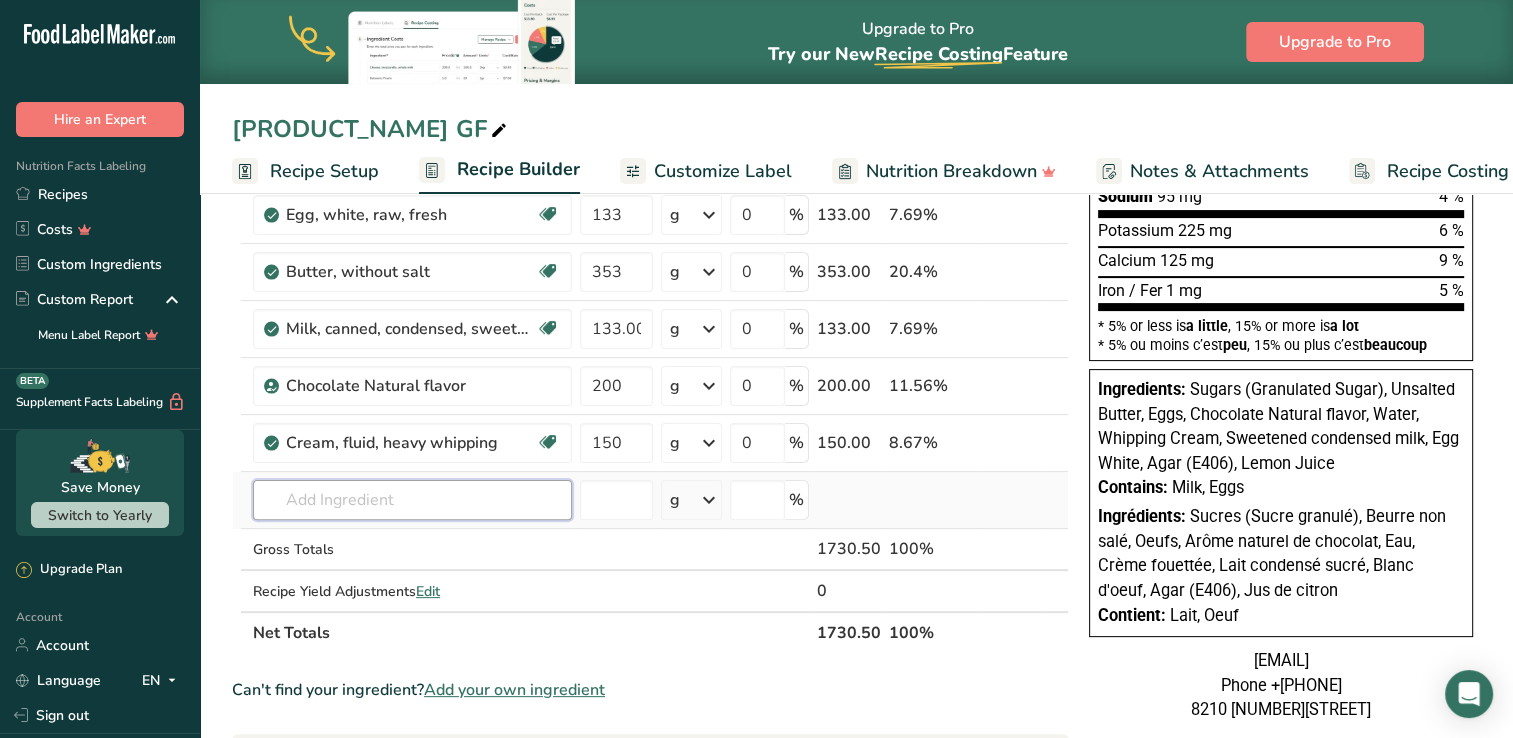 click at bounding box center [412, 500] 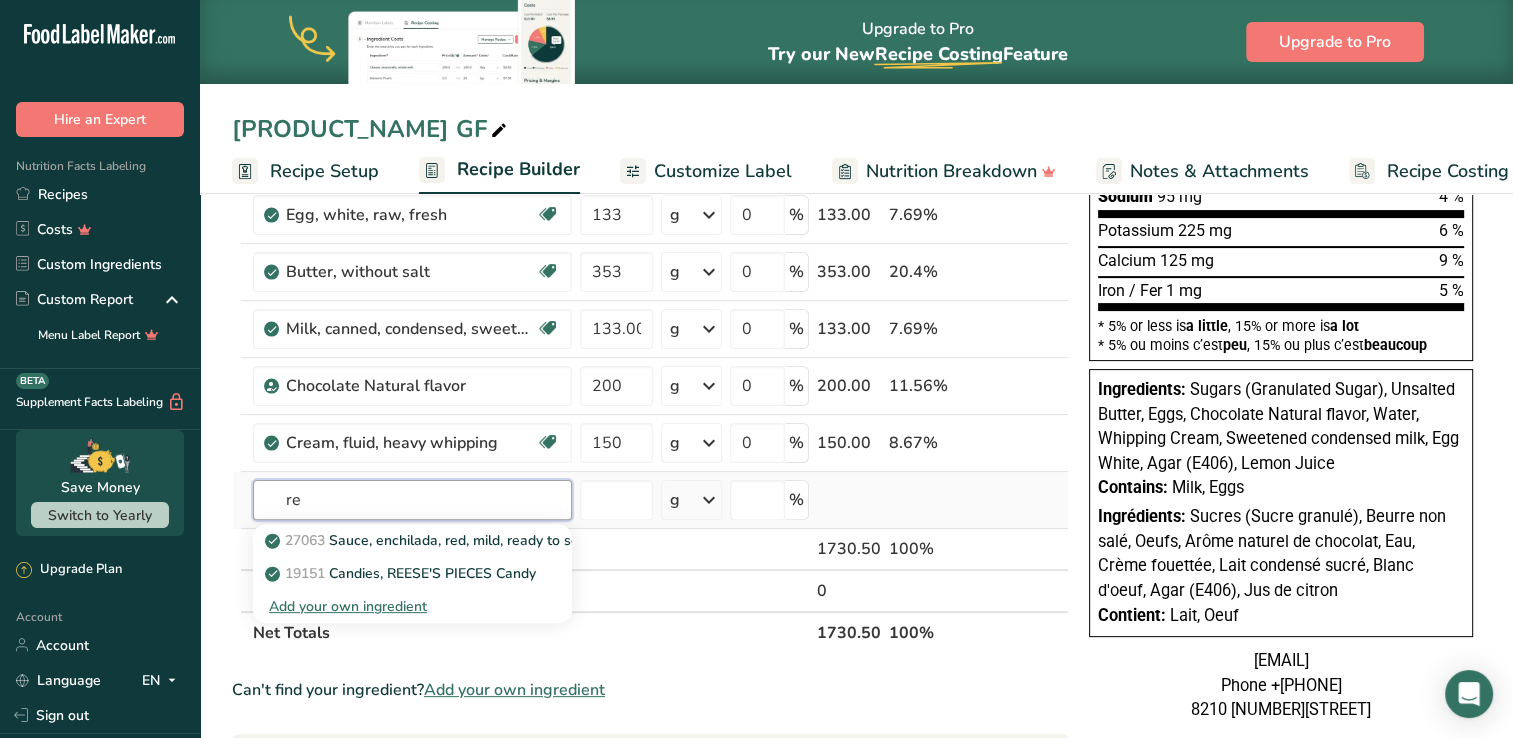type on "r" 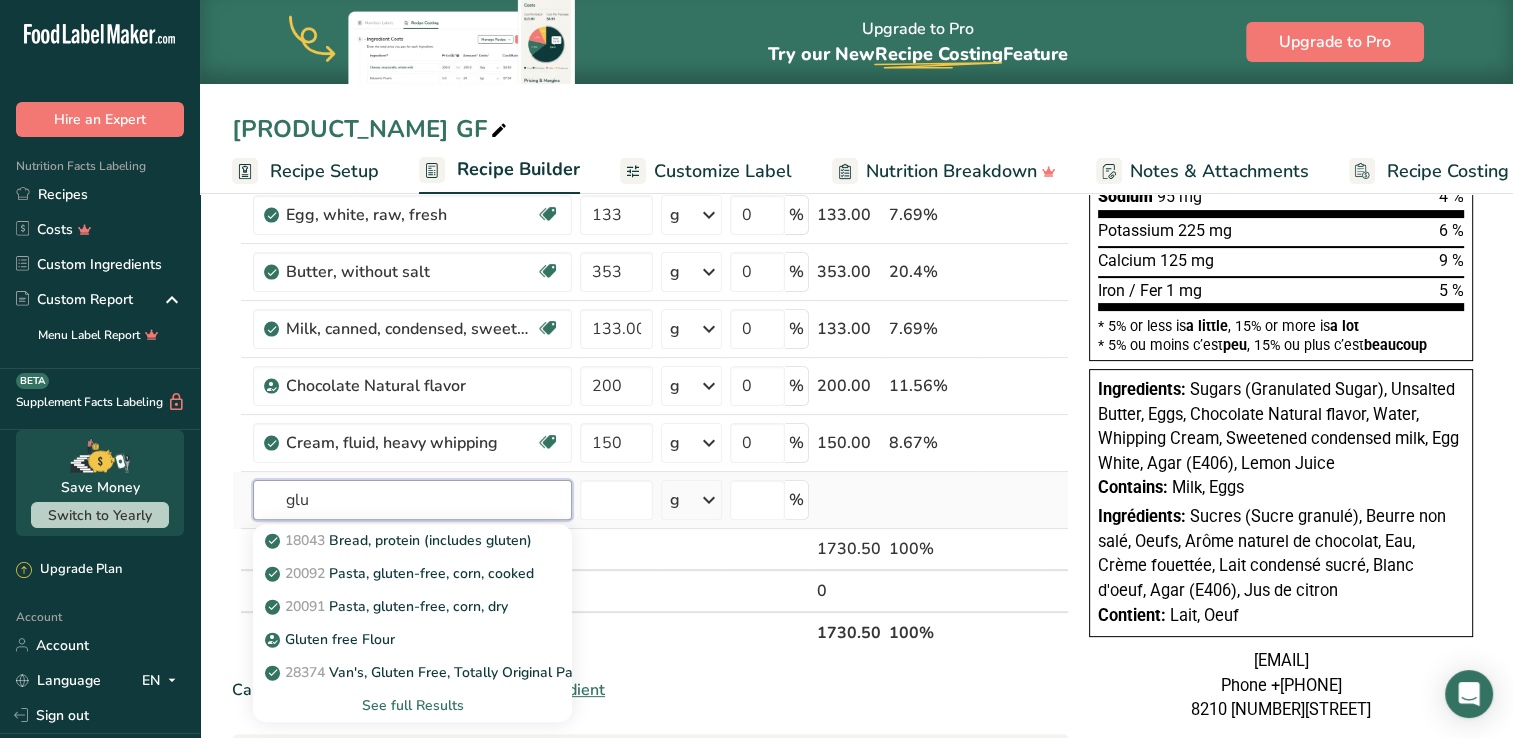 type on "glu" 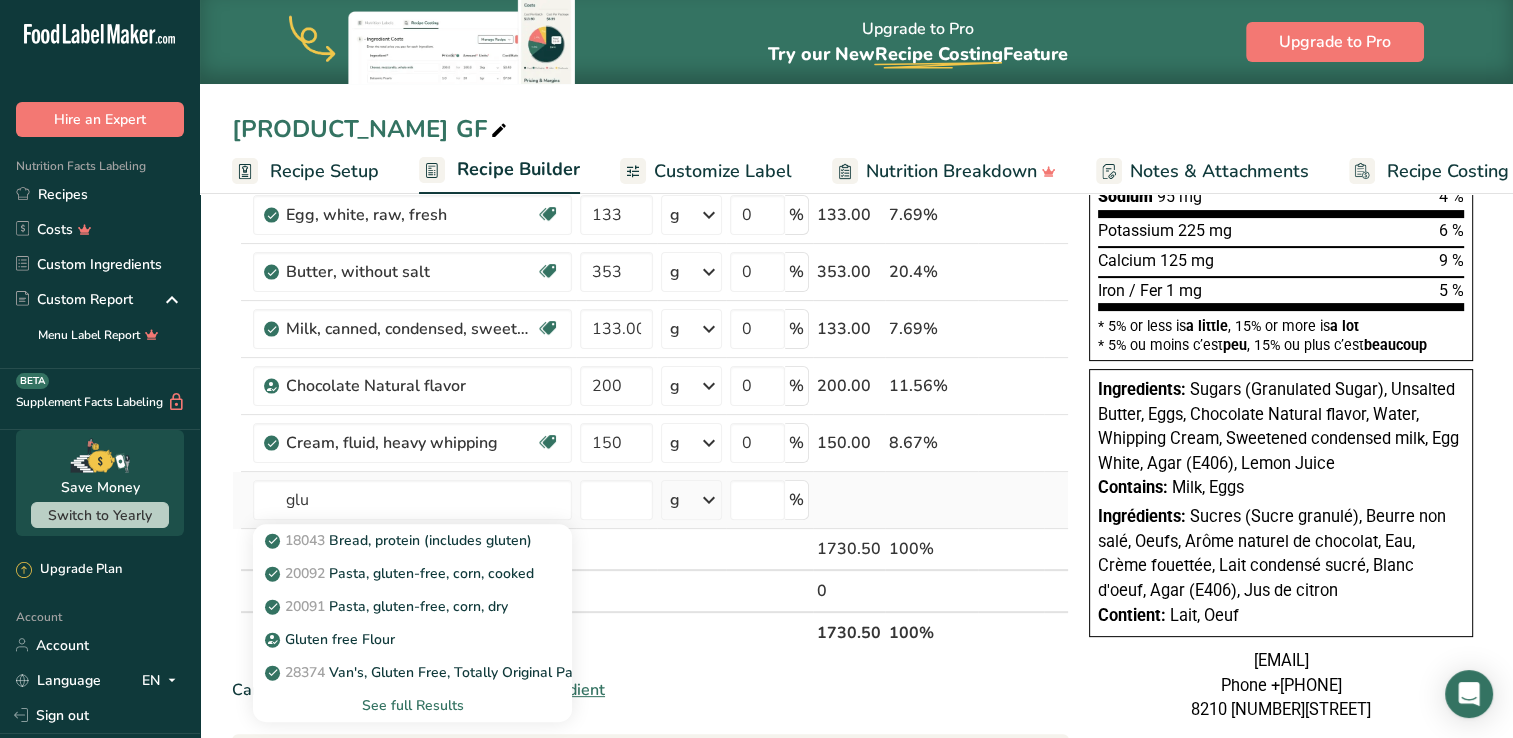 type 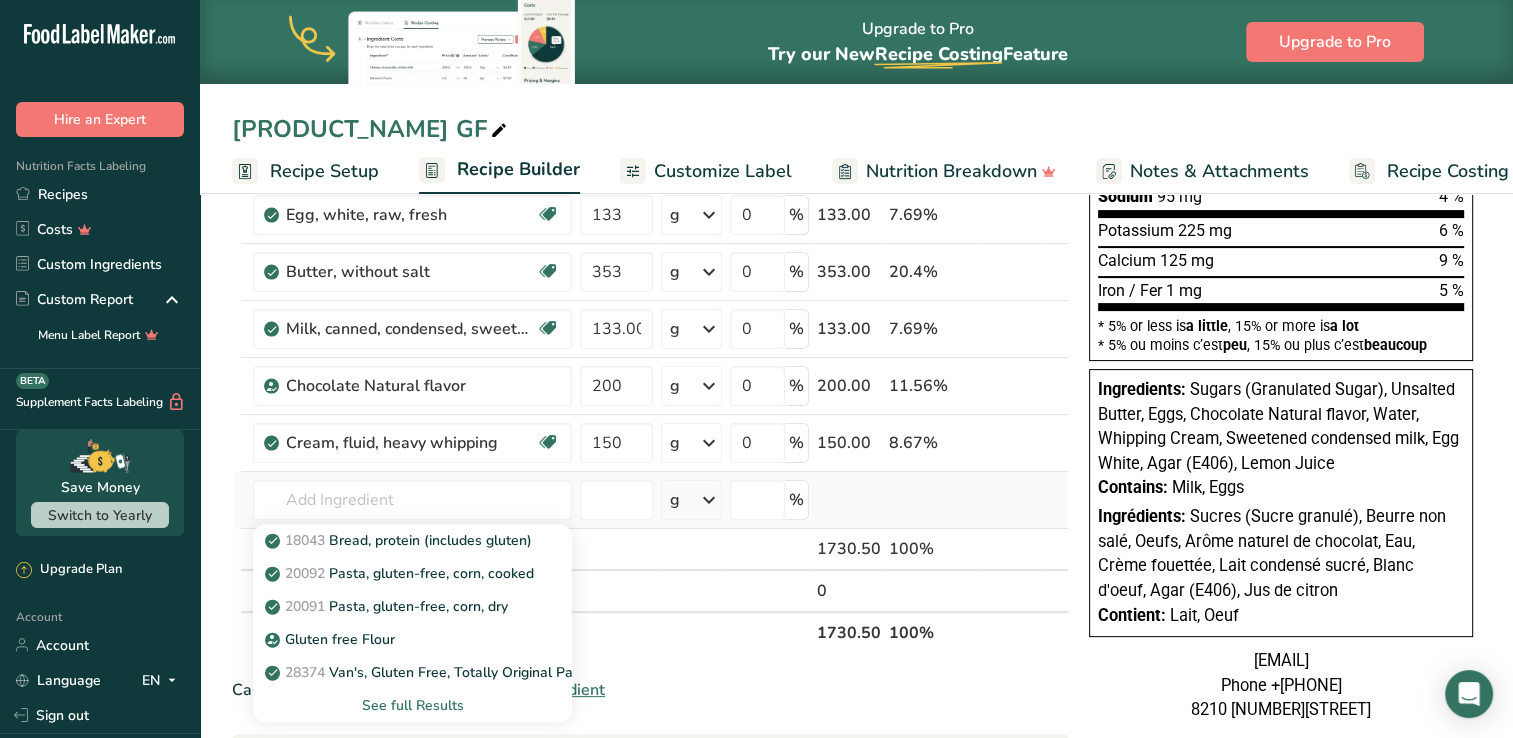 click on "See full Results" at bounding box center (412, 705) 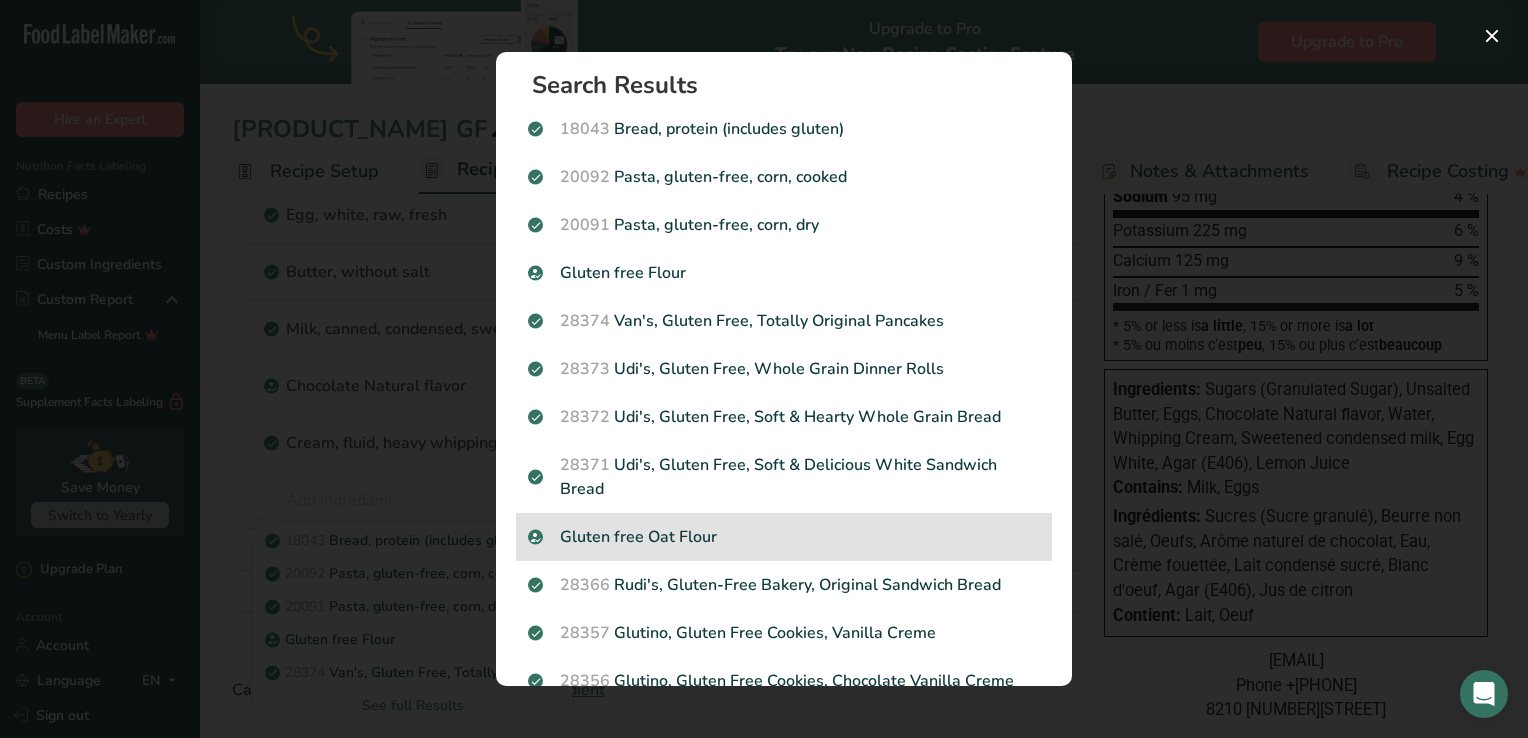 scroll, scrollTop: 8, scrollLeft: 0, axis: vertical 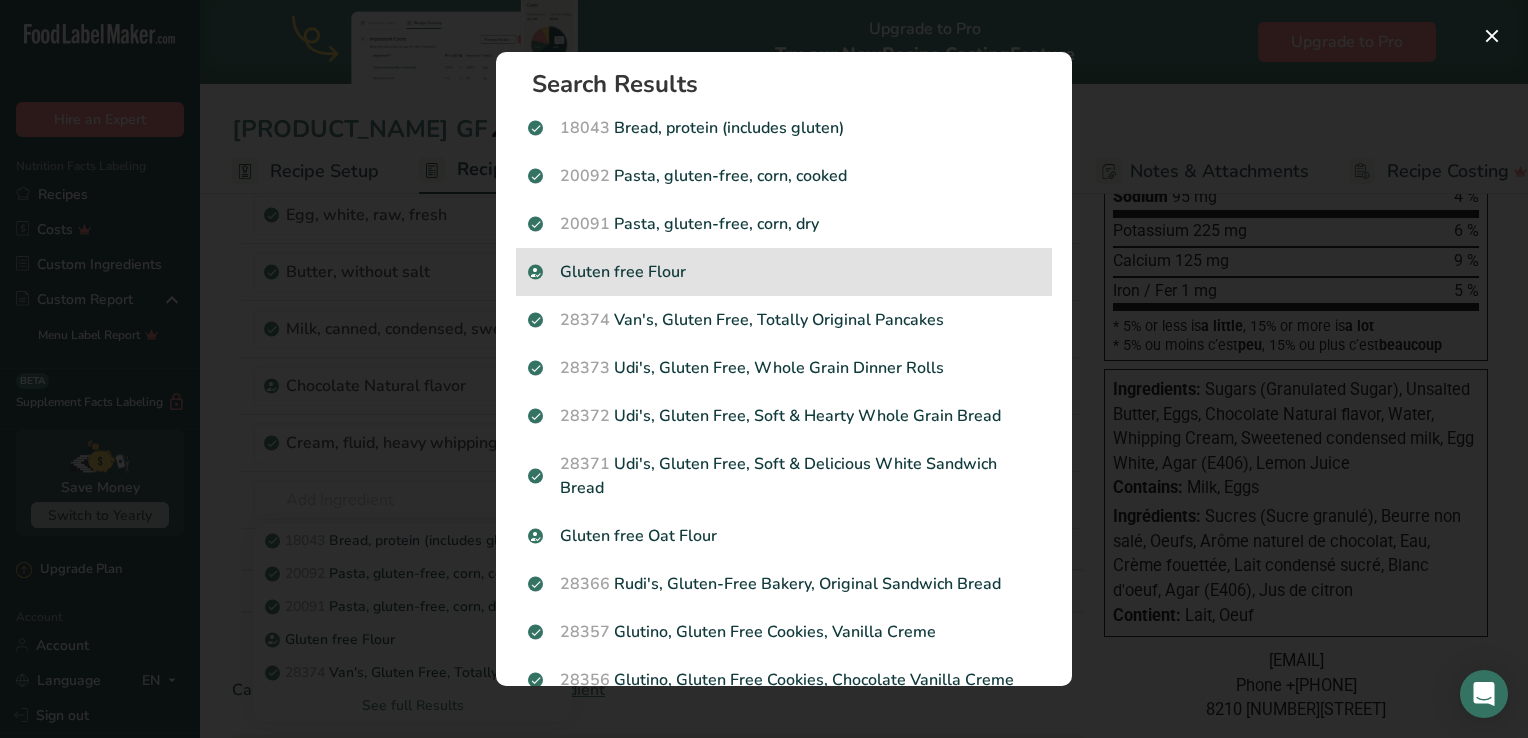 click on "Gluten free Flour" at bounding box center (784, 272) 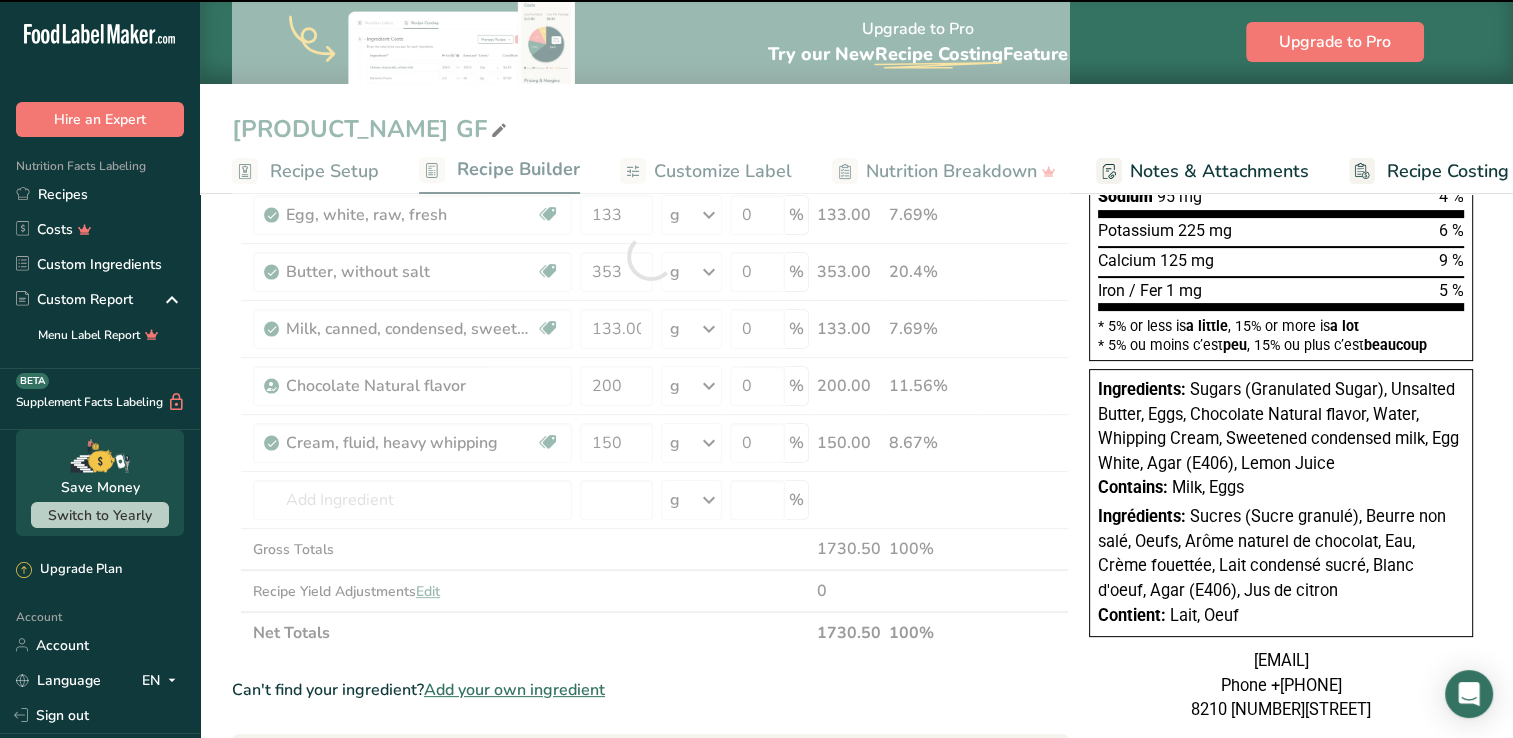 type on "0" 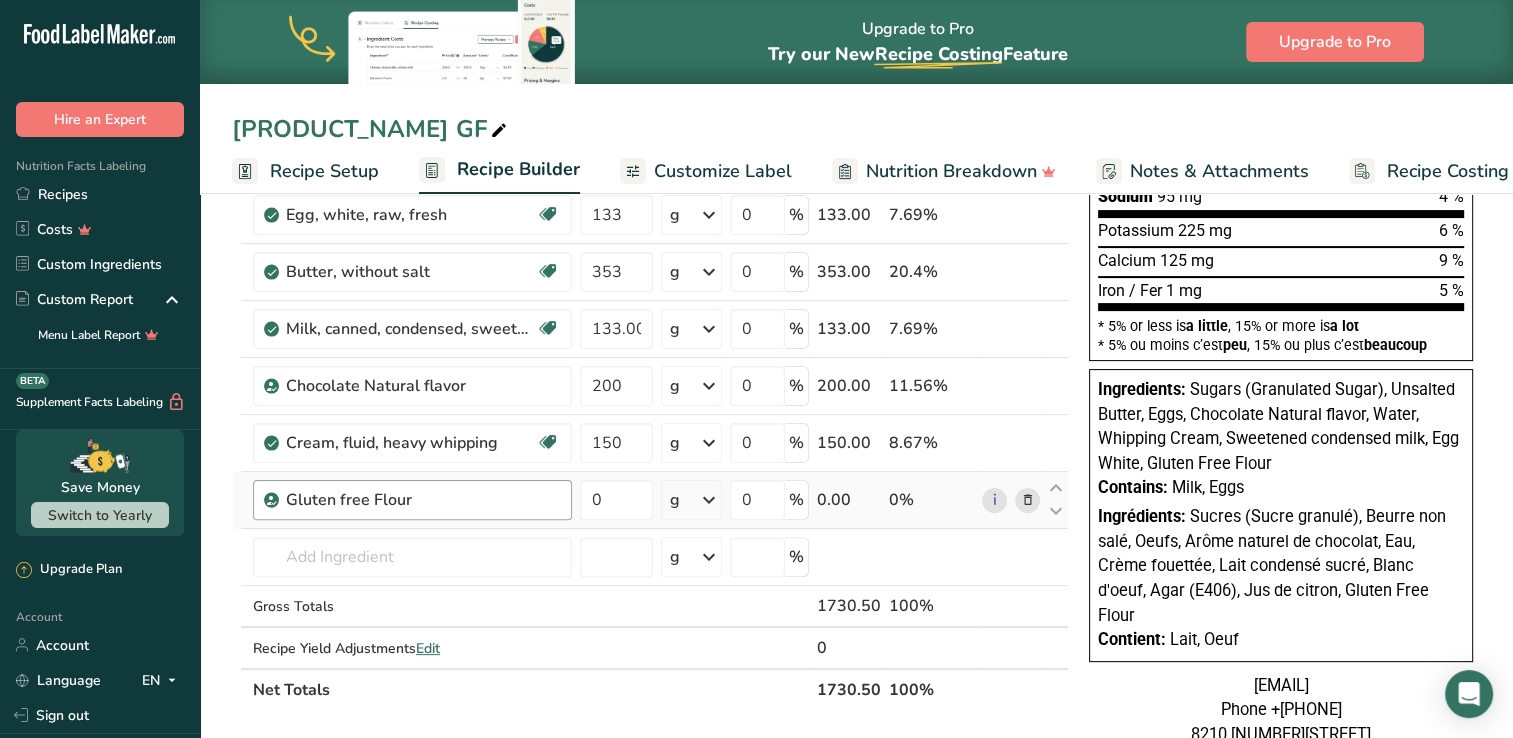 click on "Gluten free Flour" at bounding box center (423, 500) 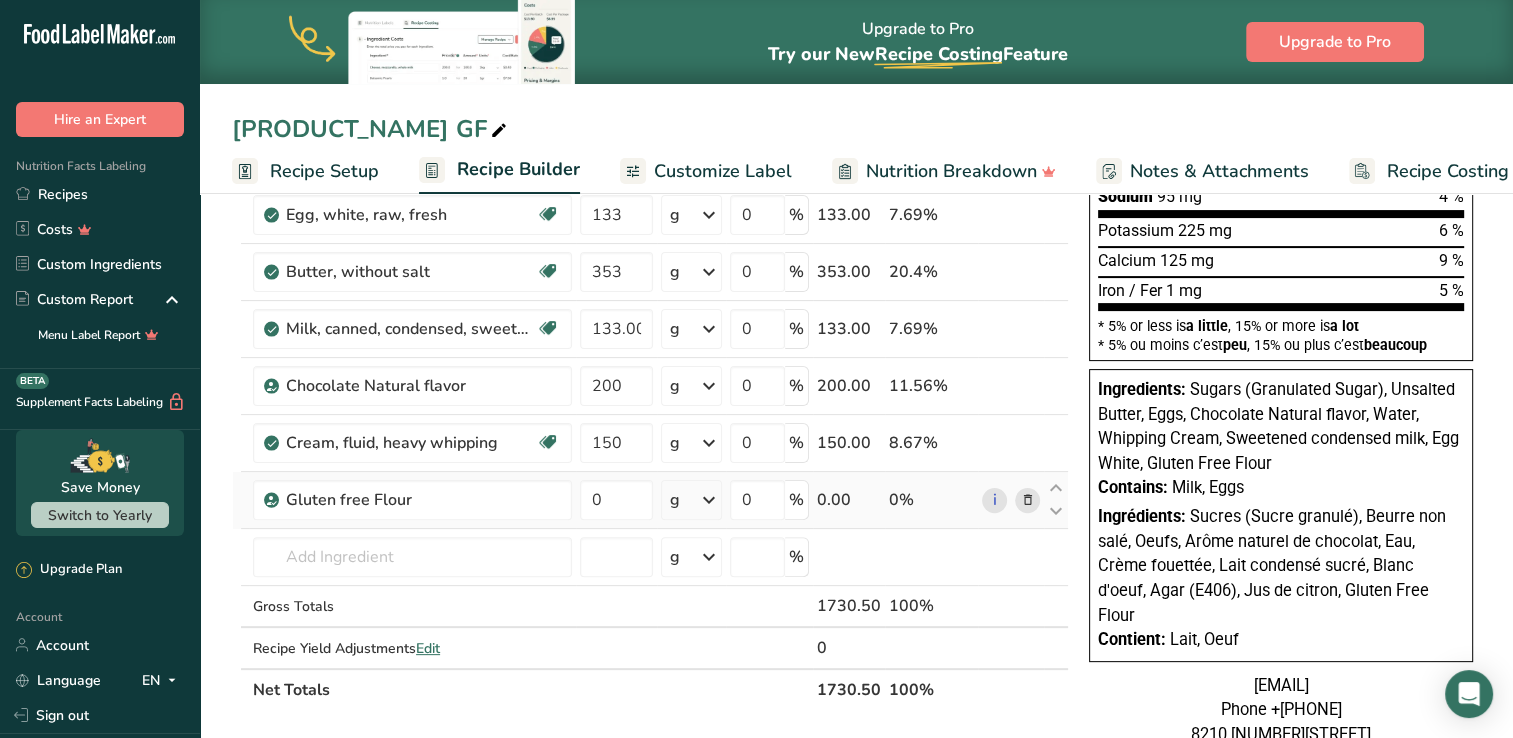 click at bounding box center (1027, 500) 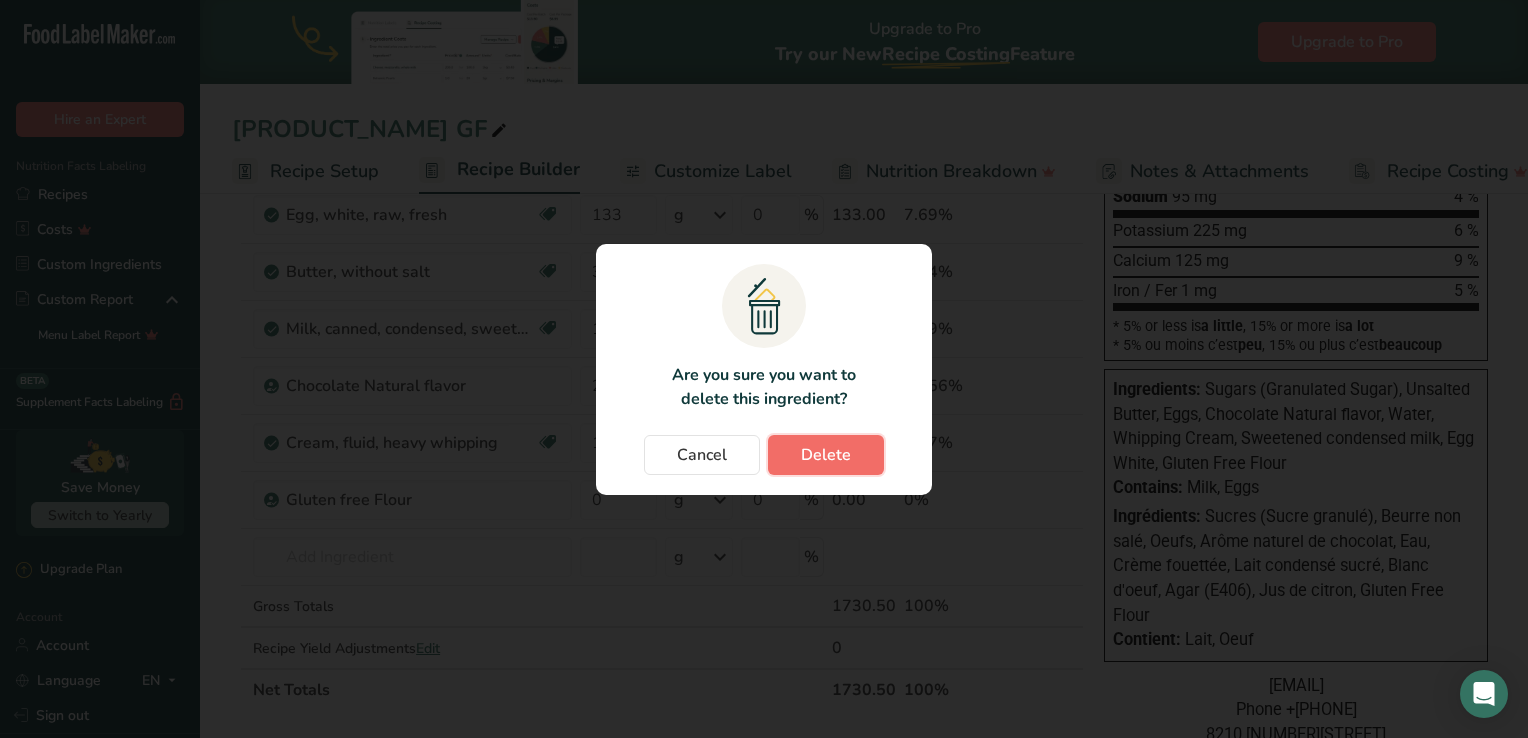 click on "Delete" at bounding box center [826, 455] 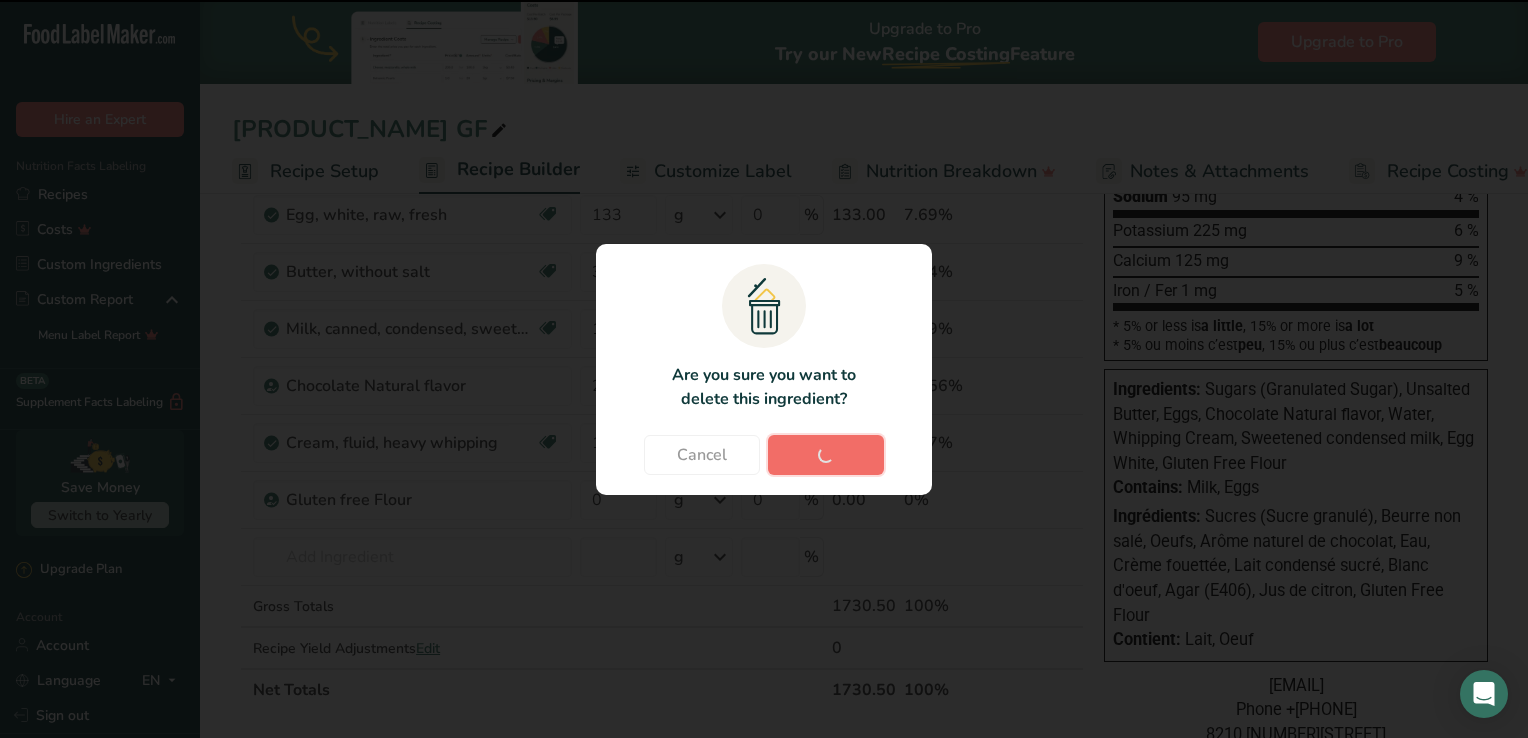 type 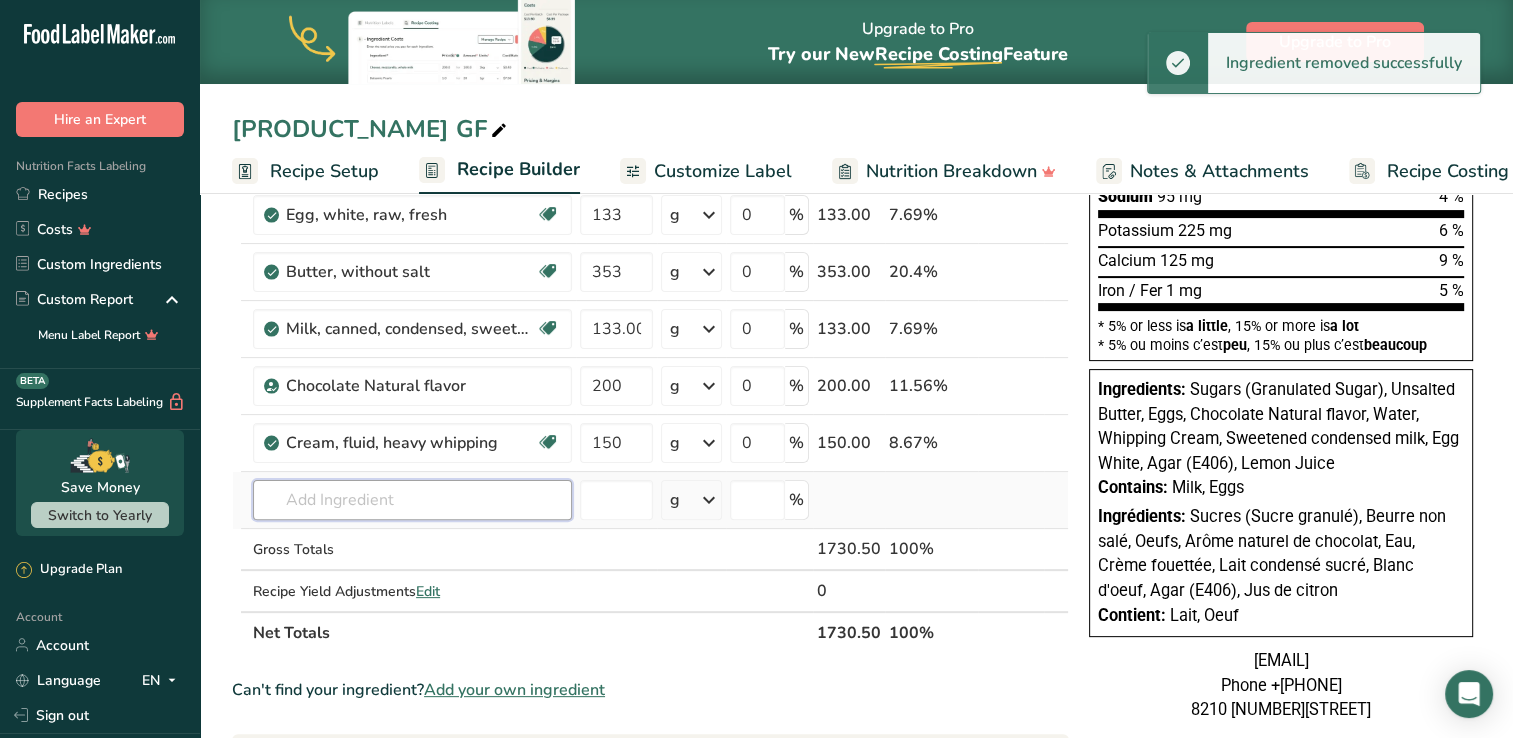 click at bounding box center [412, 500] 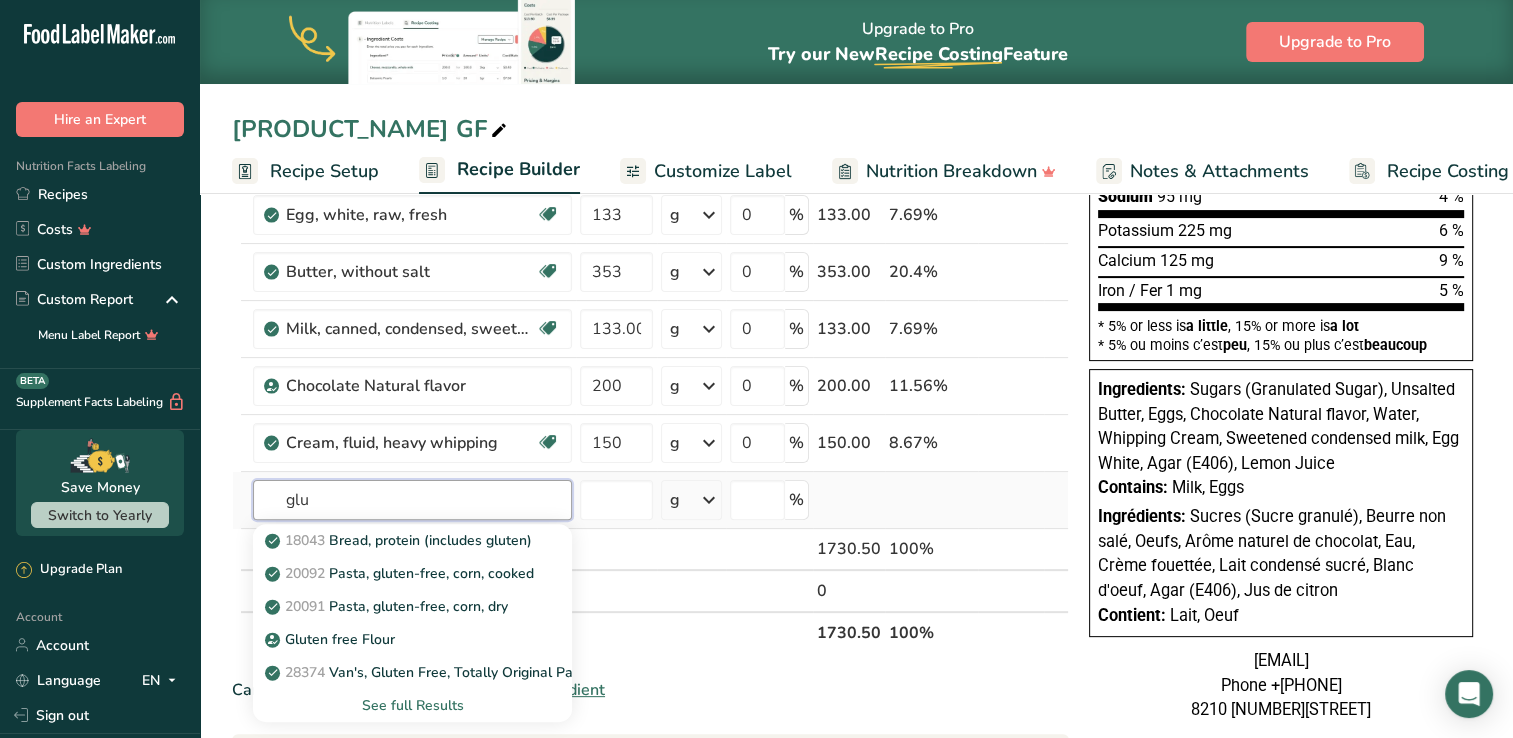type on "glu" 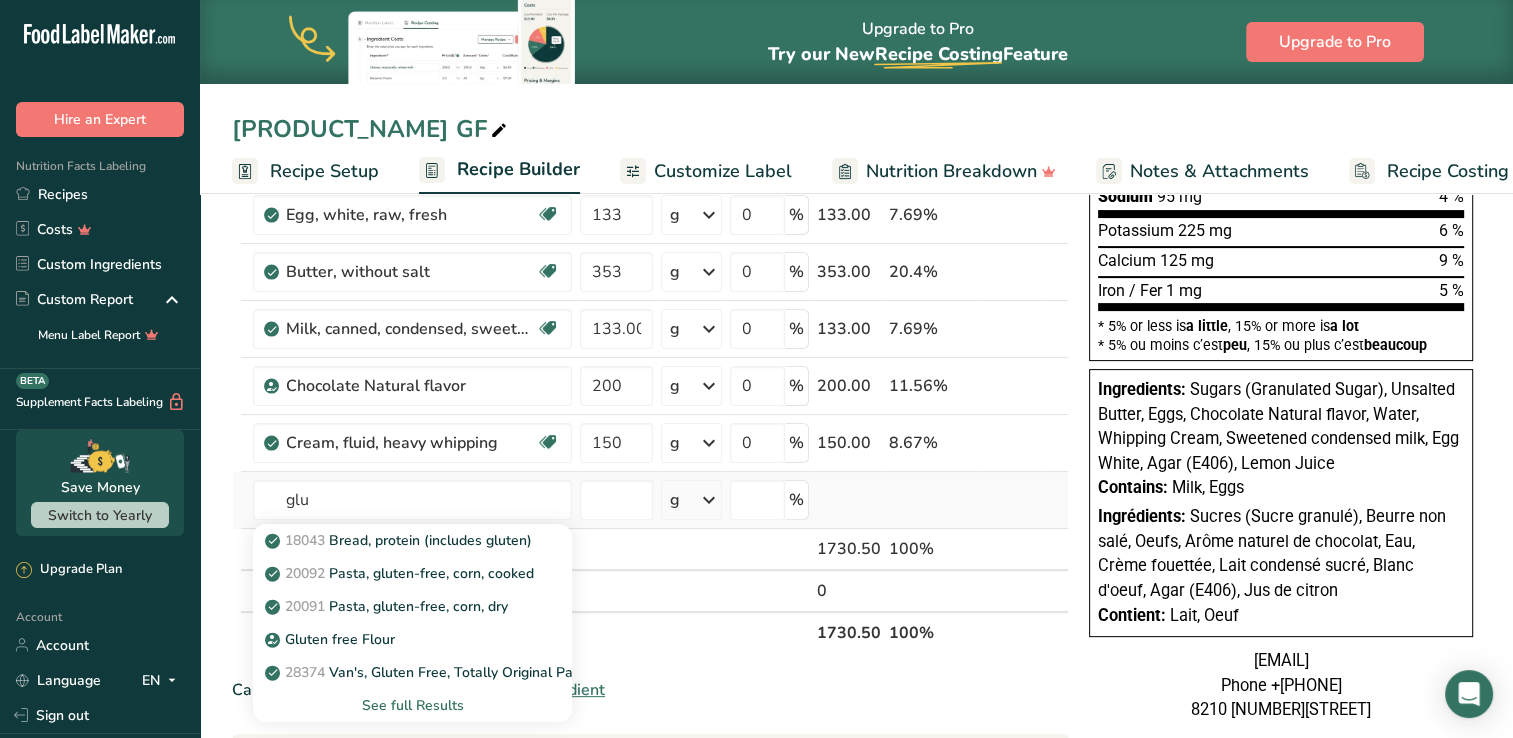 type 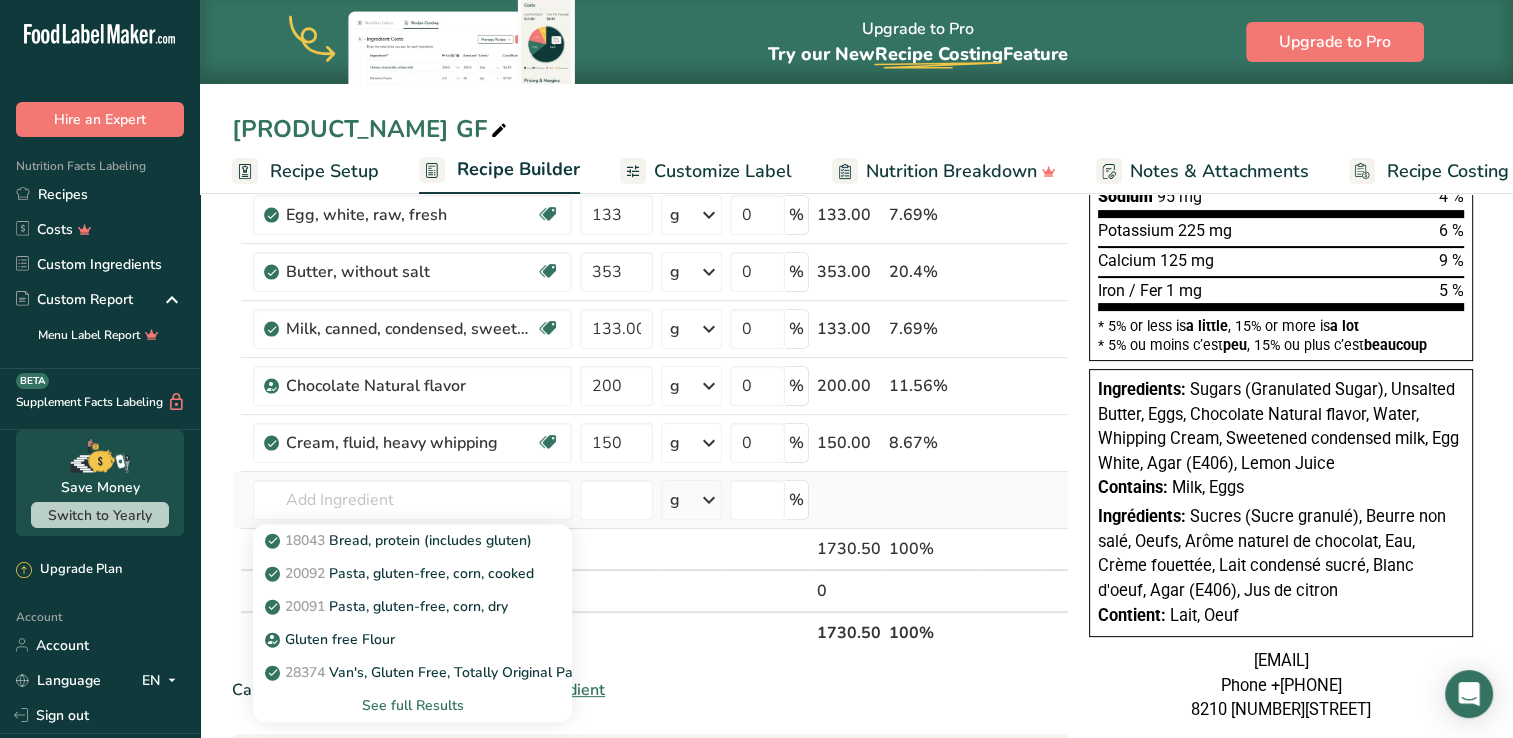 click on "See full Results" at bounding box center [412, 705] 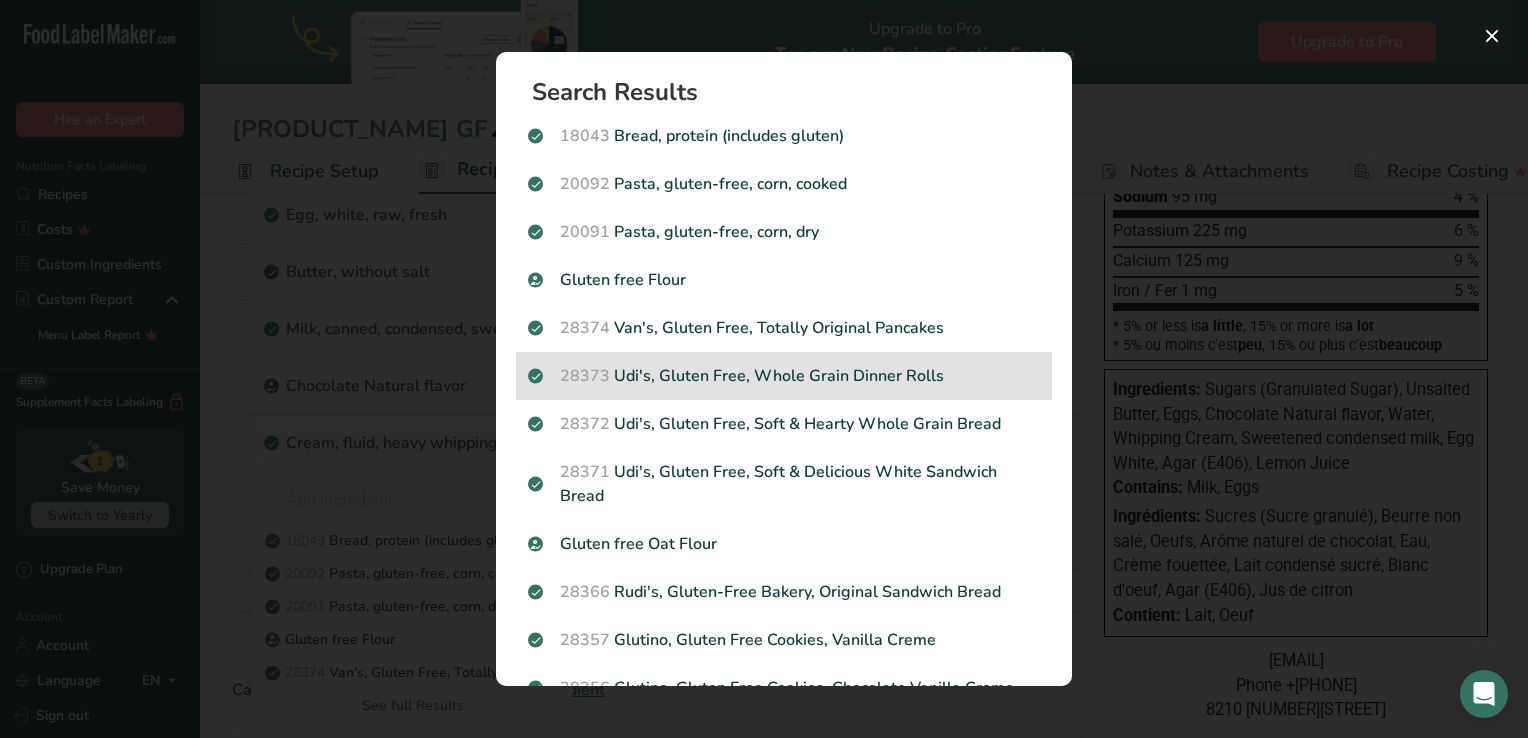 click on "28373
Udi's, Gluten Free, Whole Grain Dinner Rolls" at bounding box center [784, 376] 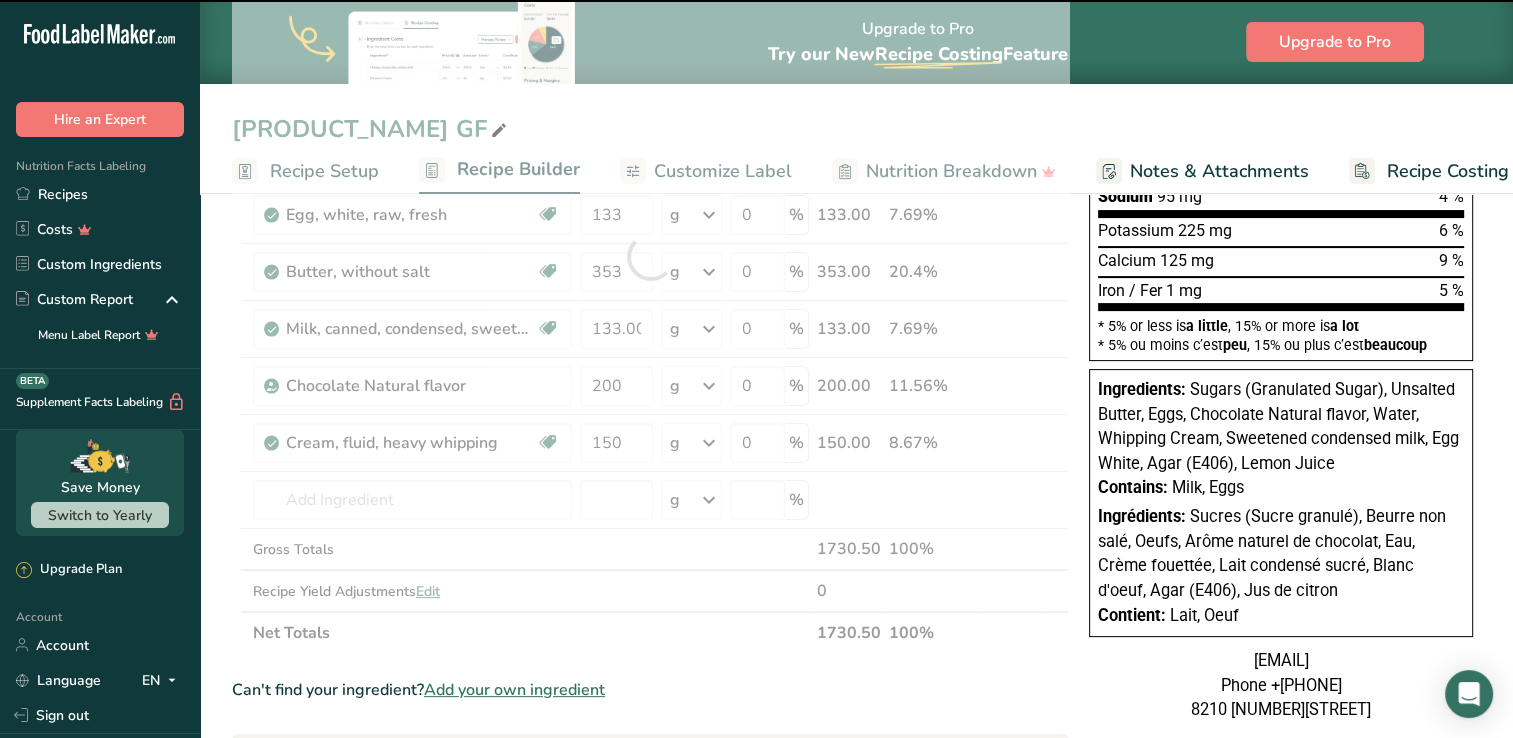 type on "0" 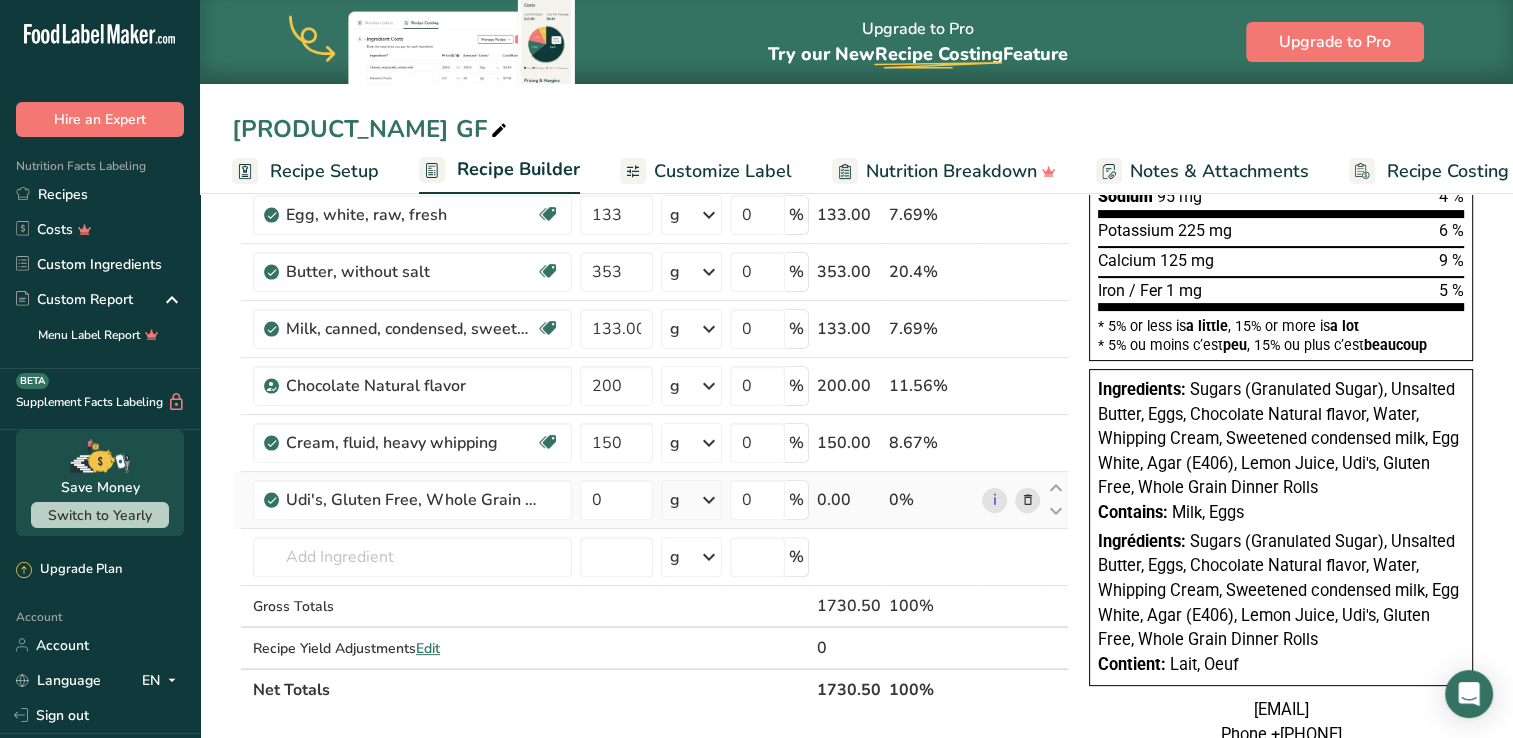click at bounding box center [1027, 500] 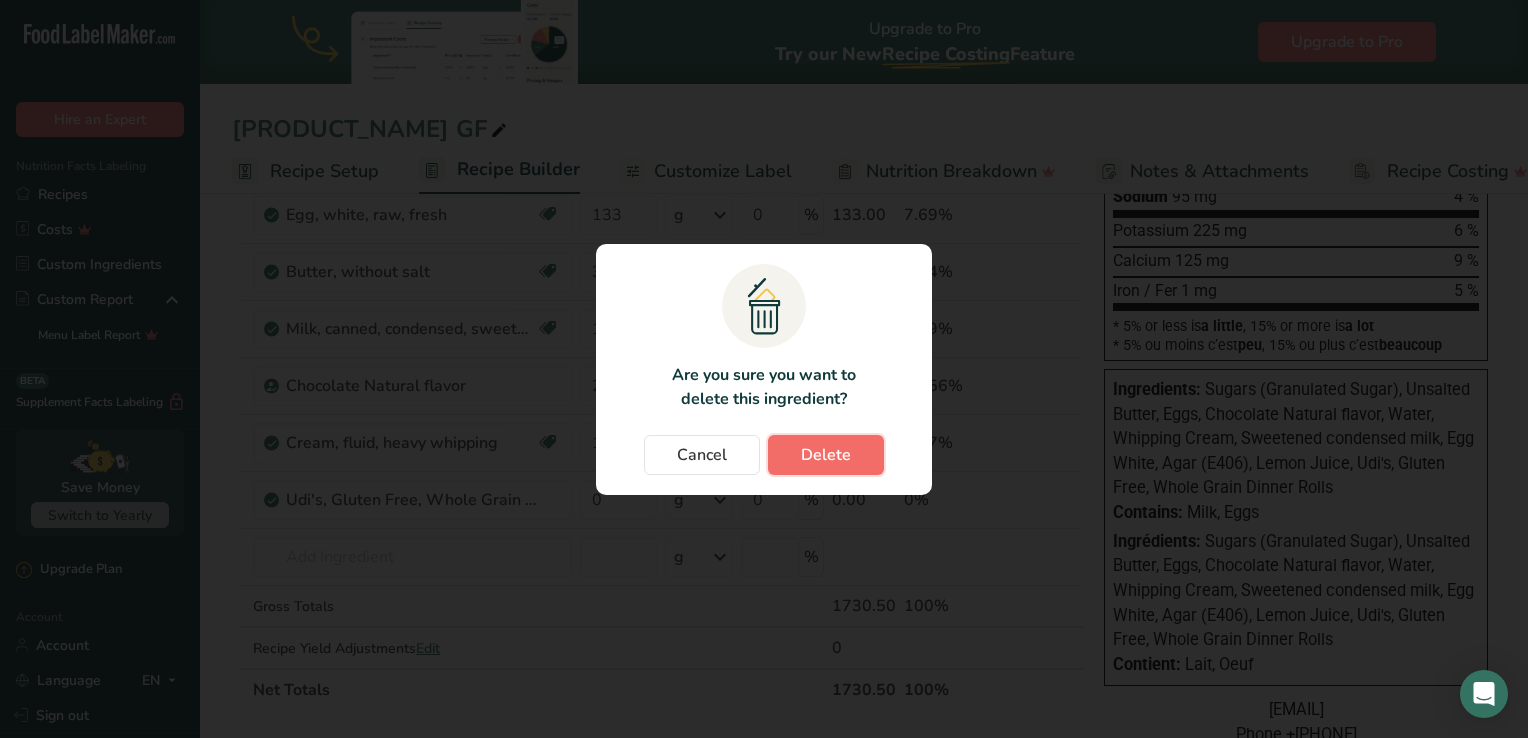 click on "Delete" at bounding box center [826, 455] 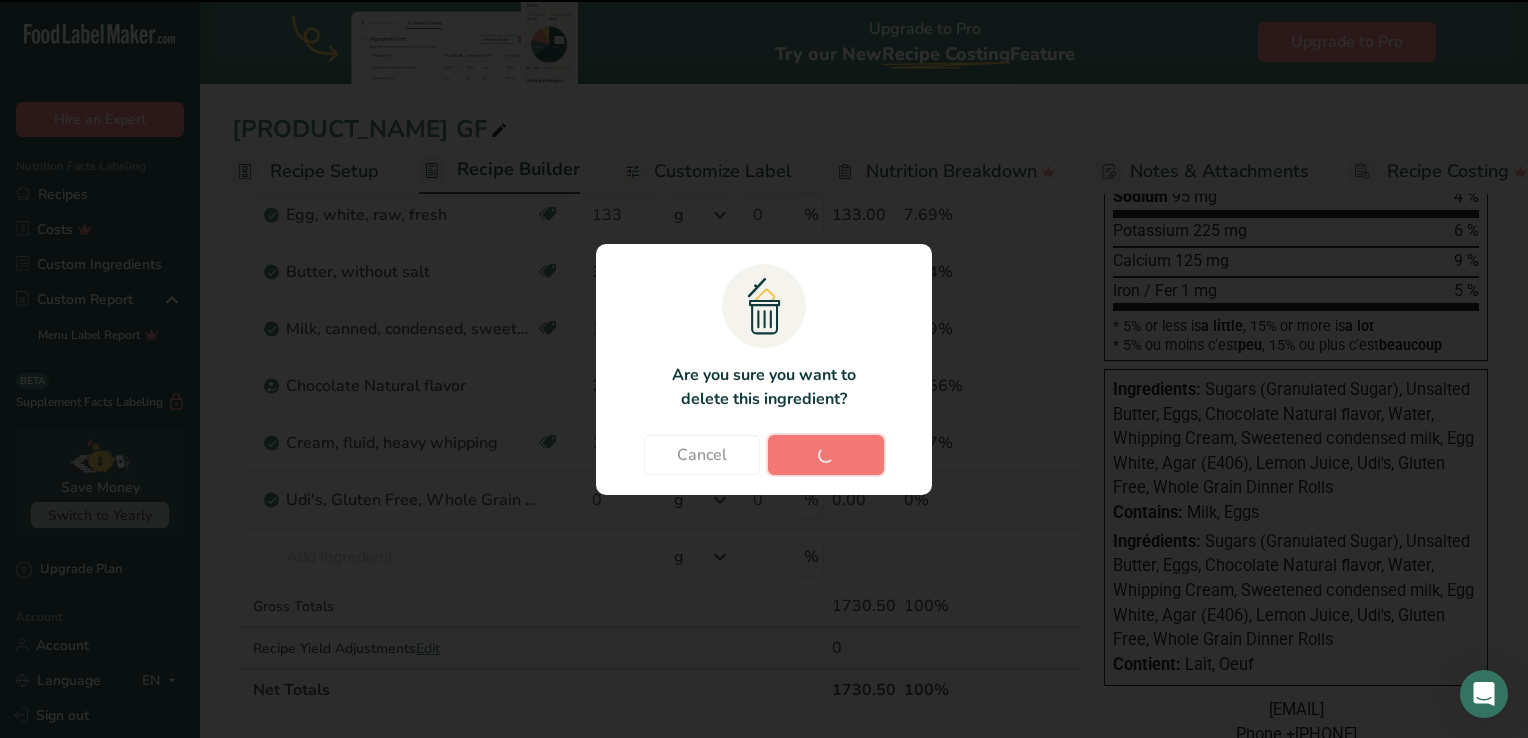 type 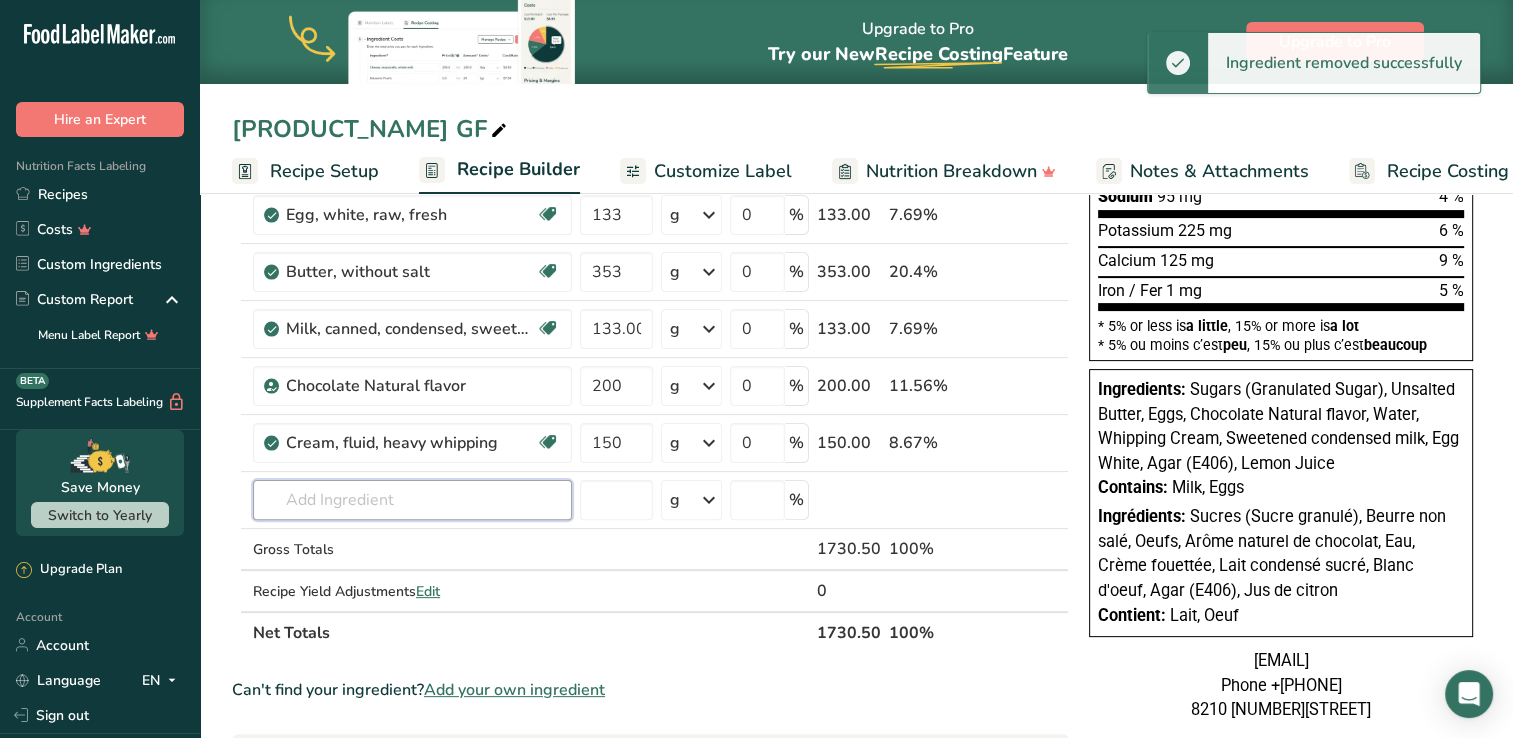 click at bounding box center [412, 500] 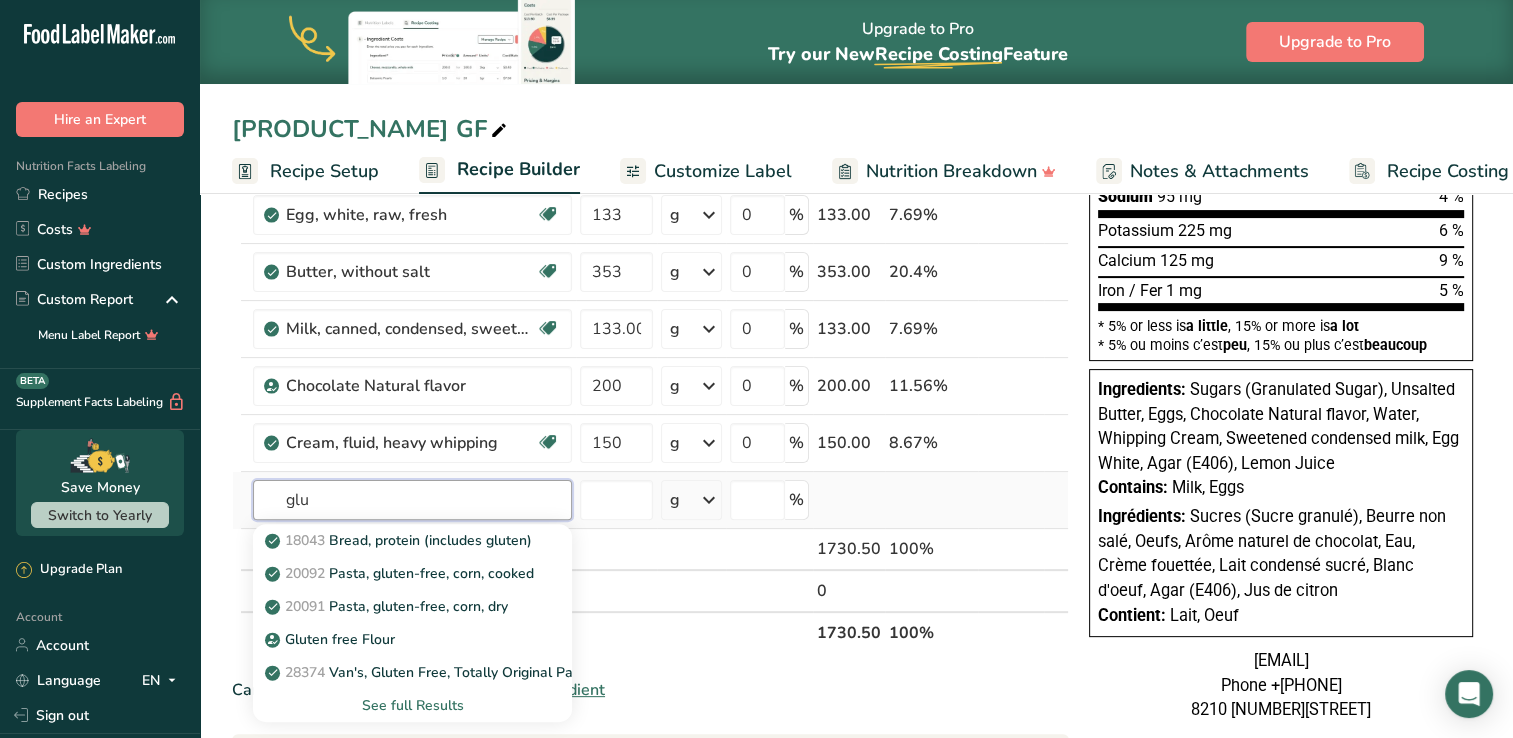 type on "glu" 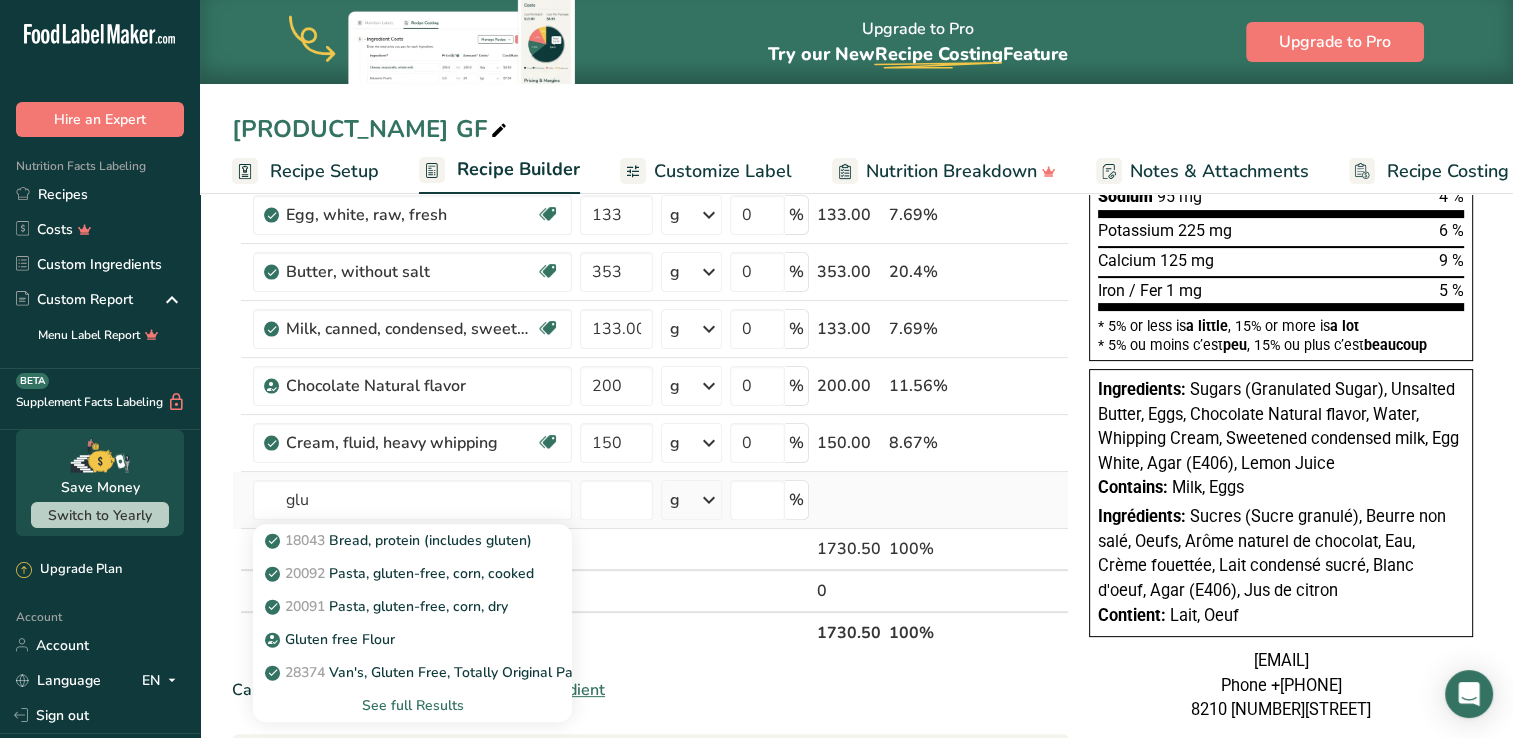 type 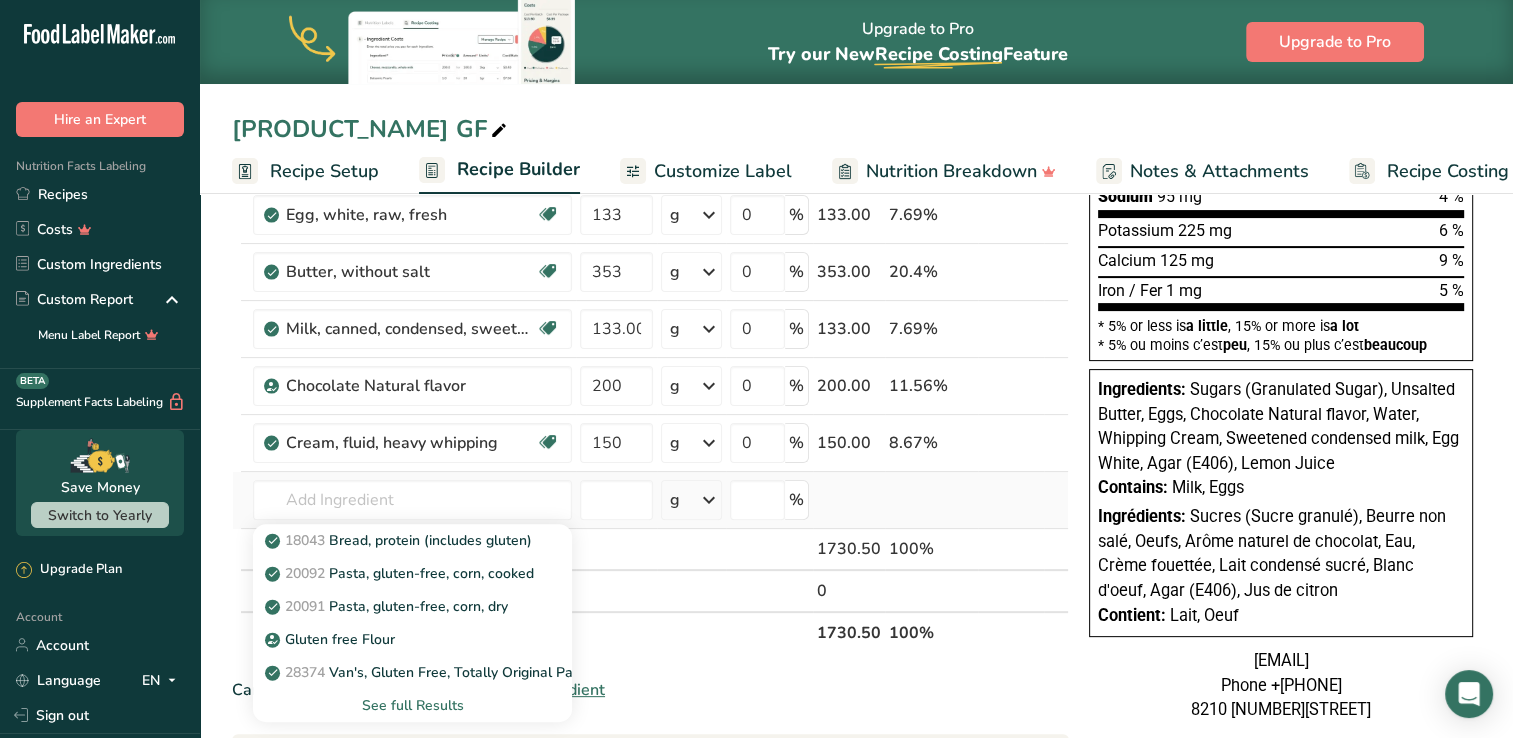 click on "See full Results" at bounding box center (412, 705) 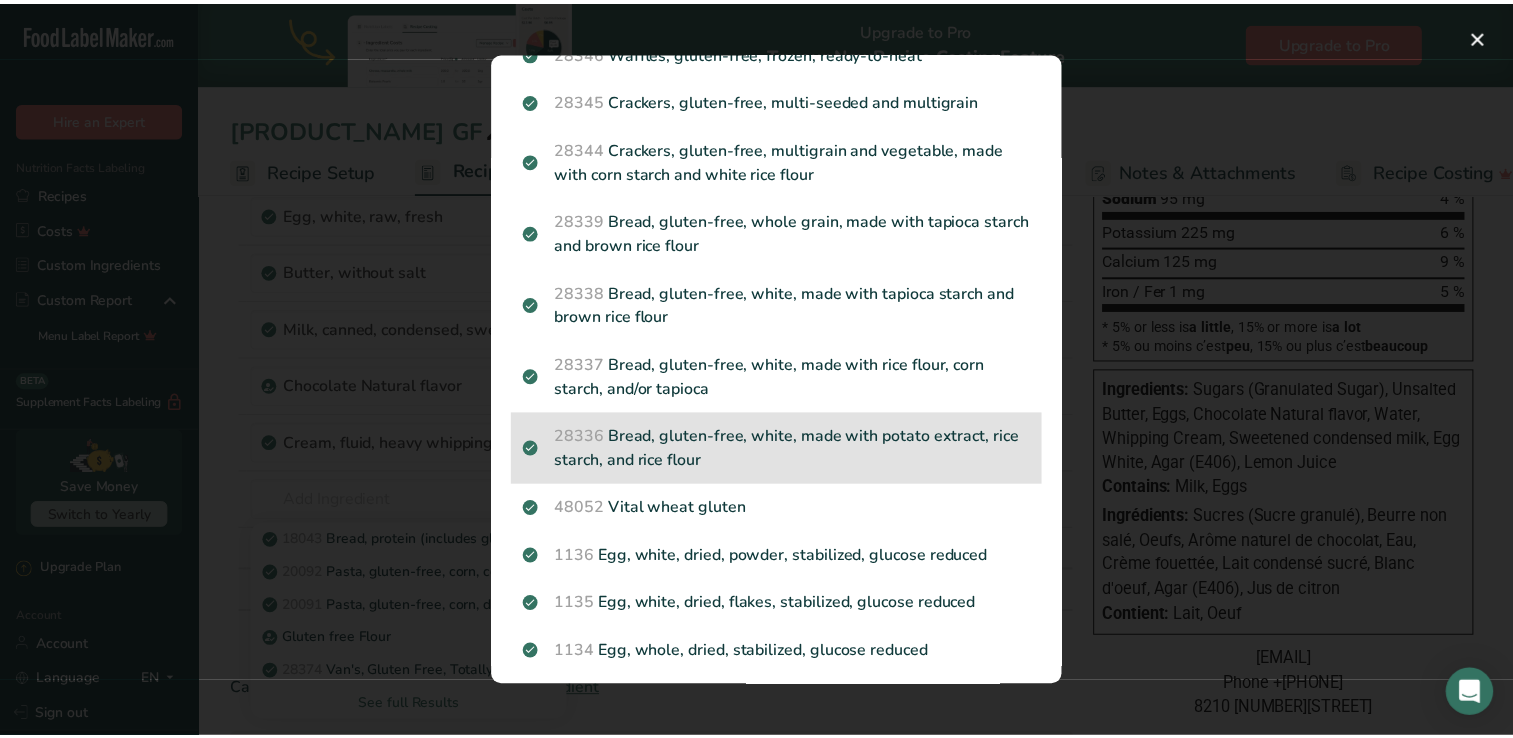 scroll, scrollTop: 918, scrollLeft: 0, axis: vertical 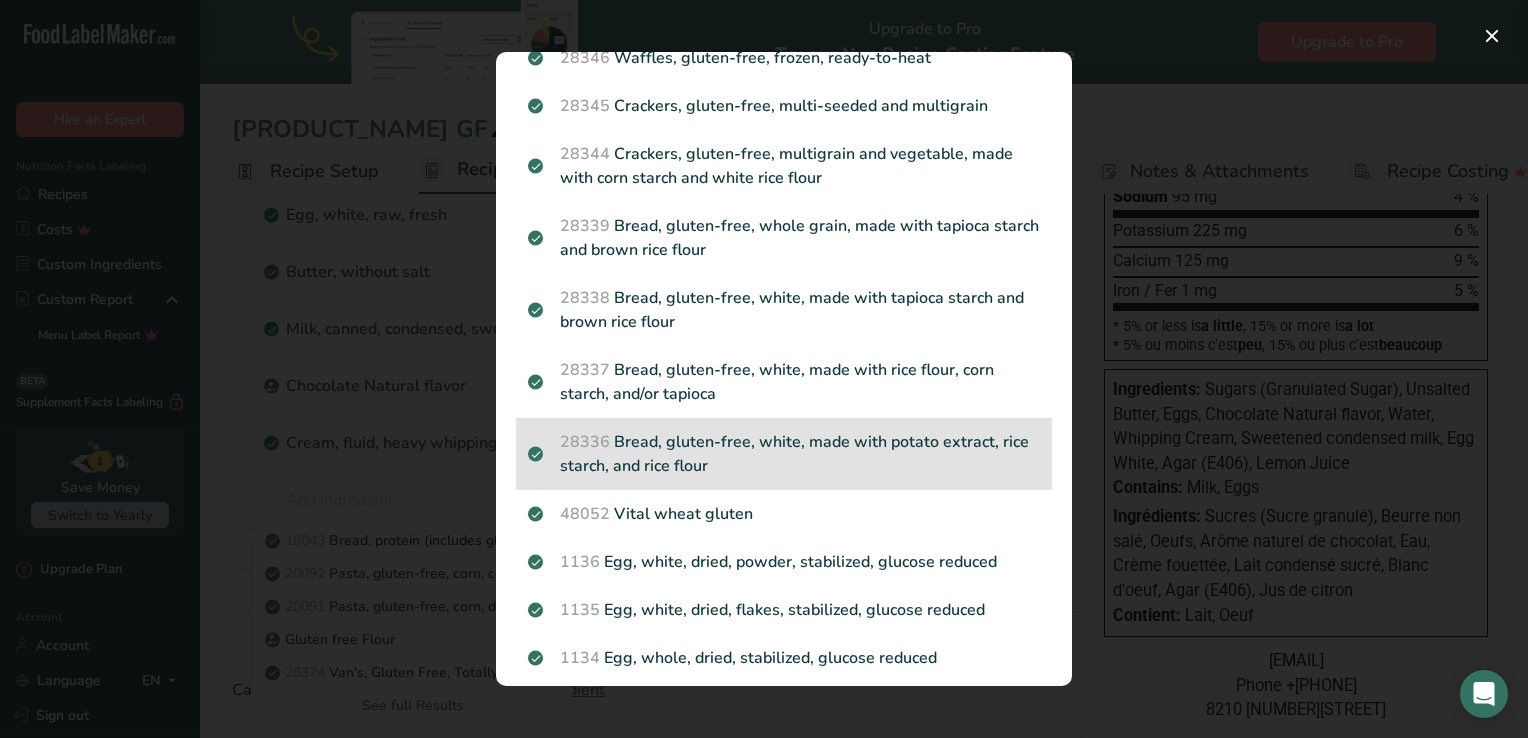 click on "28337
Bread, gluten-free, white, made with rice flour, corn starch, and/or tapioca" at bounding box center [784, 382] 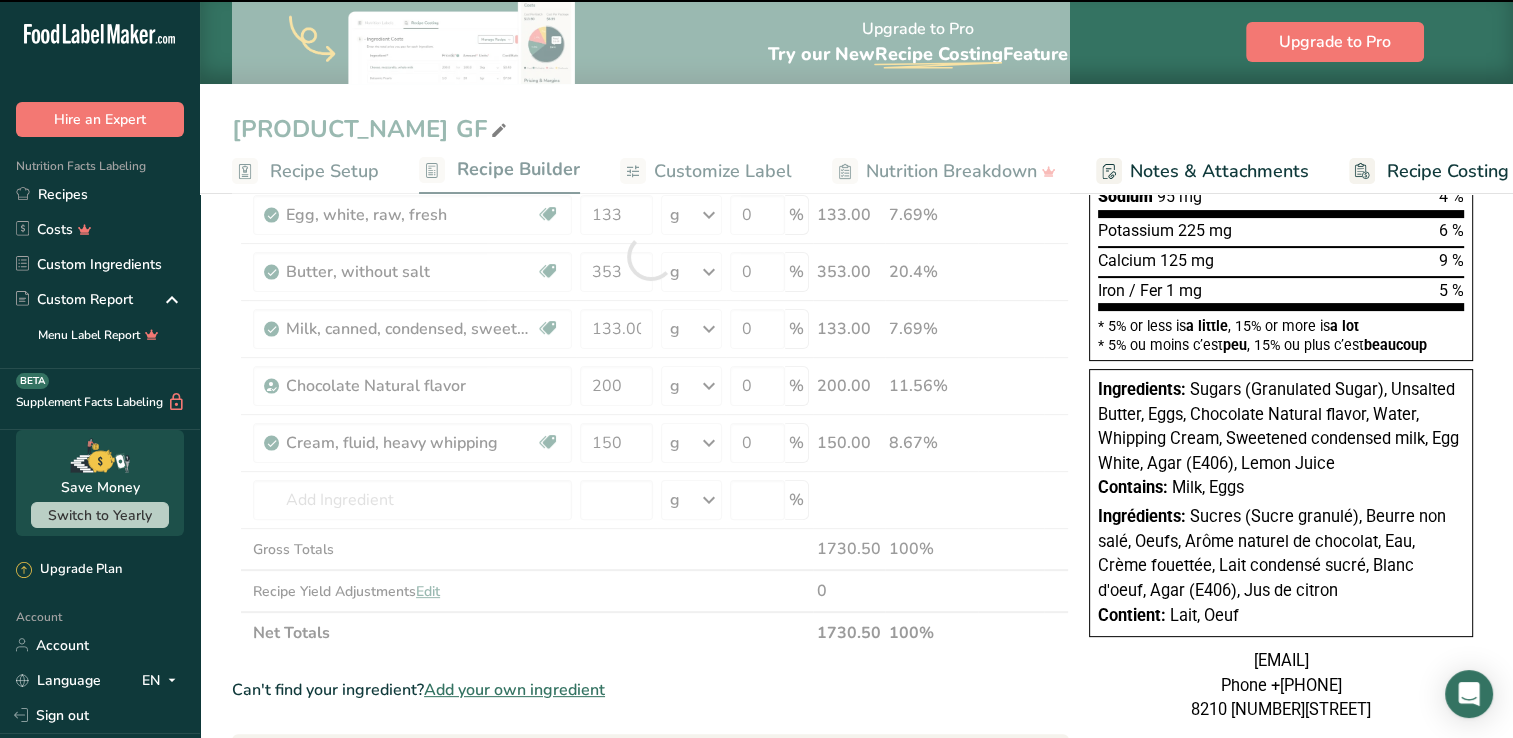 type on "0" 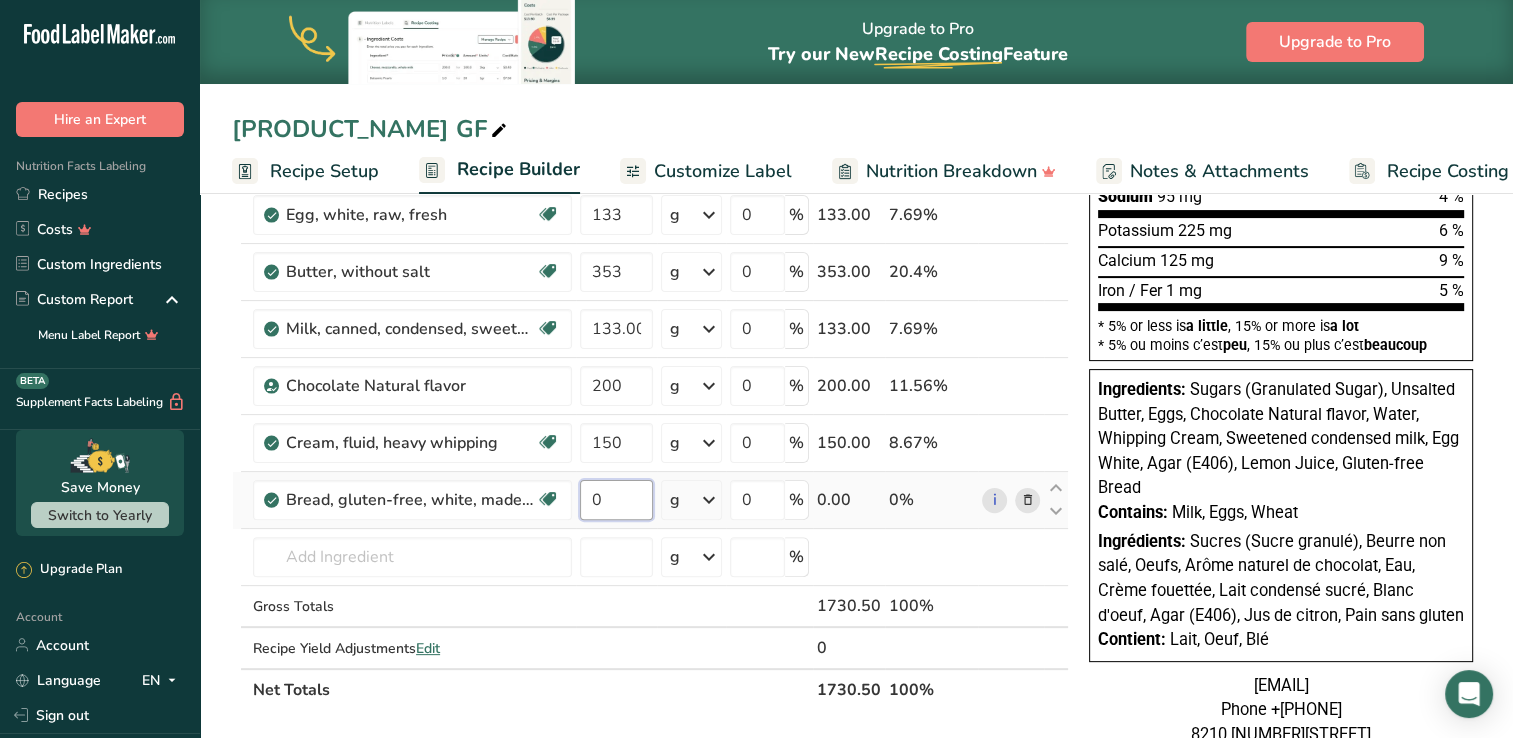 click on "0" at bounding box center (616, 500) 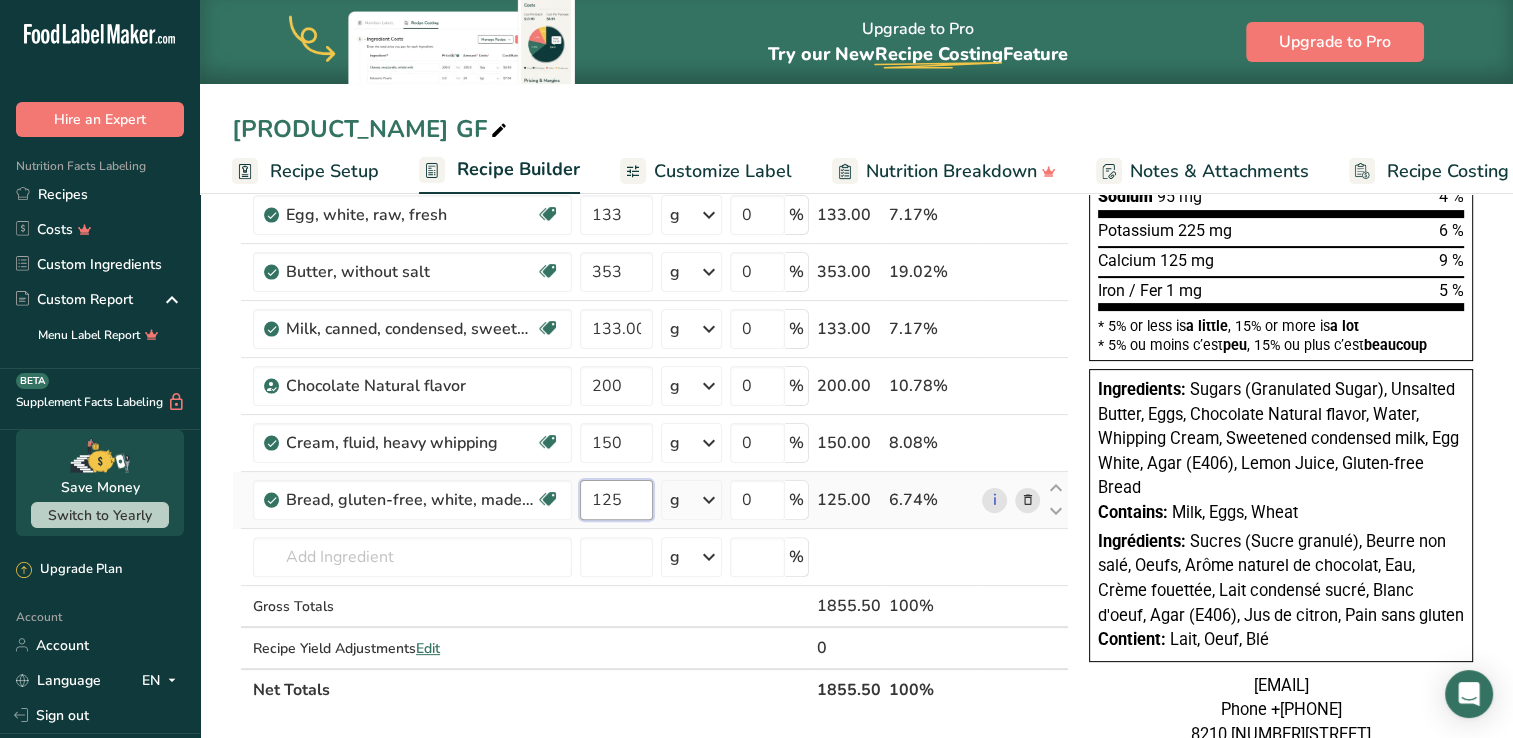 type on "125" 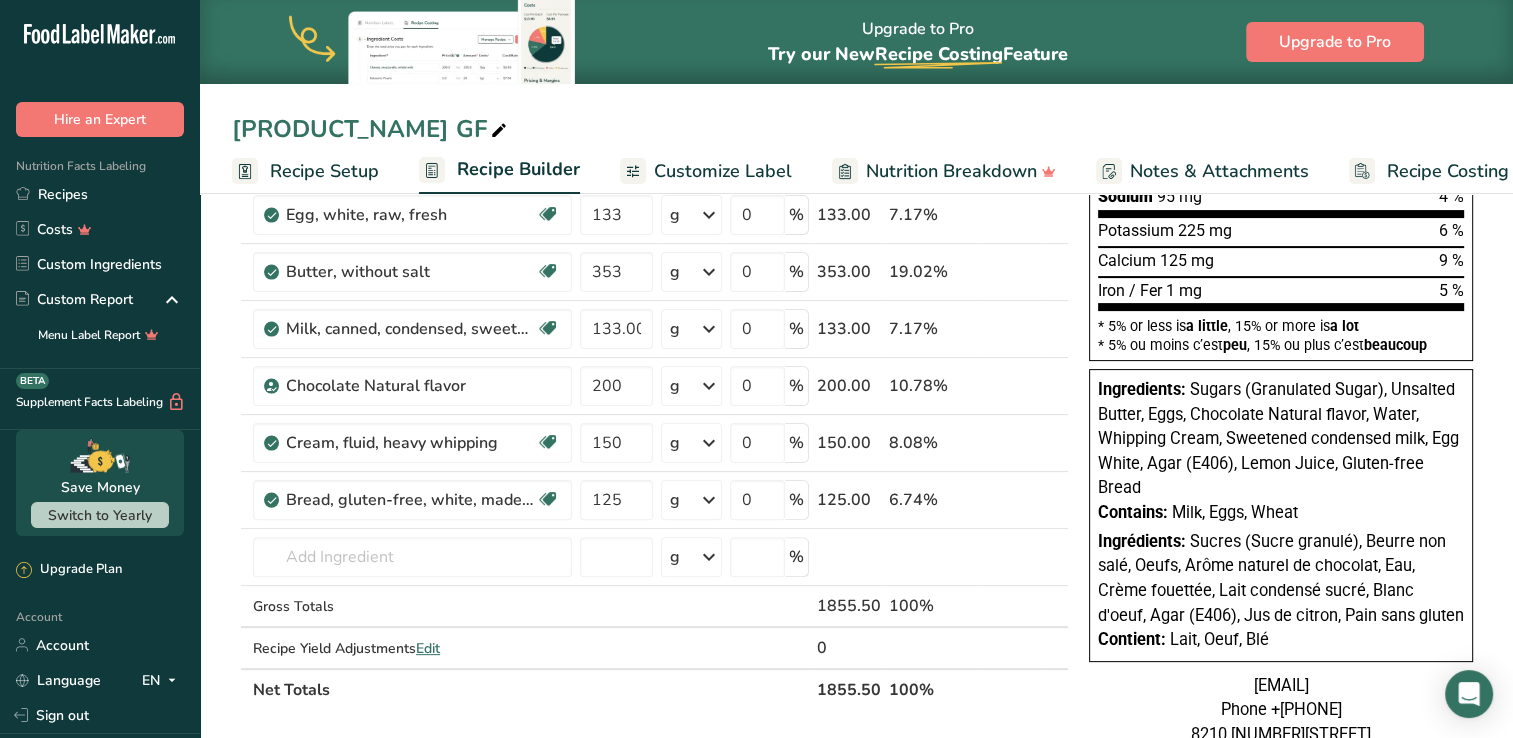 click on "Sugars (Granulated Sugar), Unsalted Butter, Eggs, Chocolate Natural flavor, Water, Whipping Cream, Sweetened condensed milk, Egg White, Agar (E406), Lemon Juice, Gluten-free Bread" at bounding box center (1278, 438) 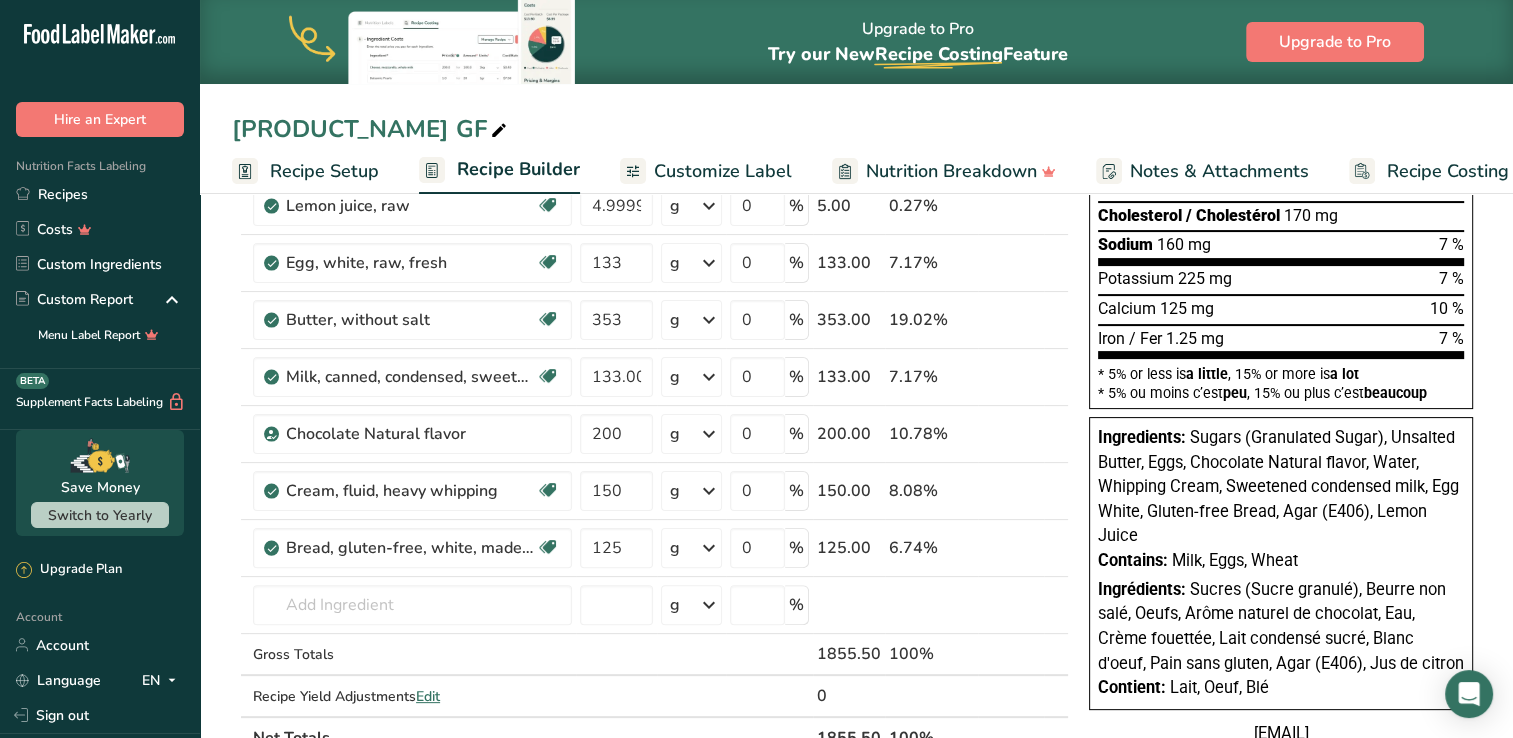 scroll, scrollTop: 0, scrollLeft: 0, axis: both 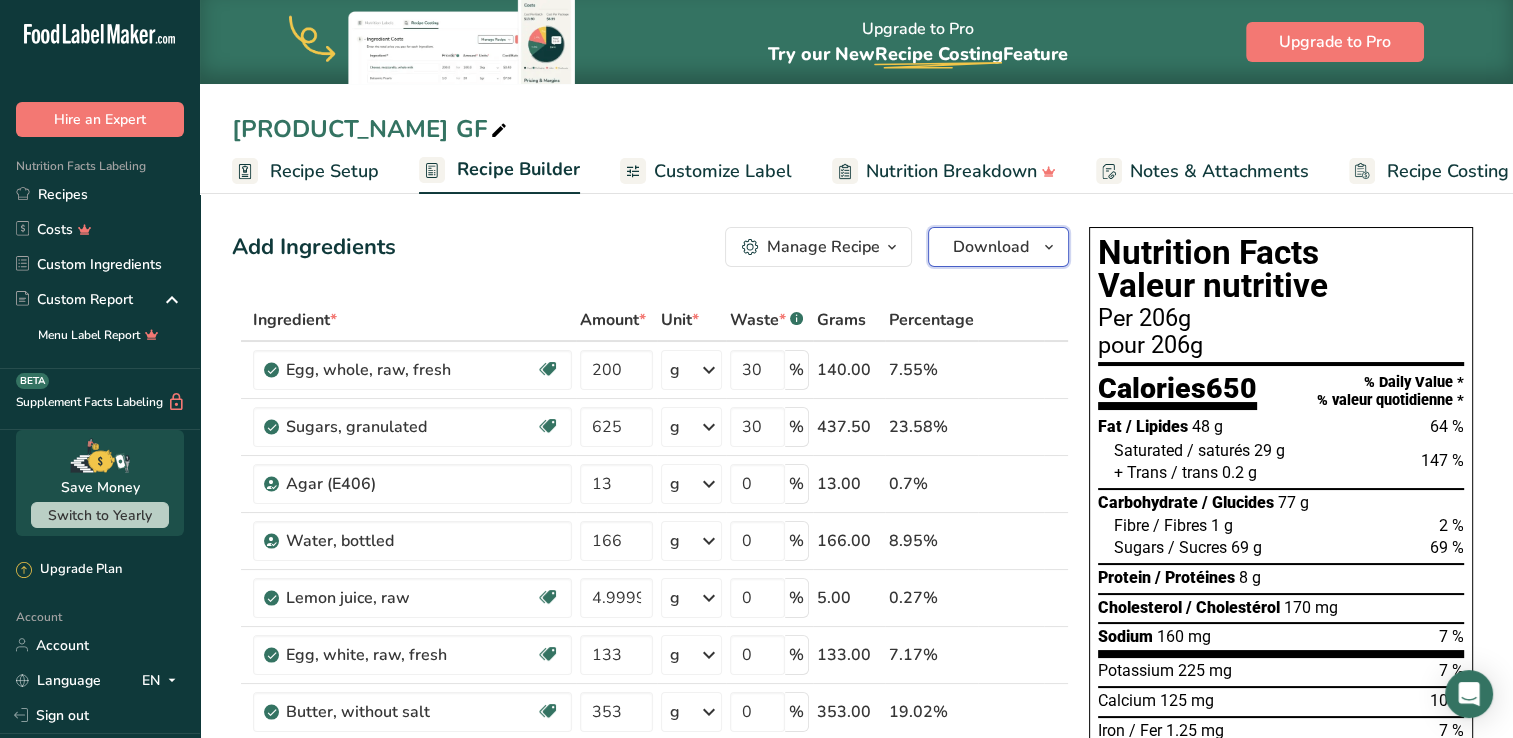 click on "Download" at bounding box center (991, 247) 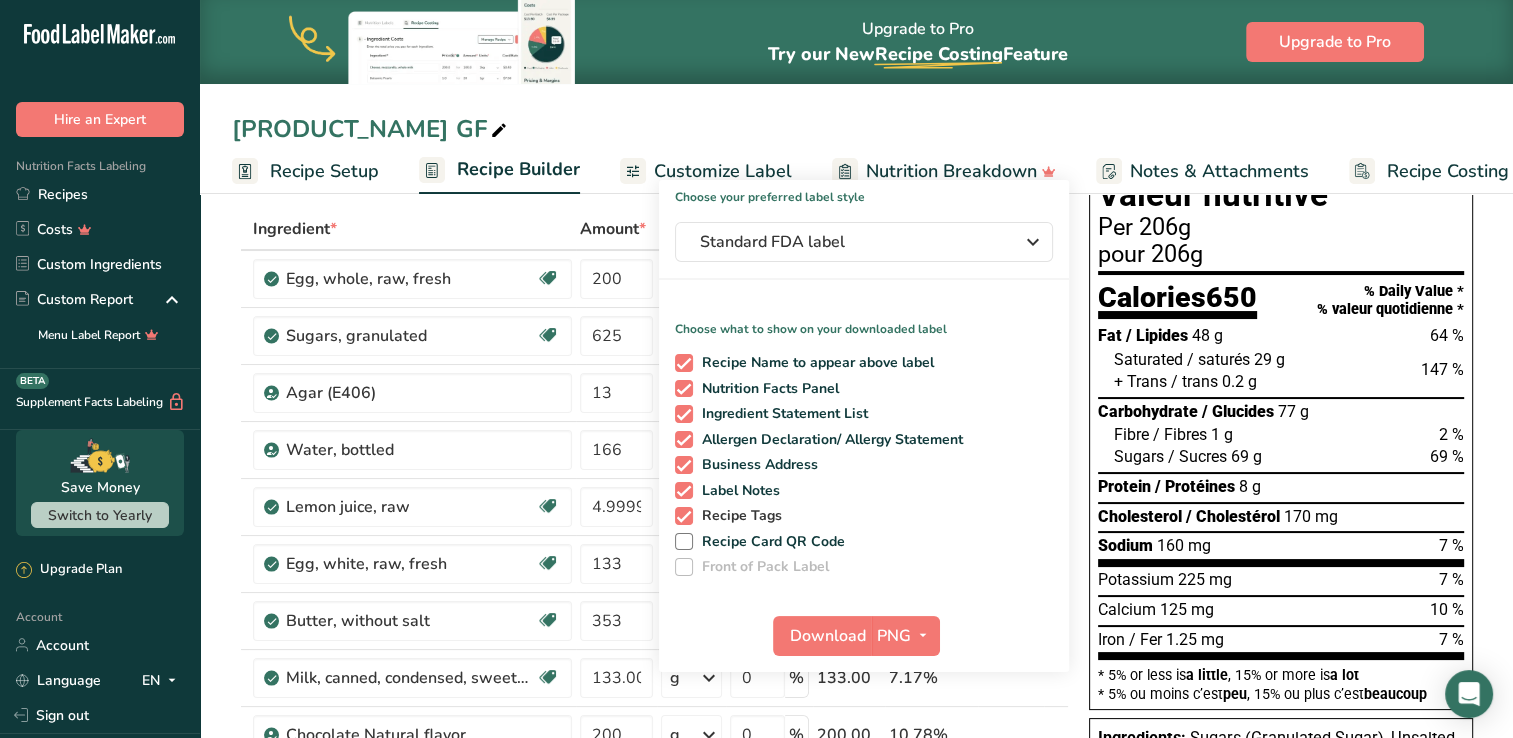 scroll, scrollTop: 92, scrollLeft: 0, axis: vertical 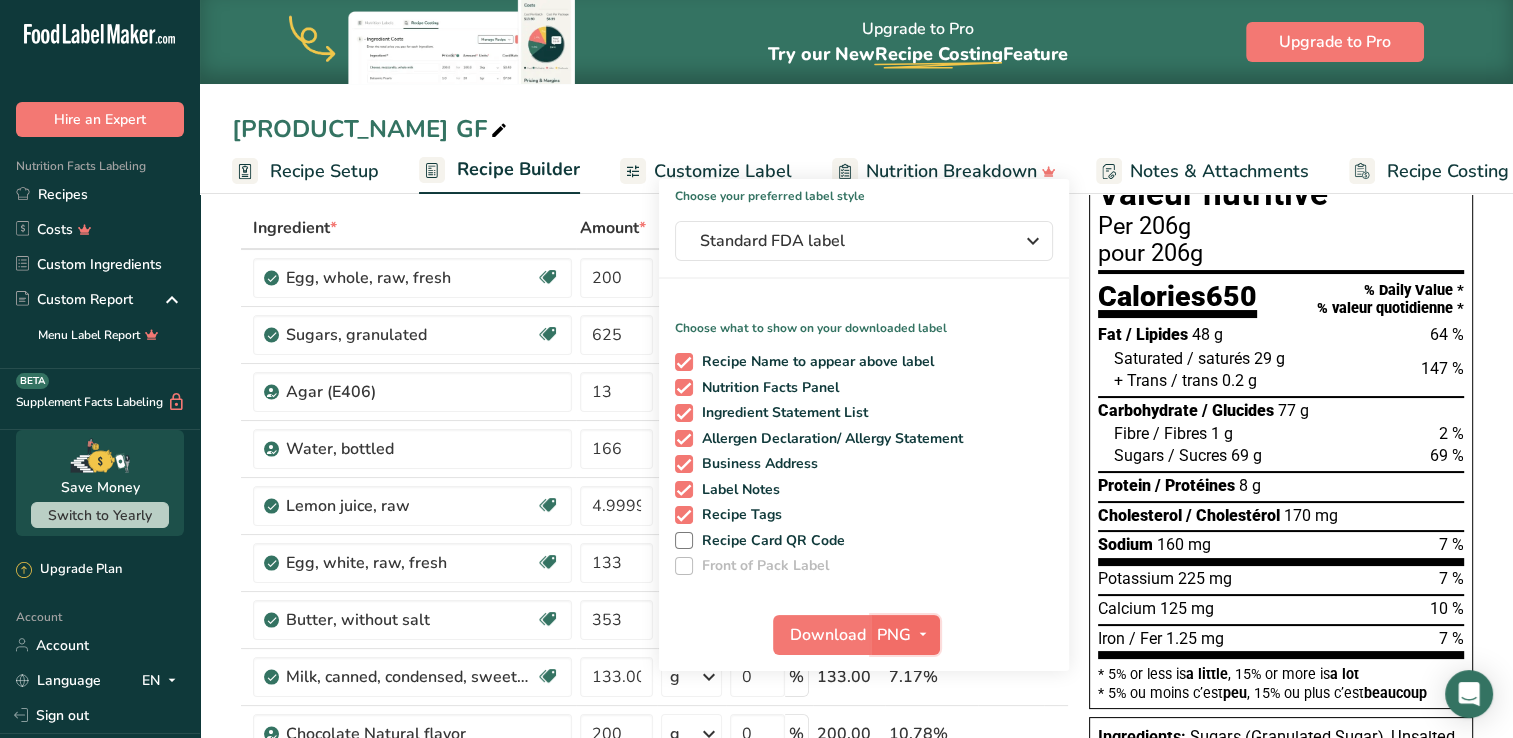 click on "PNG" at bounding box center (894, 635) 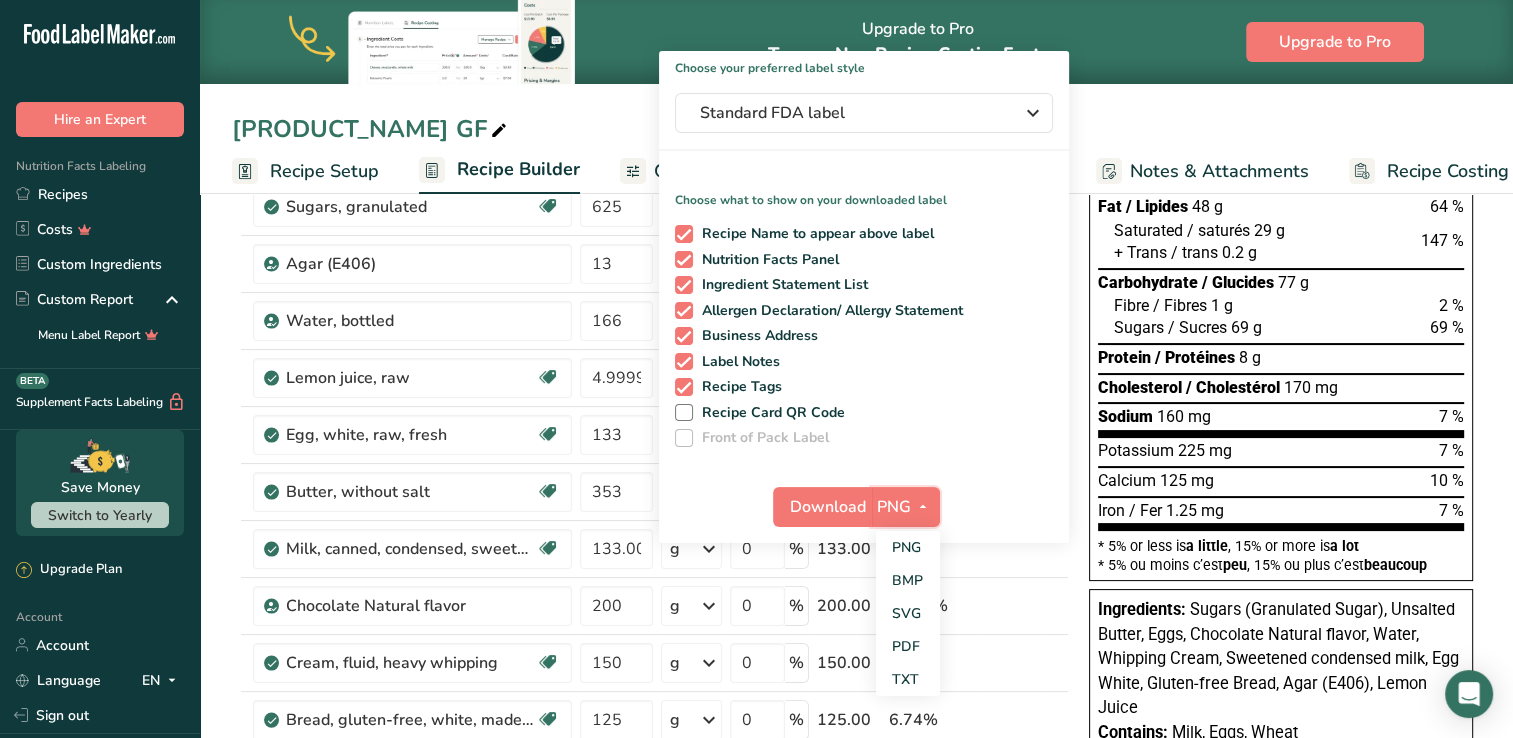 scroll, scrollTop: 220, scrollLeft: 0, axis: vertical 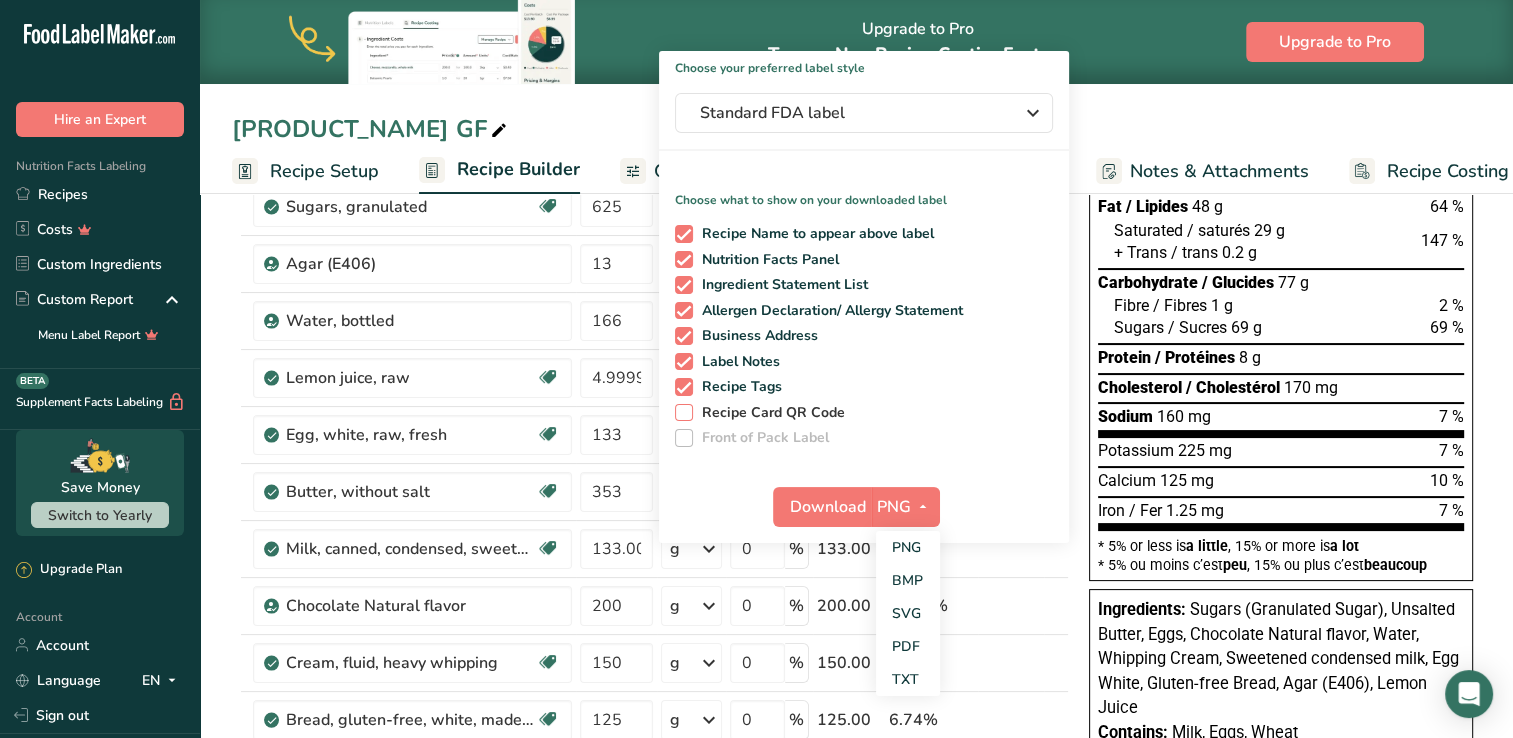 click on "Recipe Card QR Code" at bounding box center [860, 413] 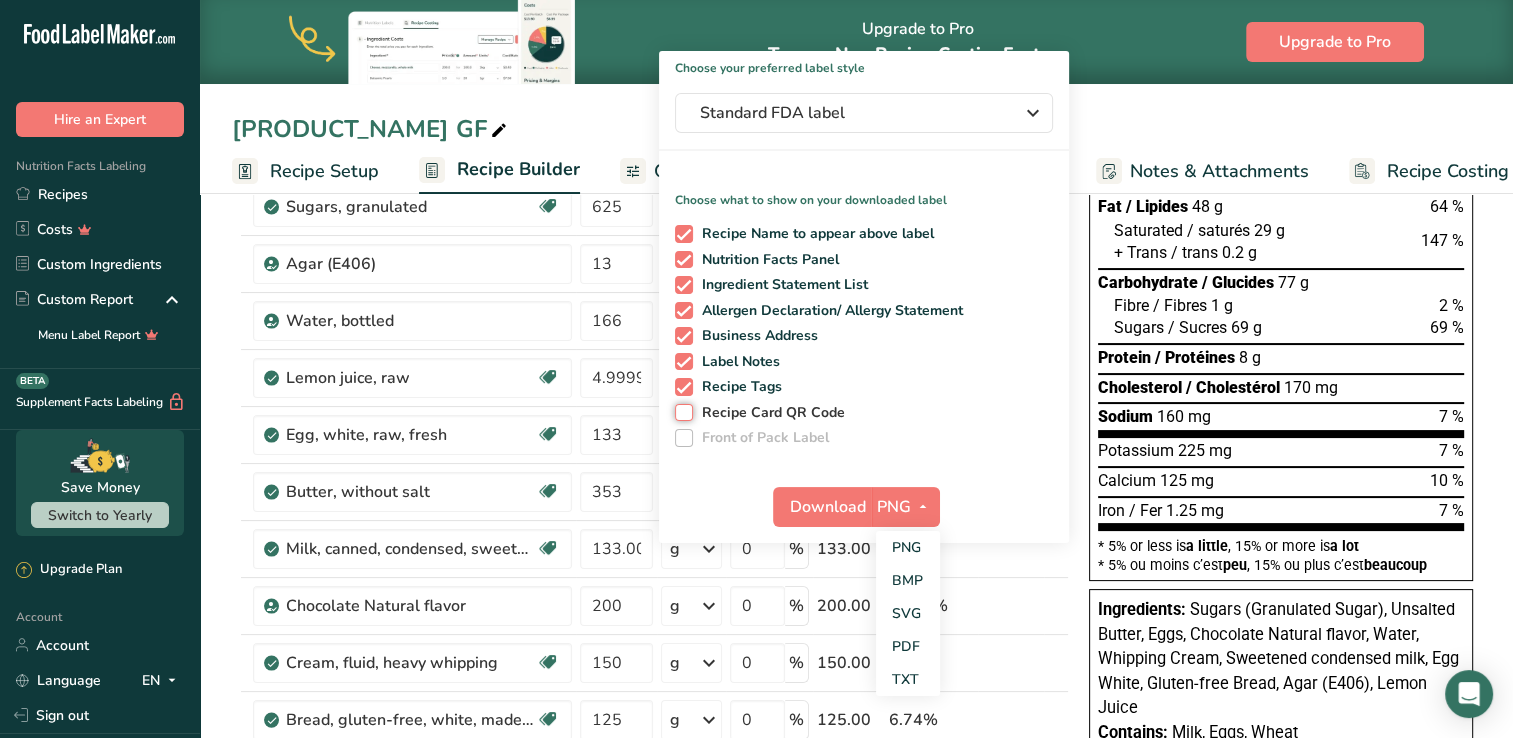 click on "Recipe Card QR Code" at bounding box center [681, 412] 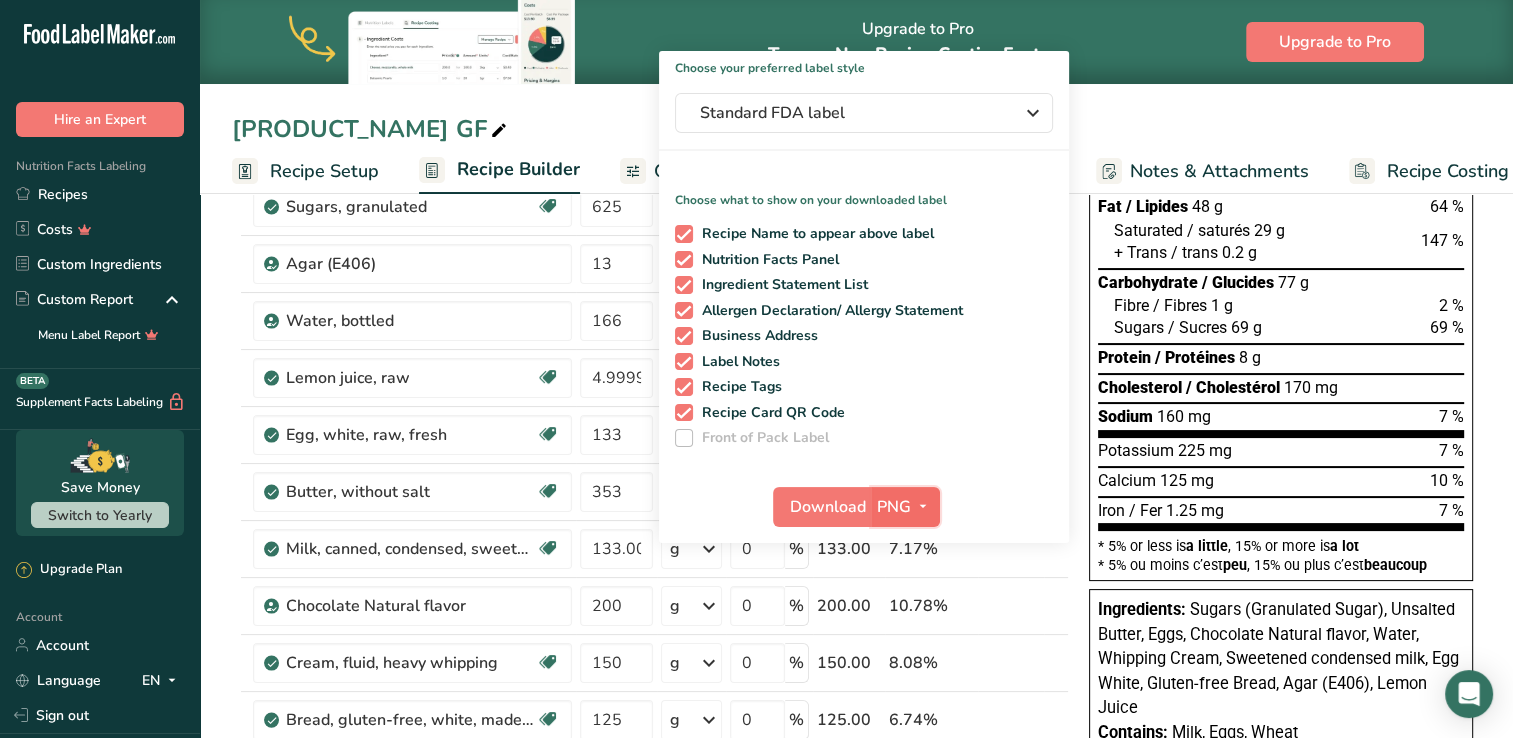 click on "PNG" at bounding box center (894, 507) 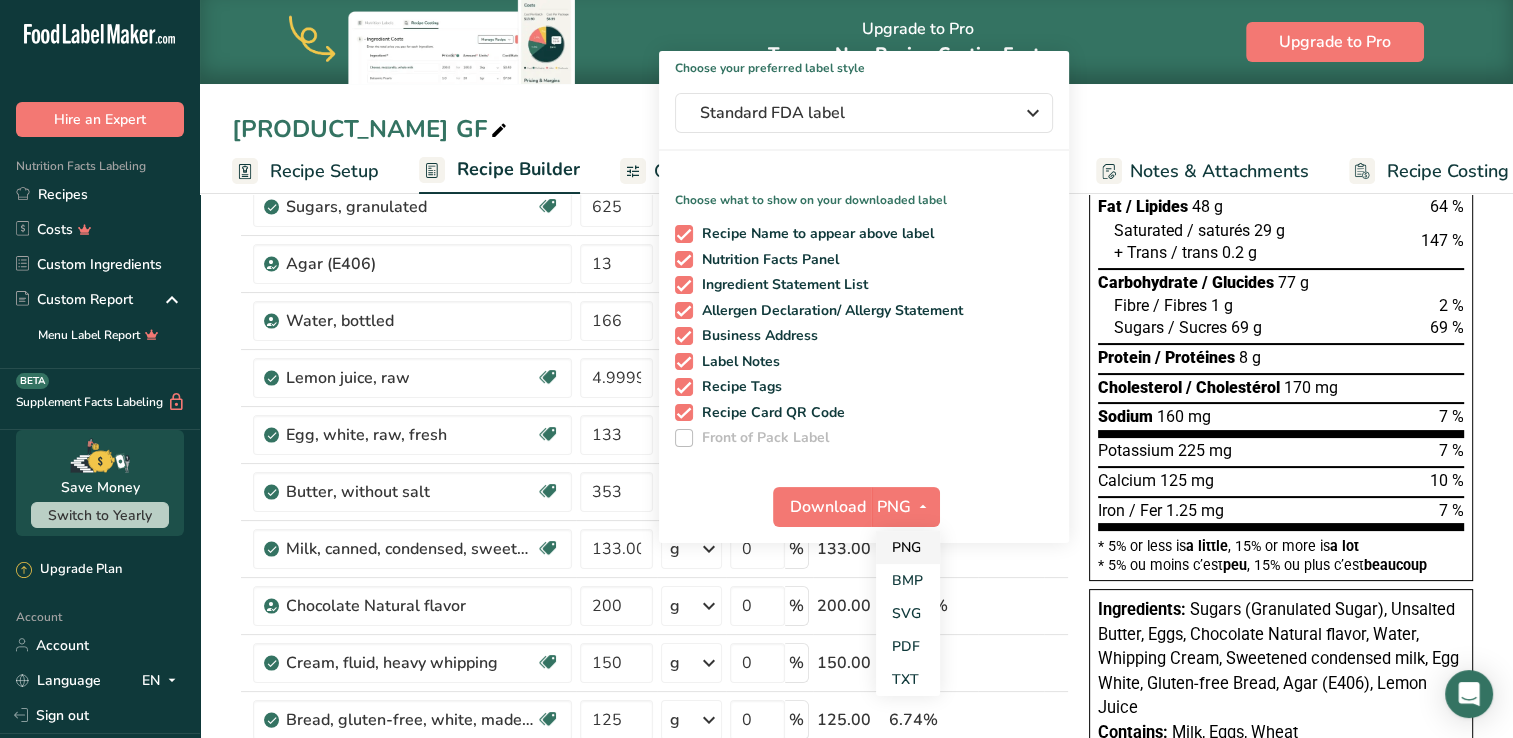 click on "PNG" at bounding box center [908, 547] 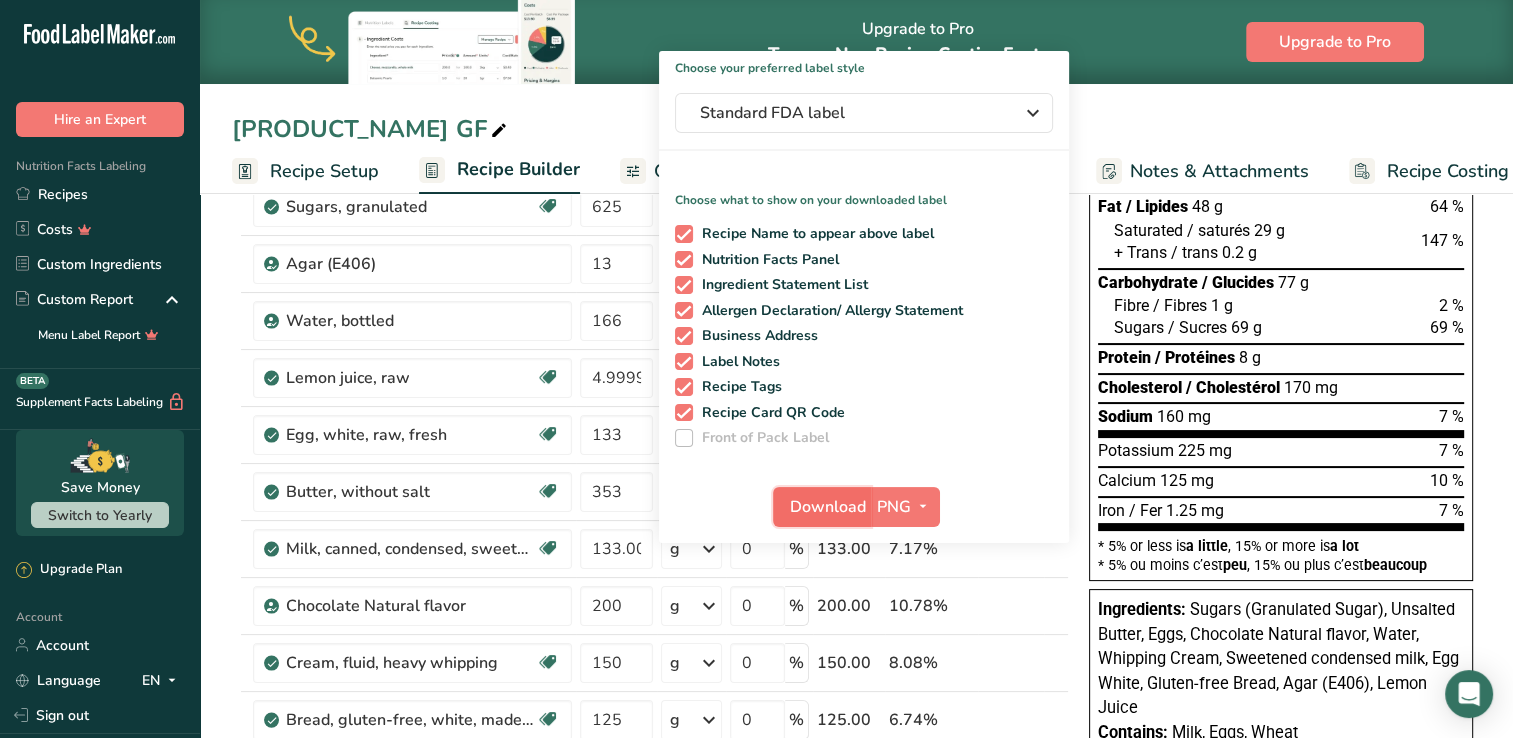 click on "Download" at bounding box center (828, 507) 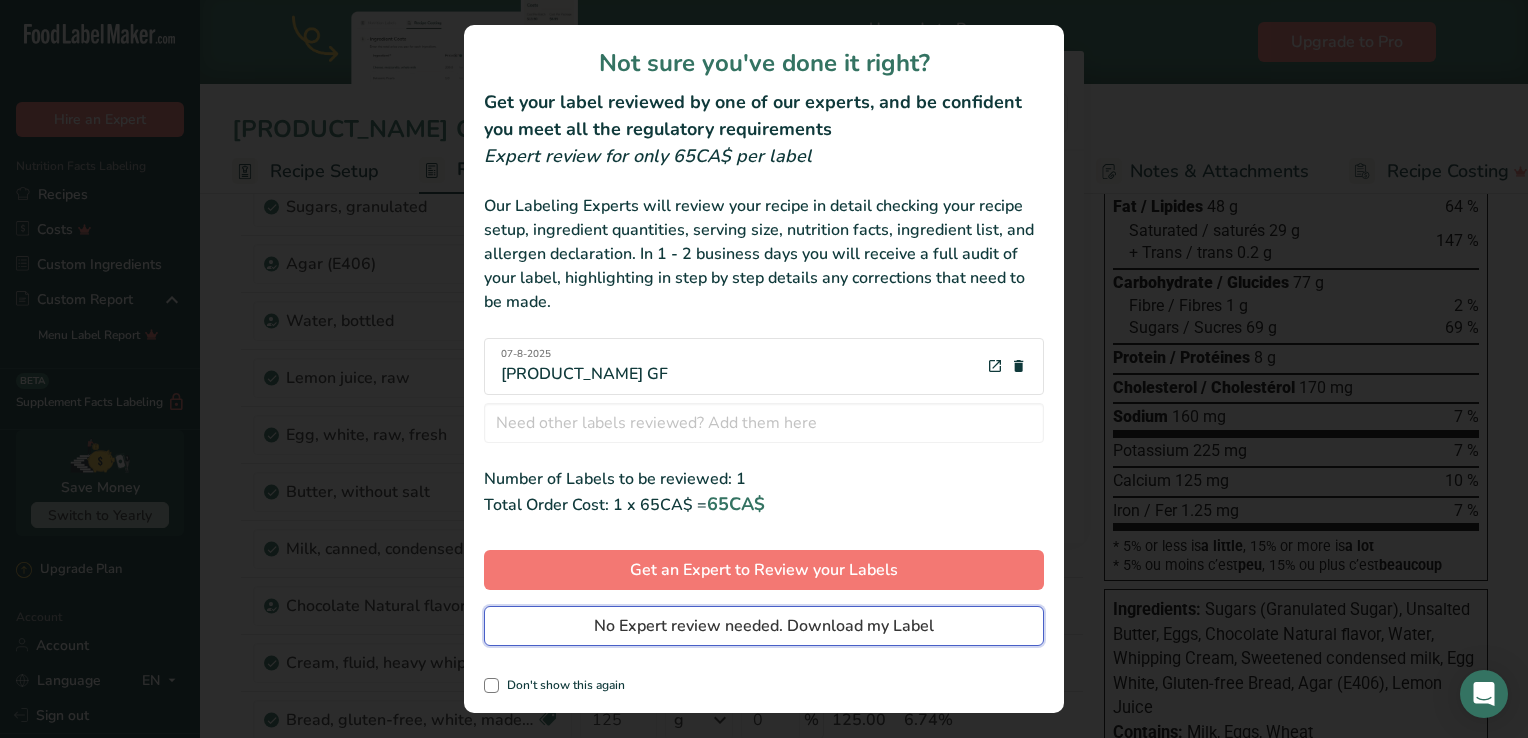 drag, startPoint x: 876, startPoint y: 630, endPoint x: 887, endPoint y: 634, distance: 11.7046995 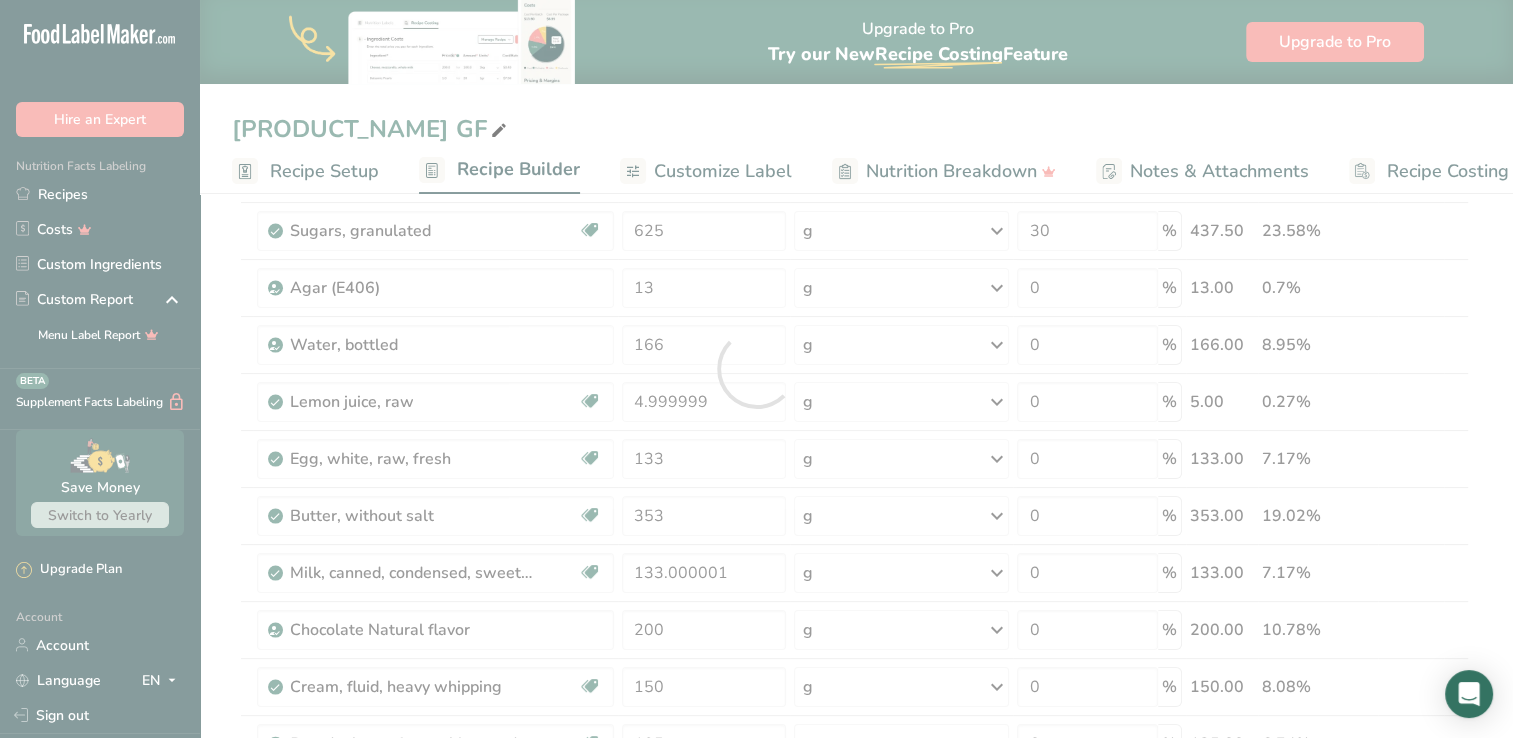 scroll, scrollTop: 0, scrollLeft: 0, axis: both 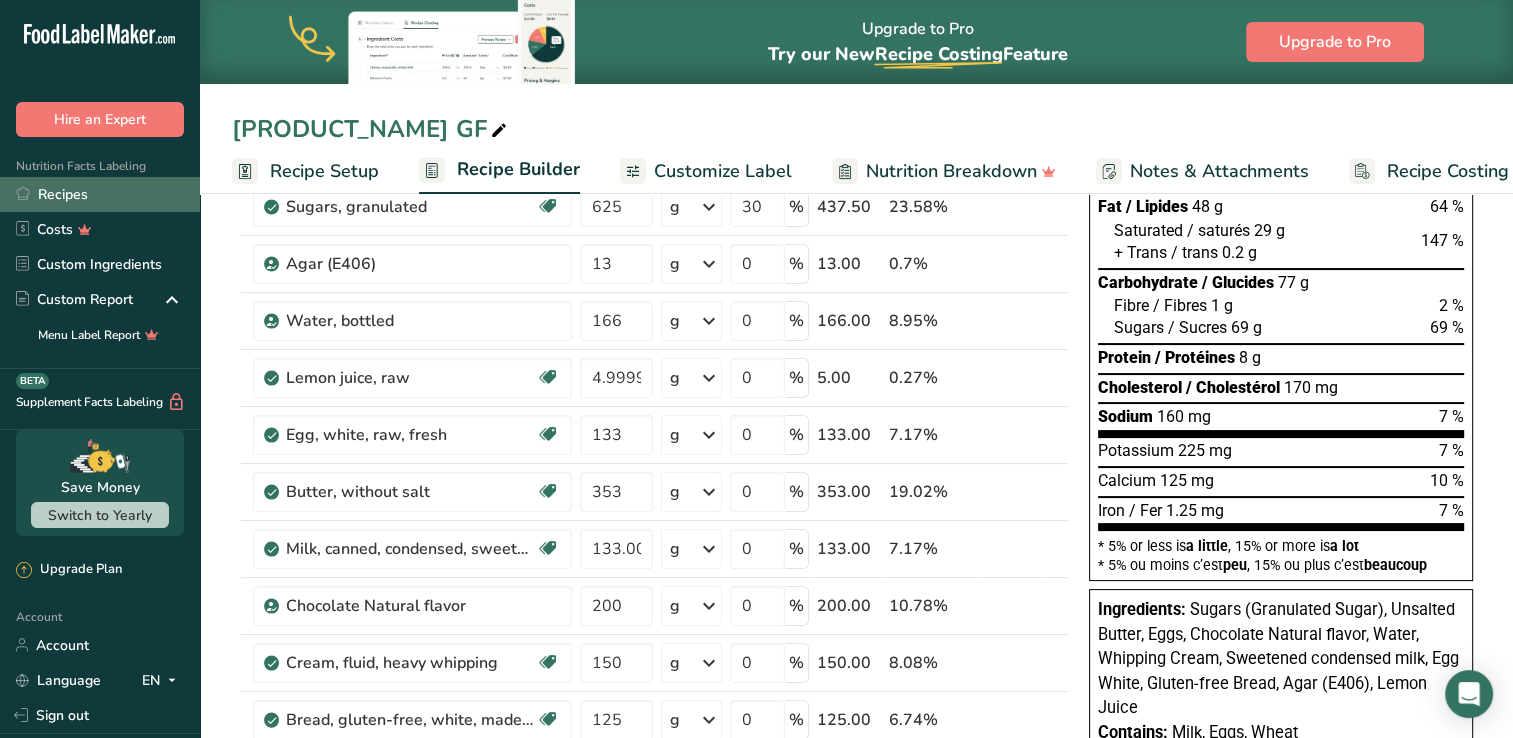 click on "Recipes" at bounding box center [100, 194] 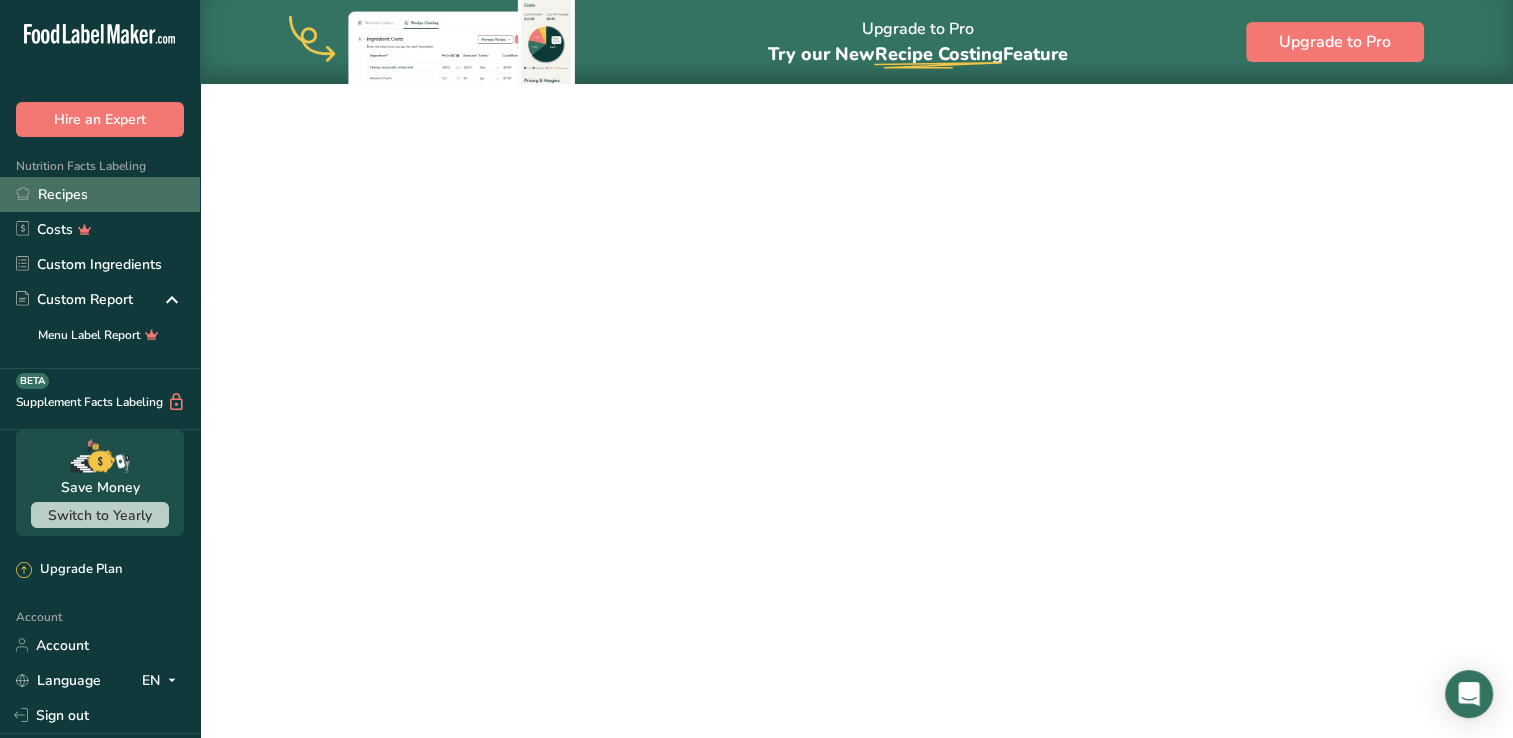 scroll, scrollTop: 0, scrollLeft: 0, axis: both 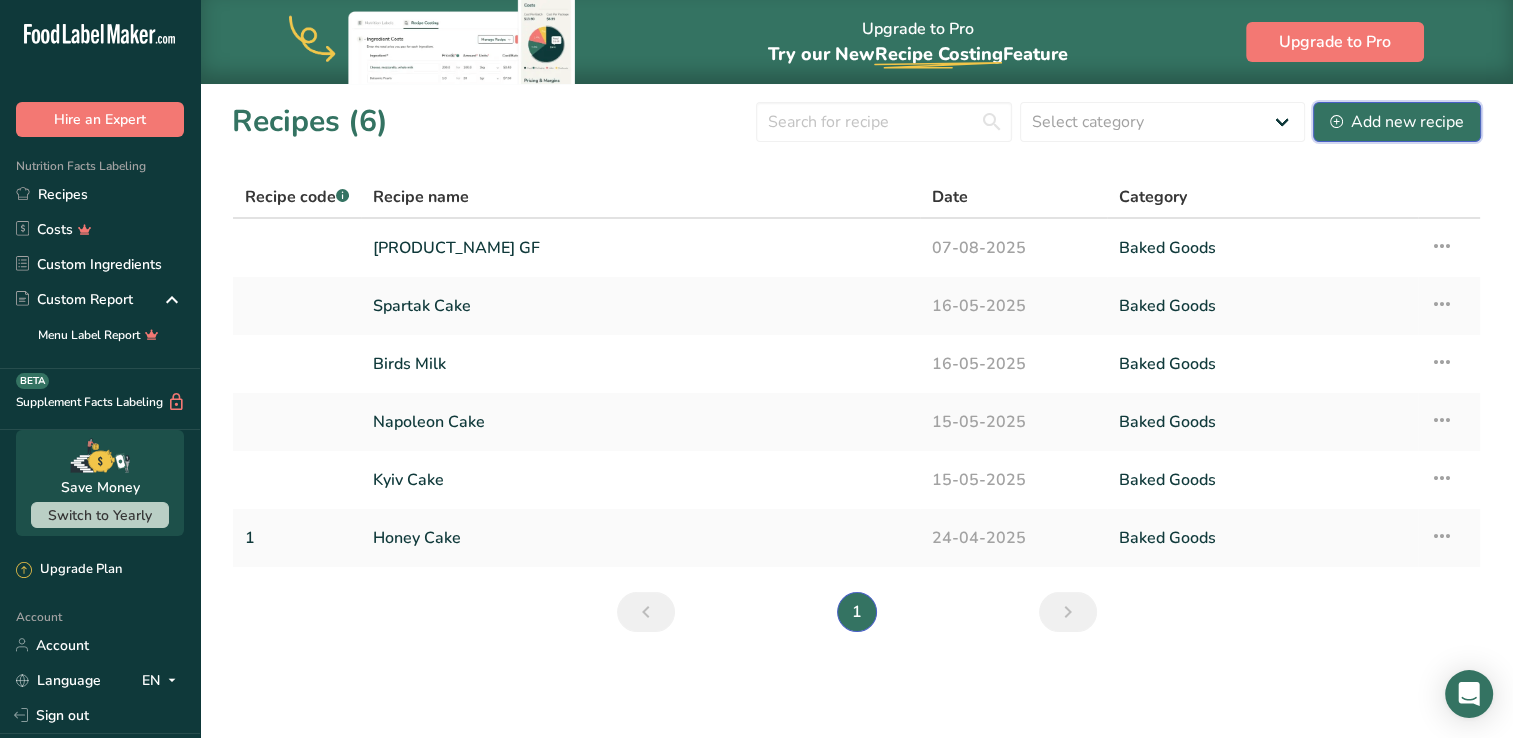 click on "Add new recipe" at bounding box center (1397, 122) 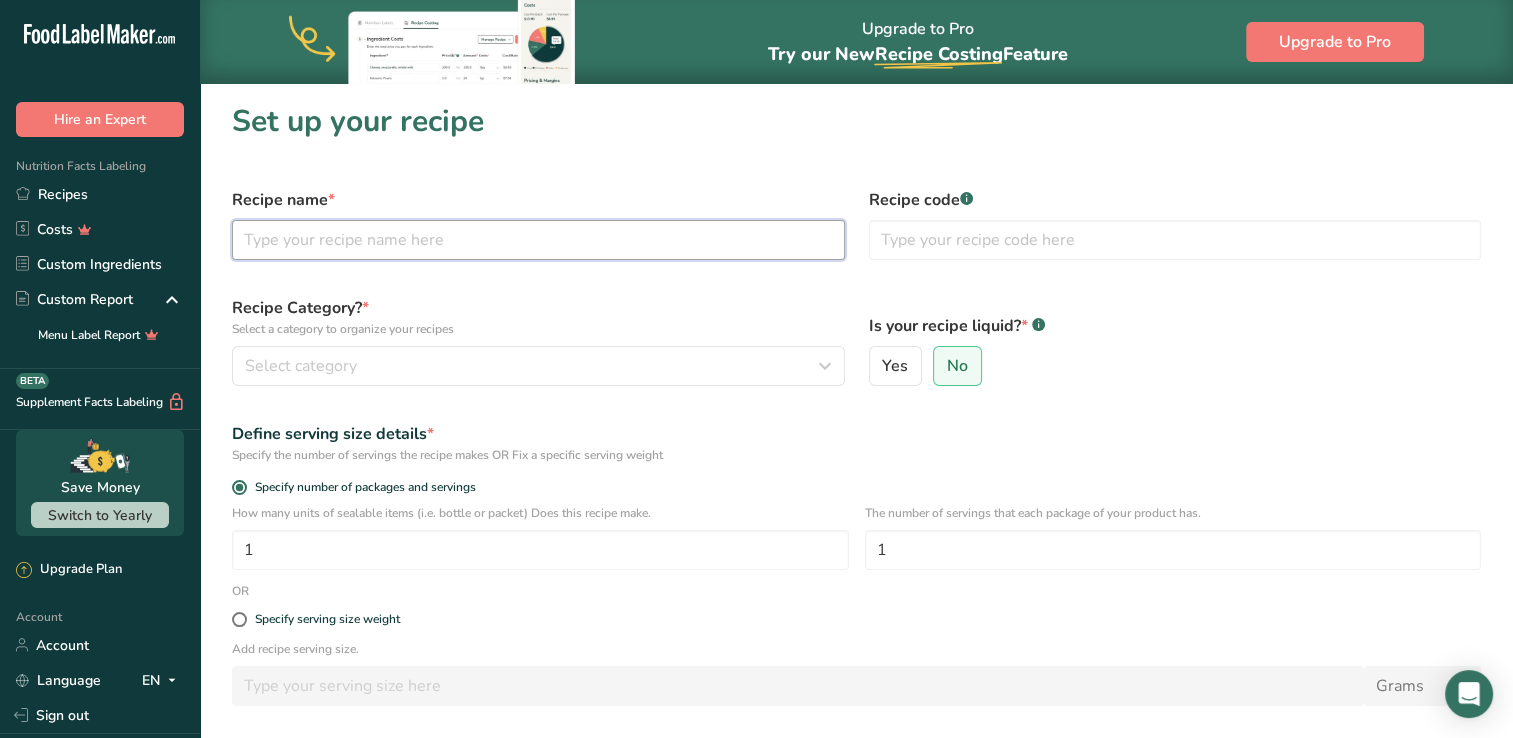 click at bounding box center [538, 240] 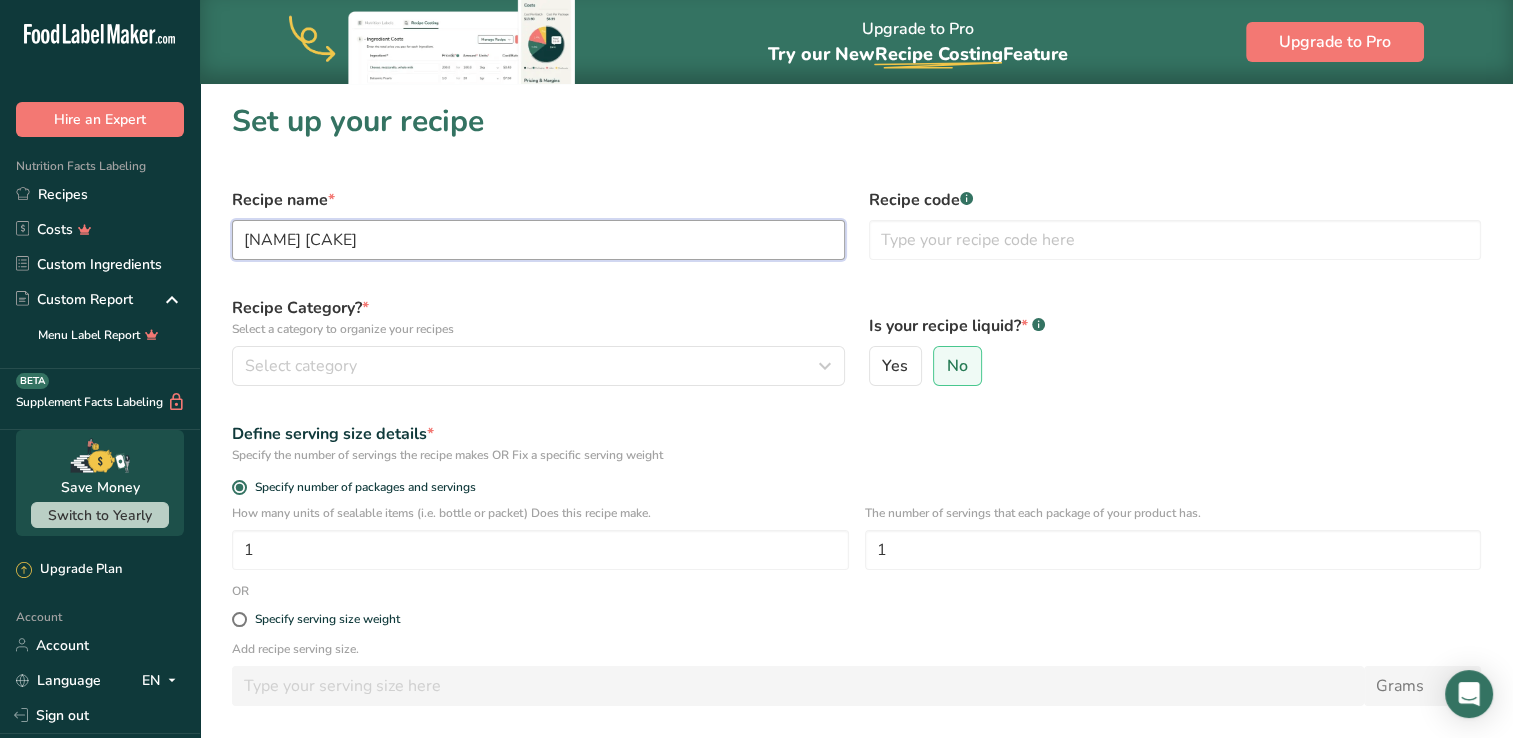 type on "[NAME] [CAKE]" 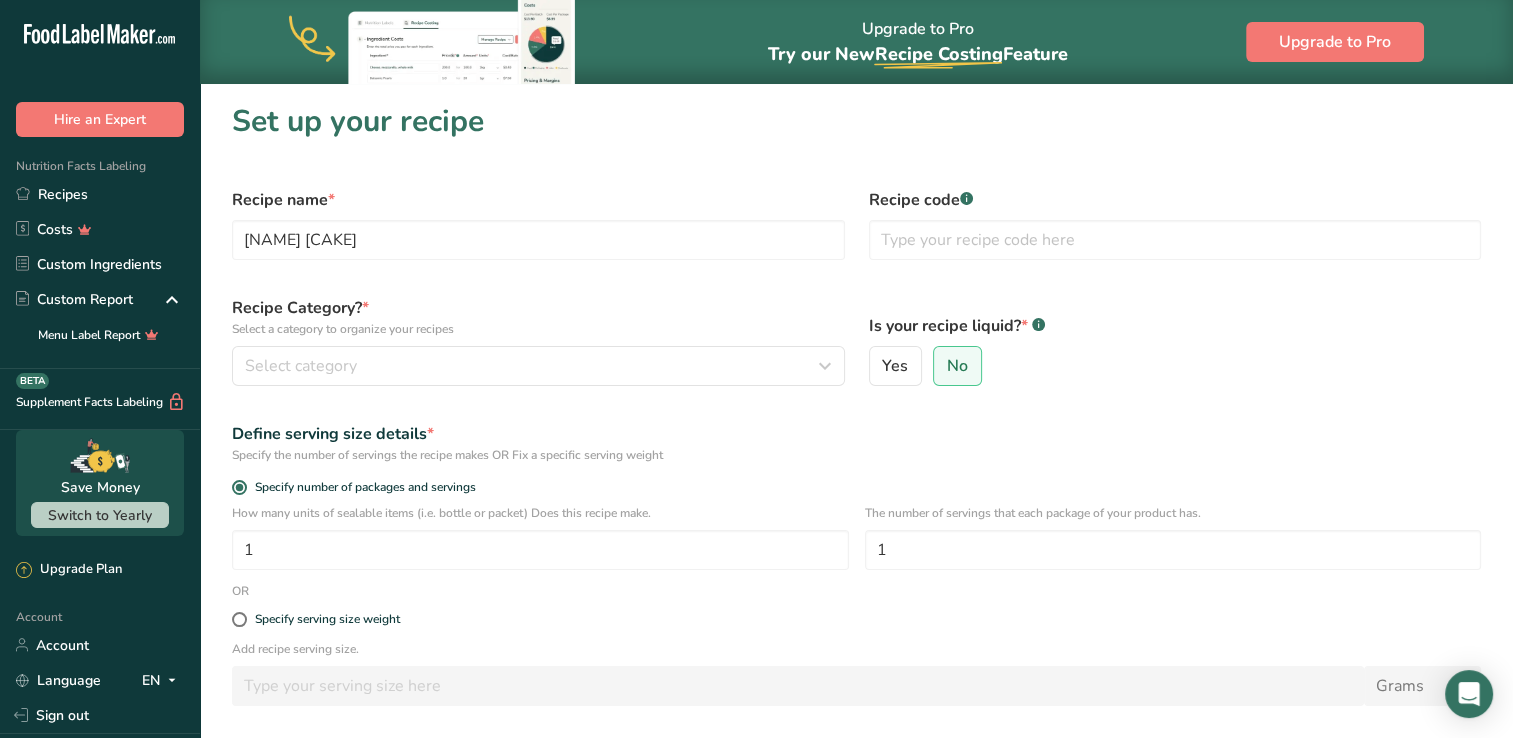 click on "Recipe name *   [NAME] [CAKE]" at bounding box center [538, 224] 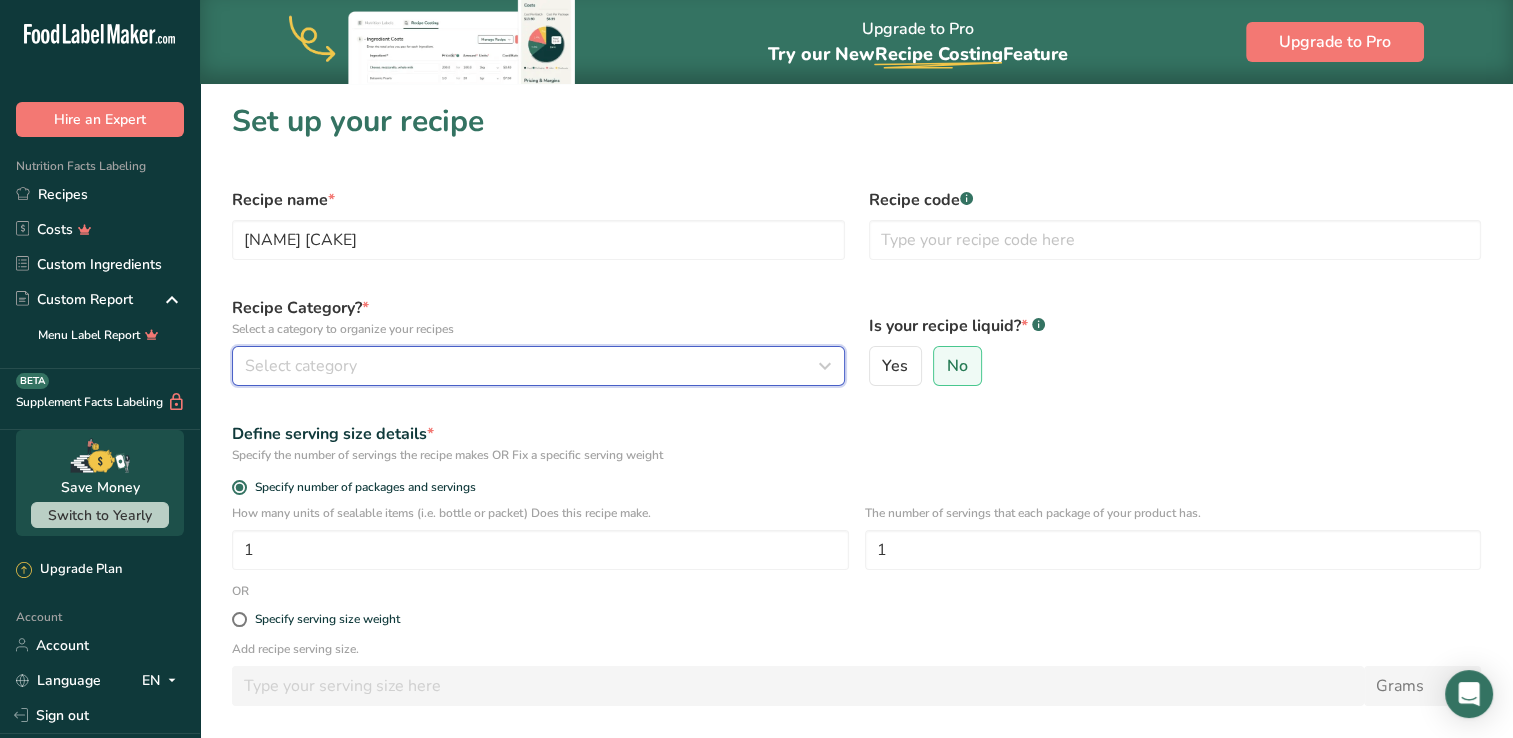 click on "Select category" at bounding box center (532, 366) 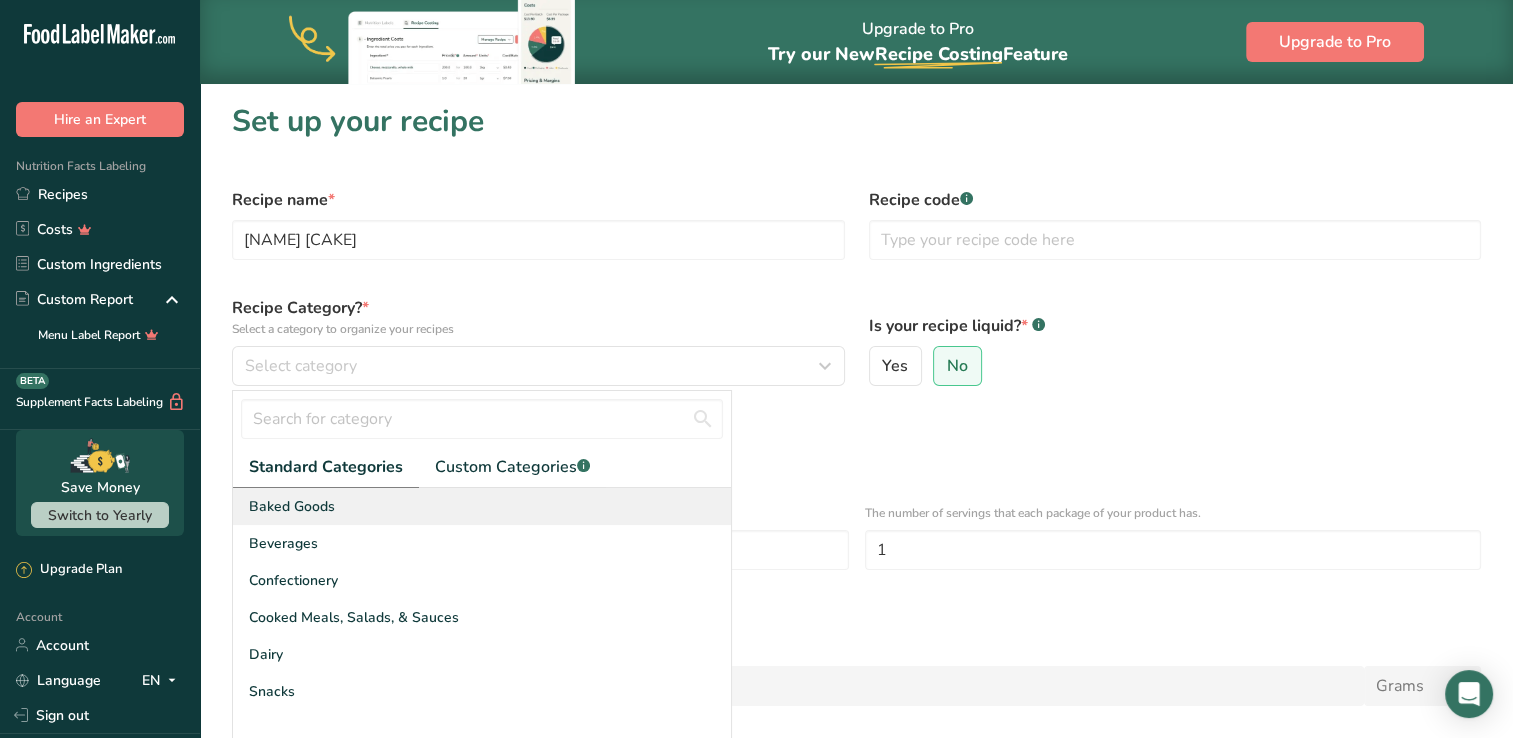 click on "Baked Goods" at bounding box center (482, 506) 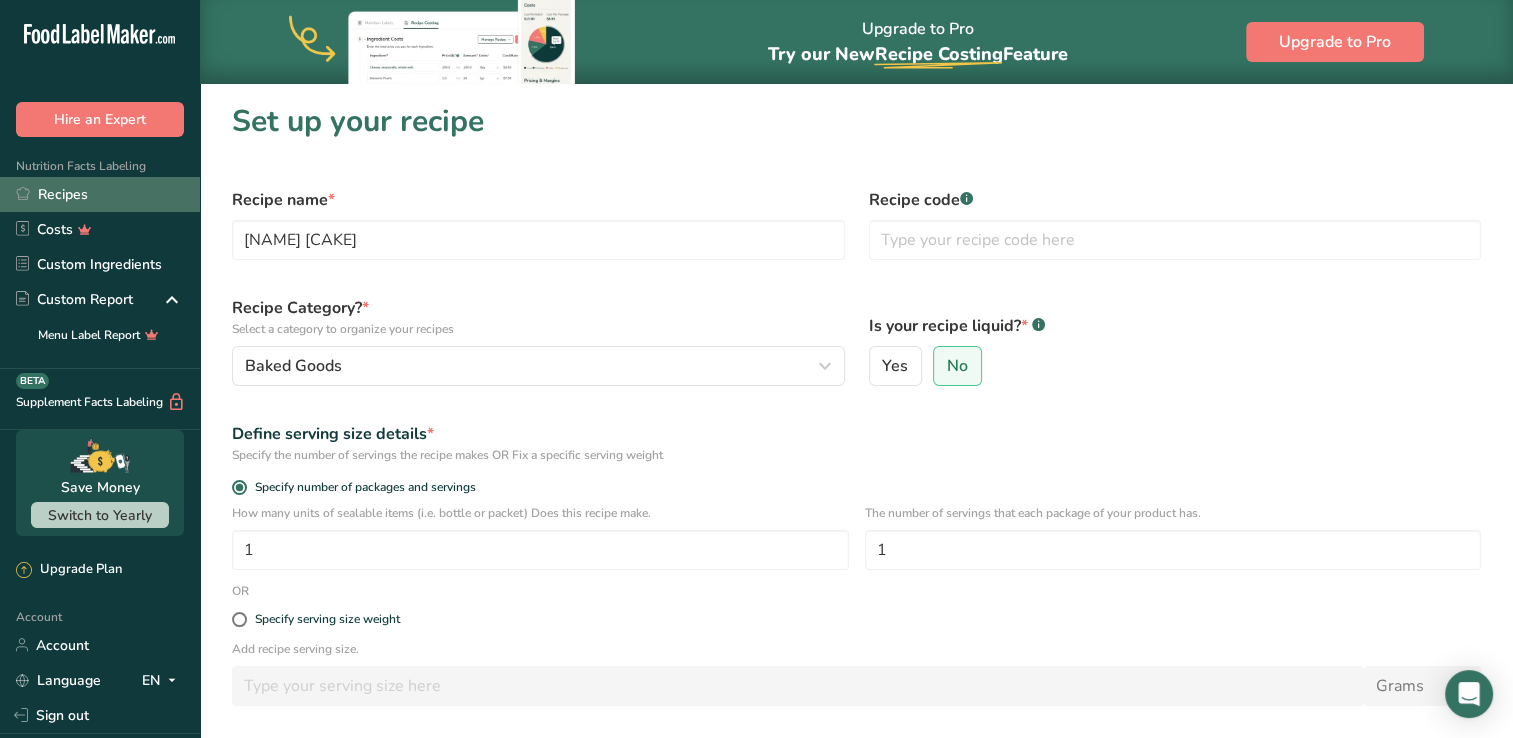 click on "Recipes" at bounding box center [100, 194] 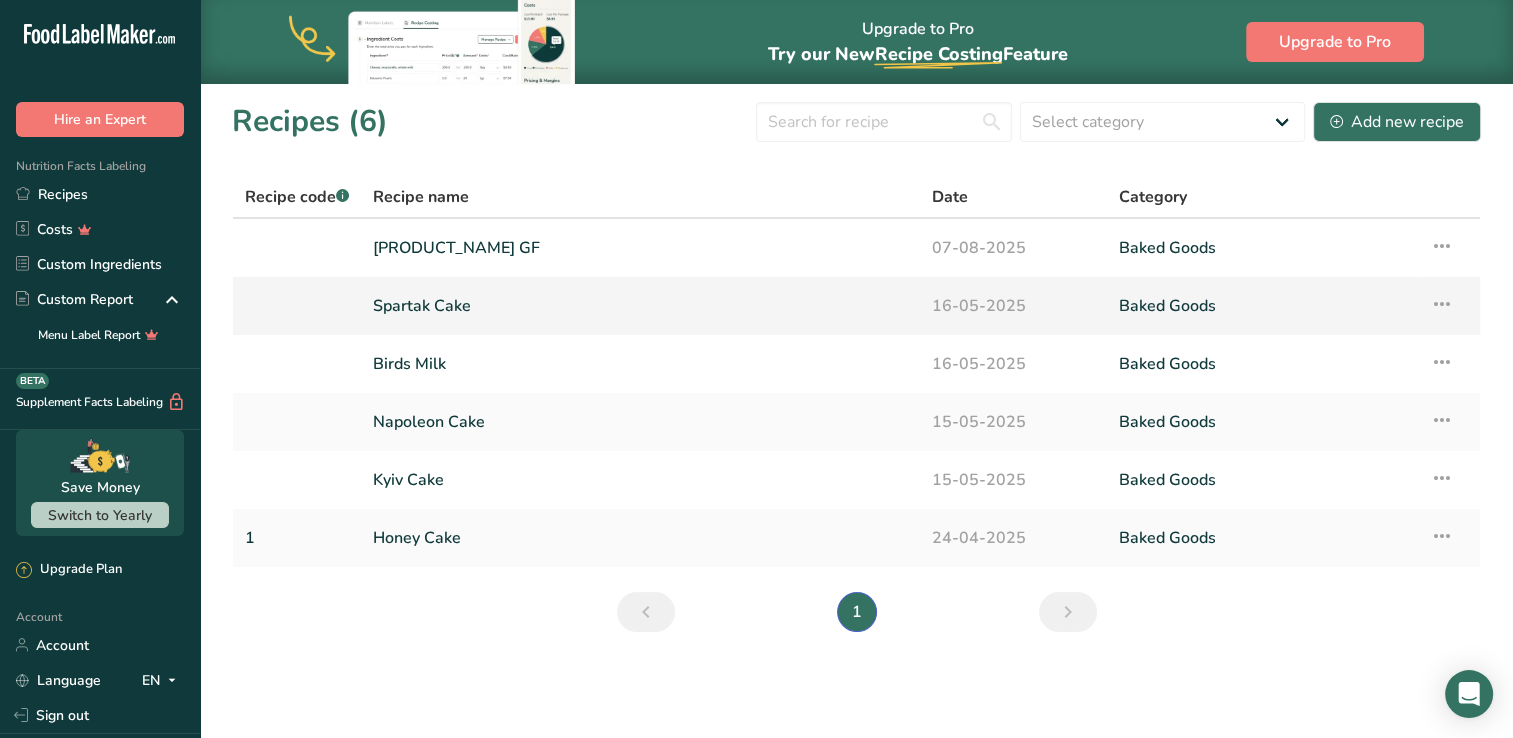 click on "Spartak Cake" at bounding box center (640, 306) 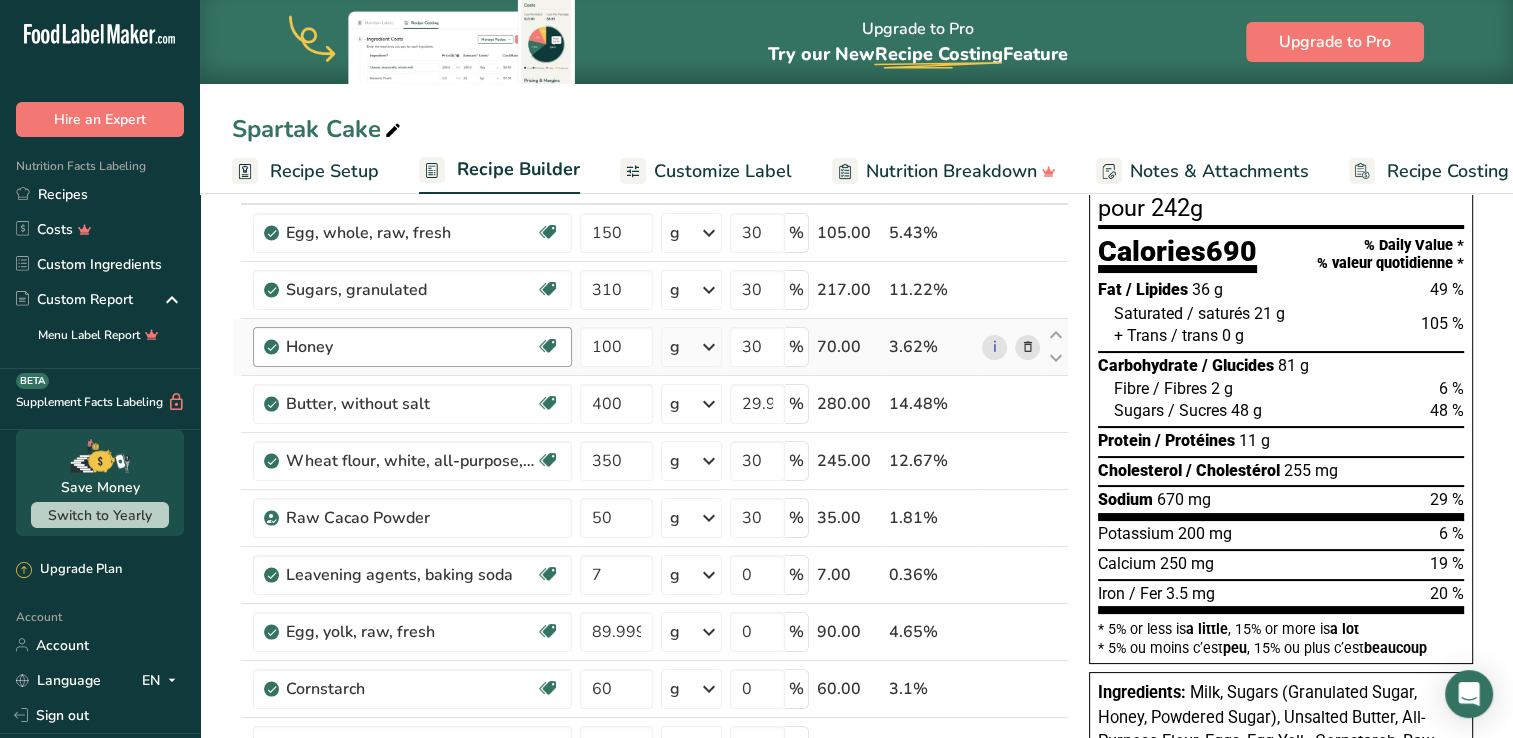 scroll, scrollTop: 136, scrollLeft: 0, axis: vertical 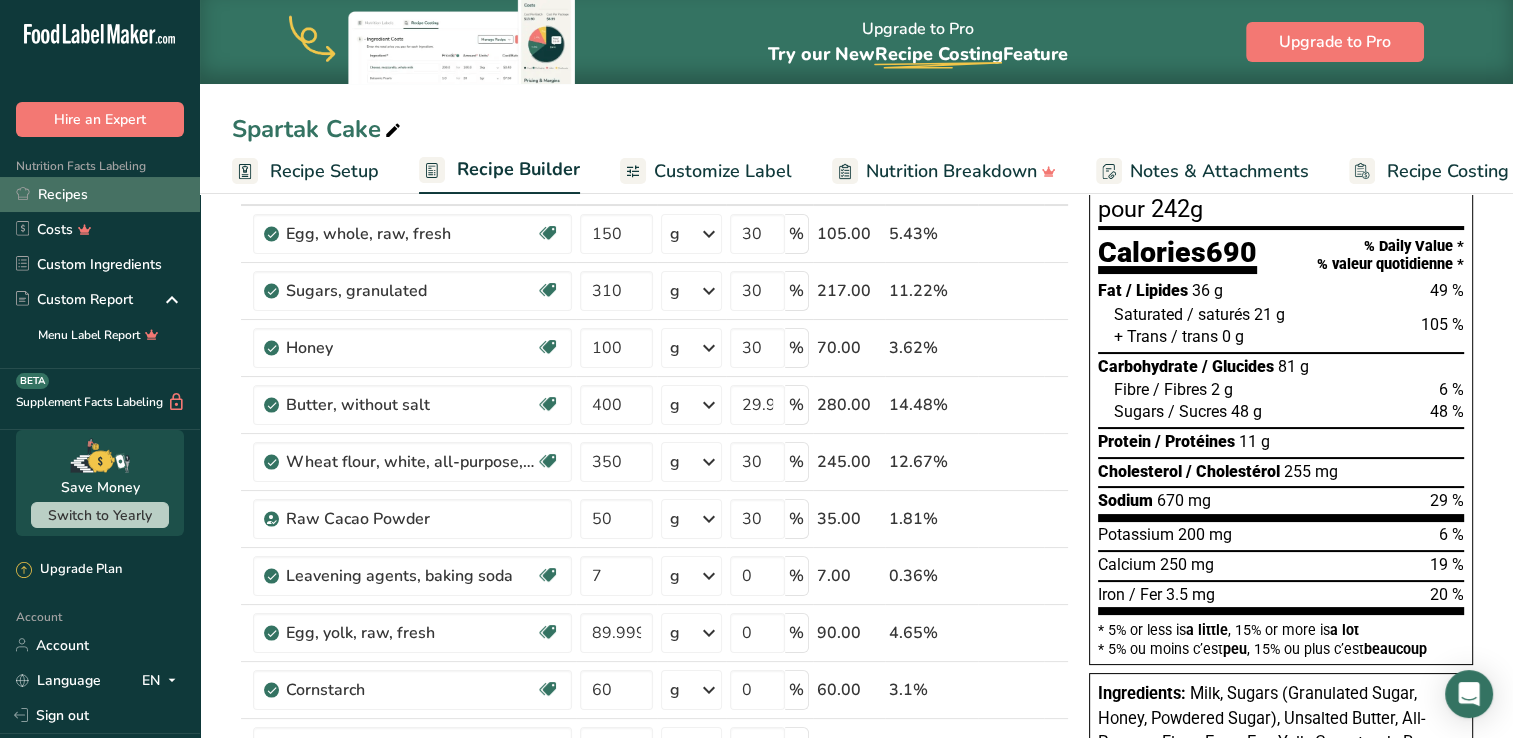 click on "Recipes" at bounding box center (100, 194) 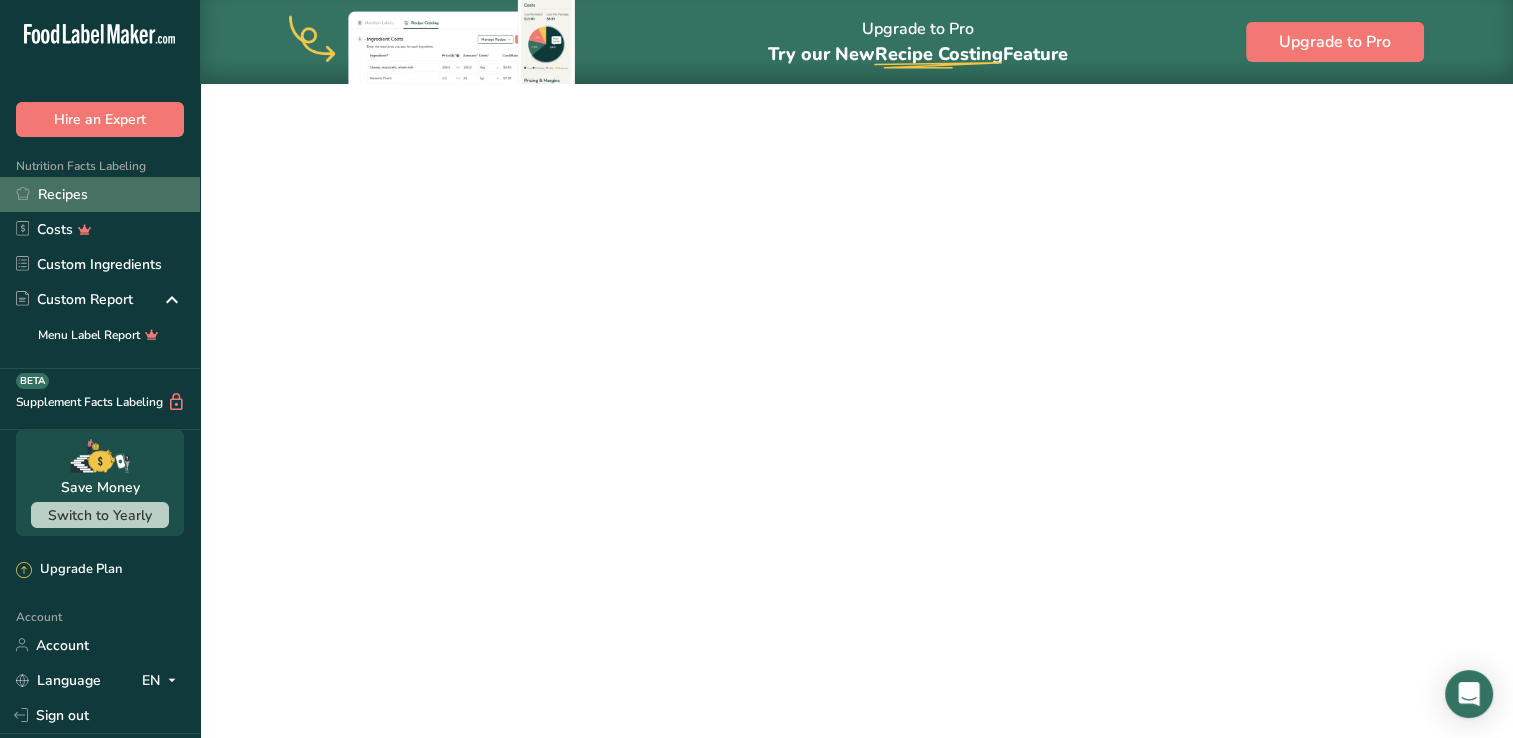 scroll, scrollTop: 0, scrollLeft: 0, axis: both 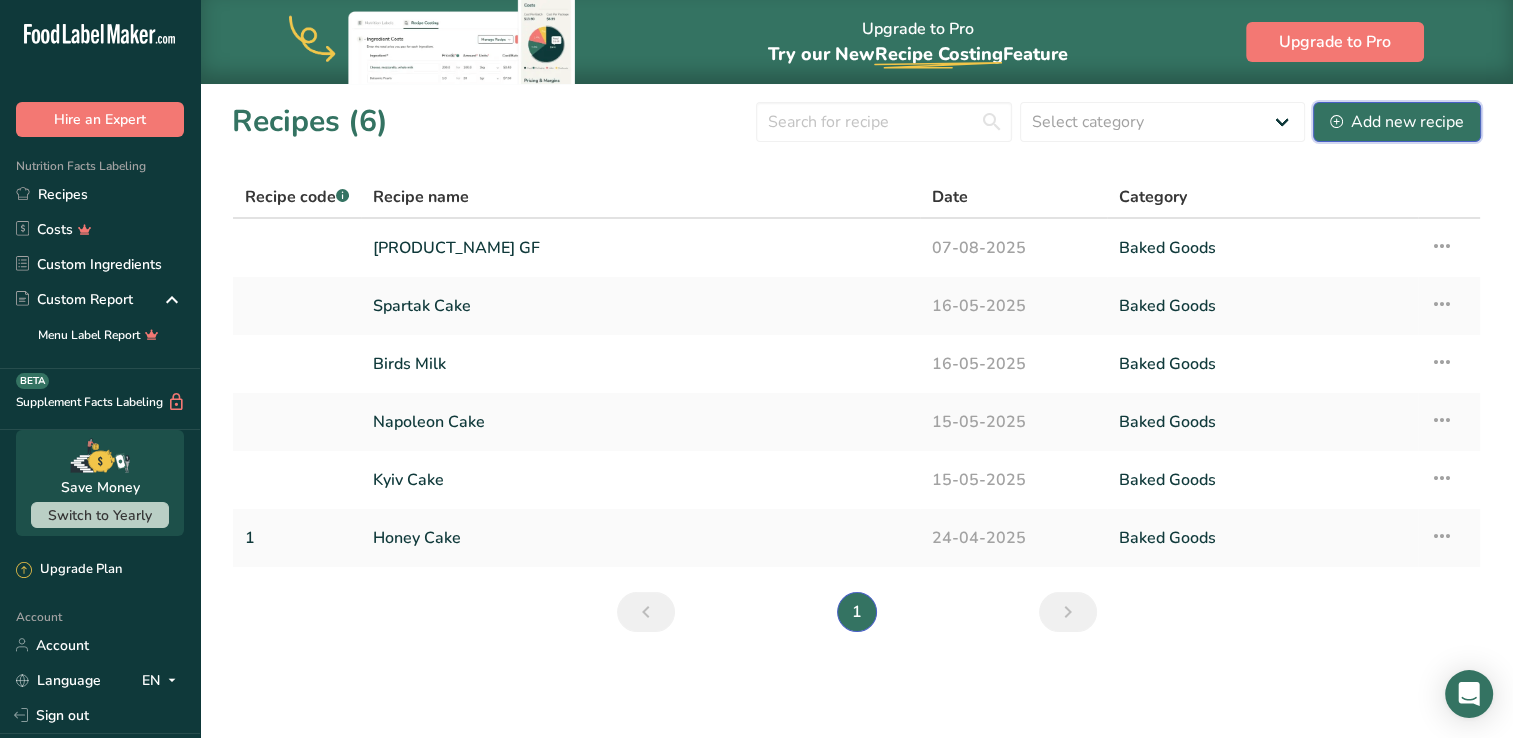 click on "Add new recipe" at bounding box center (1397, 122) 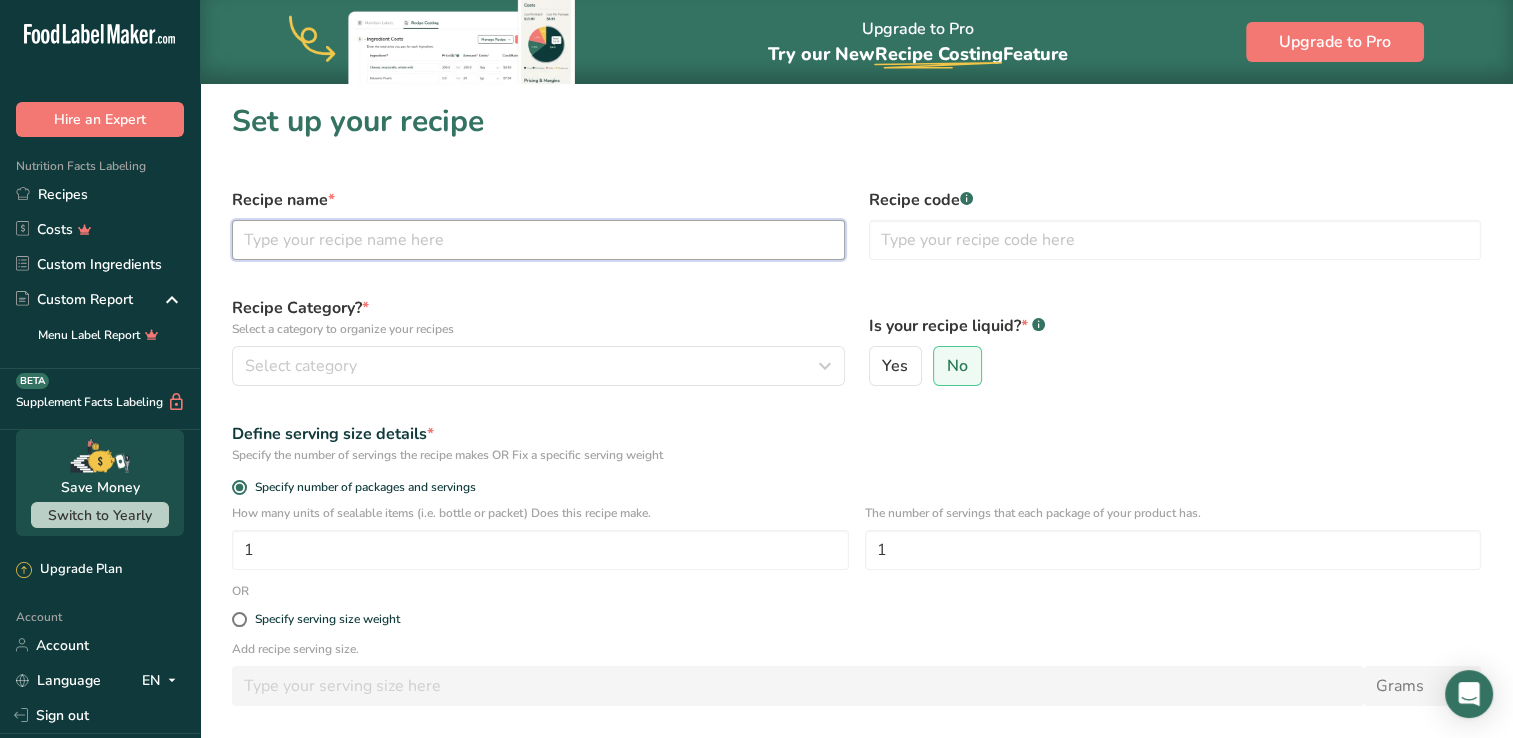 click at bounding box center [538, 240] 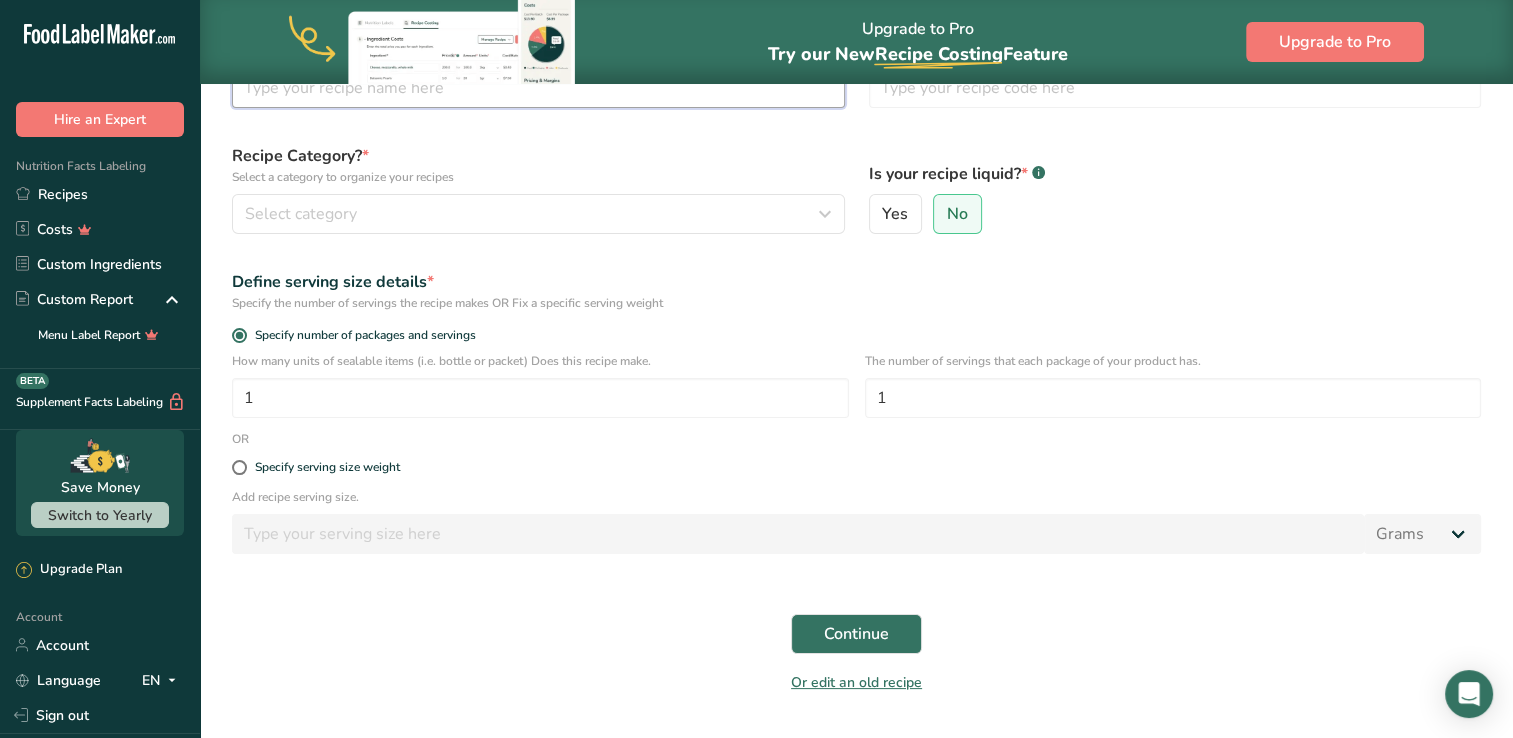 scroll, scrollTop: 204, scrollLeft: 0, axis: vertical 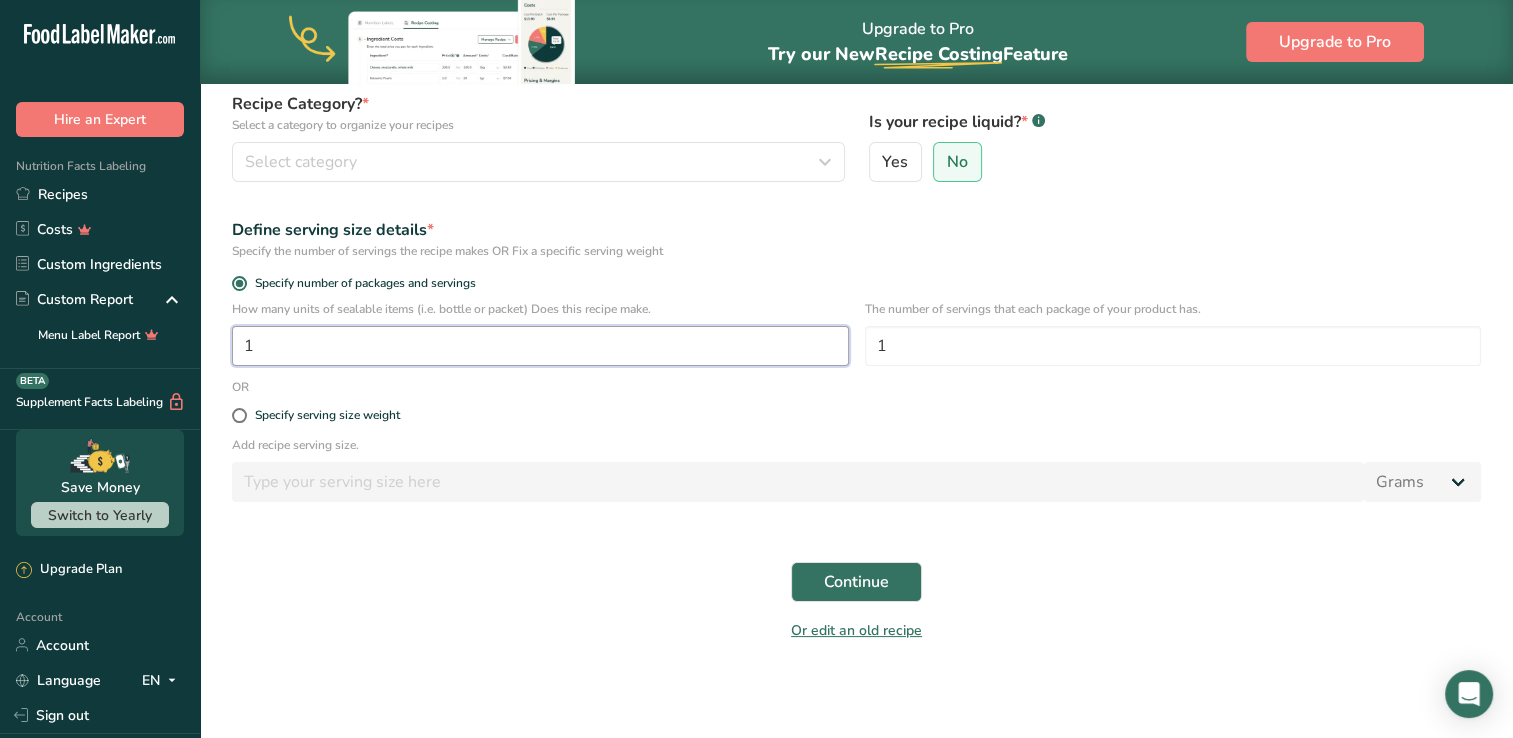 click on "1" at bounding box center (540, 346) 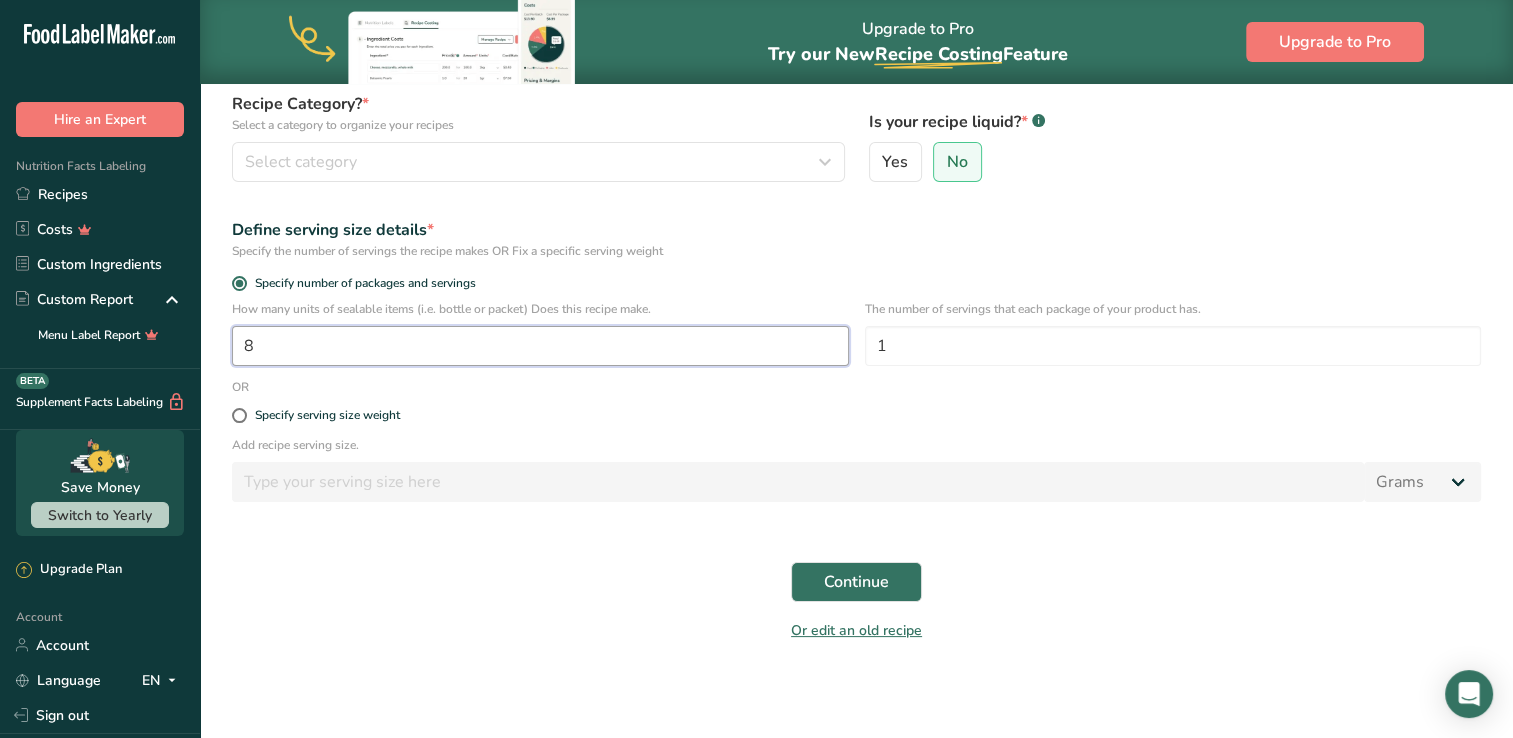 type on "8" 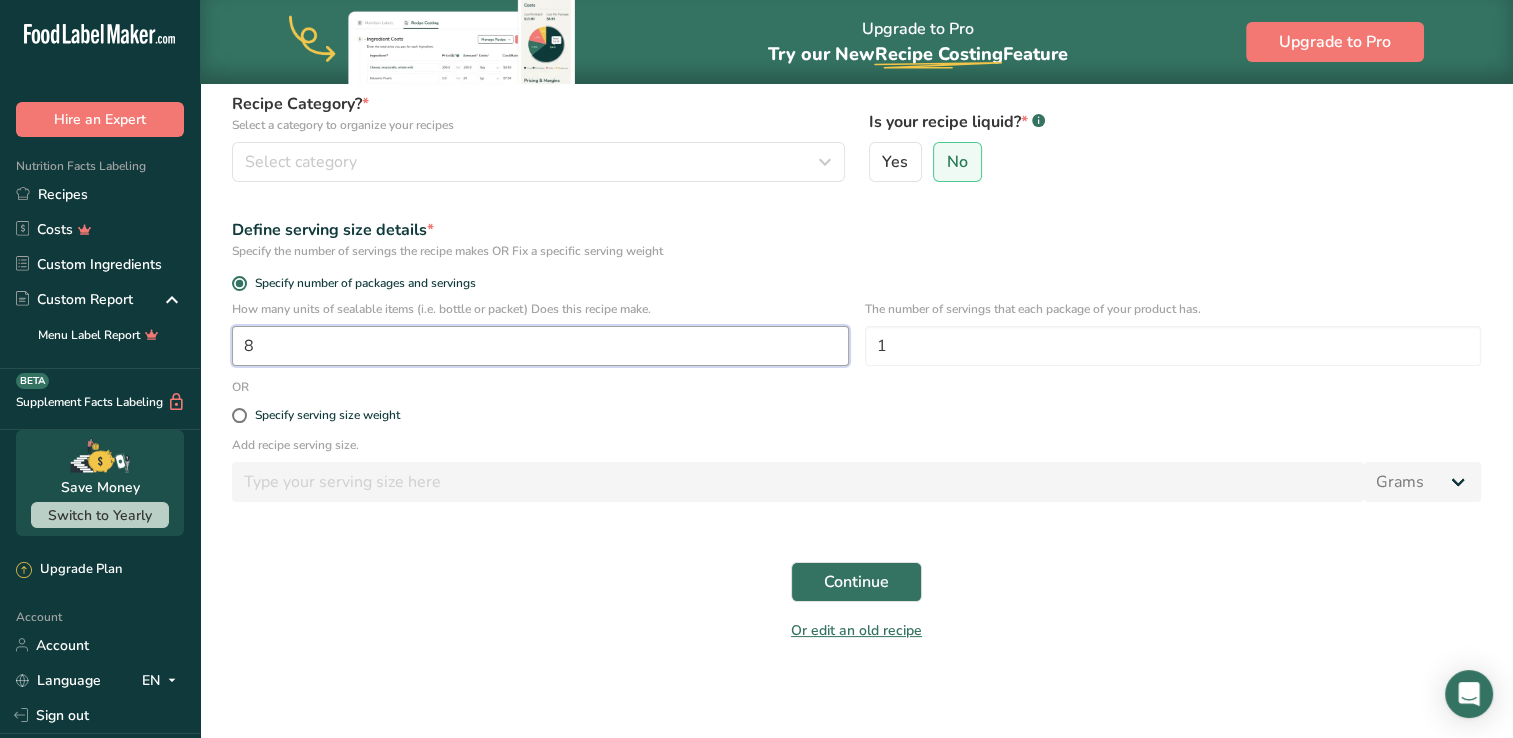 click on "Continue" at bounding box center [856, 582] 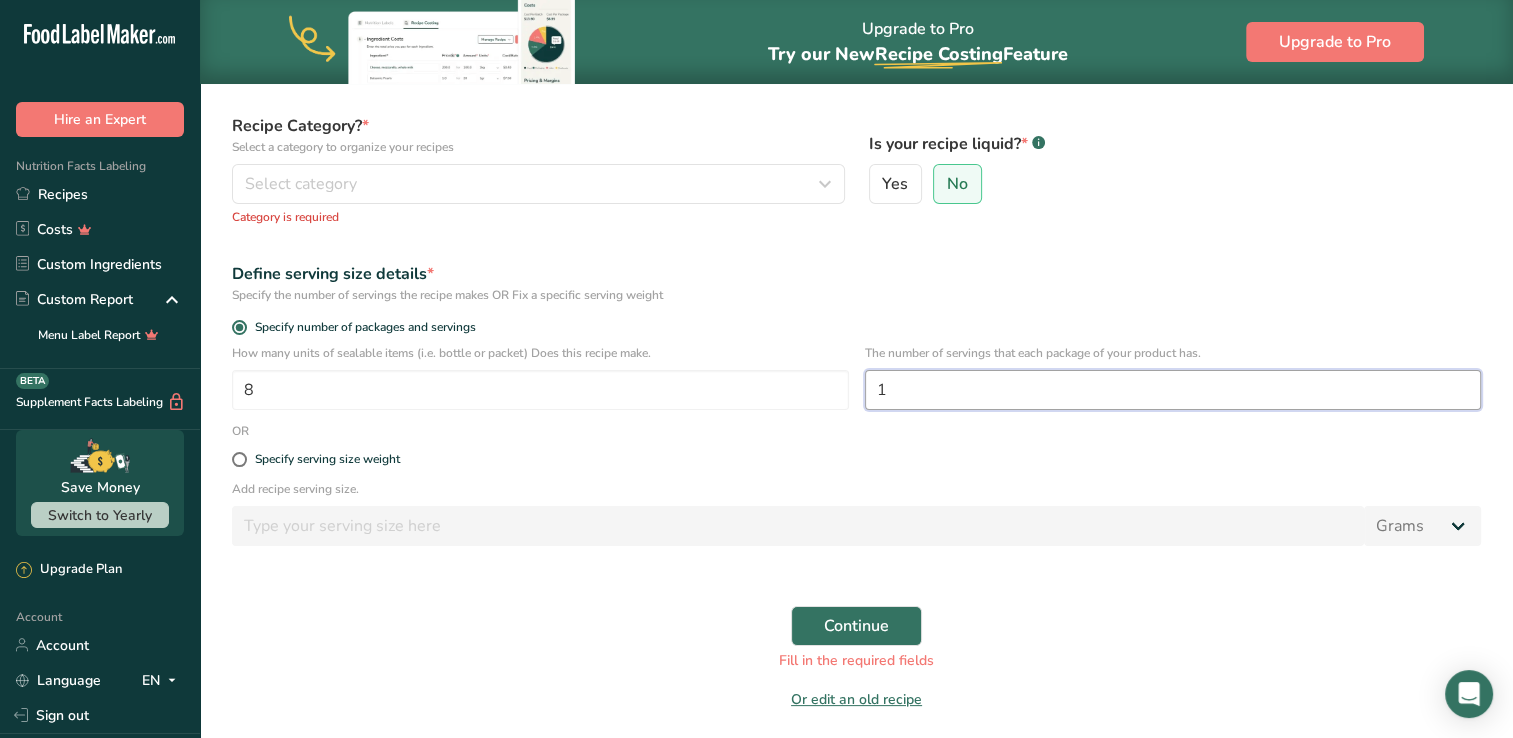 click on "1" at bounding box center [1173, 390] 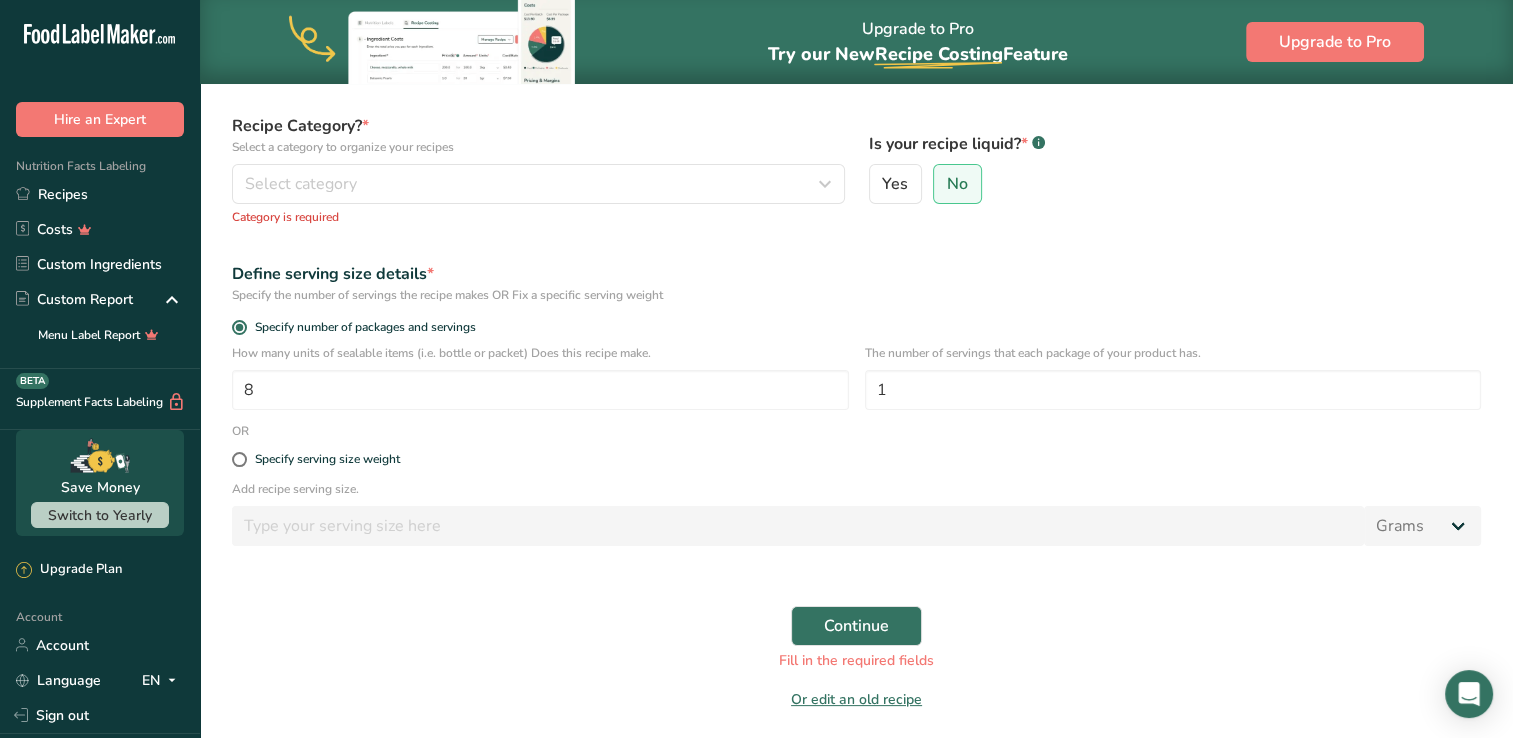 click on "Name: Chocolate, dark, 60-69% cacao solids" at bounding box center (856, 347) 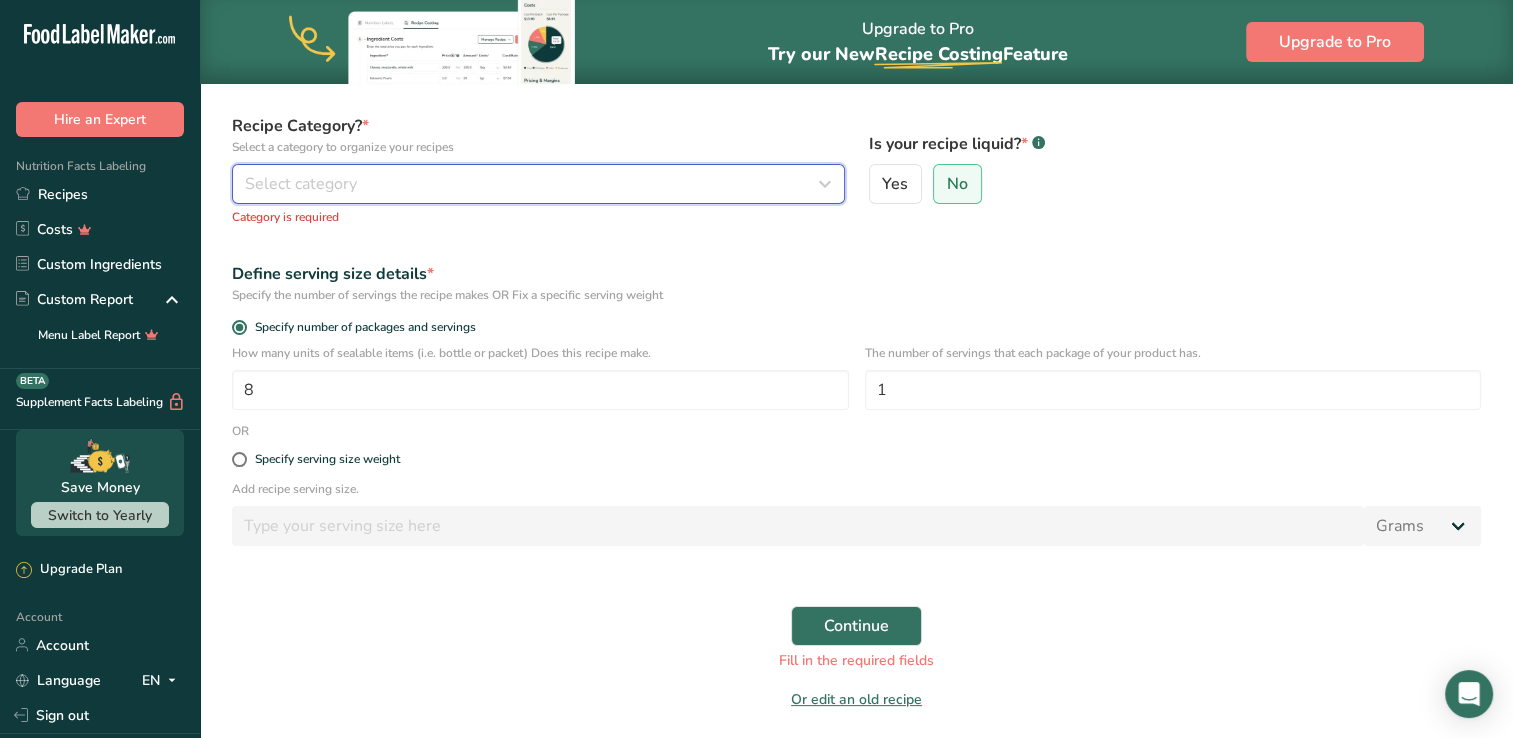 click on "Select category" at bounding box center (532, 184) 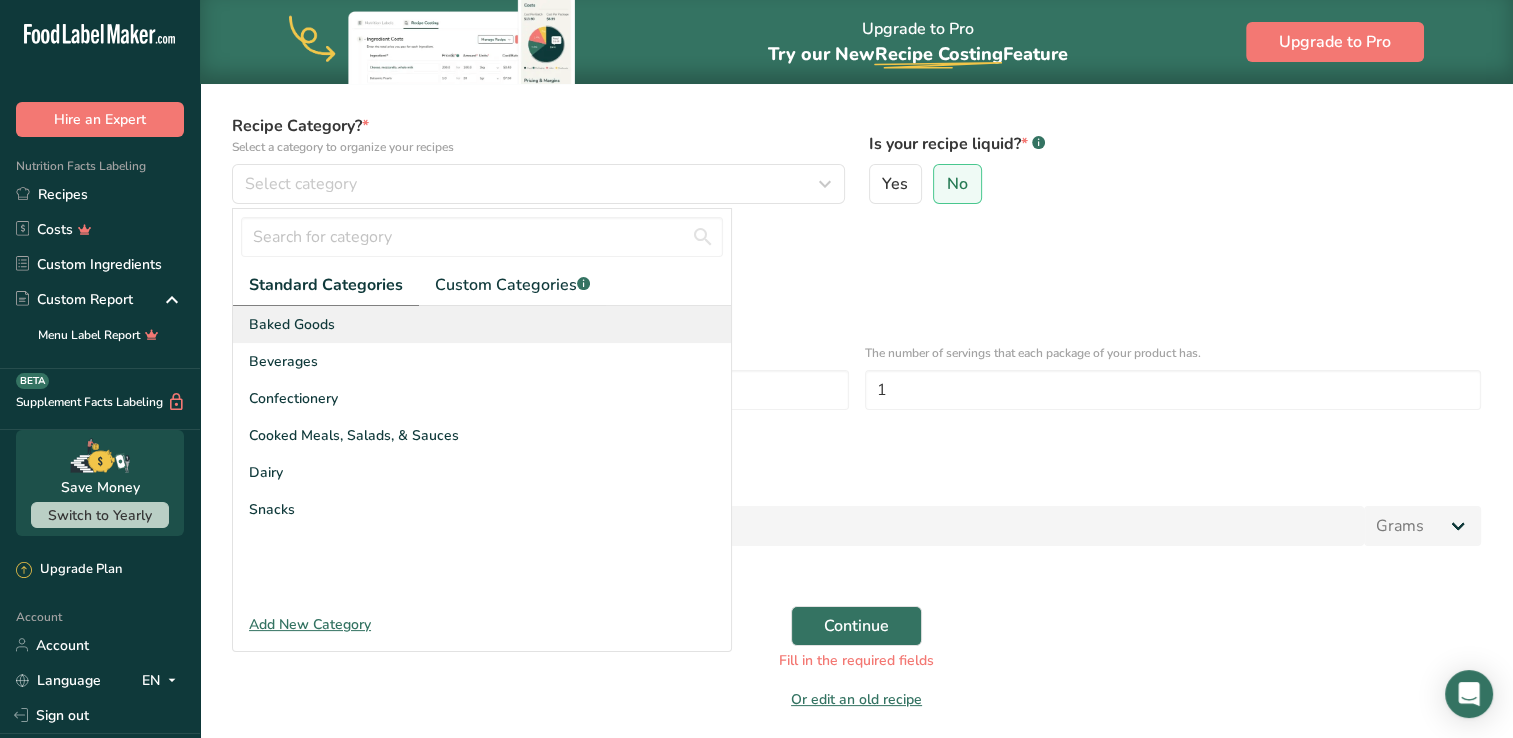 click on "Baked Goods" at bounding box center (482, 324) 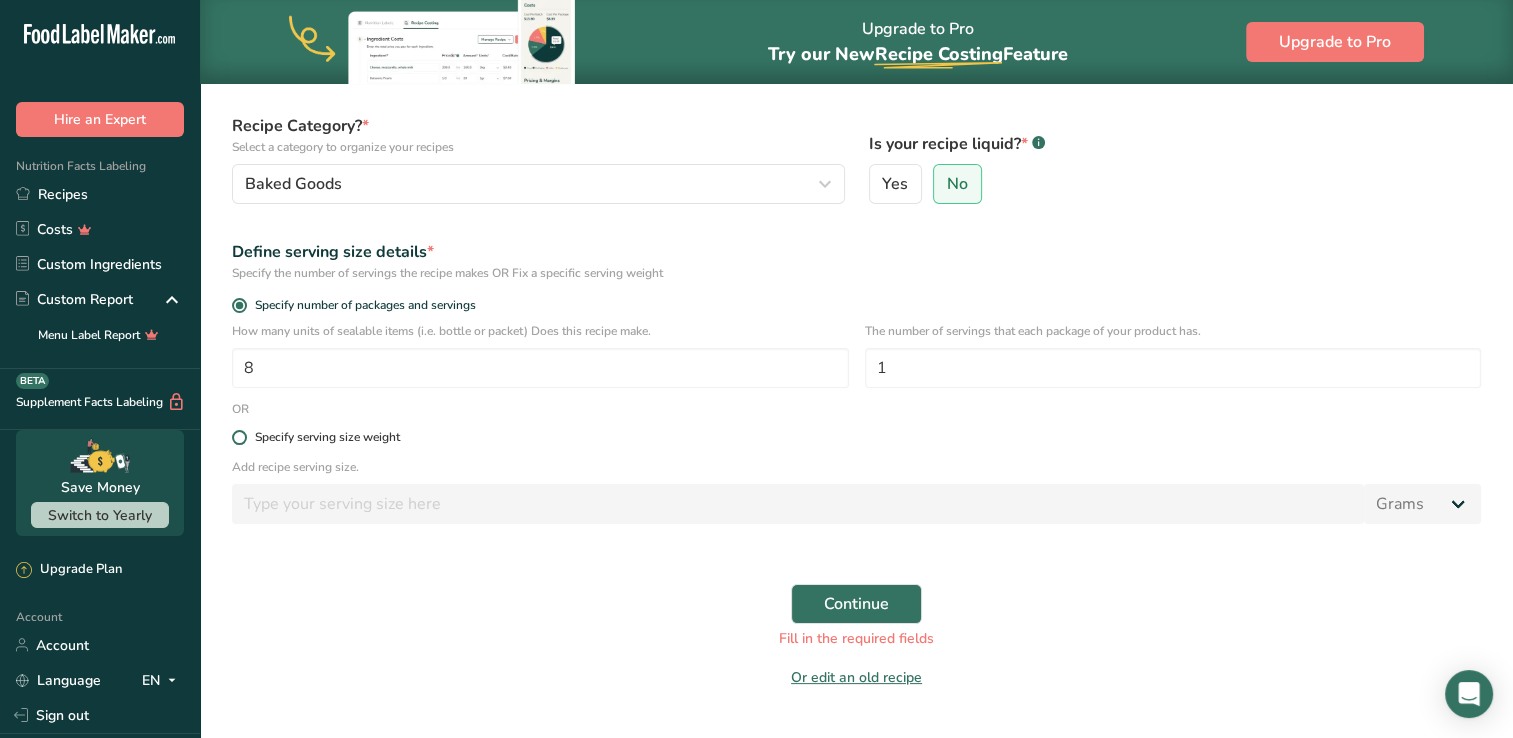 click on "Specify serving size weight" at bounding box center [323, 437] 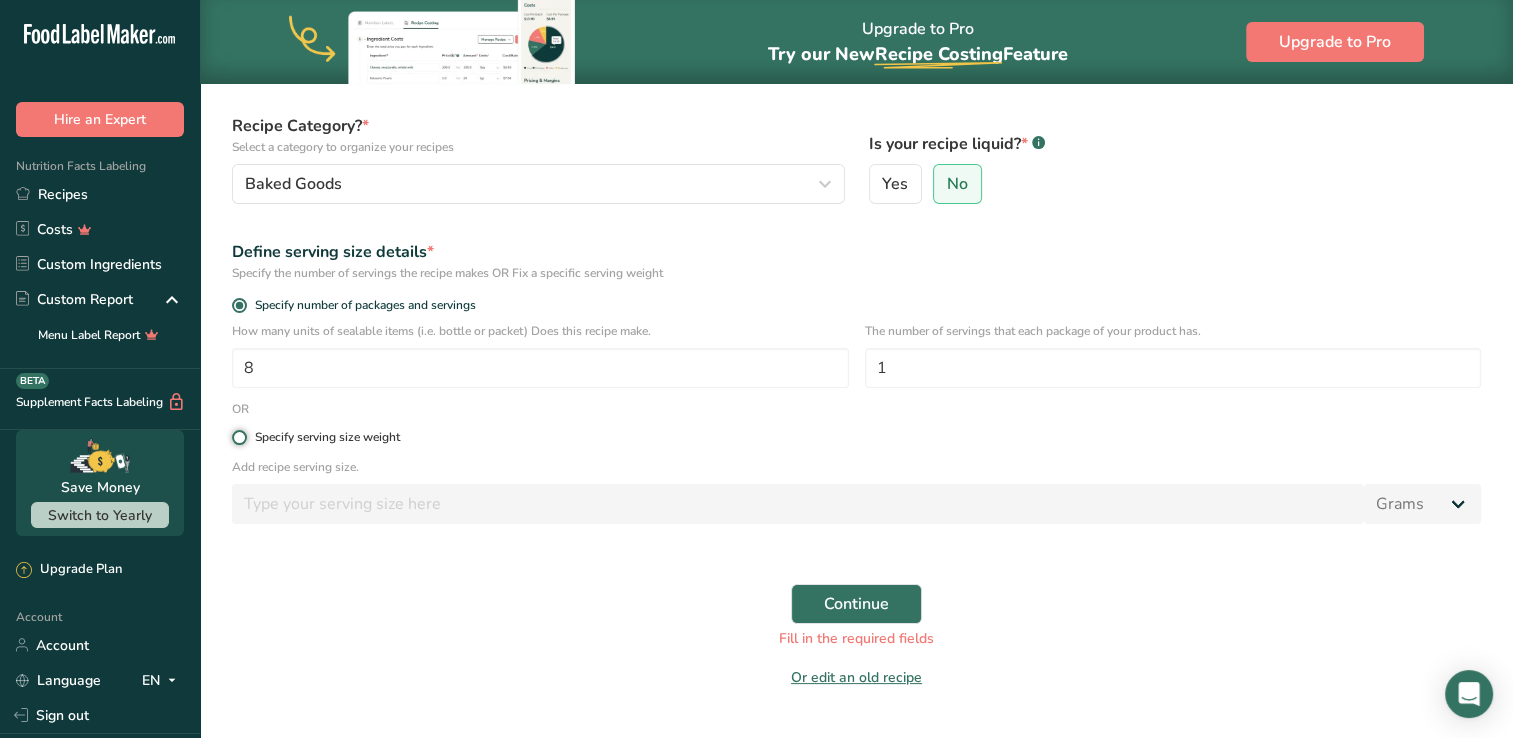 click on "Specify serving size weight" at bounding box center (238, 437) 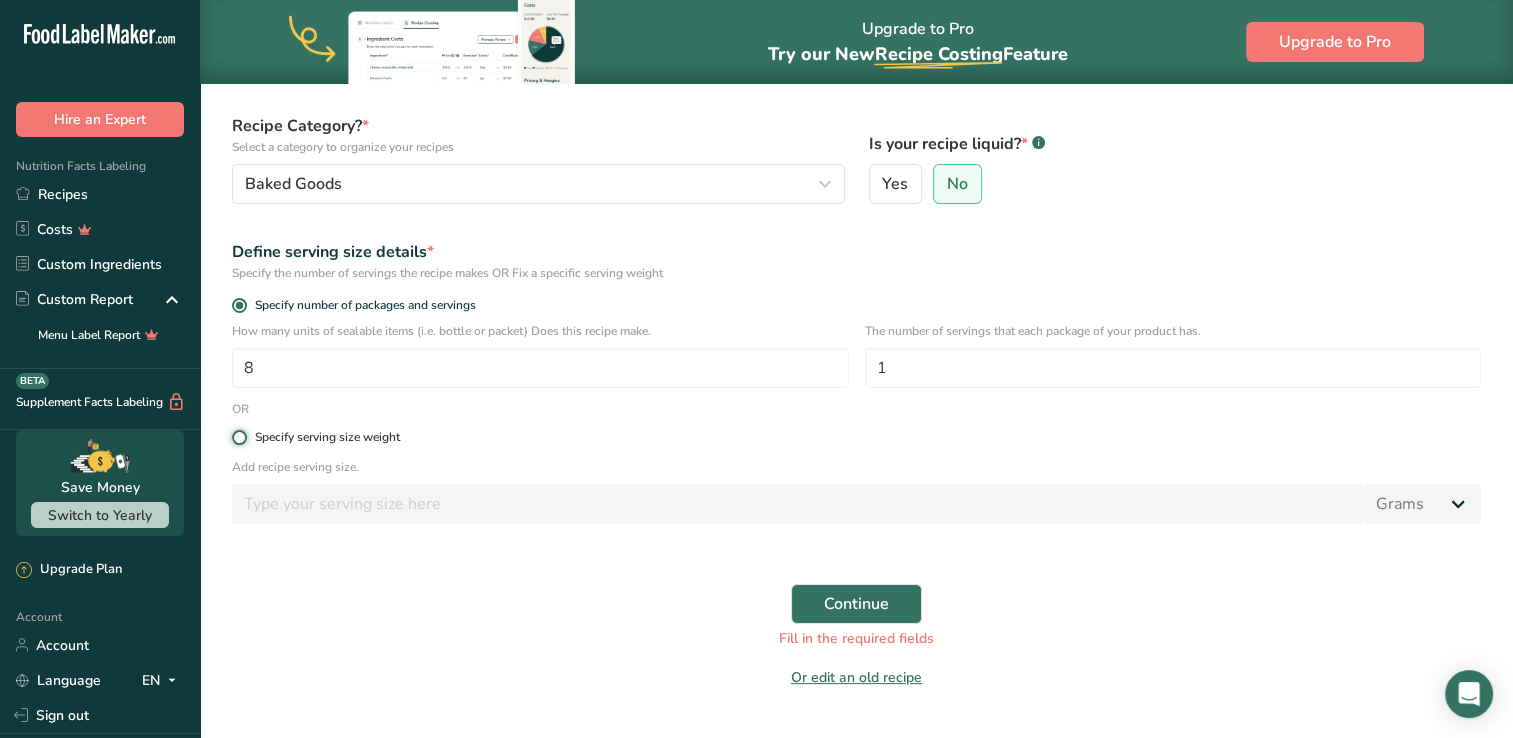 radio on "true" 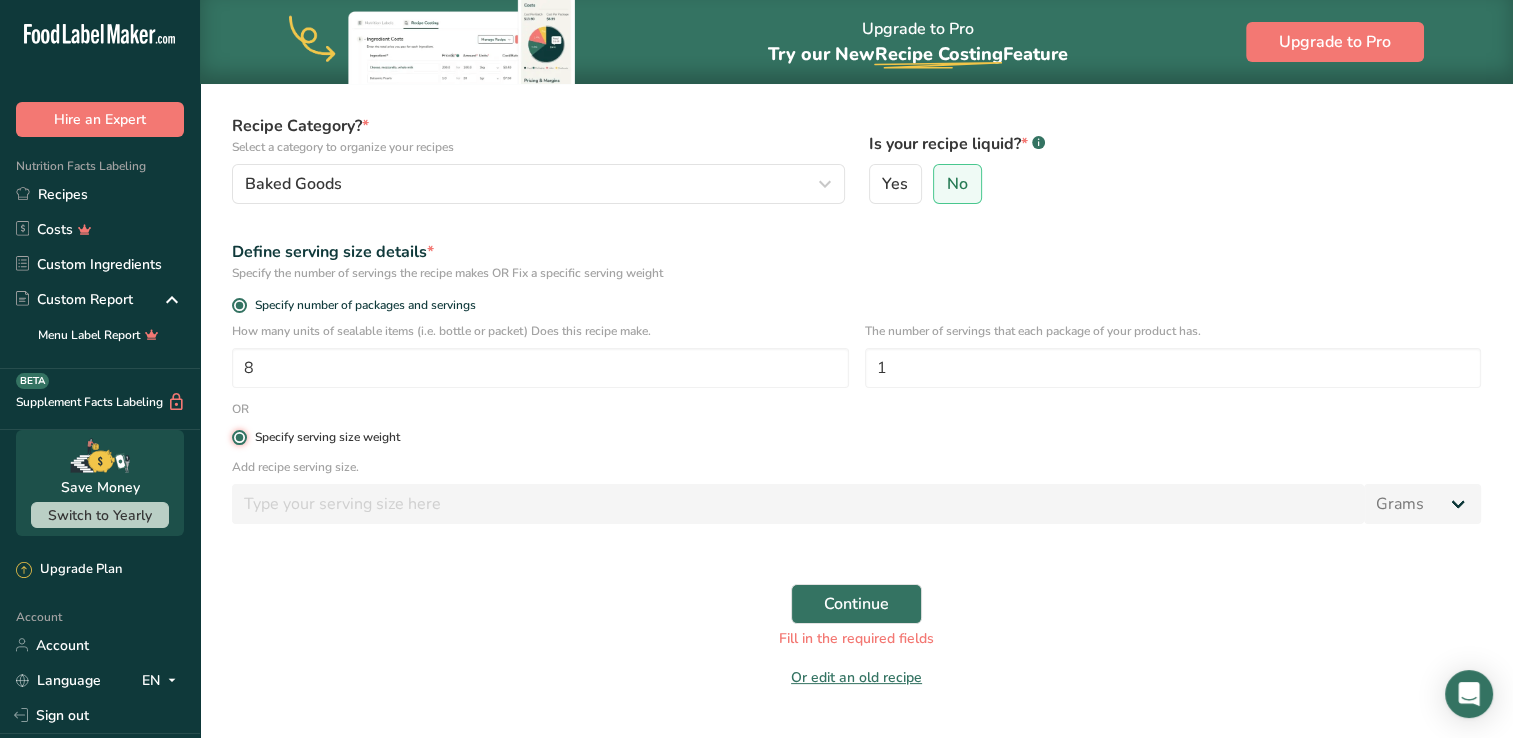 radio on "false" 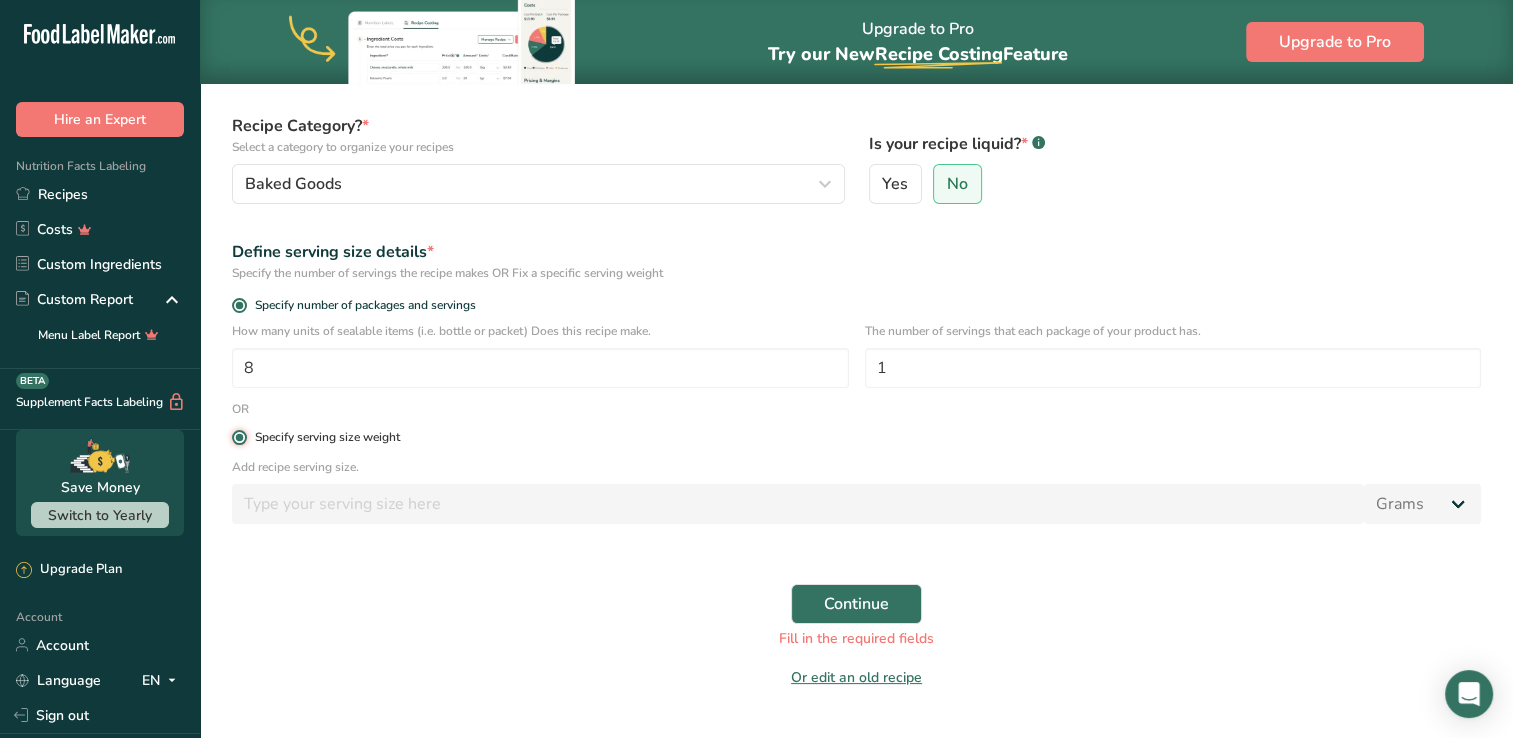 type 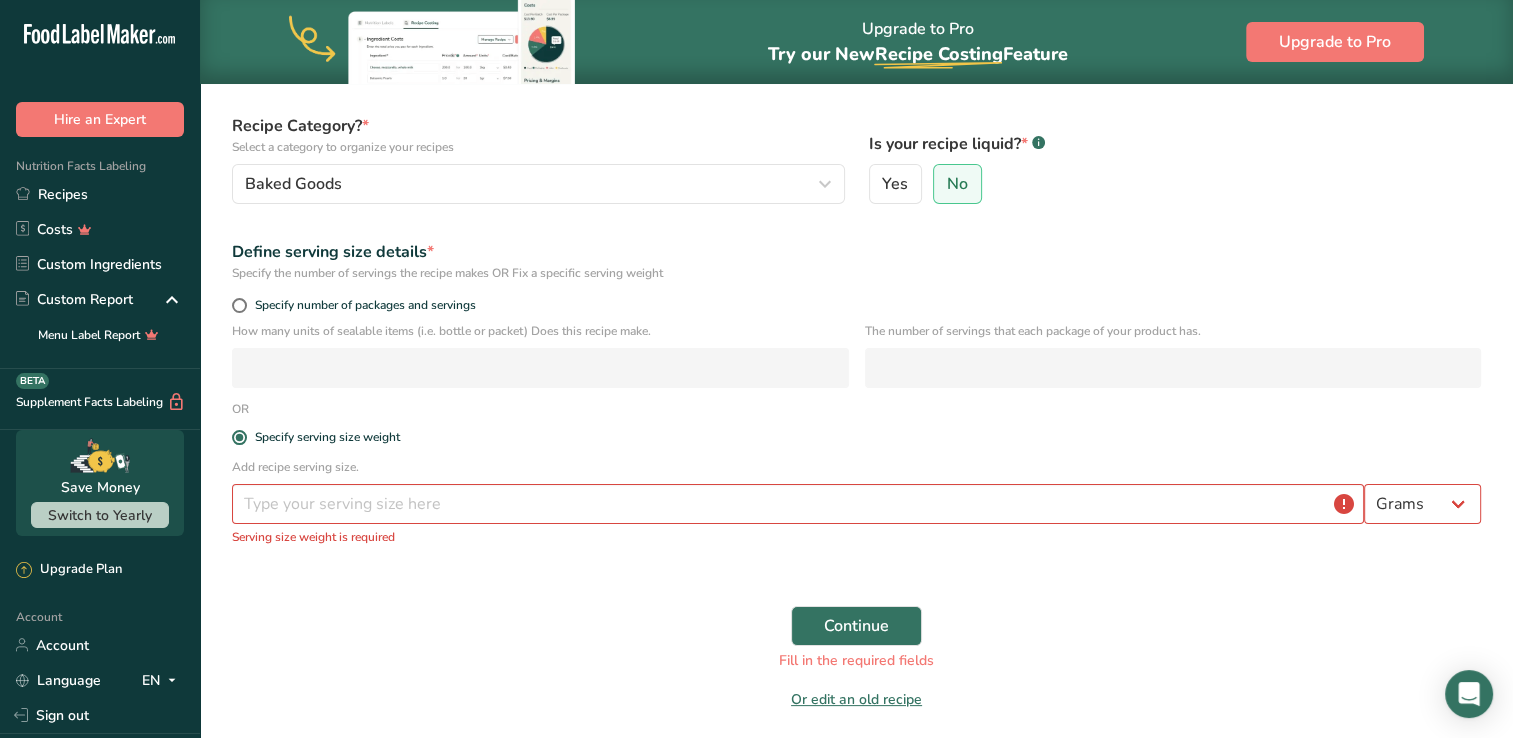 click on "Specify serving size weight" at bounding box center [856, 438] 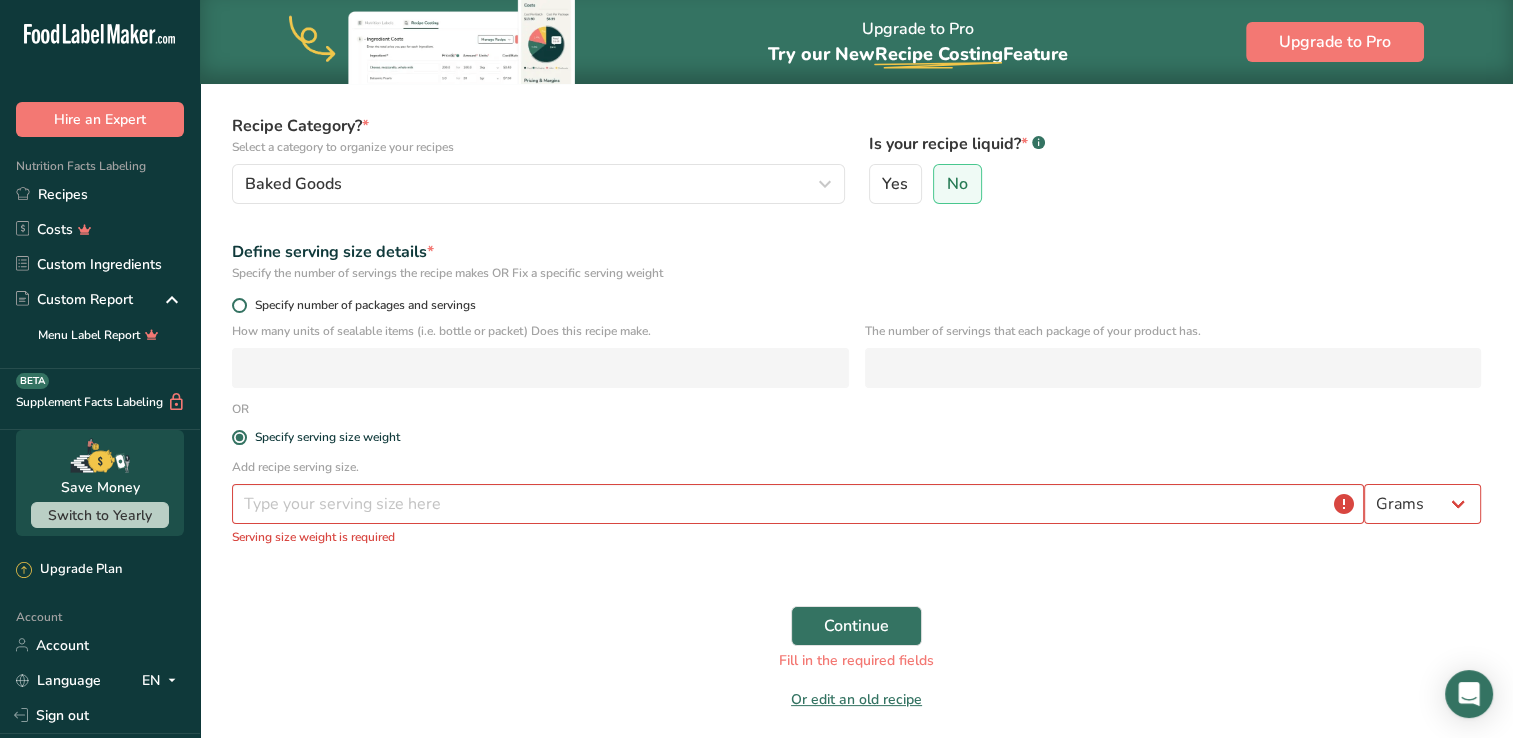 click at bounding box center (239, 305) 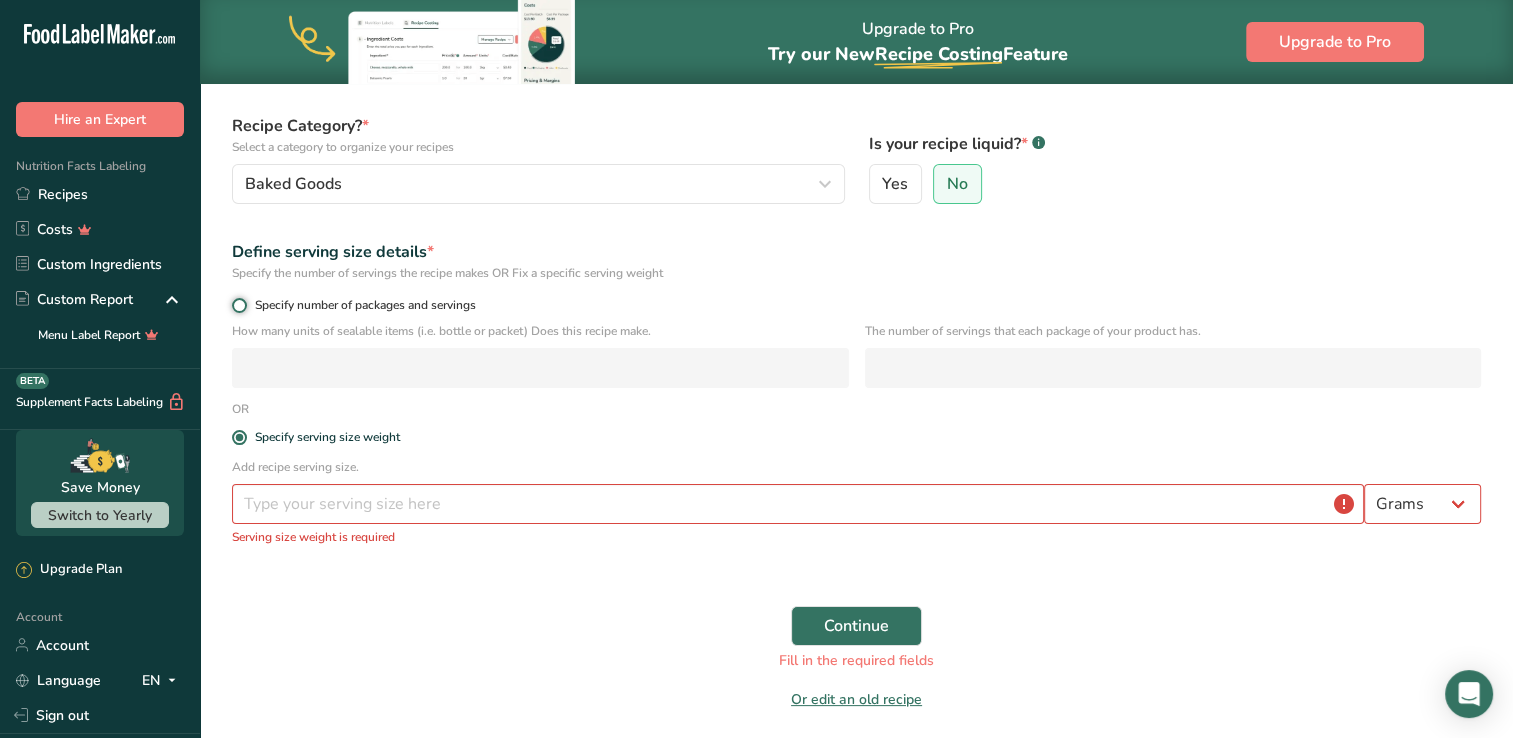 radio on "true" 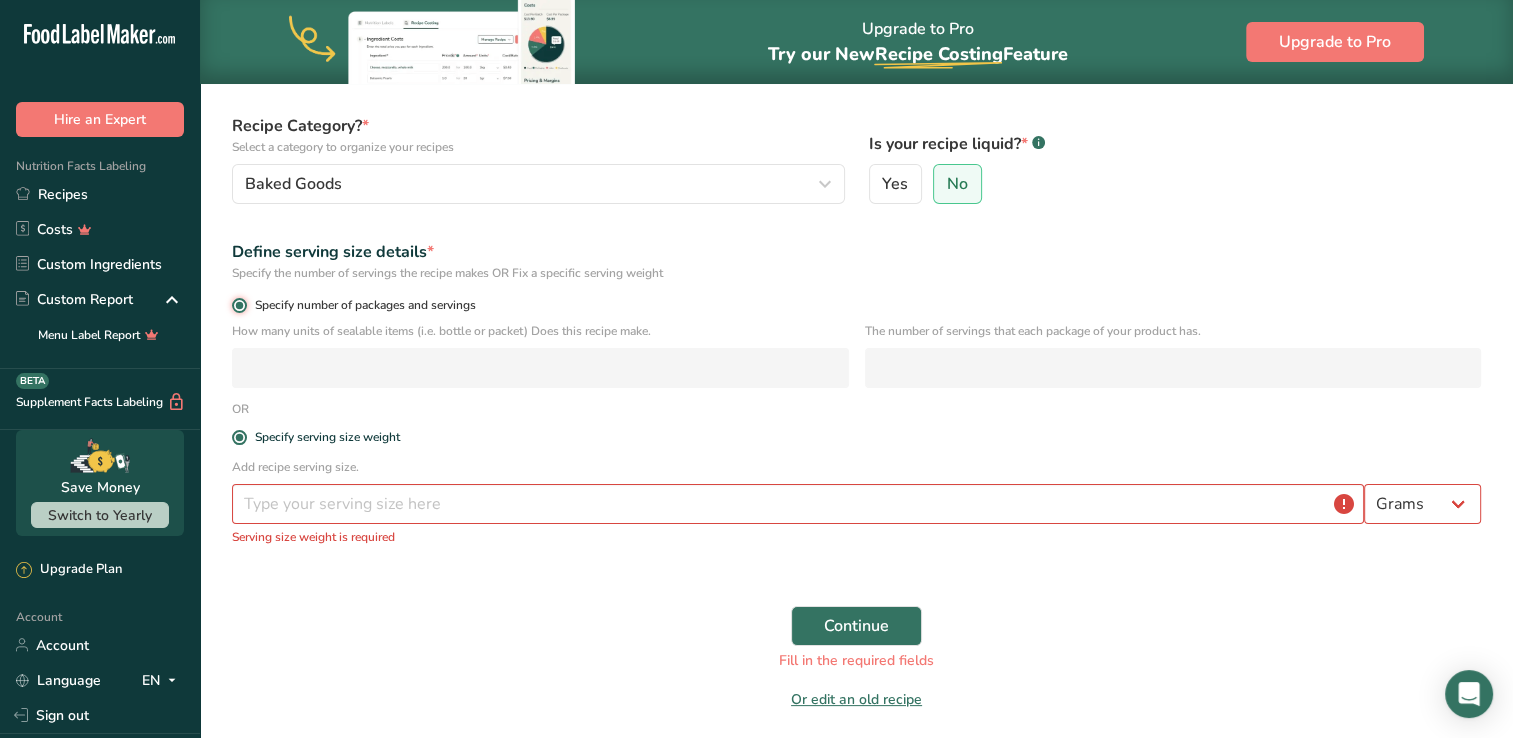 radio on "false" 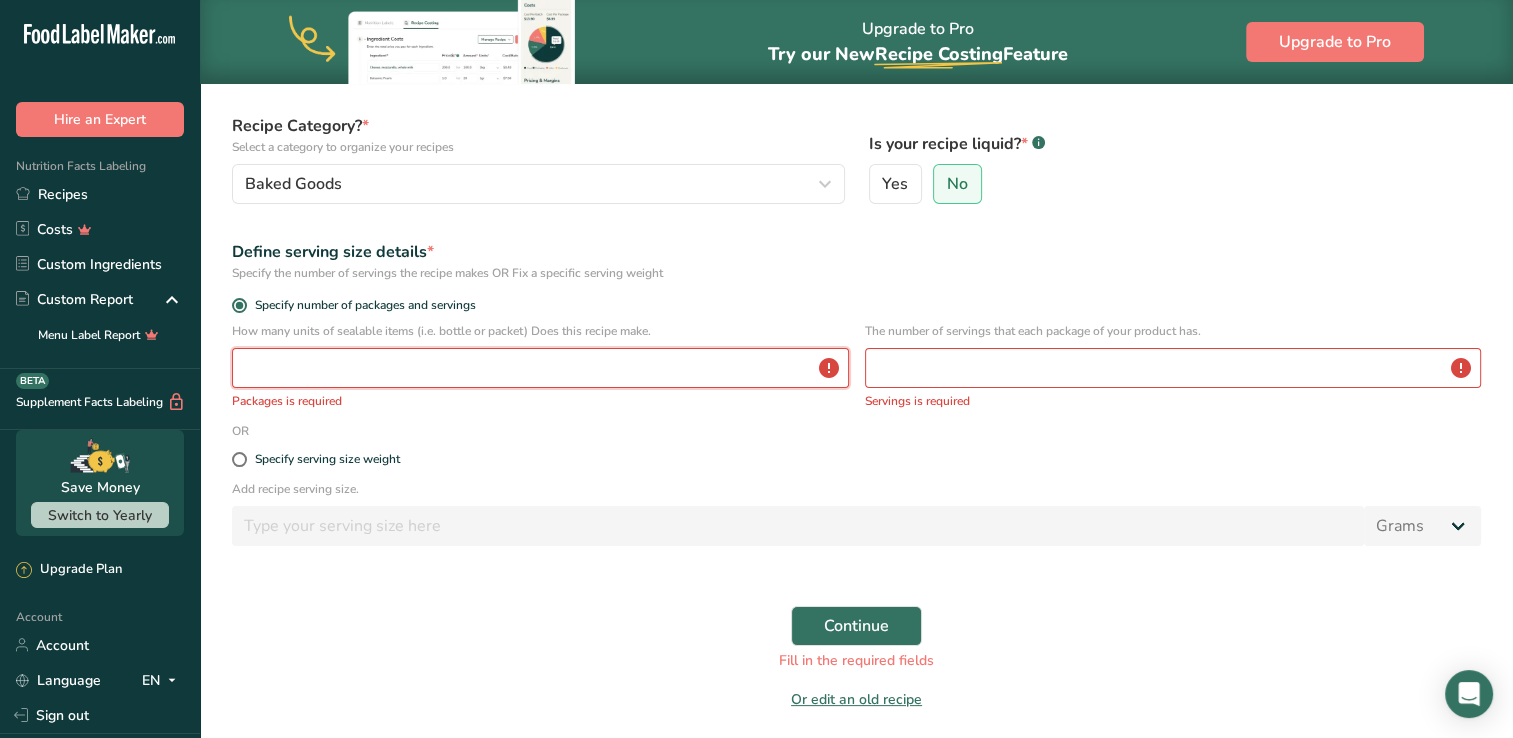 click at bounding box center [540, 368] 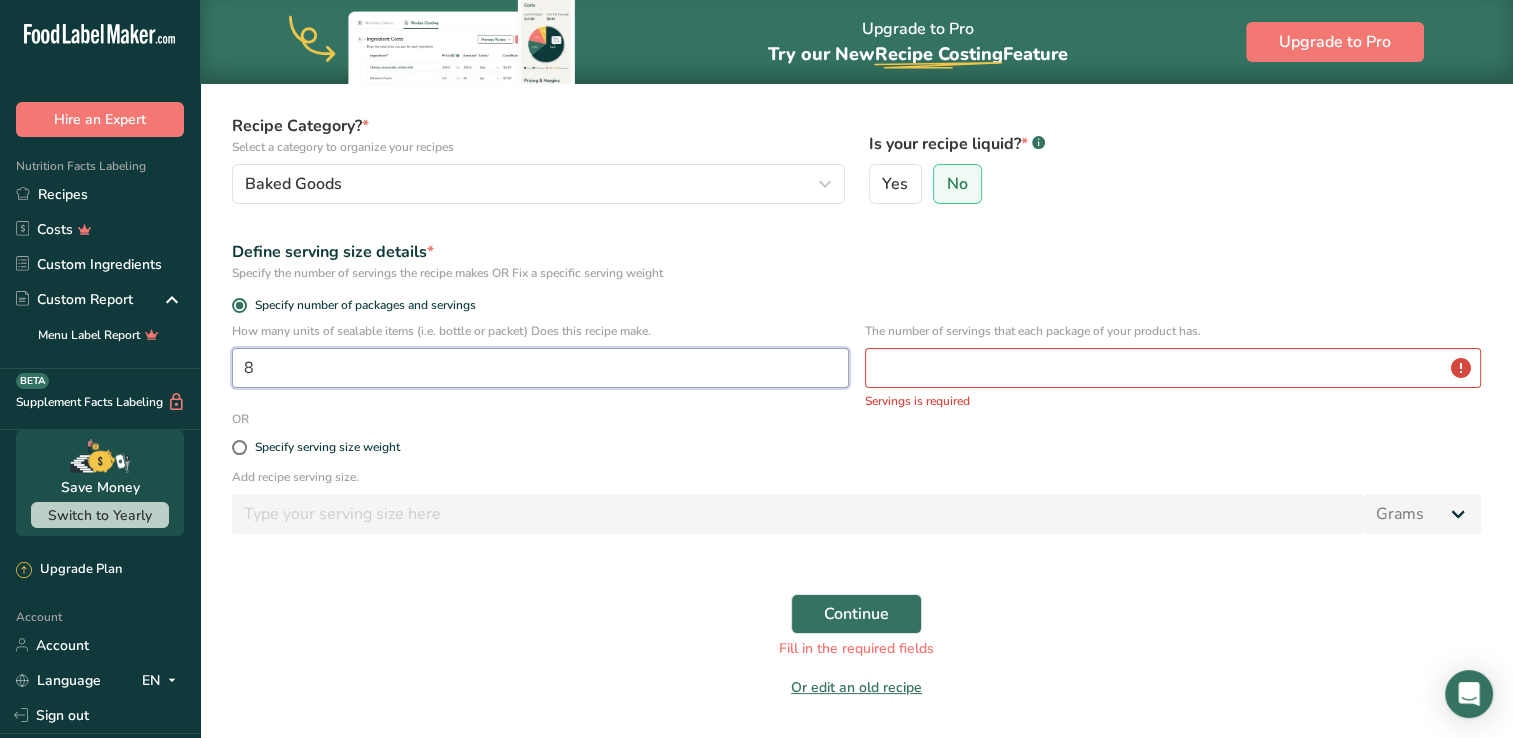 type on "8" 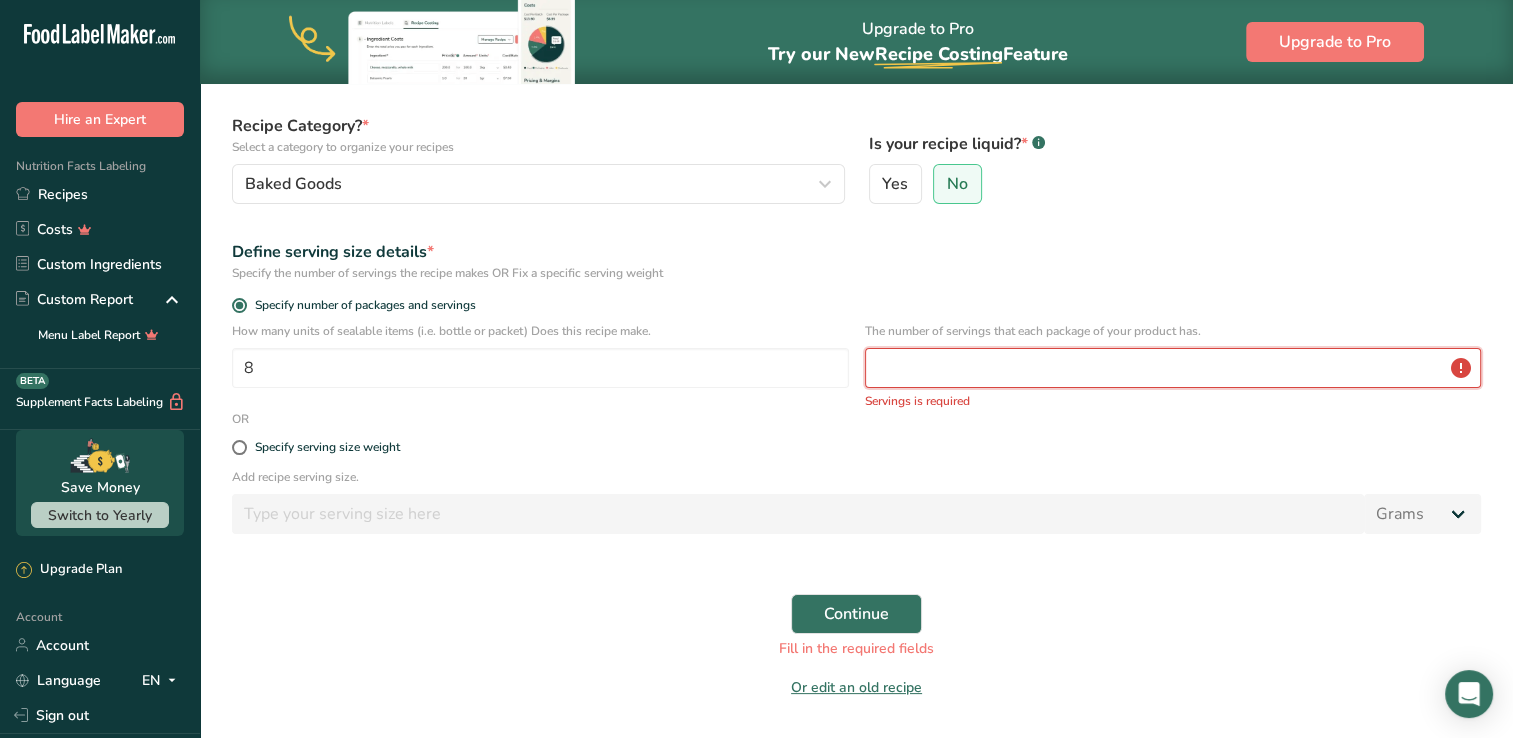 click at bounding box center [1173, 368] 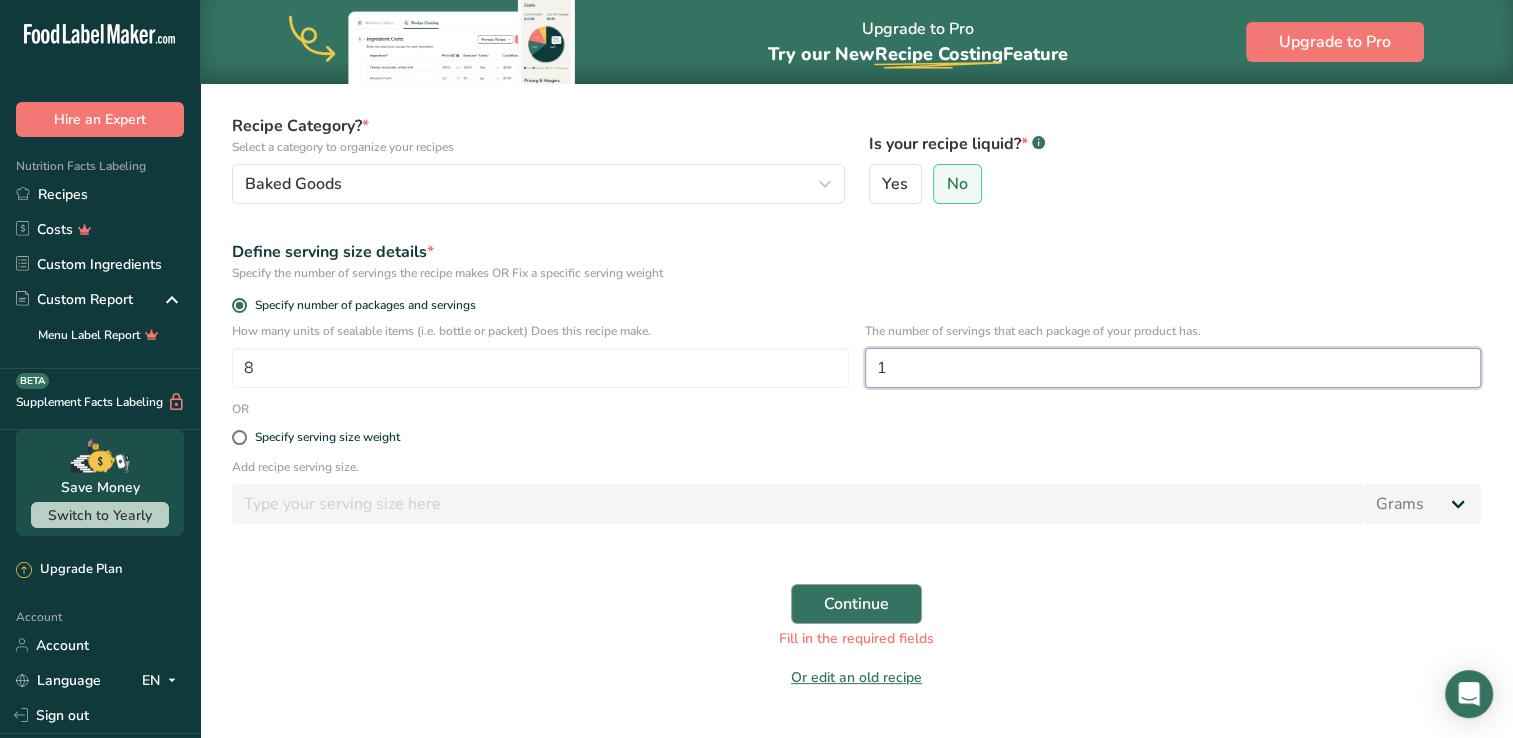 type on "1" 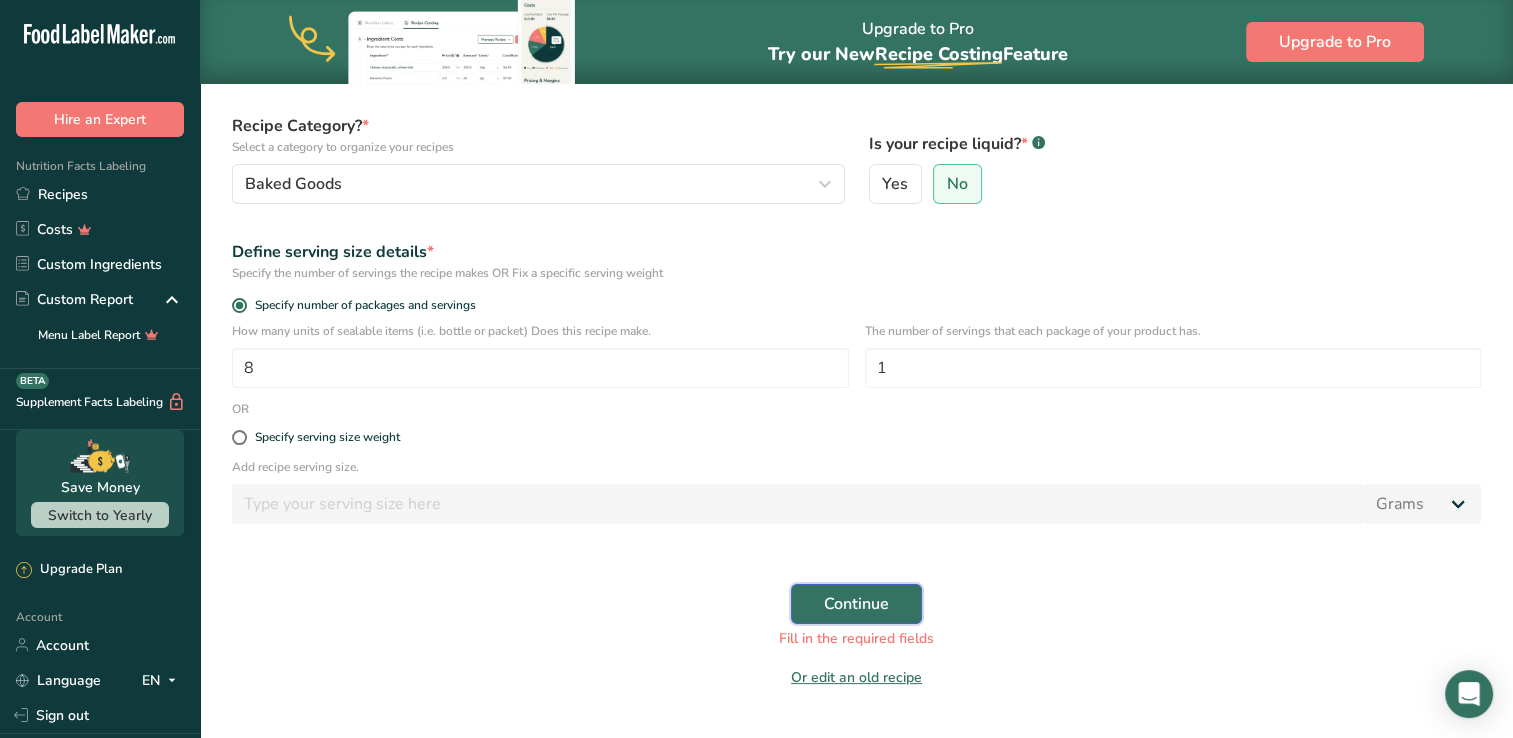 click on "Continue" at bounding box center [856, 604] 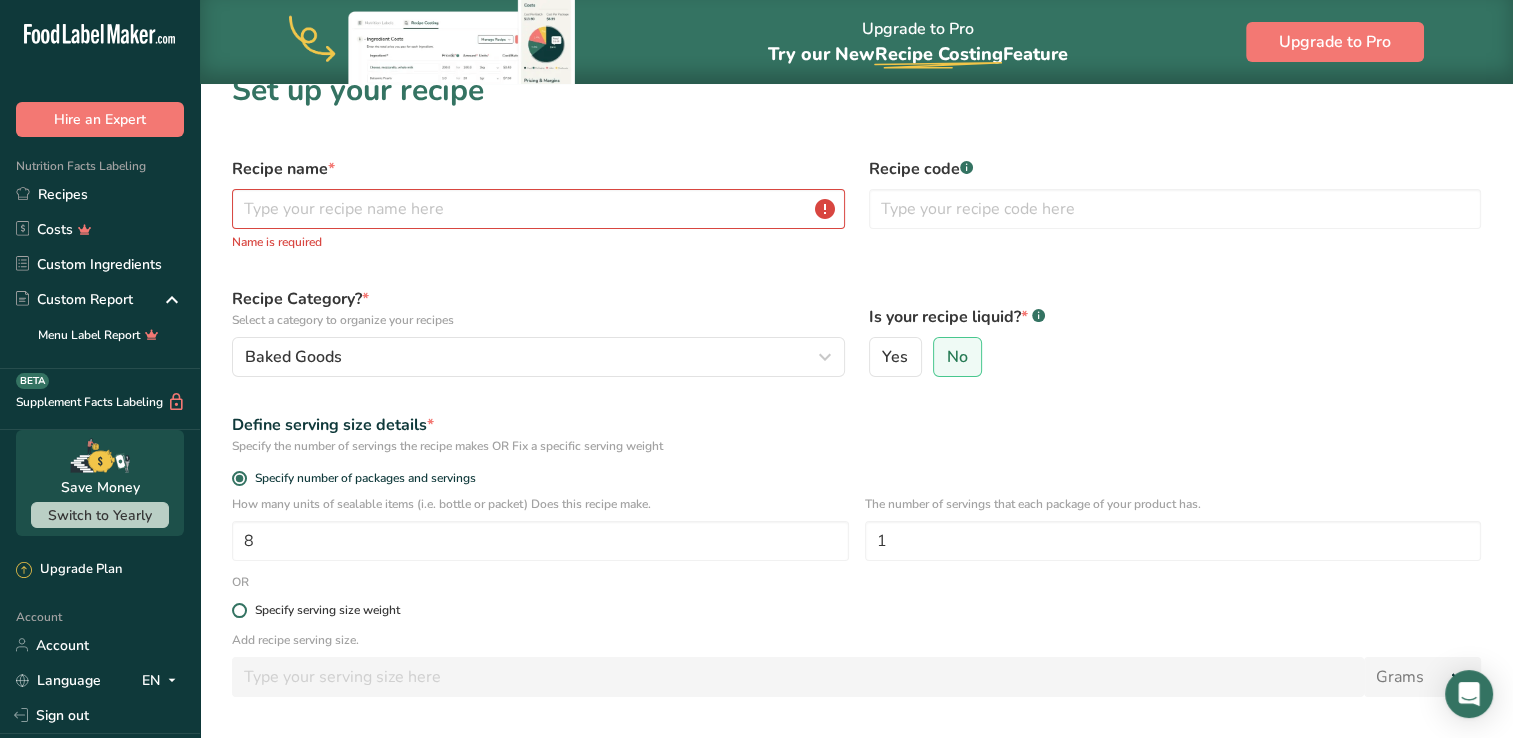 scroll, scrollTop: 23, scrollLeft: 0, axis: vertical 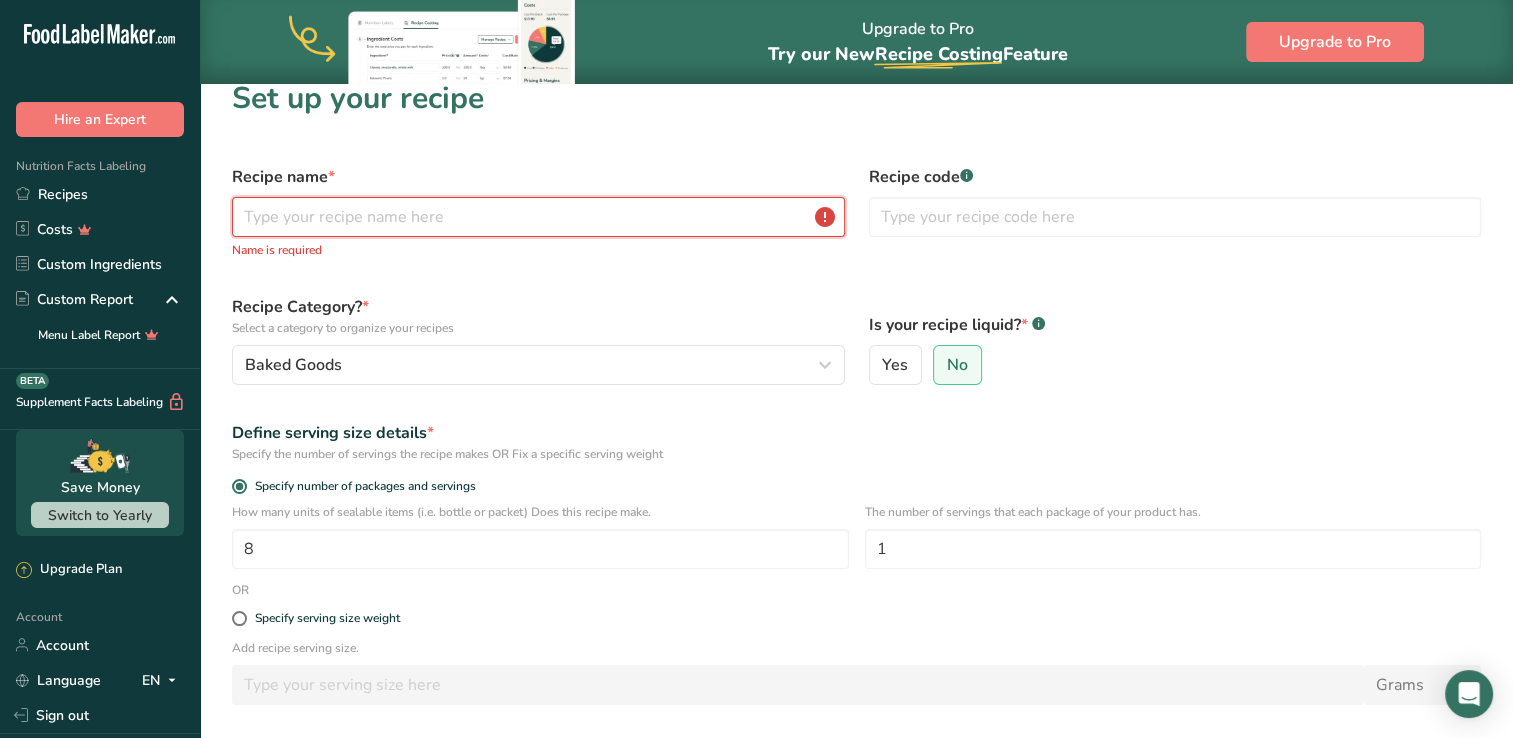 click at bounding box center (538, 217) 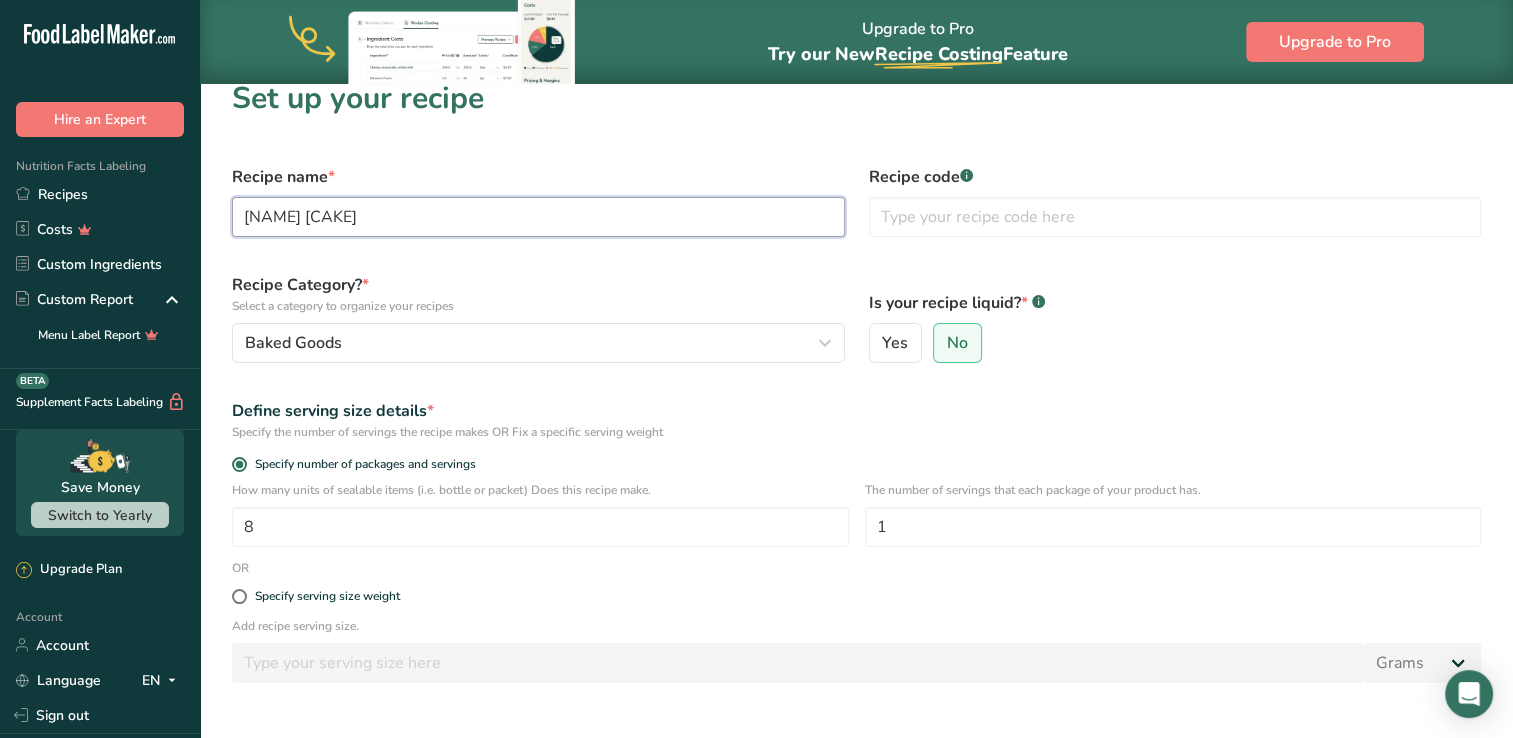 scroll, scrollTop: 228, scrollLeft: 0, axis: vertical 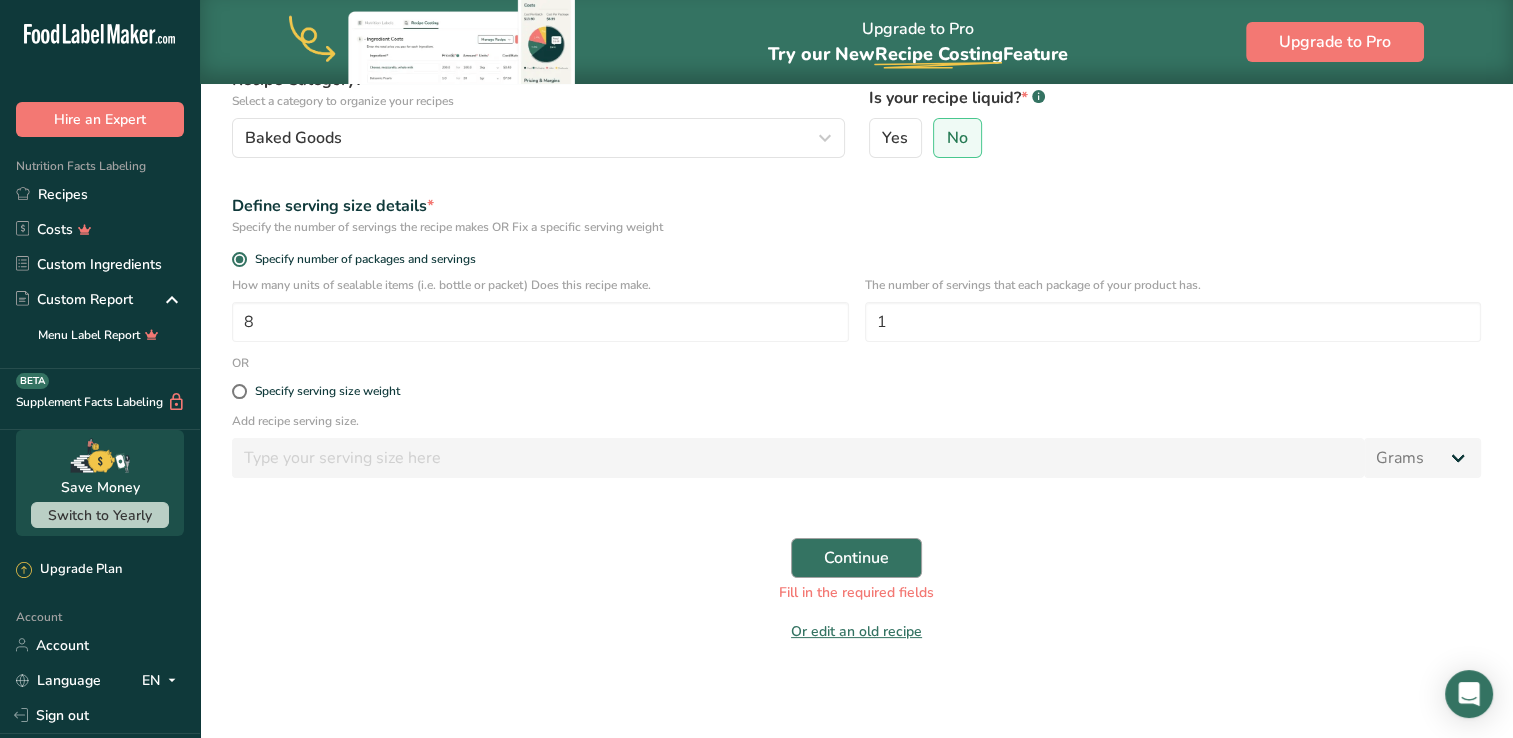 type on "[NAME] [CAKE]" 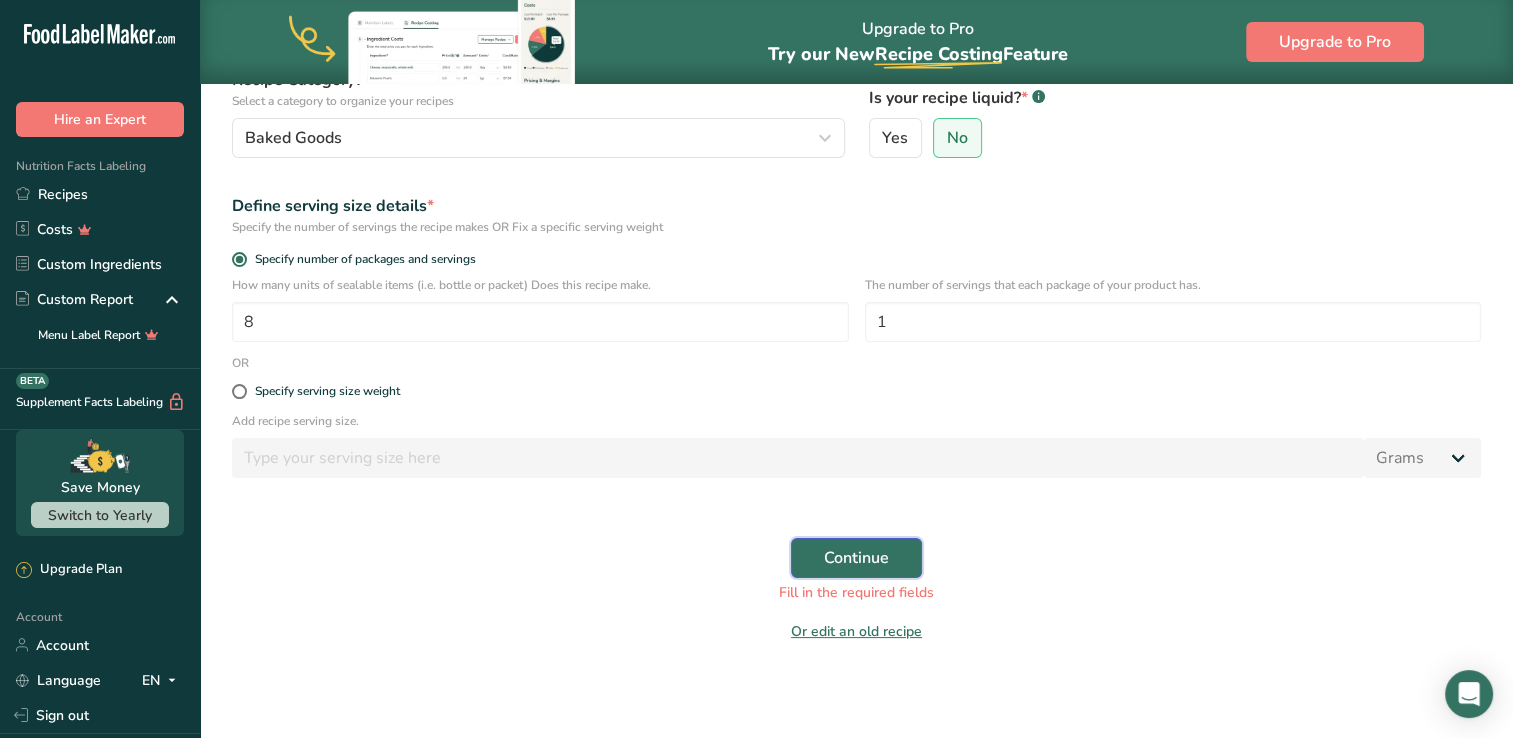 click on "Continue" at bounding box center [856, 558] 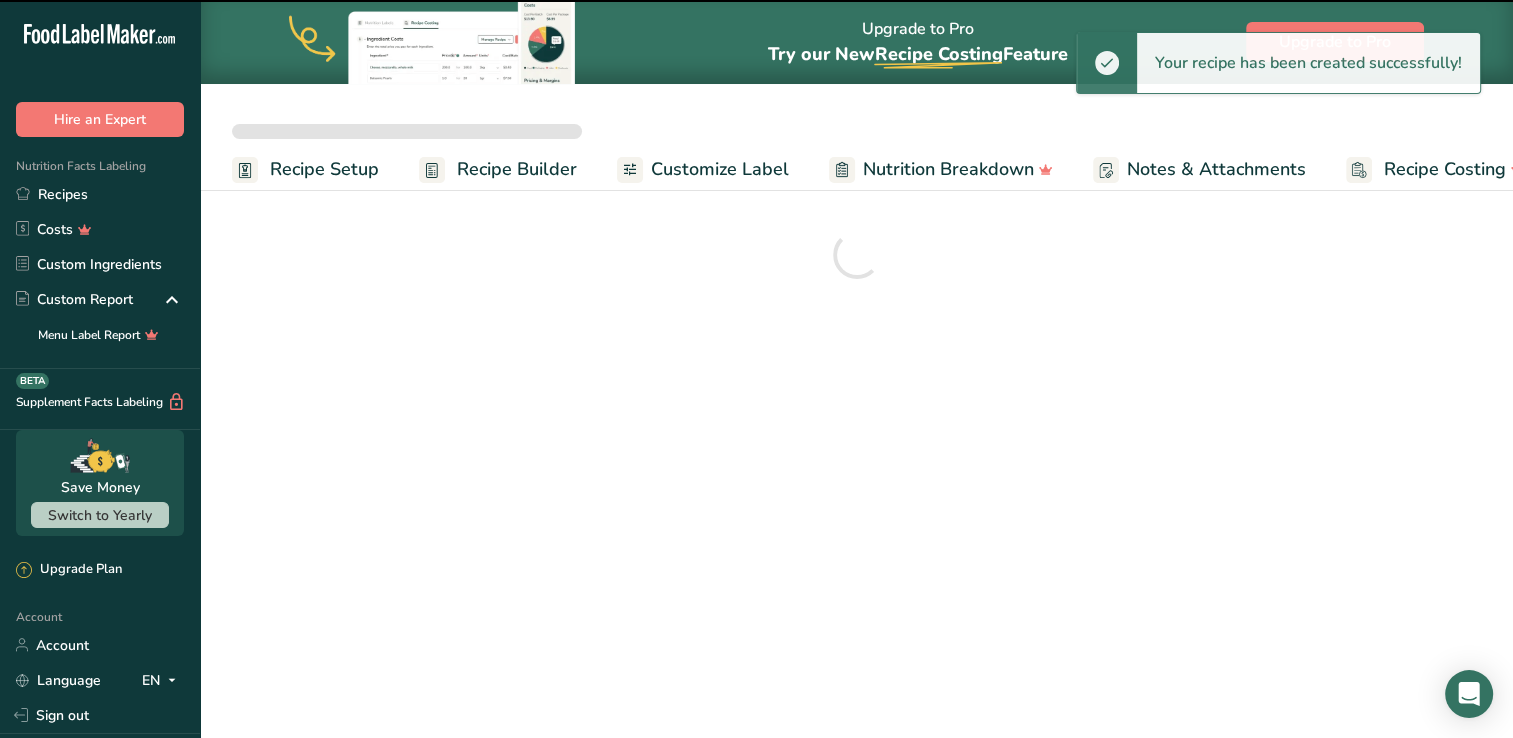 scroll, scrollTop: 0, scrollLeft: 0, axis: both 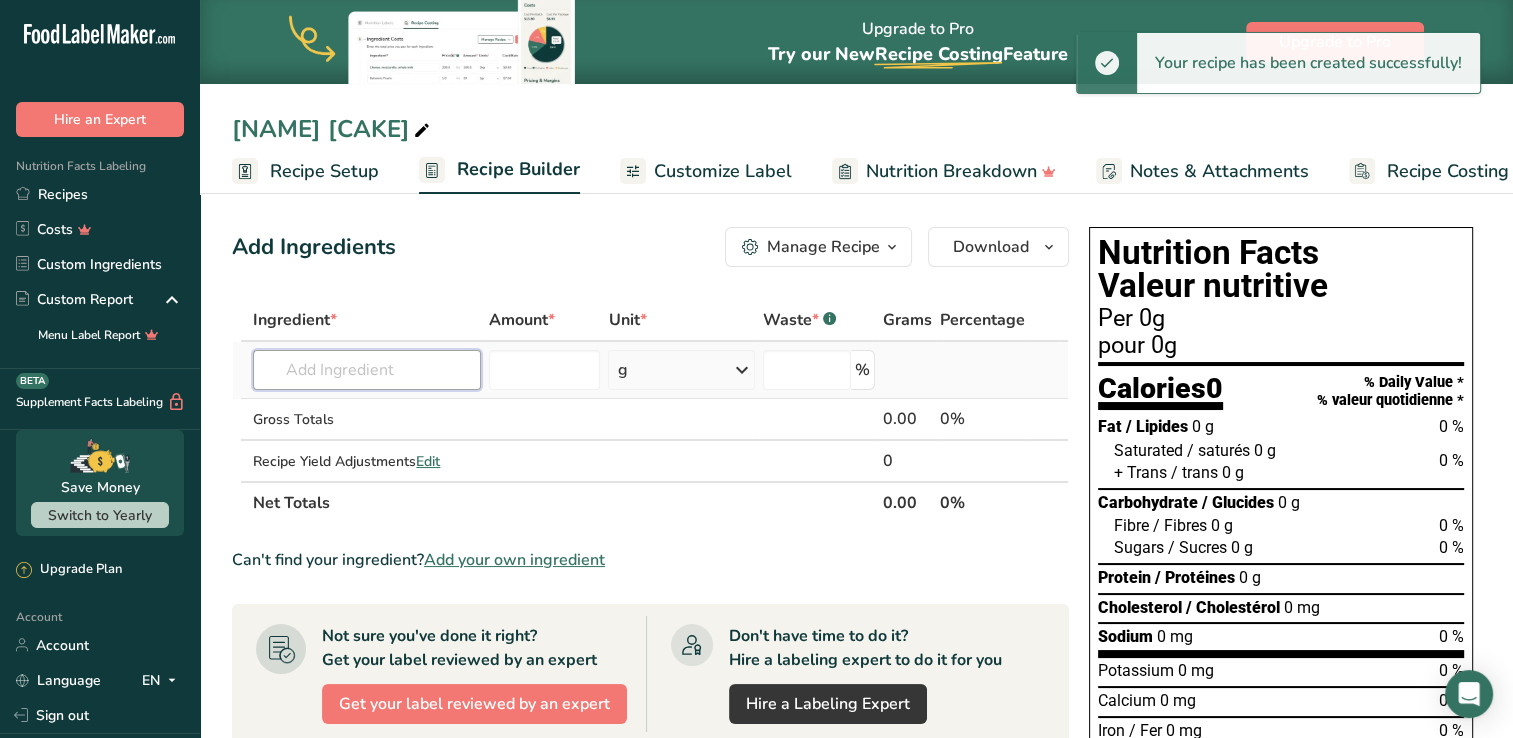 click at bounding box center [367, 370] 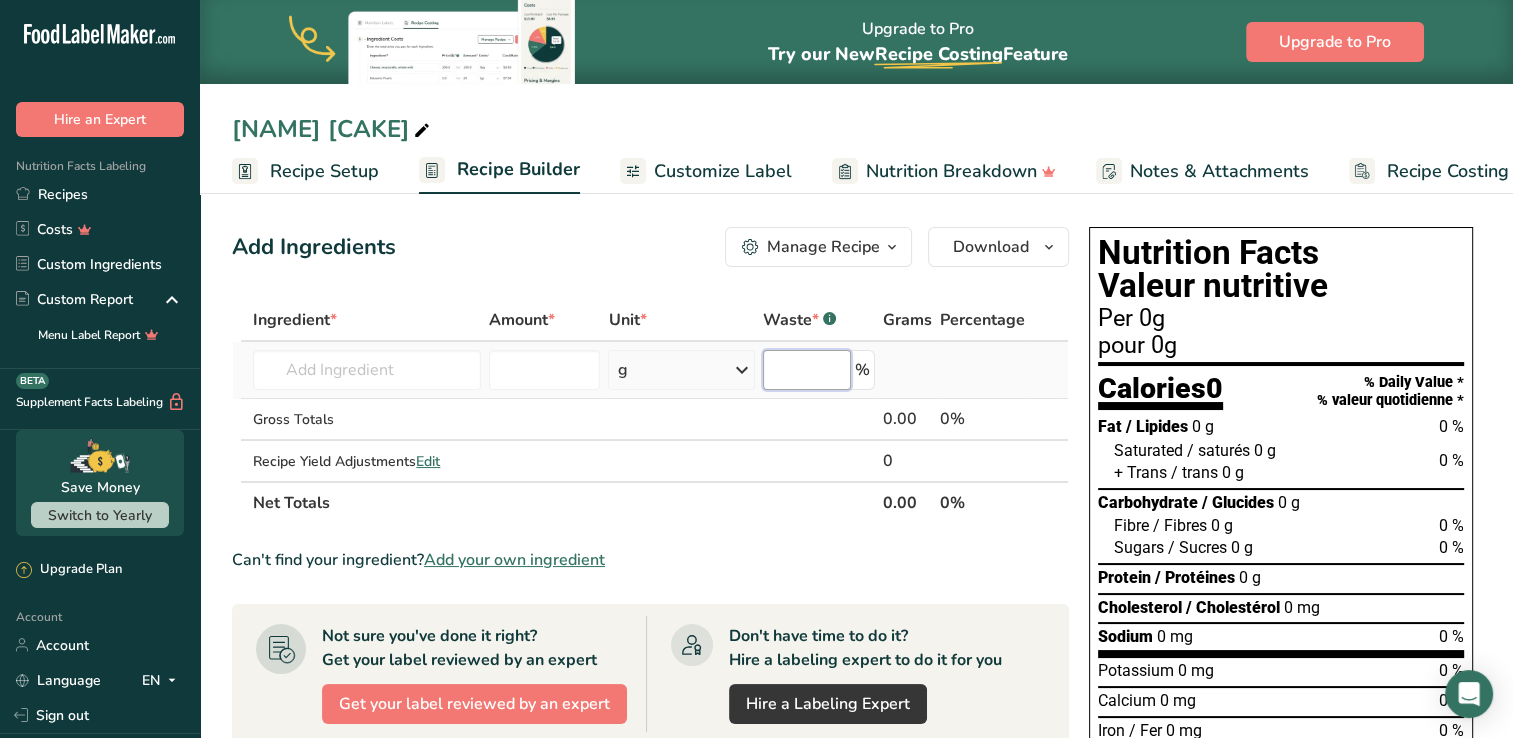 click at bounding box center [807, 370] 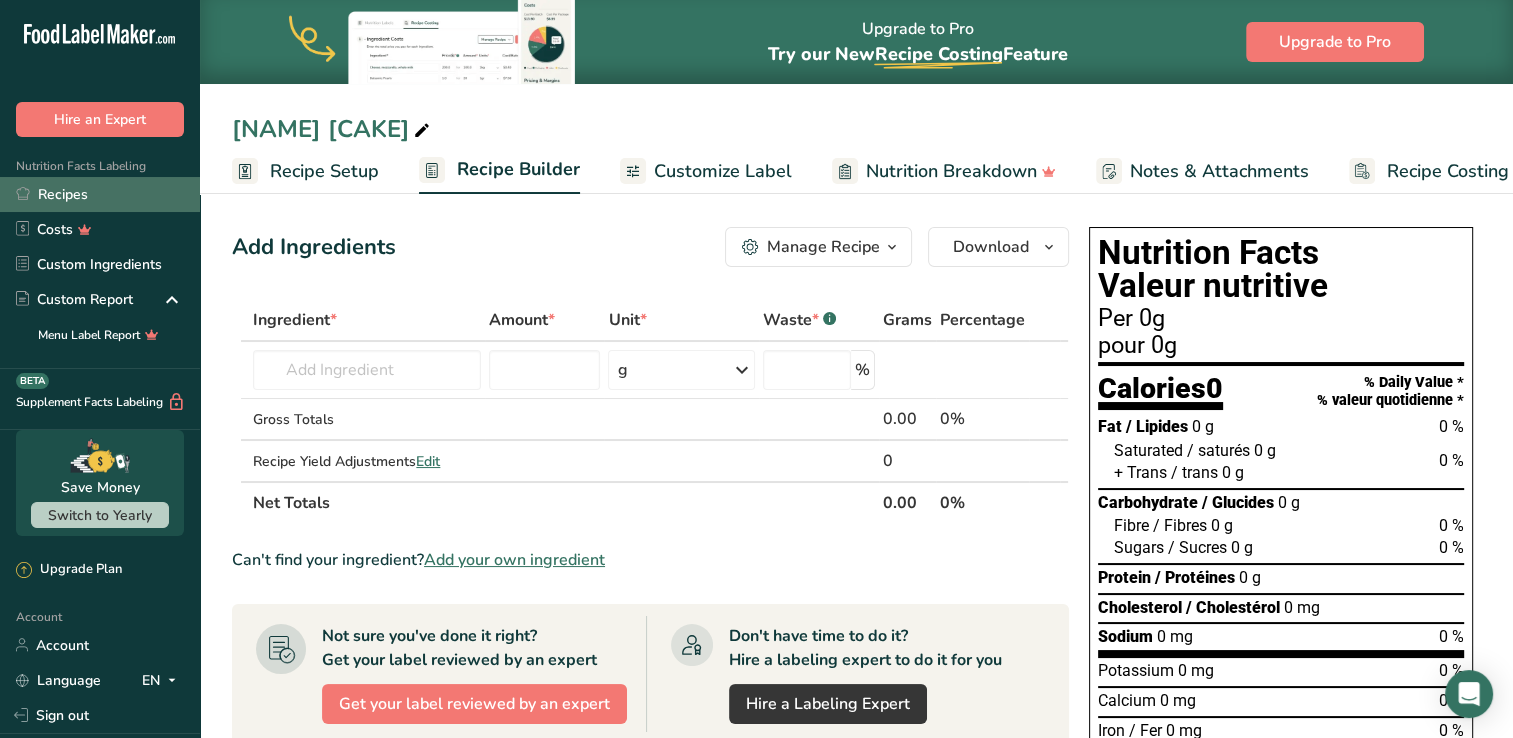 click on "Recipes" at bounding box center [100, 194] 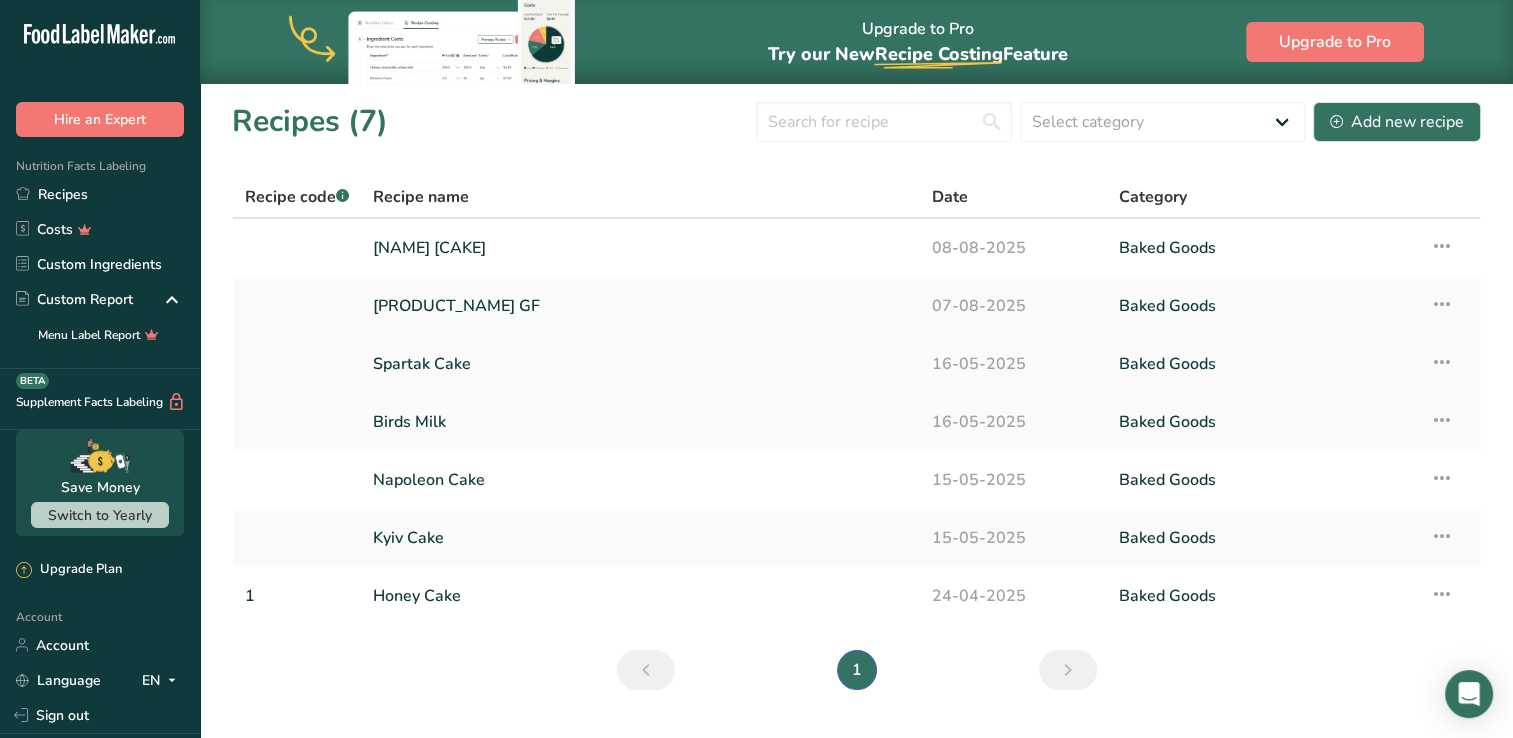 click on "Spartak Cake" at bounding box center [640, 364] 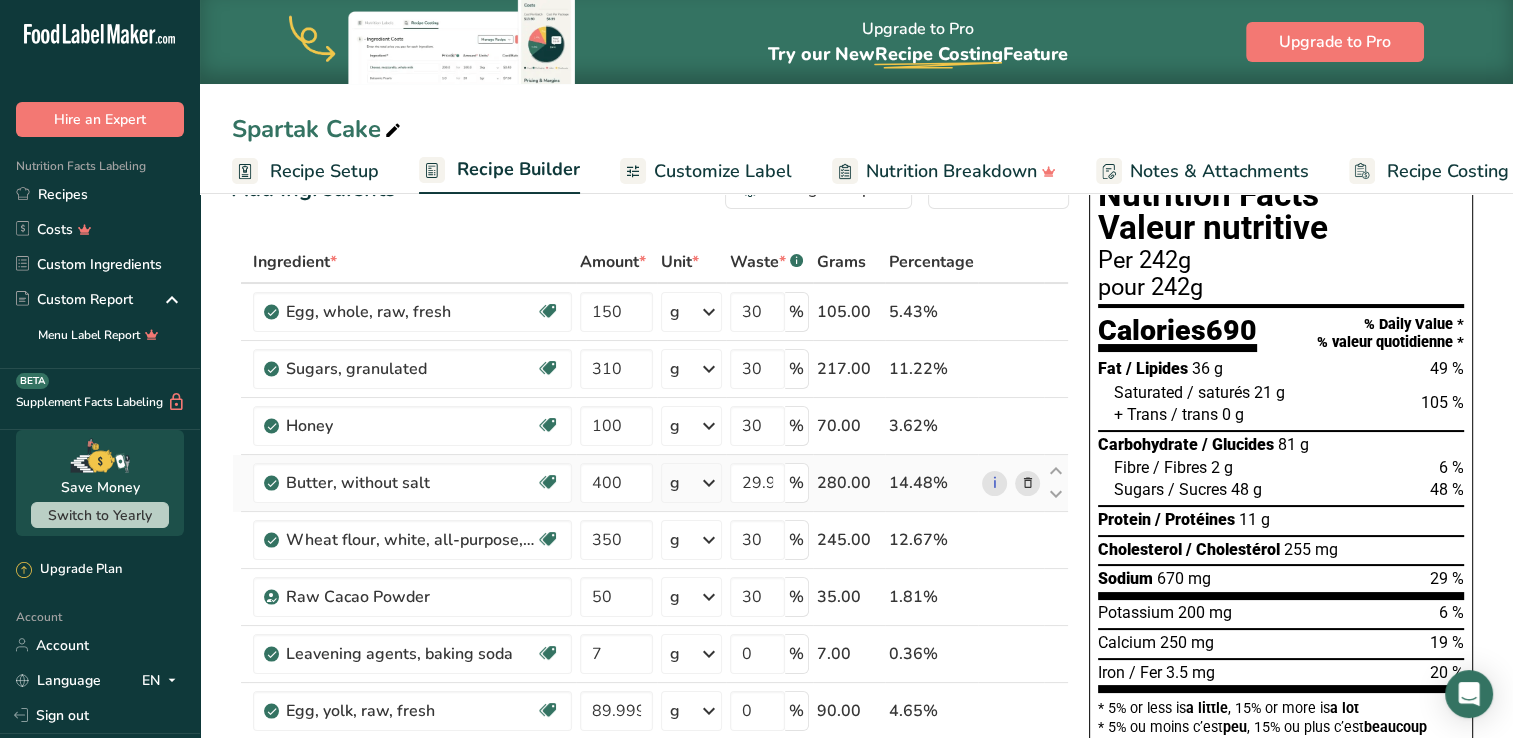 scroll, scrollTop: 44, scrollLeft: 0, axis: vertical 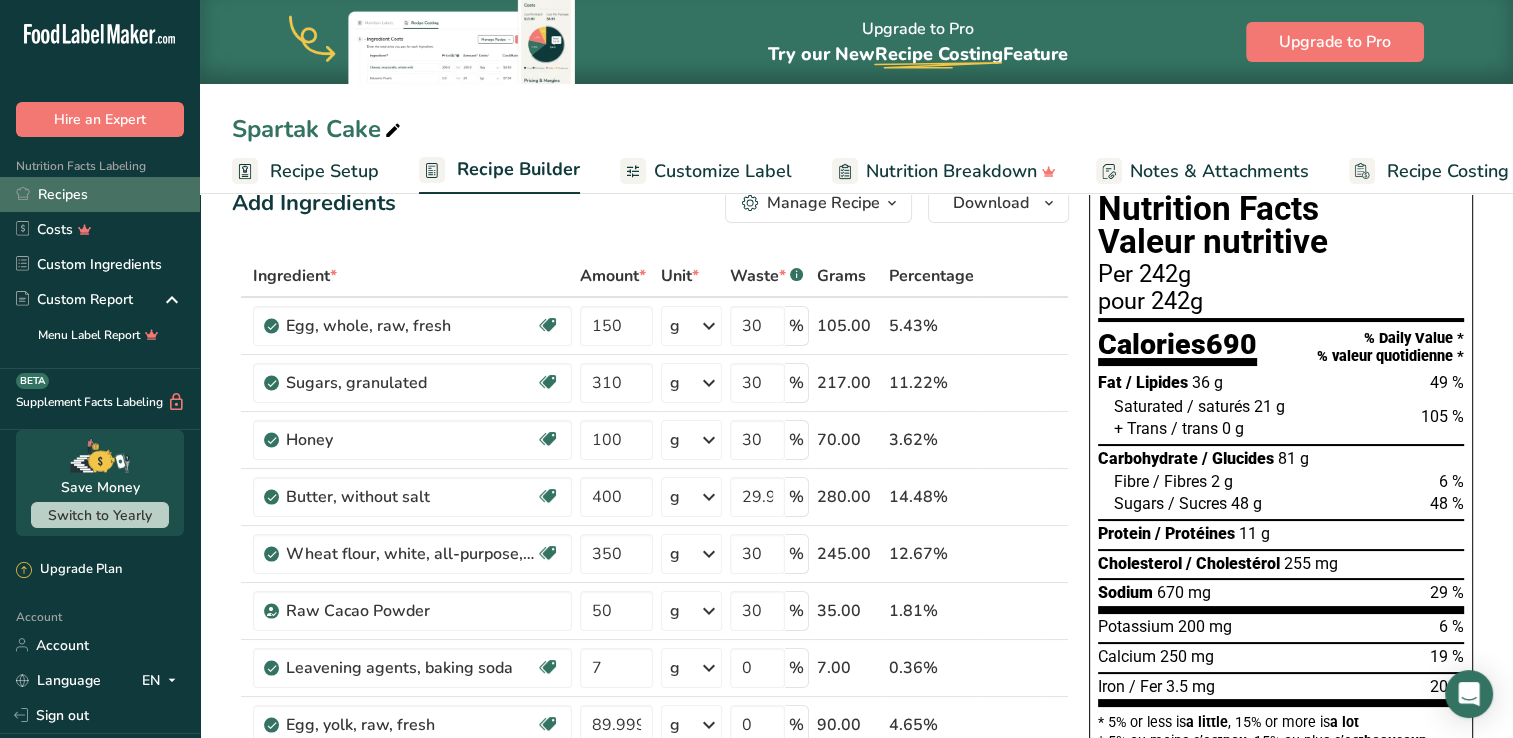 click on "Recipes" at bounding box center [100, 194] 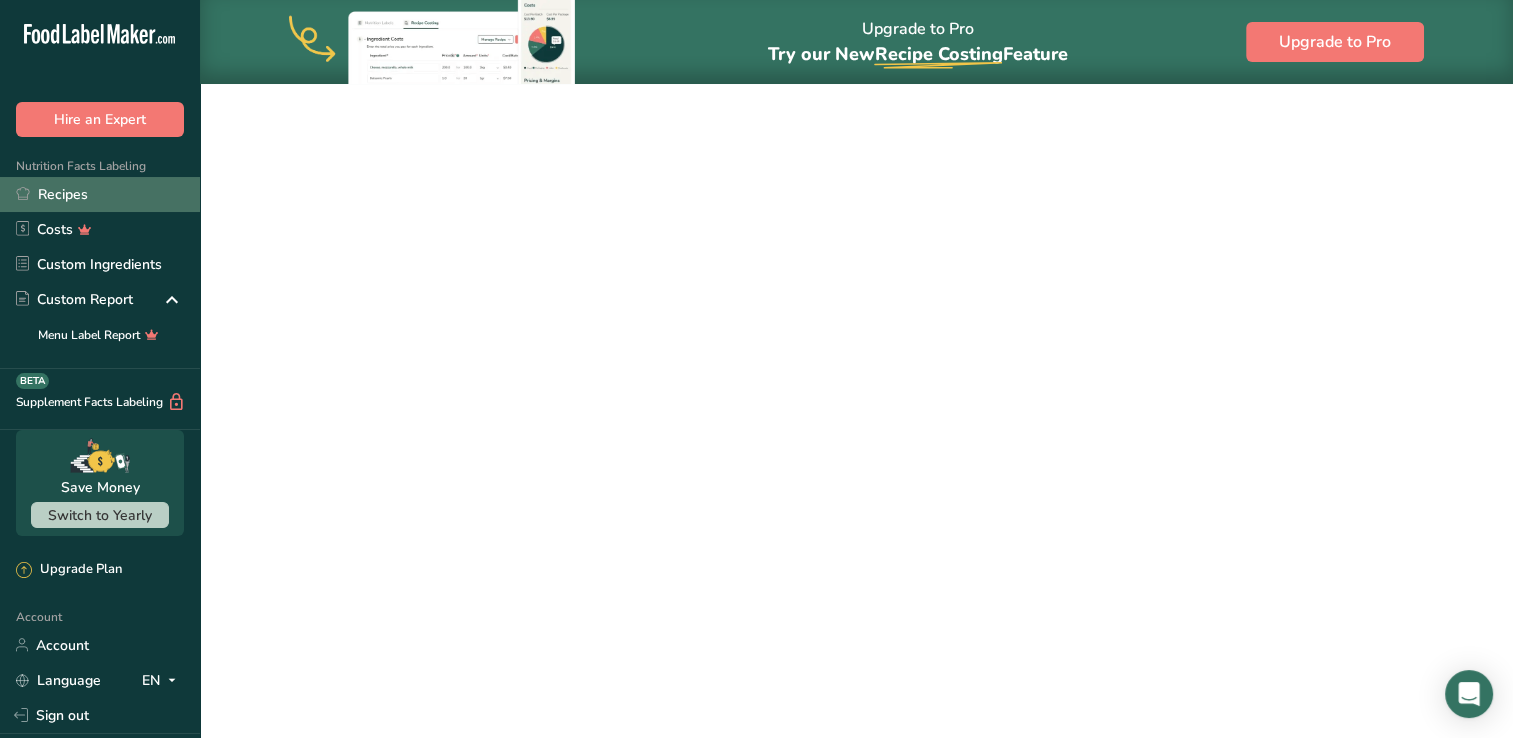 scroll, scrollTop: 0, scrollLeft: 0, axis: both 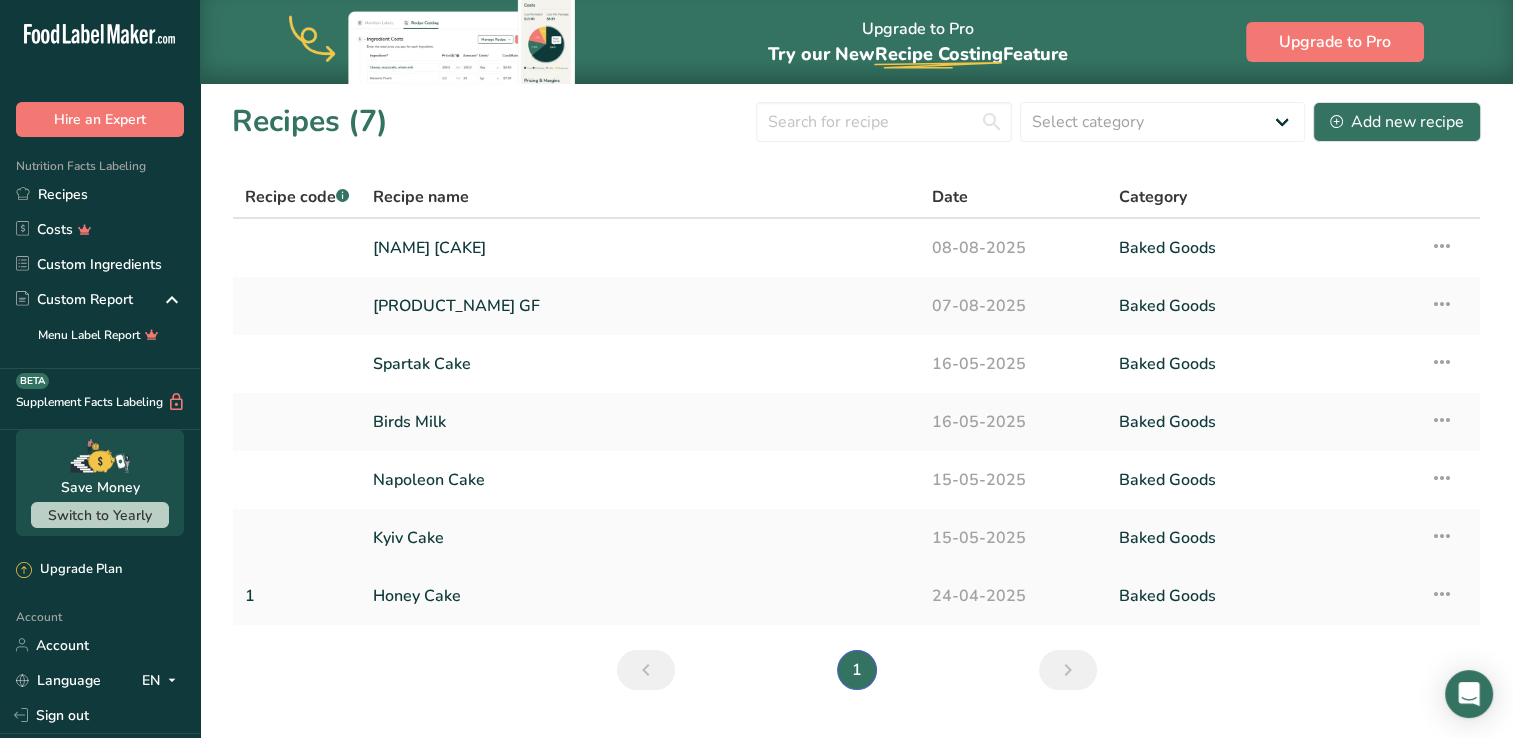 click on "Honey Cake" at bounding box center [640, 596] 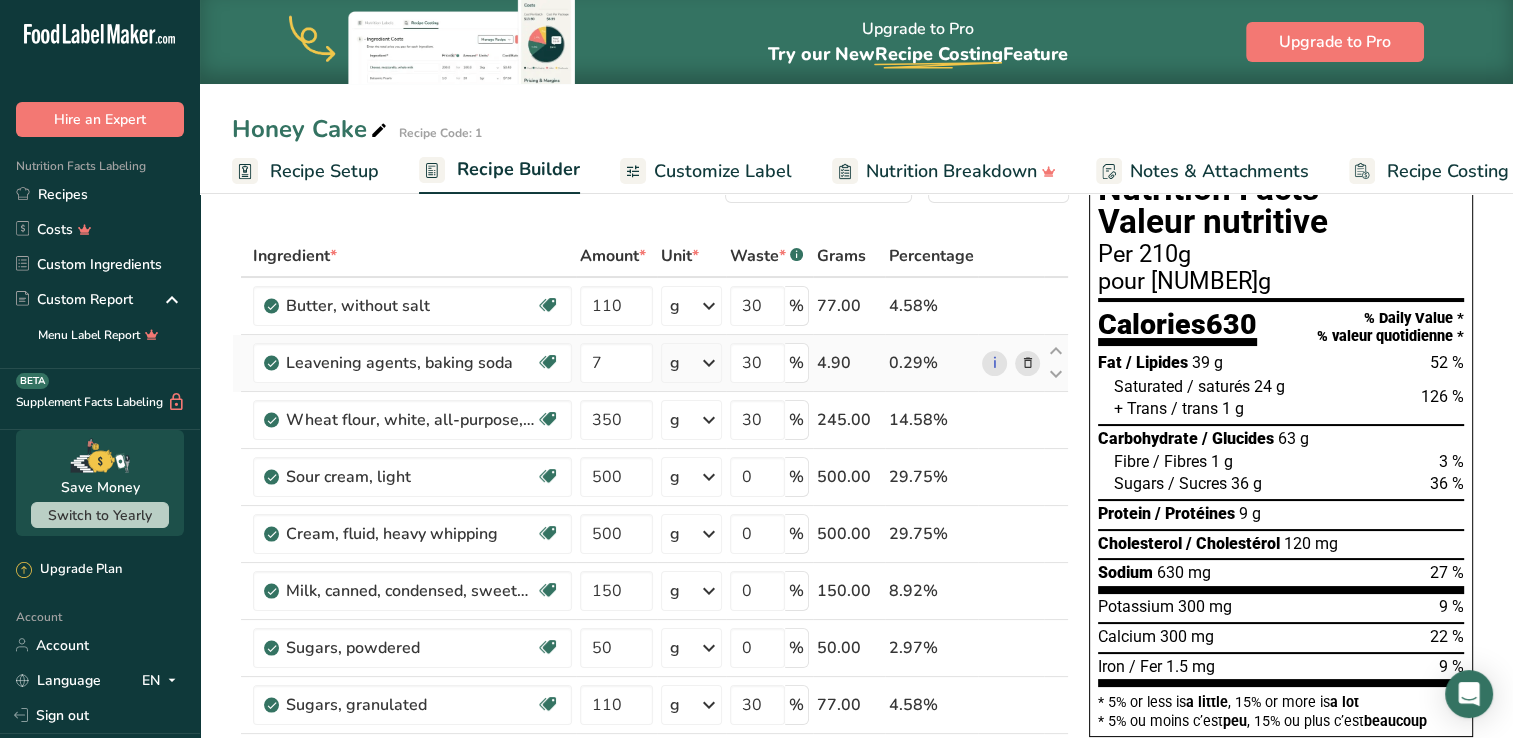 scroll, scrollTop: 67, scrollLeft: 0, axis: vertical 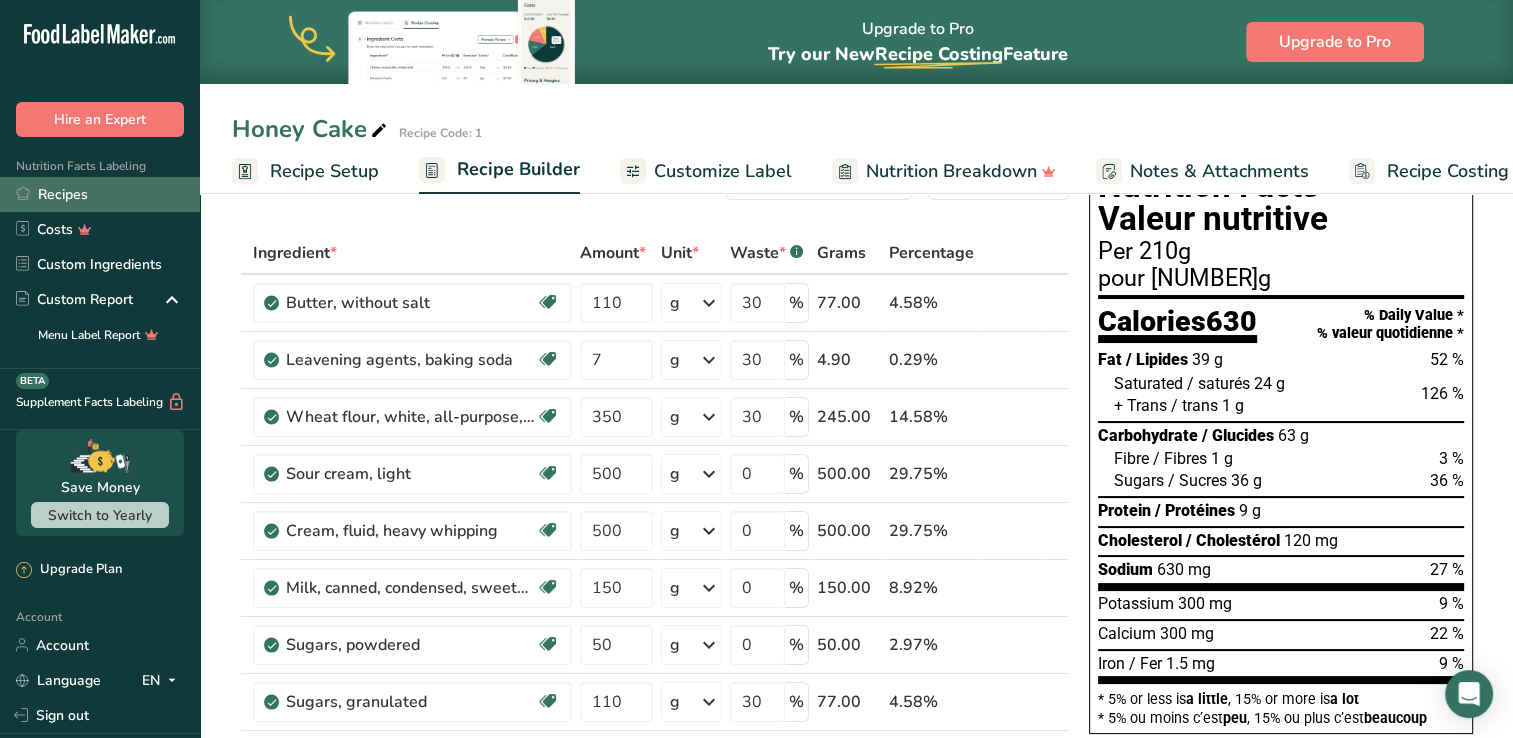 click on "Recipes" at bounding box center [100, 194] 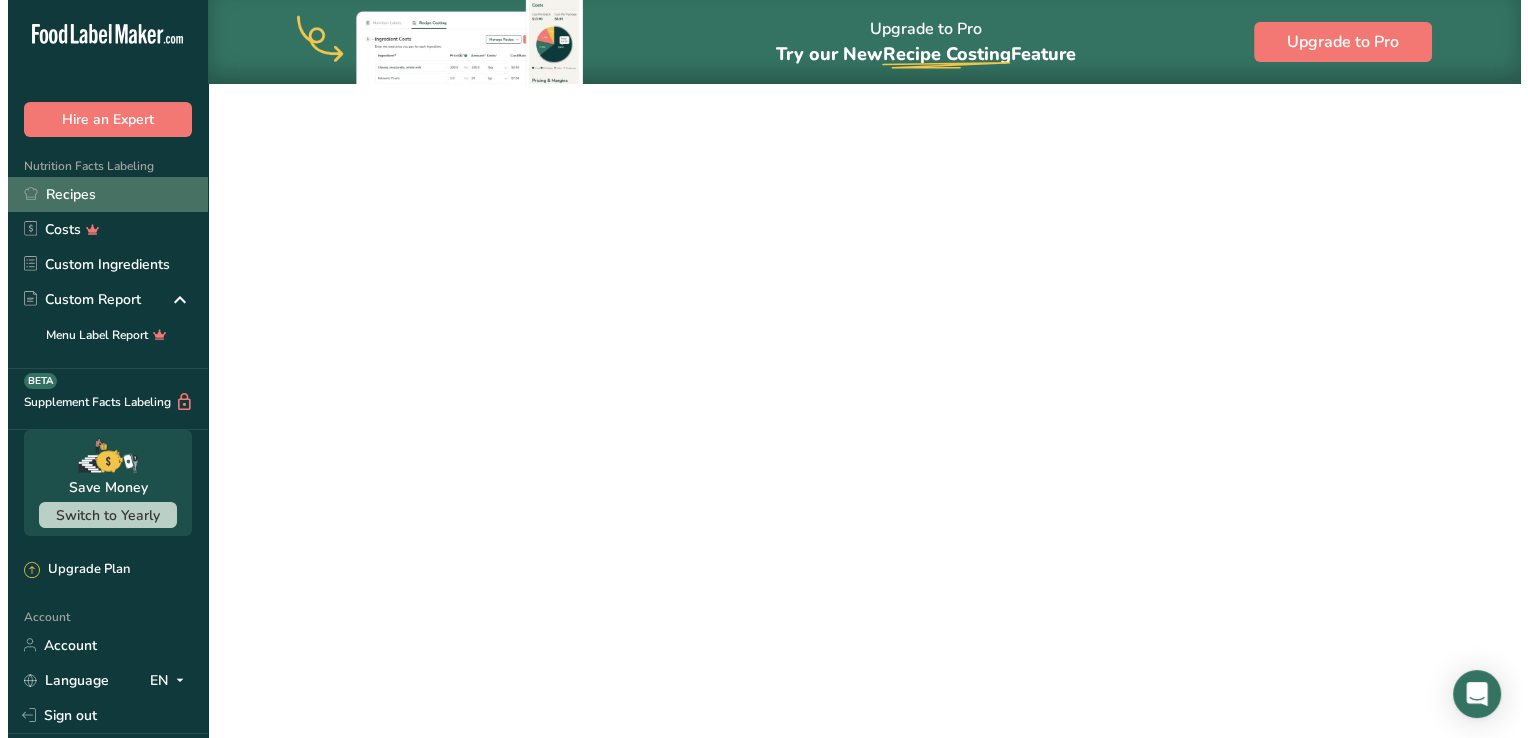 scroll, scrollTop: 0, scrollLeft: 0, axis: both 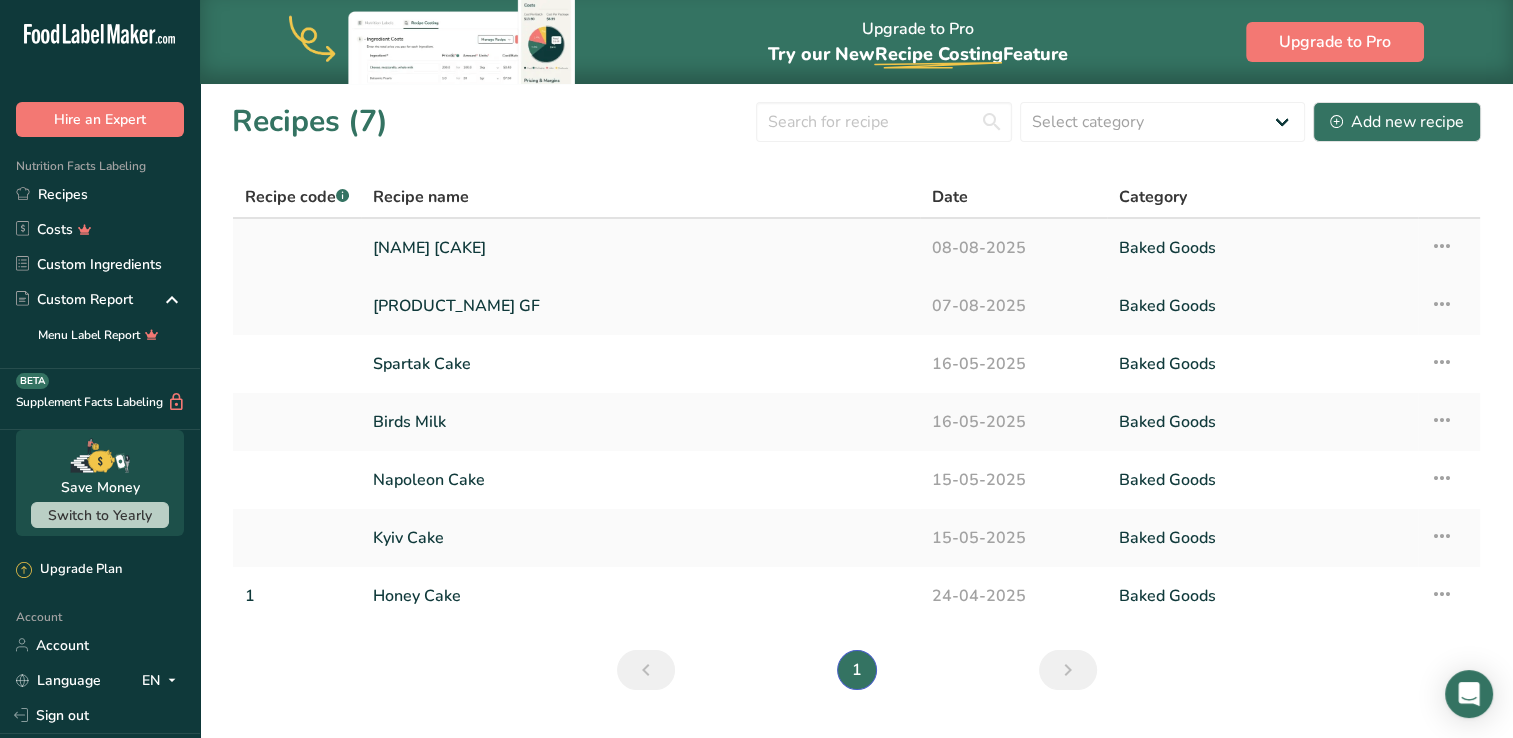 click on "[NAME] [CAKE]" at bounding box center (640, 248) 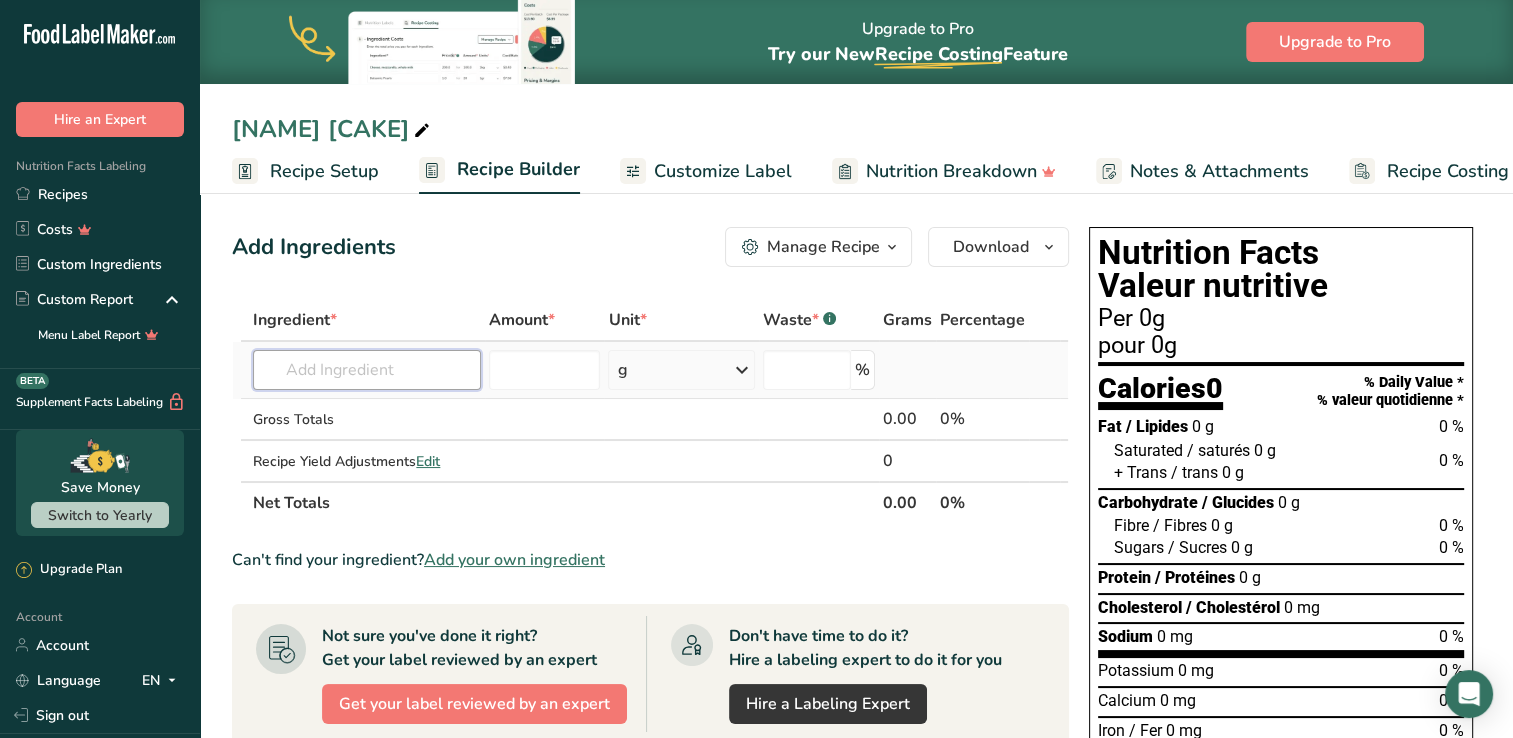 click at bounding box center [367, 370] 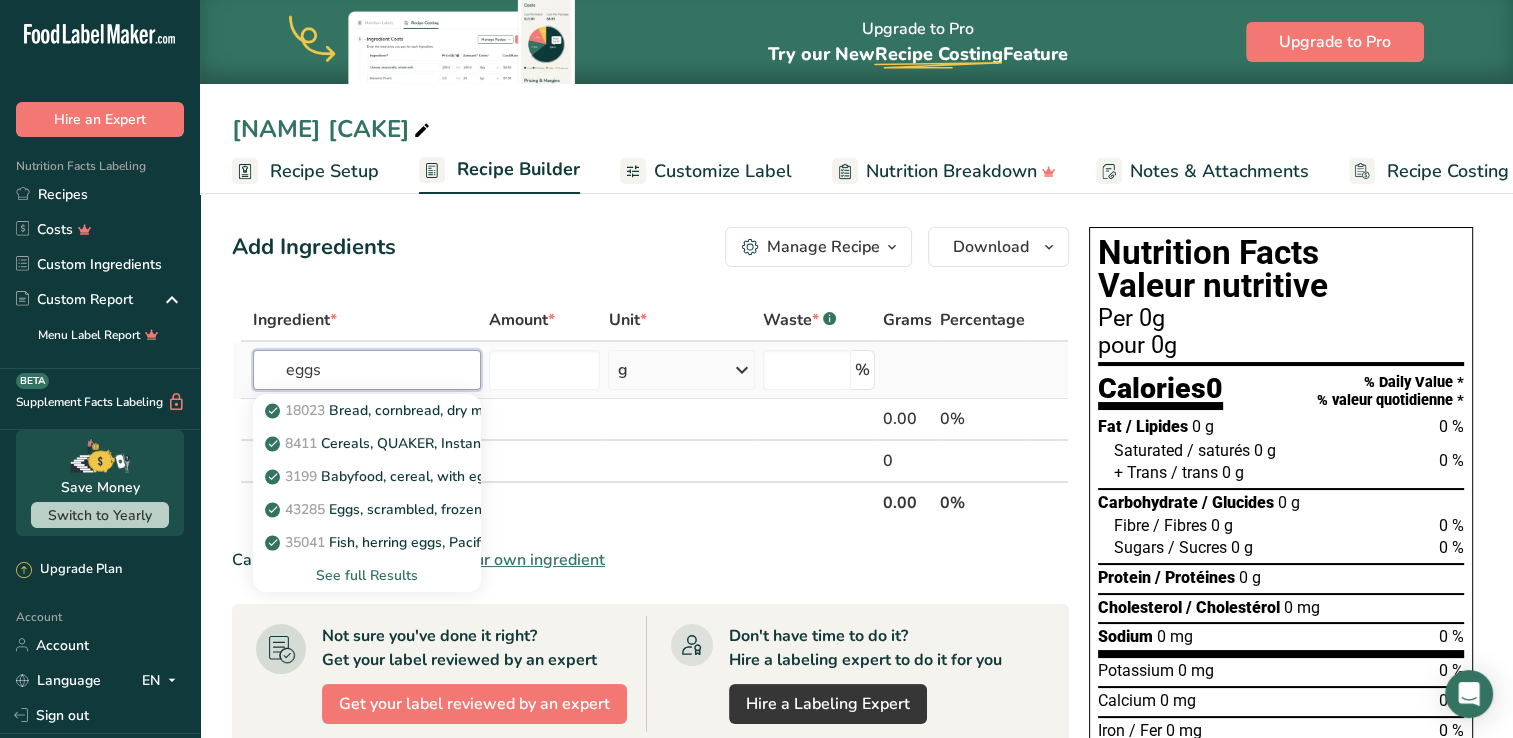type on "eggs" 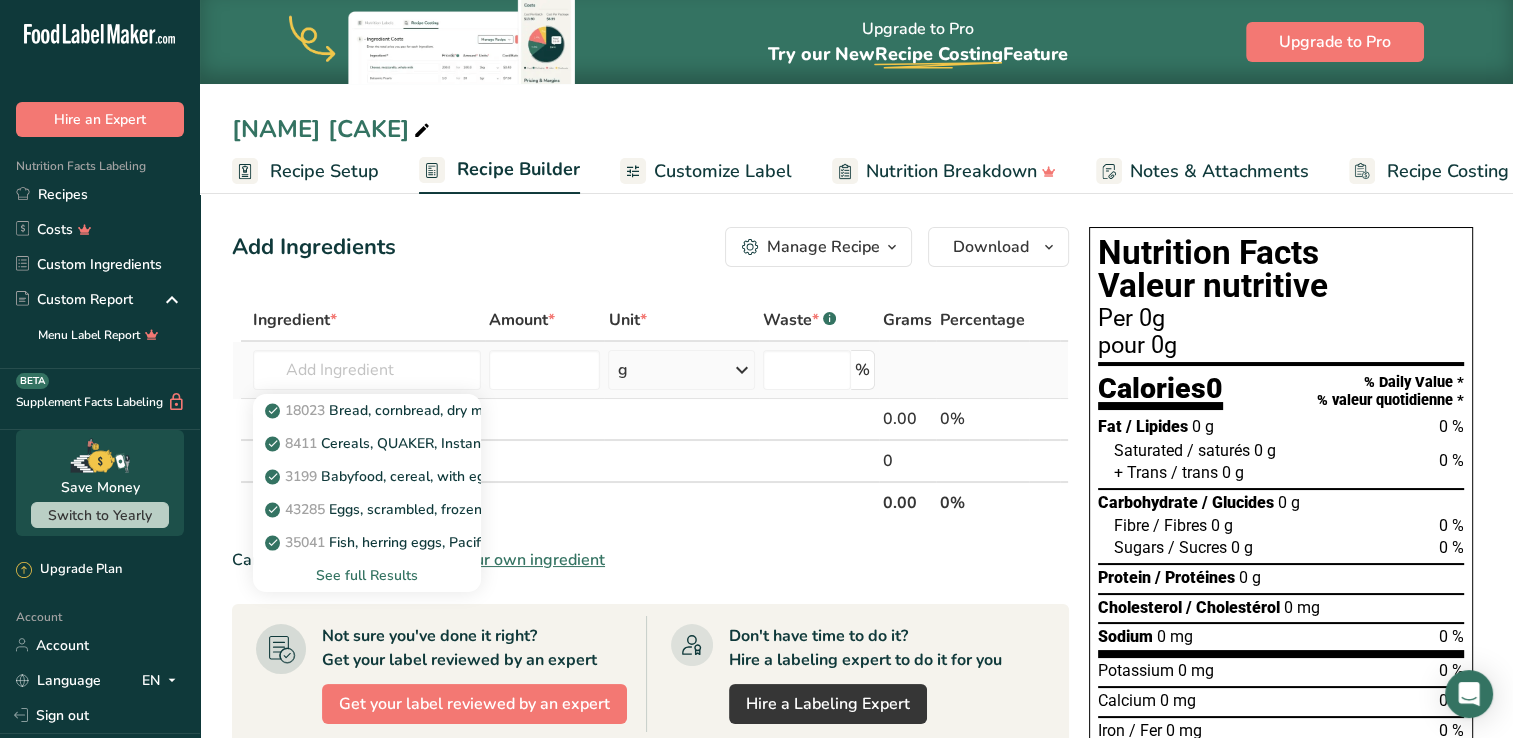 click at bounding box center [742, 370] 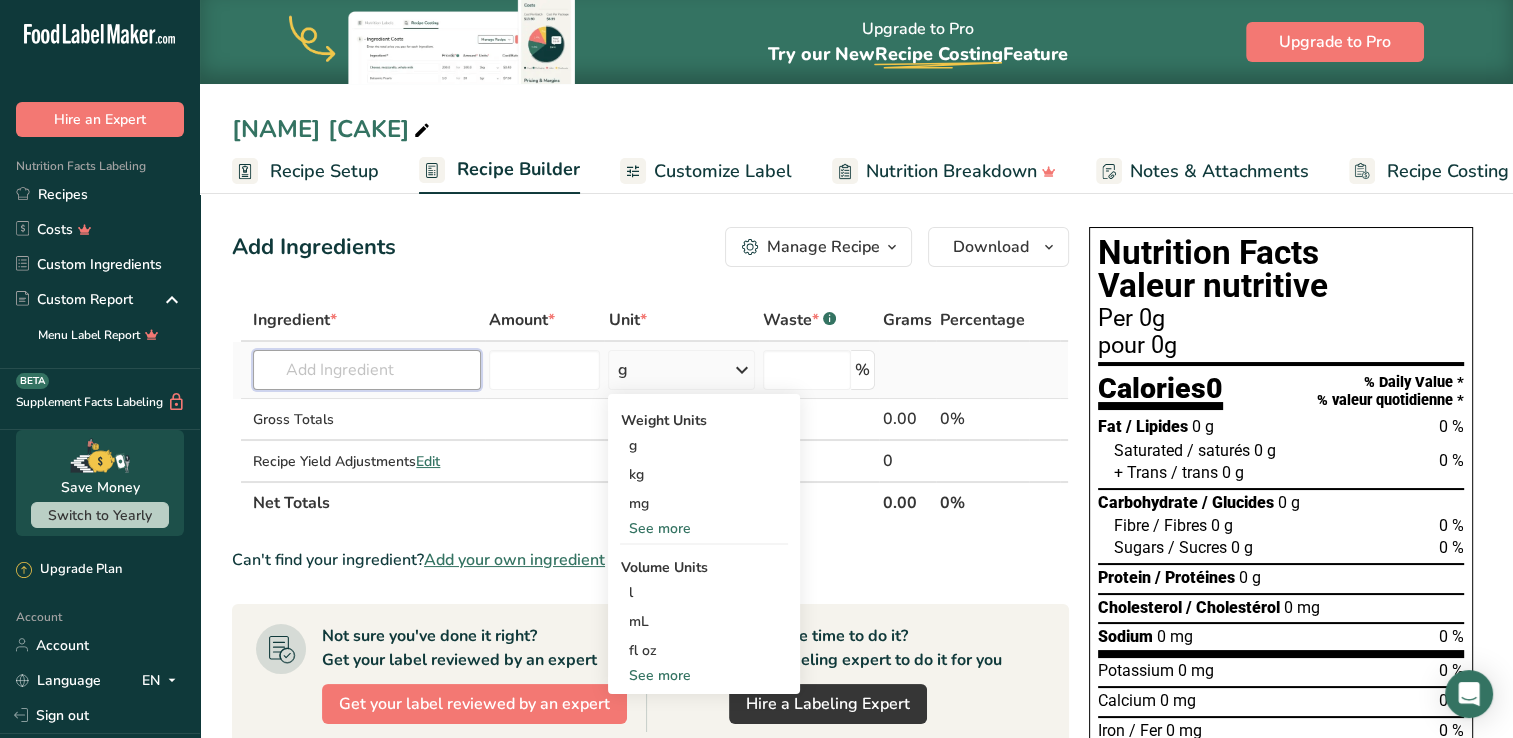 click at bounding box center (367, 370) 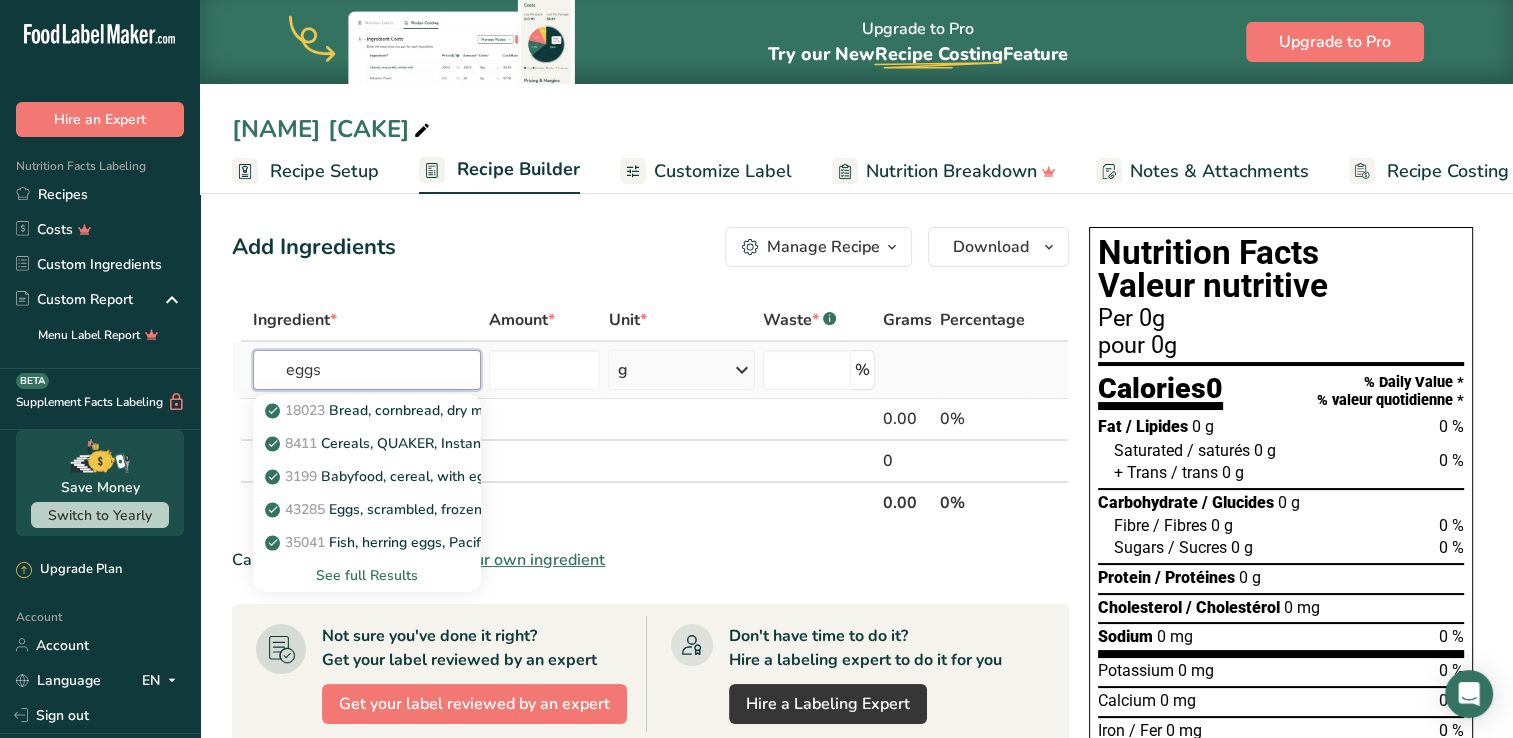 type on "eggs" 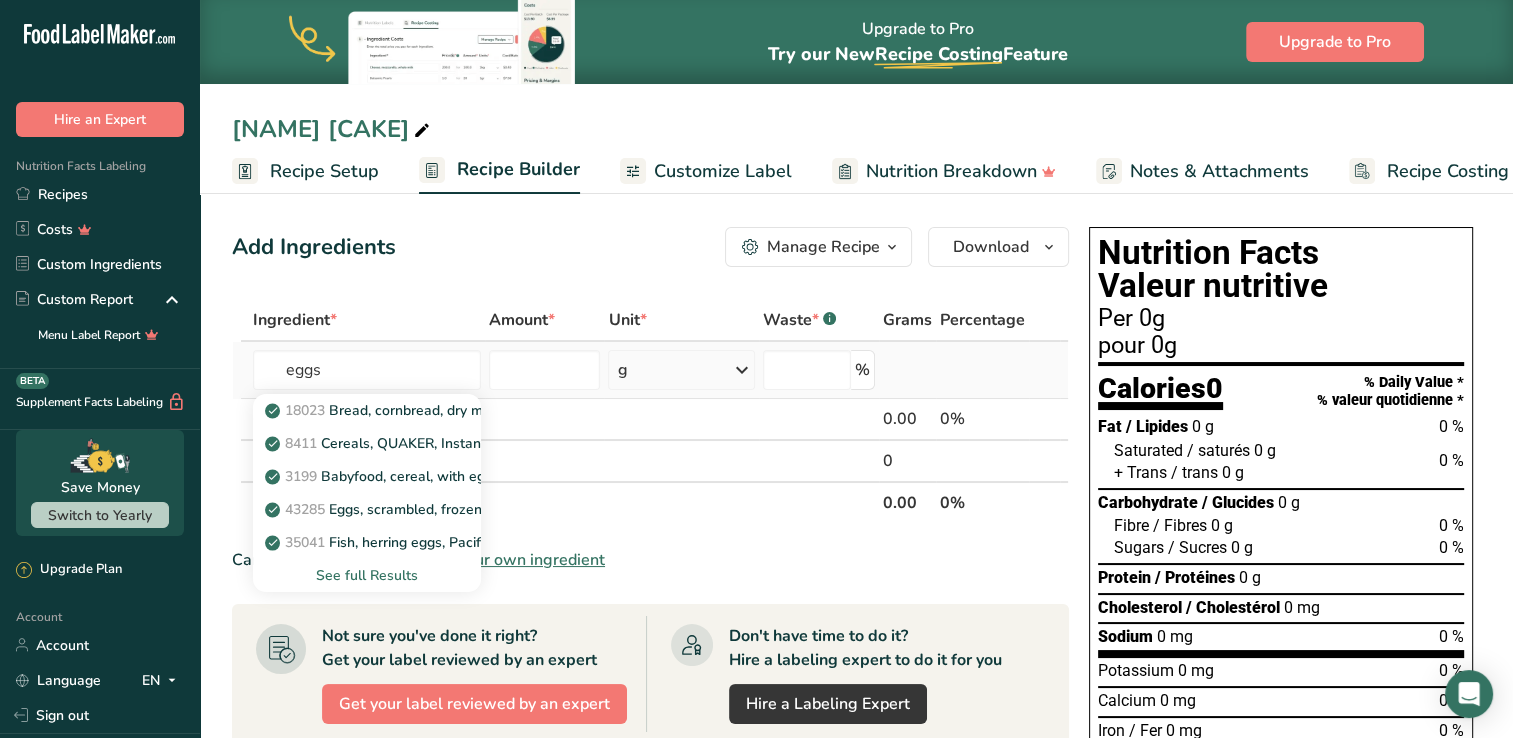 type 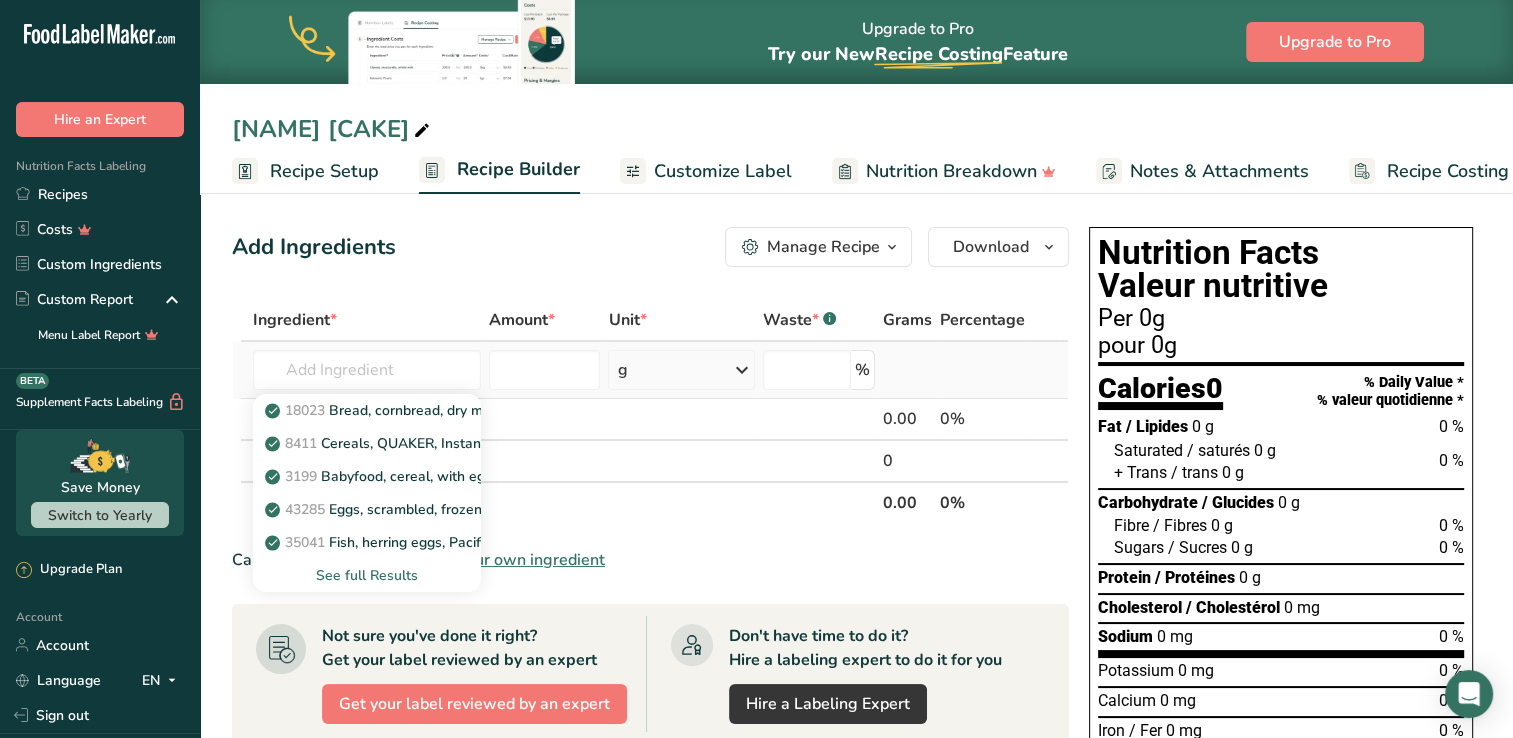click on "See full Results" at bounding box center [367, 575] 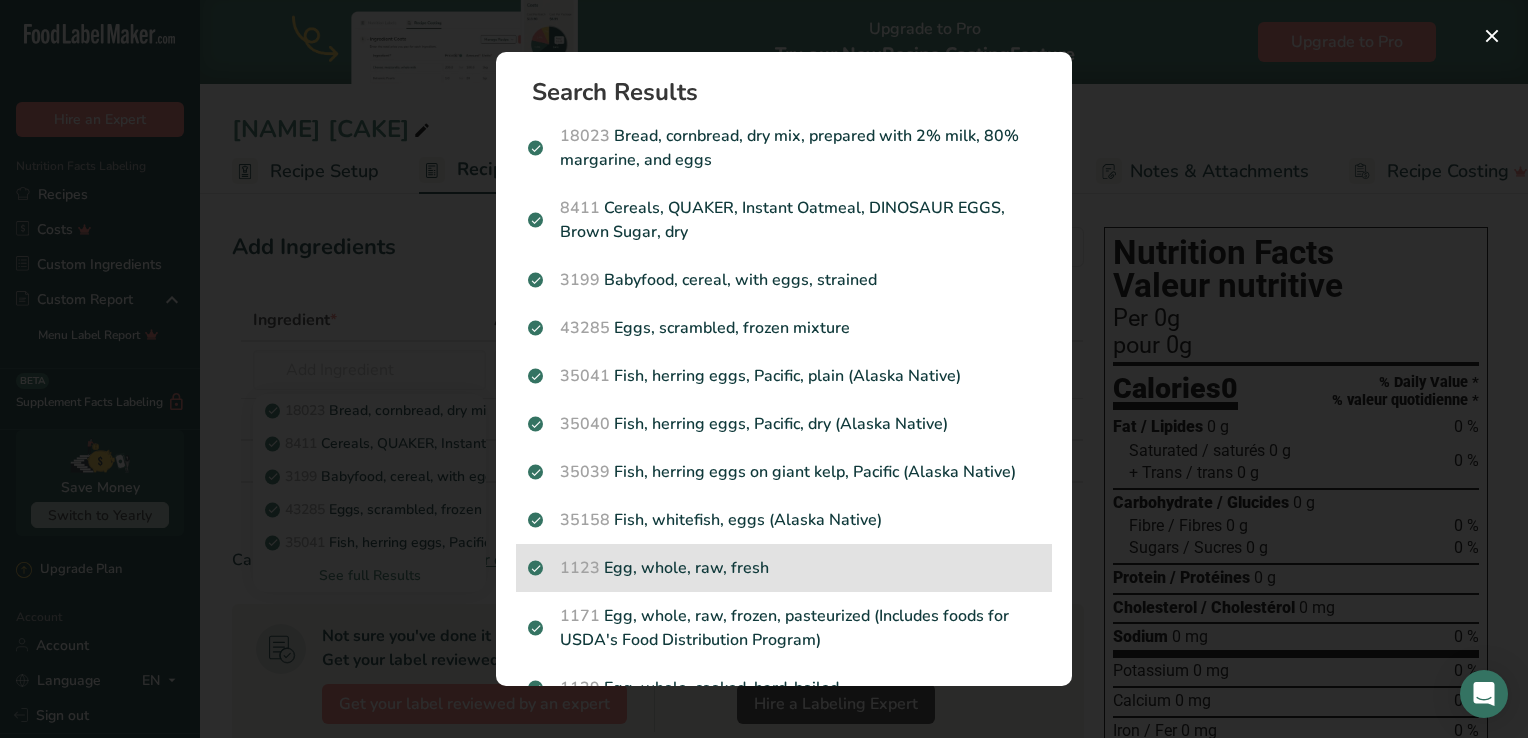 click on "1123
Egg, whole, raw, fresh" at bounding box center (784, 568) 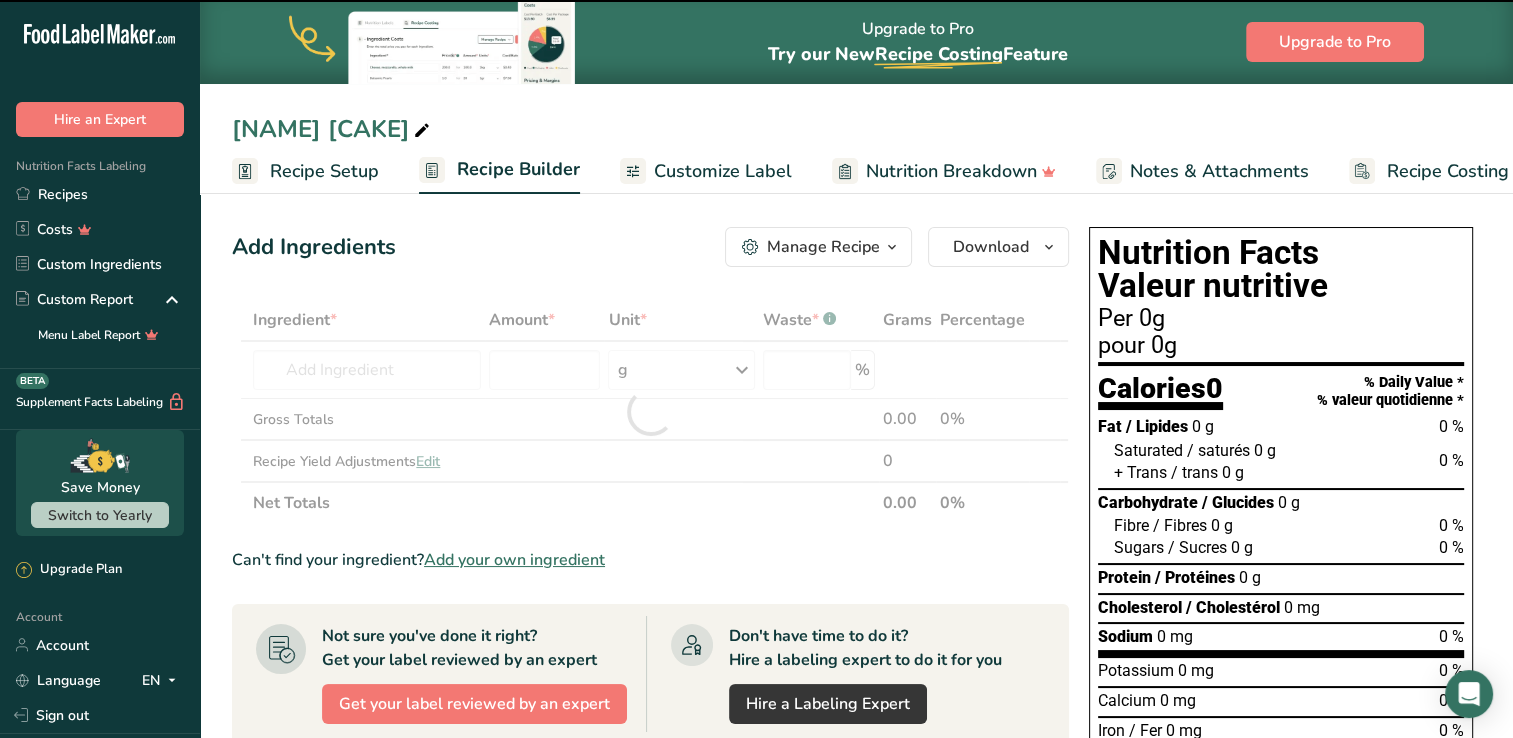 type on "0" 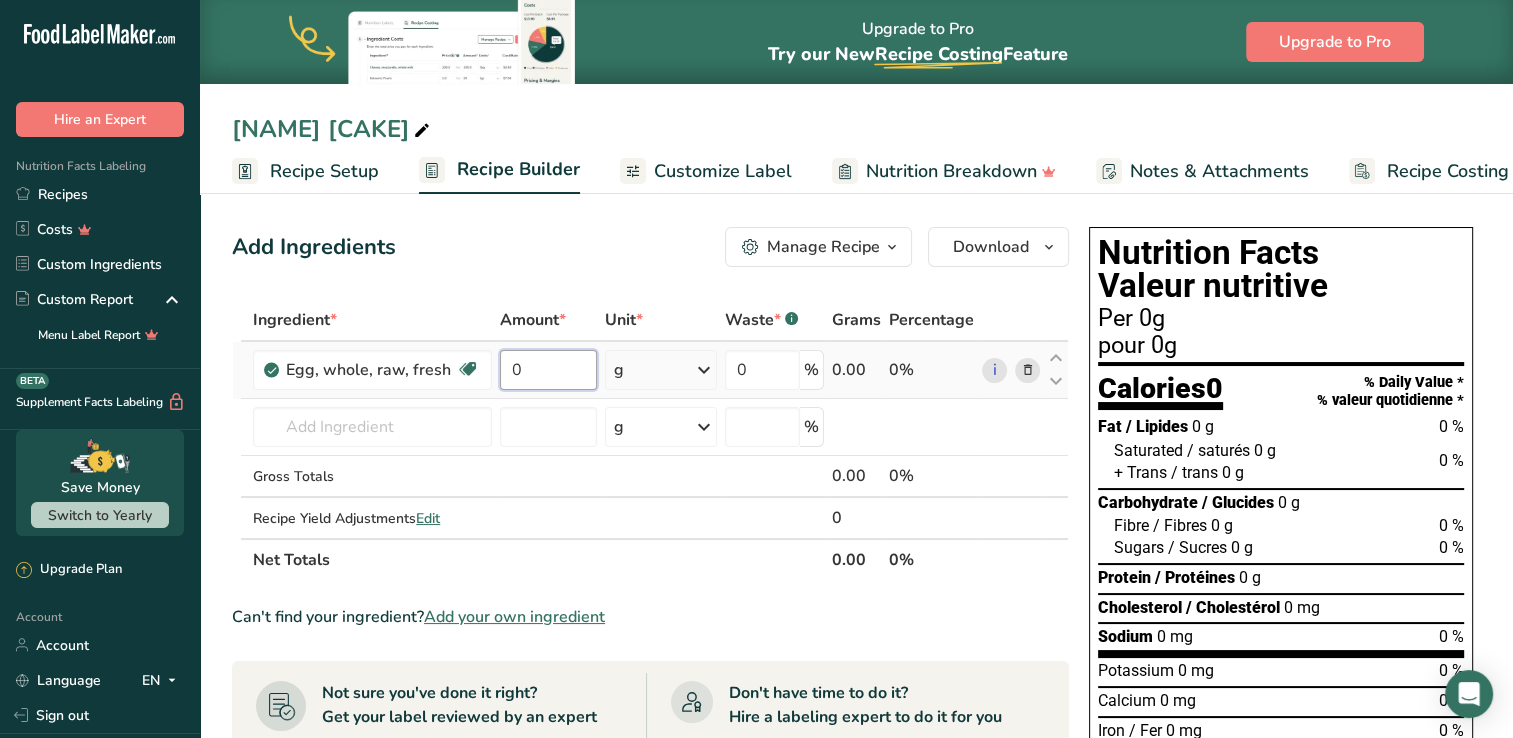 click on "0" at bounding box center [548, 370] 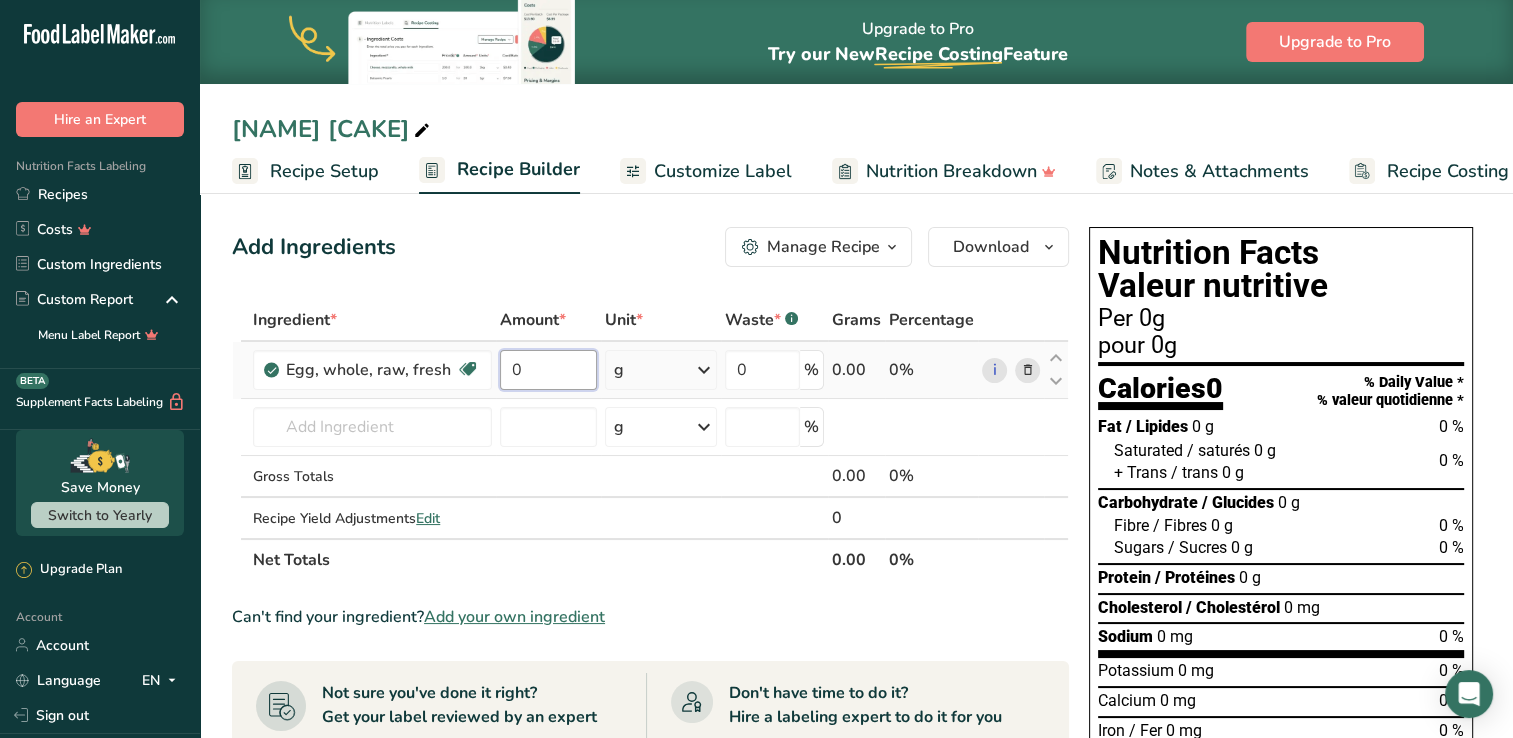 type on "8" 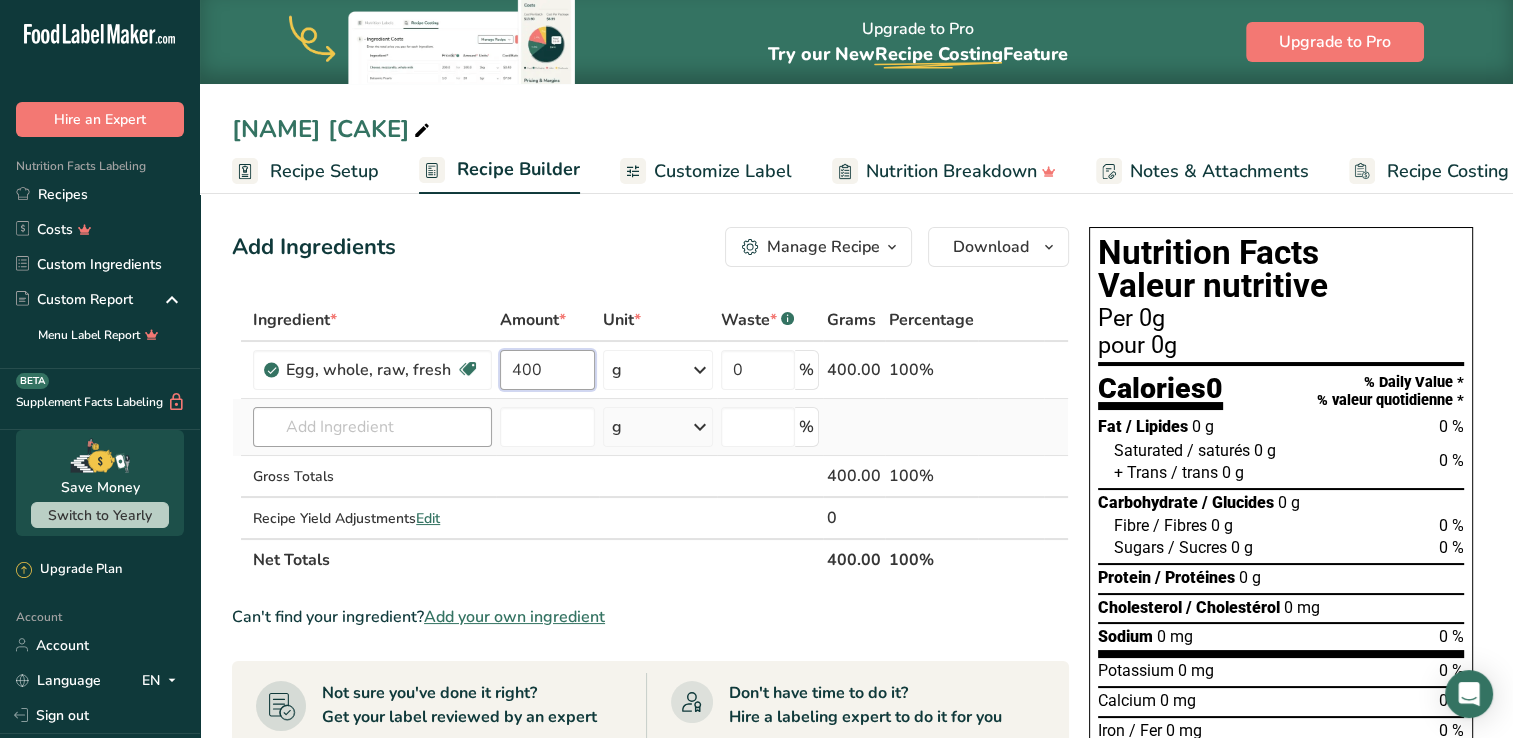 type on "400" 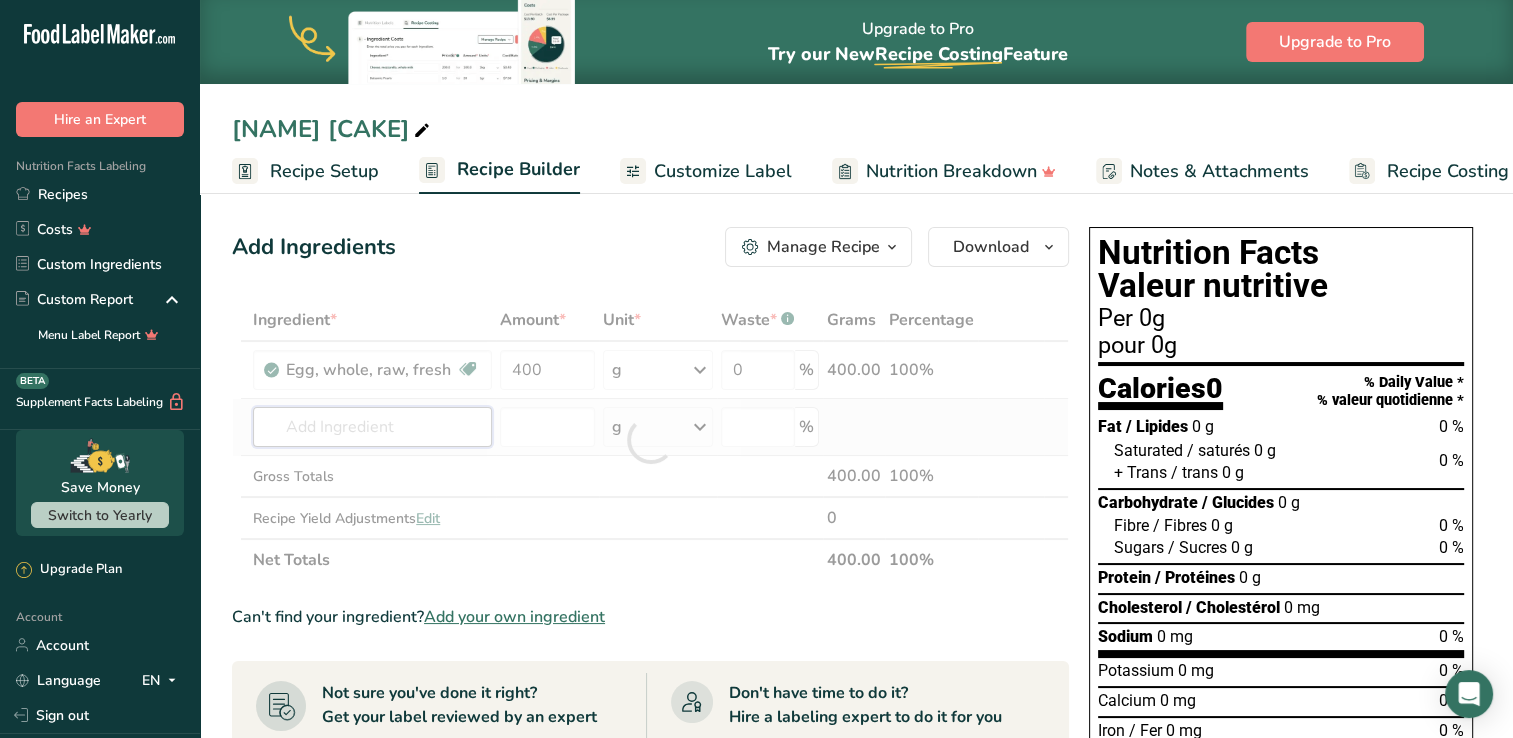 click on "Ingredient *
Amount *
Unit *
Waste *   .a-a{fill:#347362;}.b-a{fill:#fff;}          Grams
Percentage
Egg, whole, raw, fresh
Gluten free
Vegetarian
Soy free
[NUMBER]
g
Portions
1 large
1 extra large
1 jumbo
See more
Weight Units
g
kg
mg
See more
Volume Units
l
Volume units require a density conversion. If you know your ingredient's density enter it below. Otherwise, click on "RIA" our AI Regulatory bot - she will be able to help you
lb/ft3
g/cm3
Confirm
mL
lb/ft3" at bounding box center [650, 440] 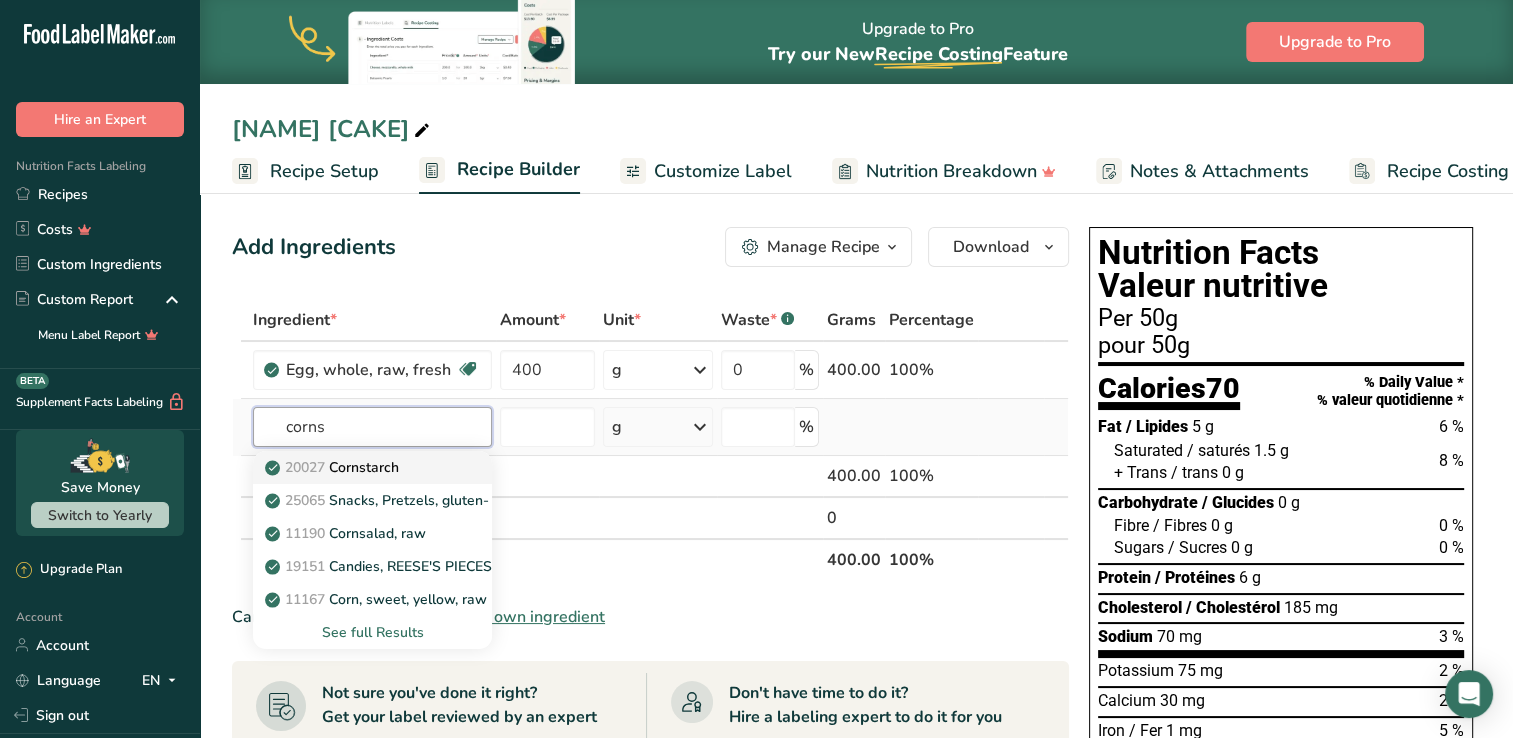 type on "corns" 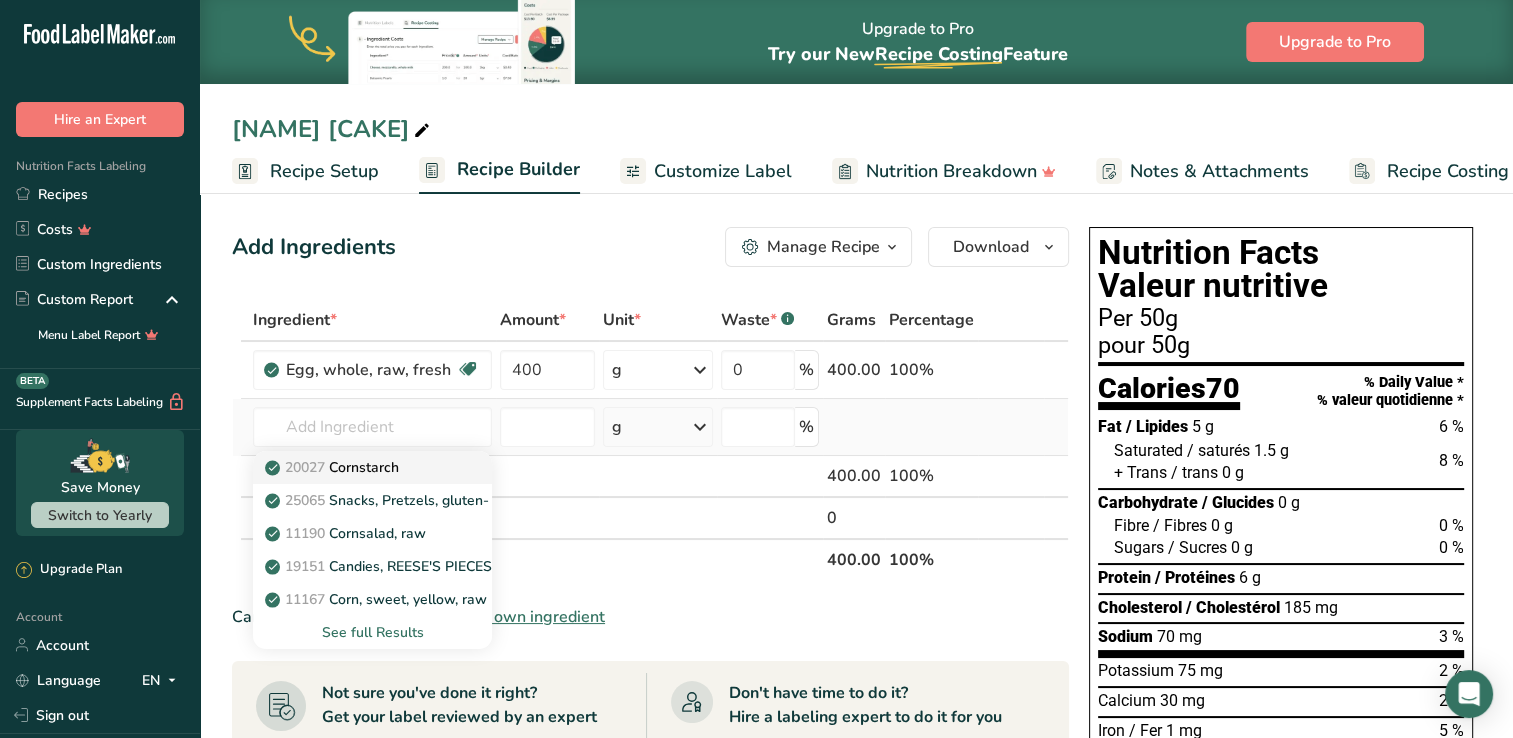 click on "20027
Cornstarch" at bounding box center (334, 467) 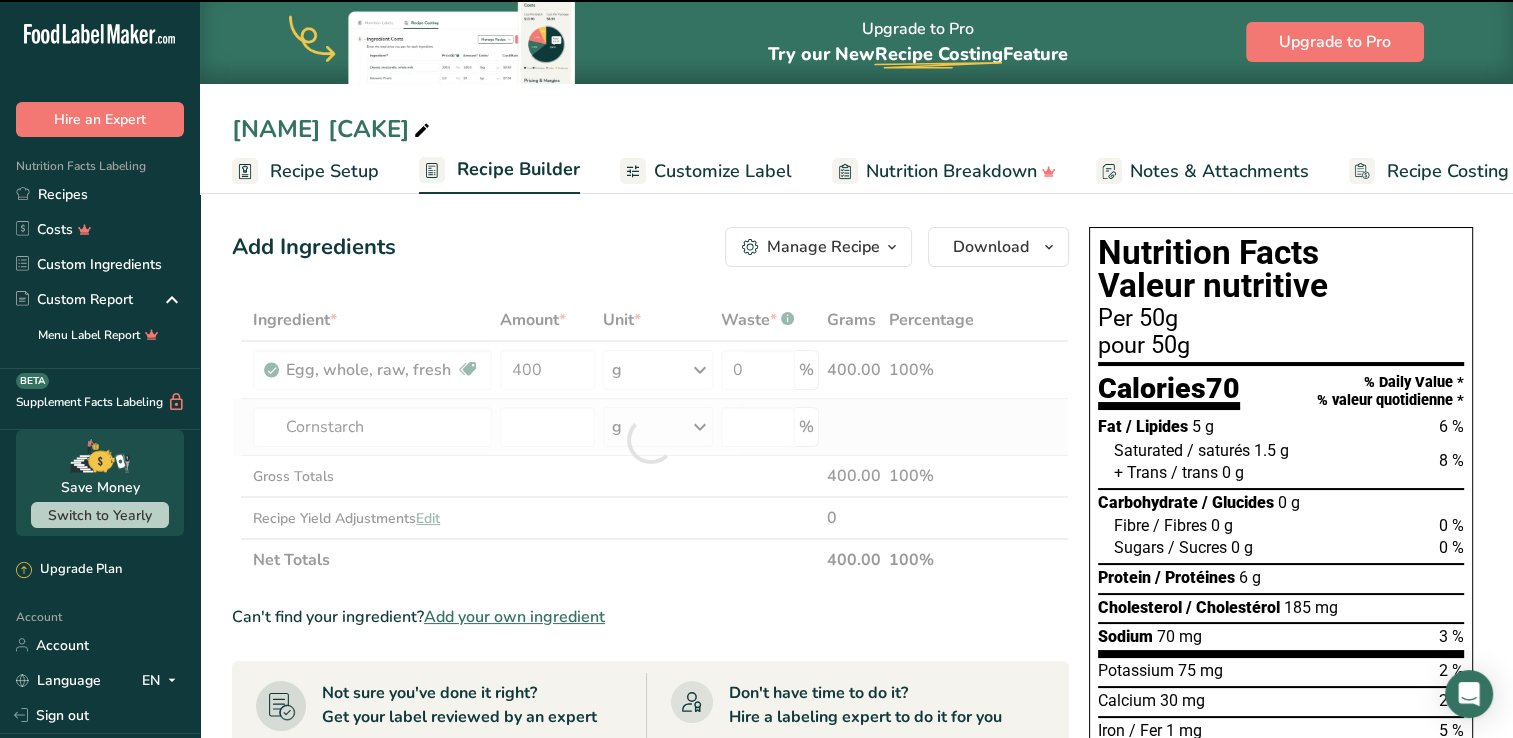 type on "0" 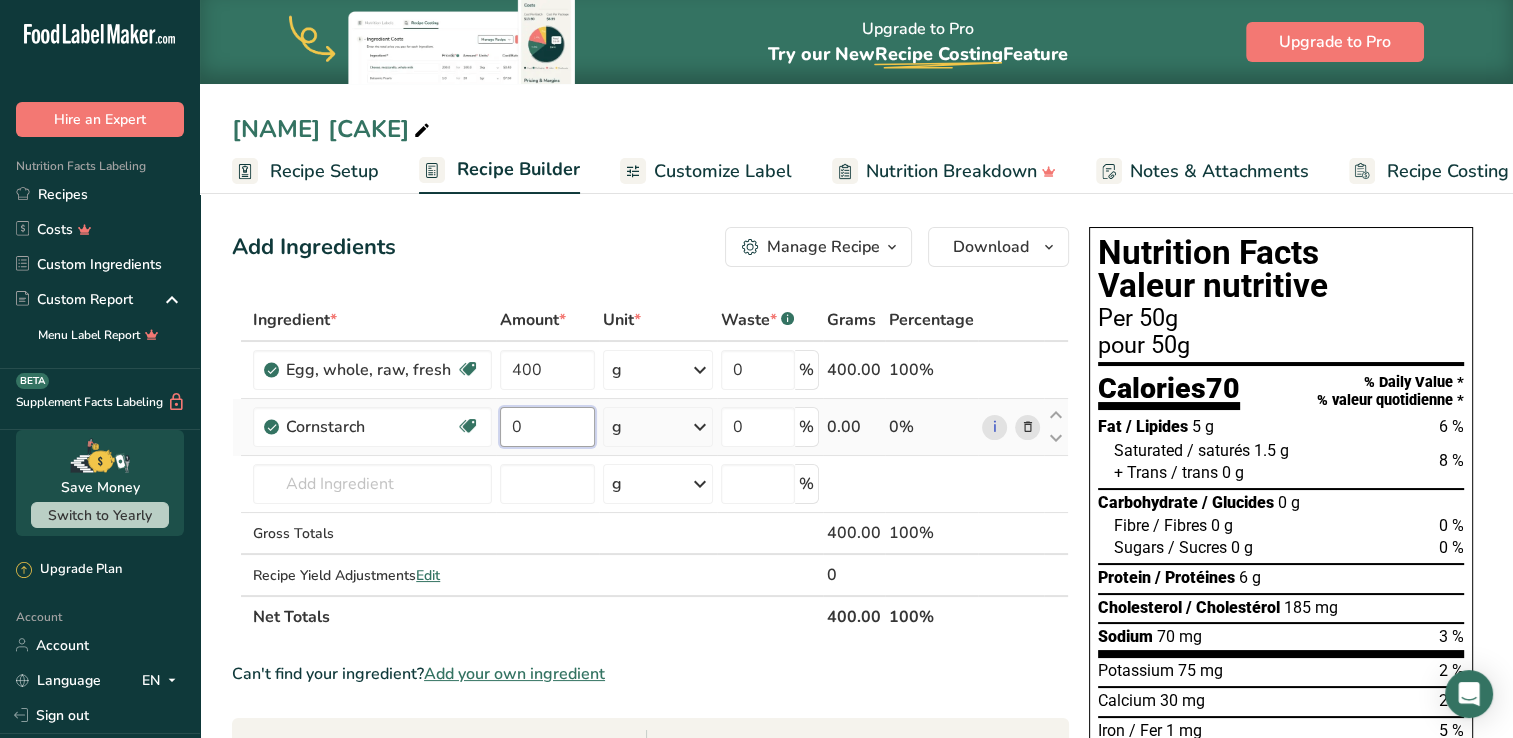 click on "0" at bounding box center [547, 427] 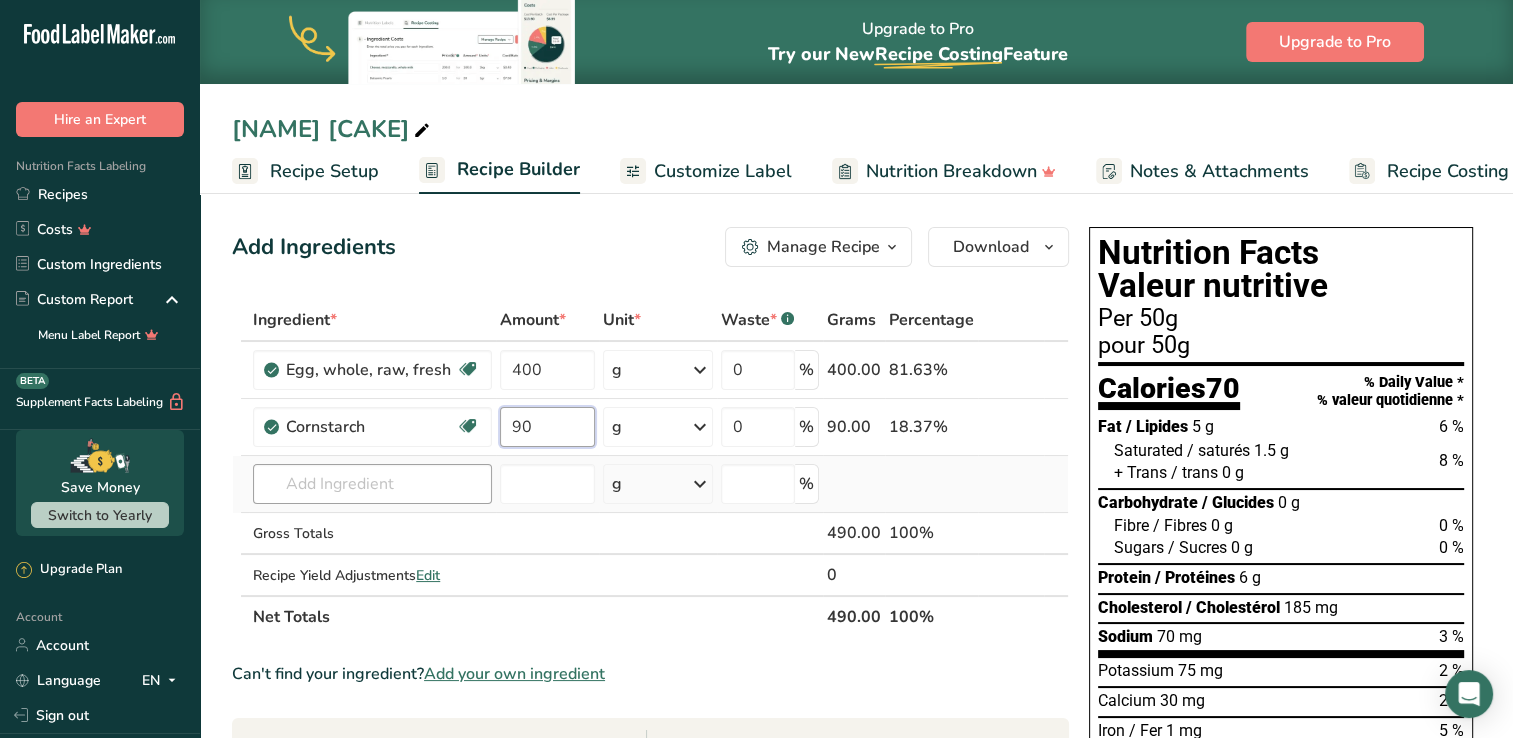 type on "90" 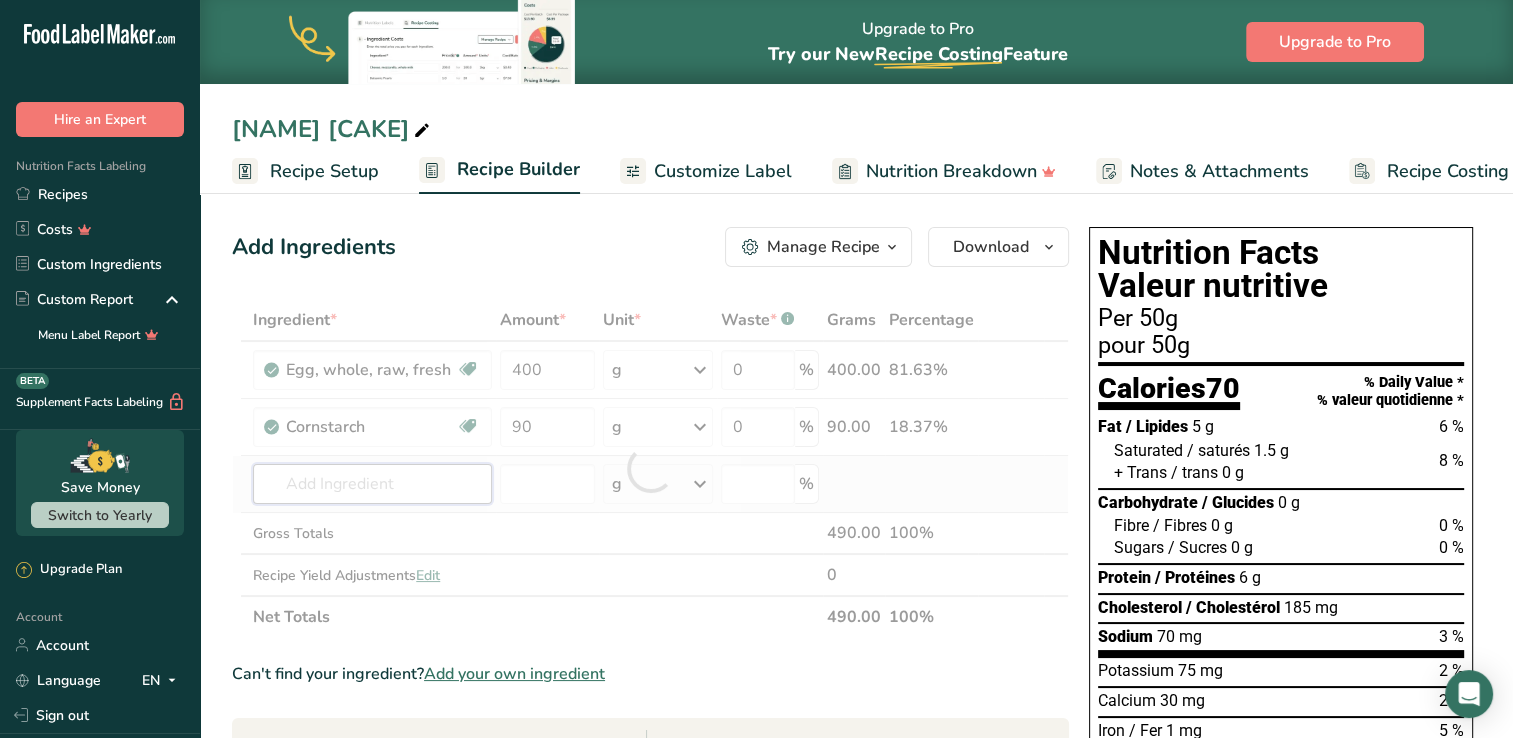click on "Ingredient *
Amount *
Unit *
Waste *   .a-a{fill:#347362;}.b-a{fill:#fff;}          Grams
Percentage
Egg, whole, raw, fresh
Gluten free
Vegetarian
Soy free
[NUMBER]
g
Portions
1 large
1 extra large
1 jumbo
See more
Weight Units
g
kg
mg
See more
Volume Units
l
Volume units require a density conversion. If you know your ingredient's density enter it below. Otherwise, click on "RIA" our AI Regulatory bot - she will be able to help you
lb/ft3
g/cm3
Confirm
mL
lb/ft3" at bounding box center (650, 468) 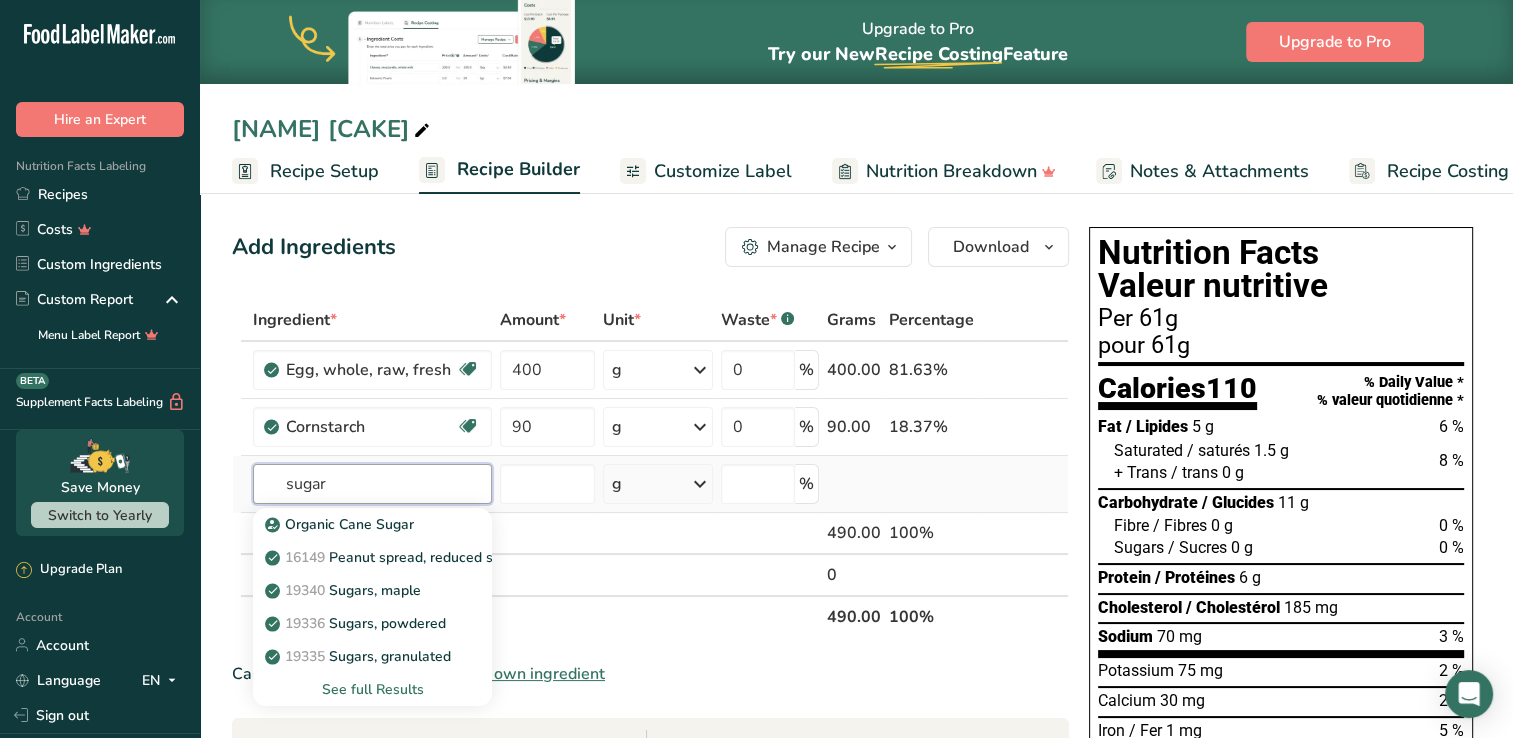 type on "sugar" 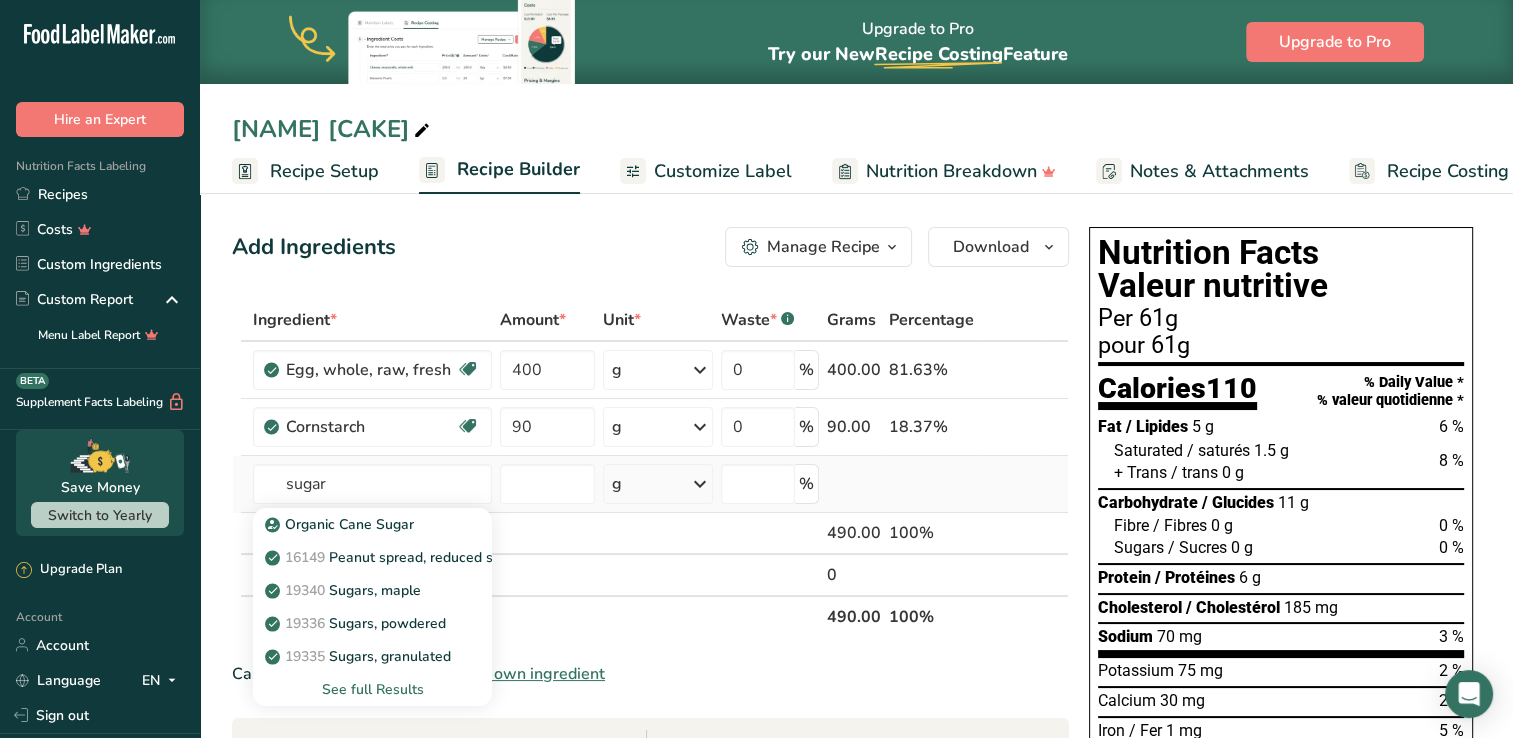 type 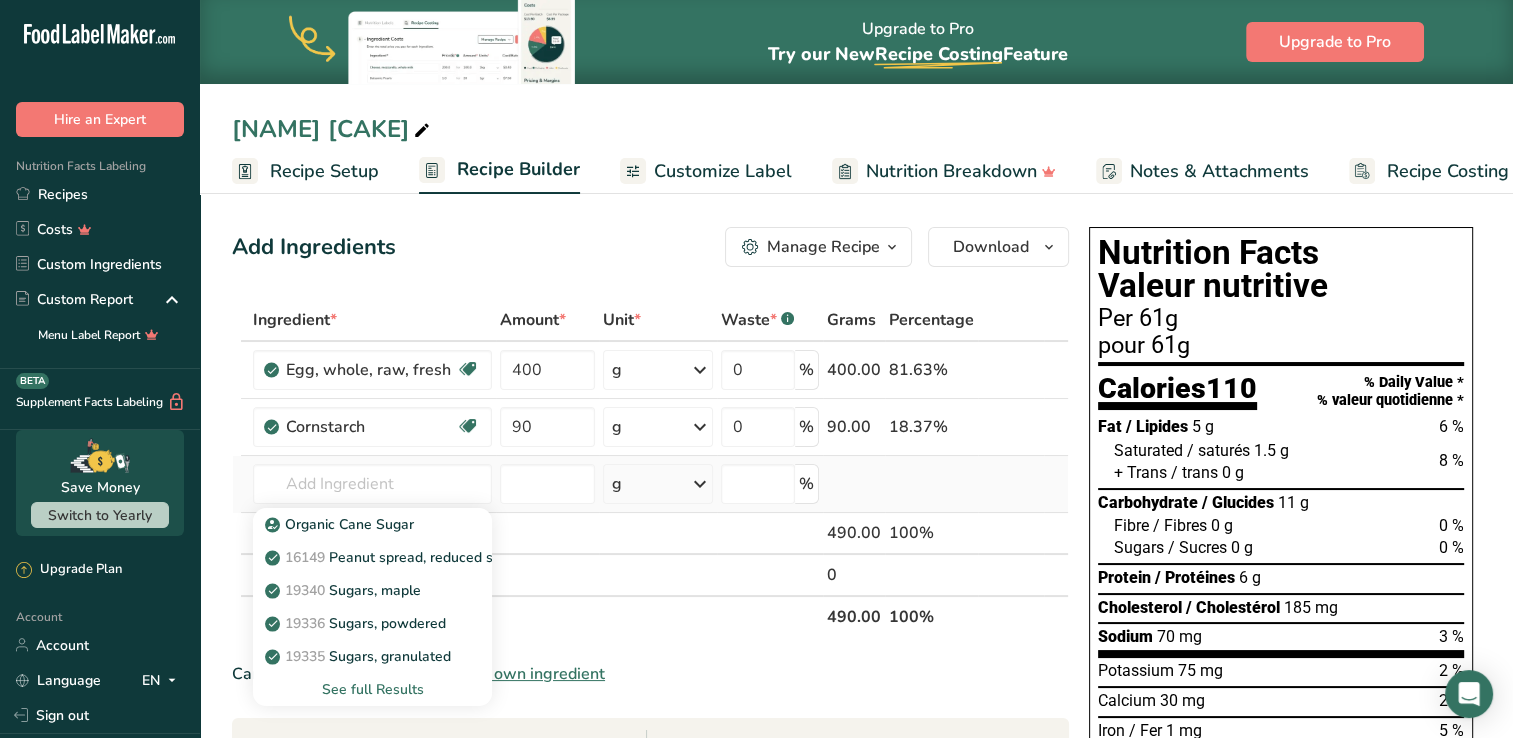 click on "See full Results" at bounding box center [372, 689] 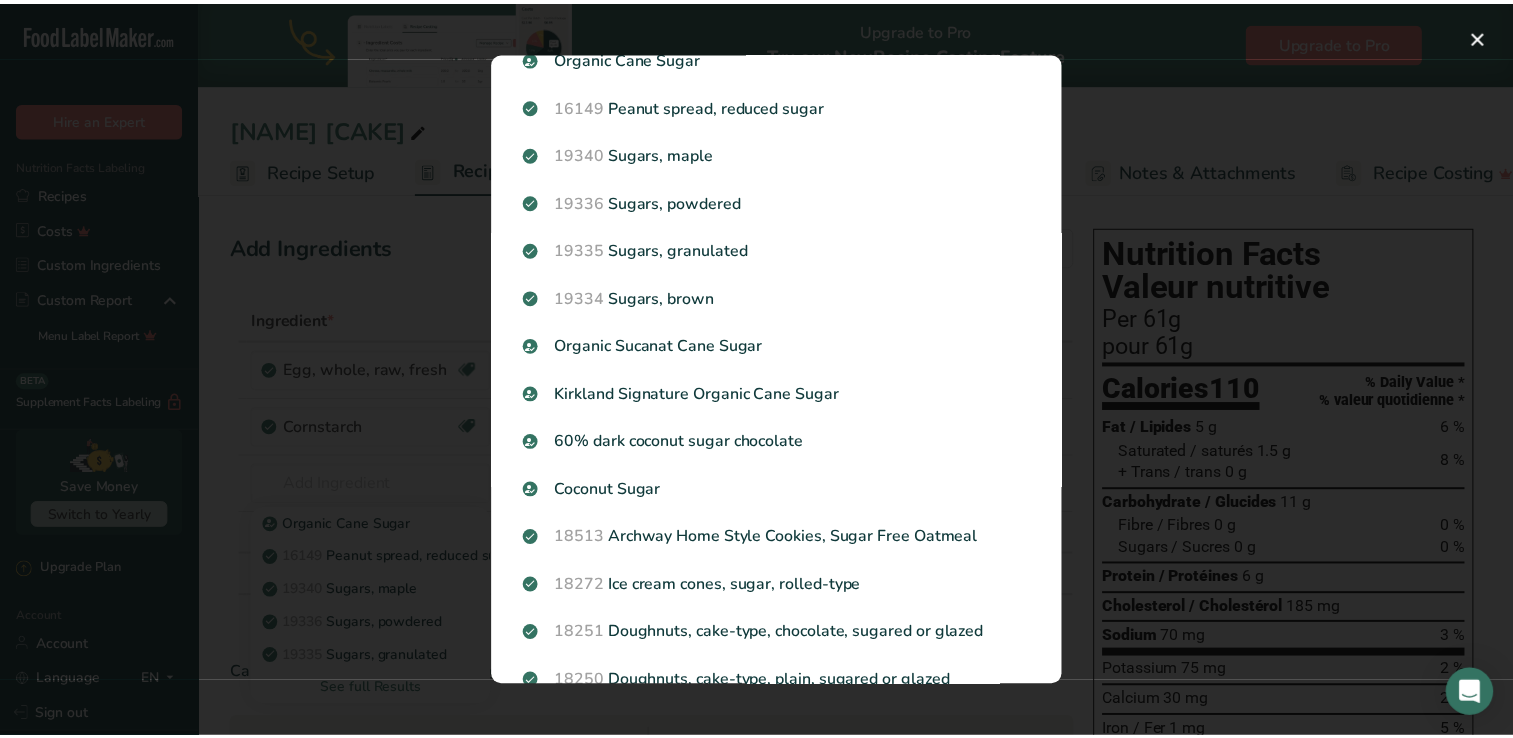 scroll, scrollTop: 77, scrollLeft: 0, axis: vertical 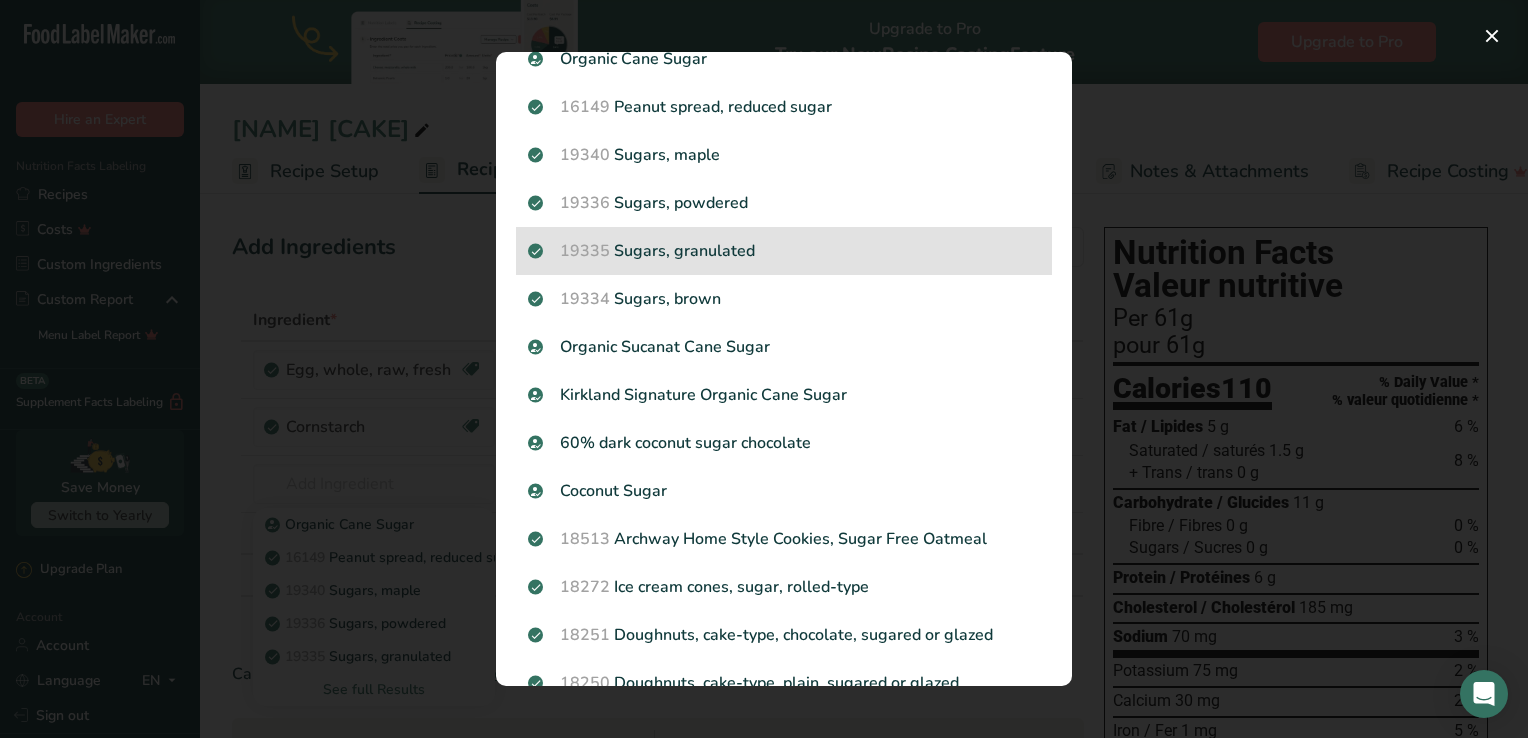 click on "19335
Sugars, granulated" at bounding box center [784, 251] 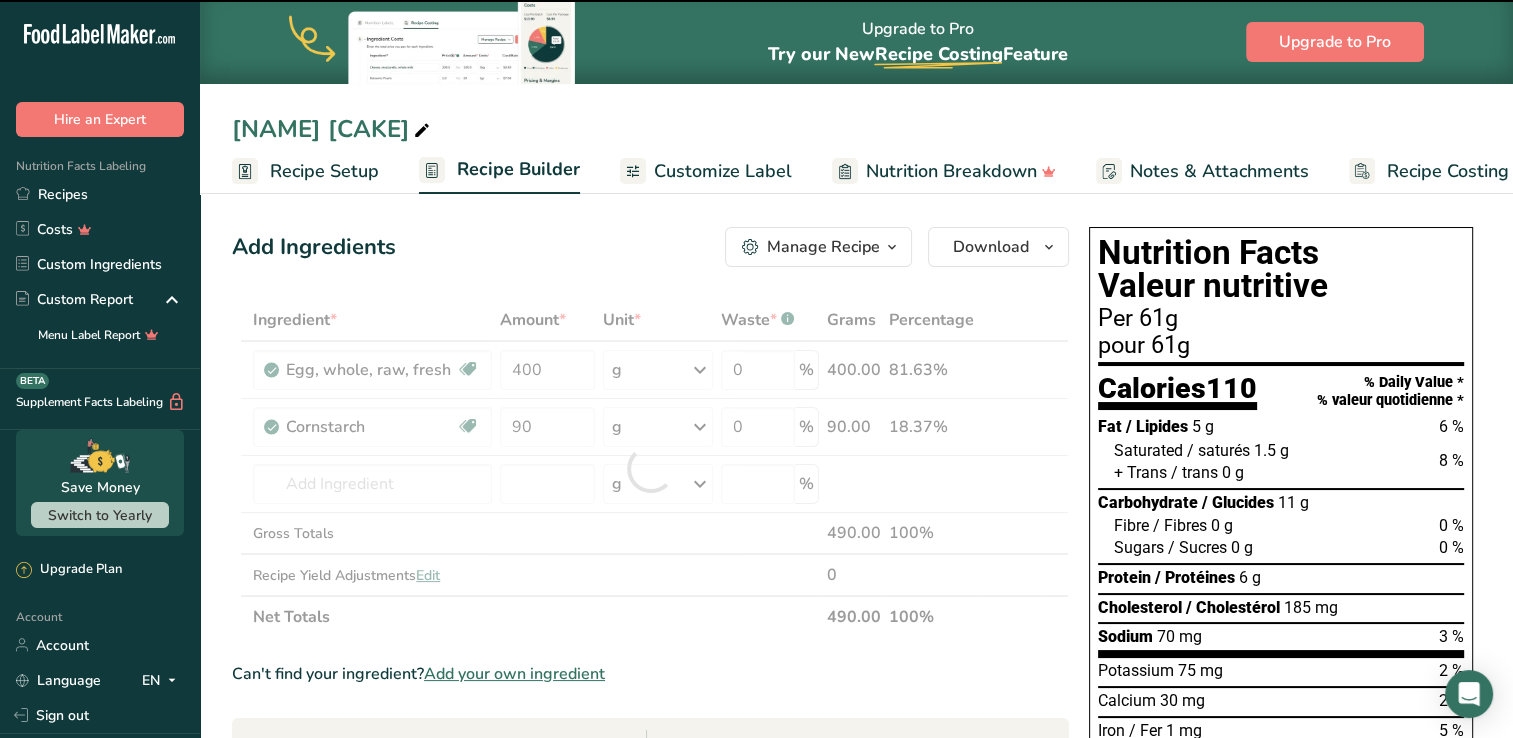 type on "0" 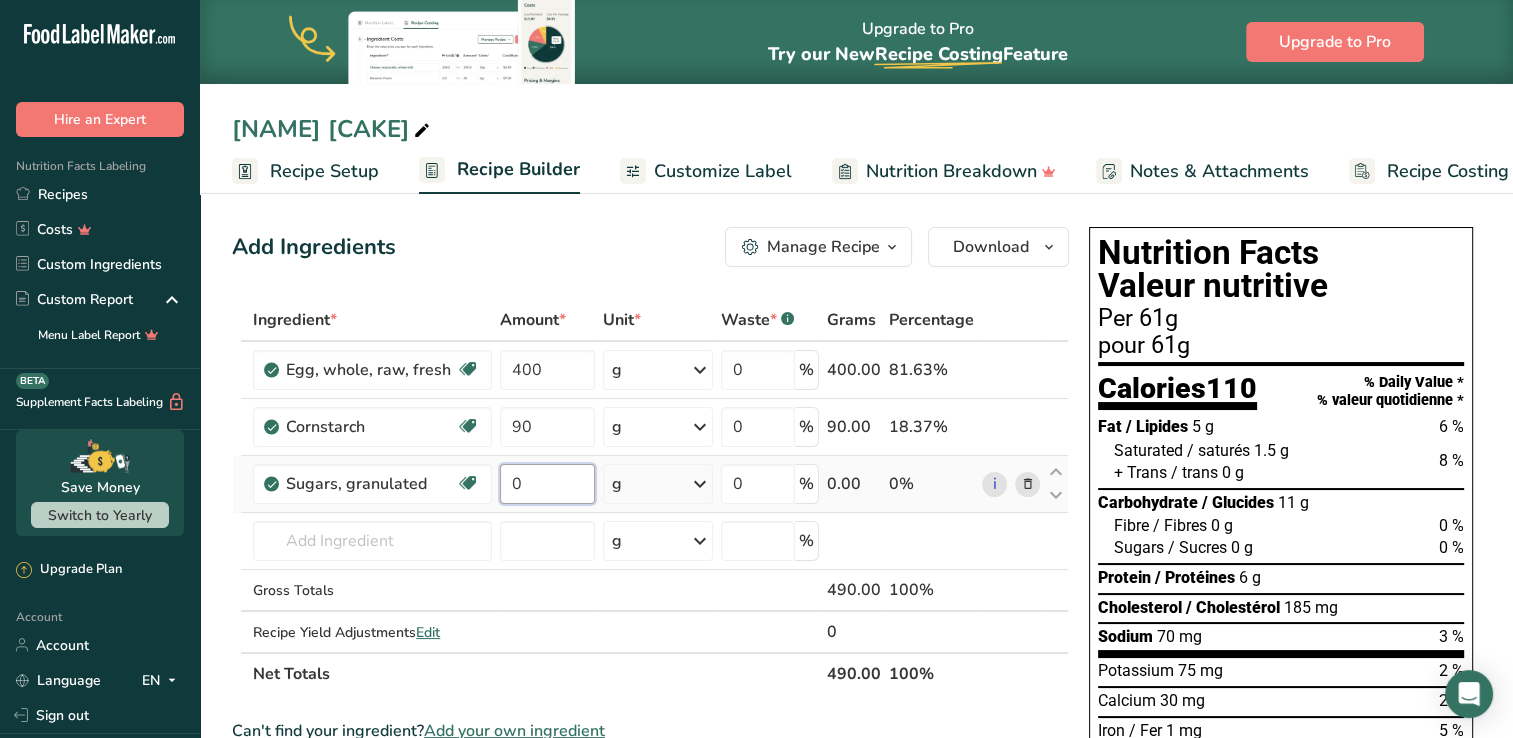 click on "0" at bounding box center [547, 484] 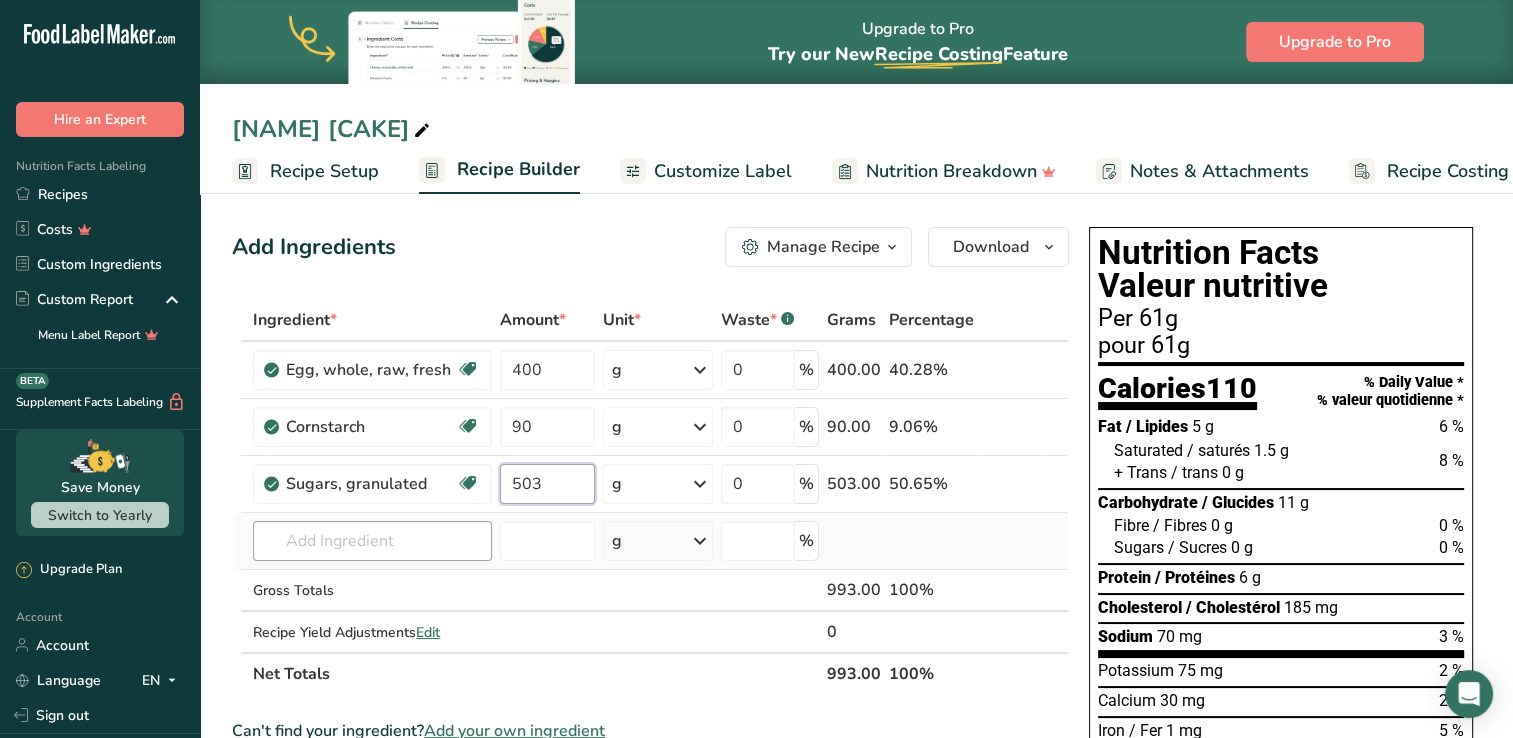 type on "503" 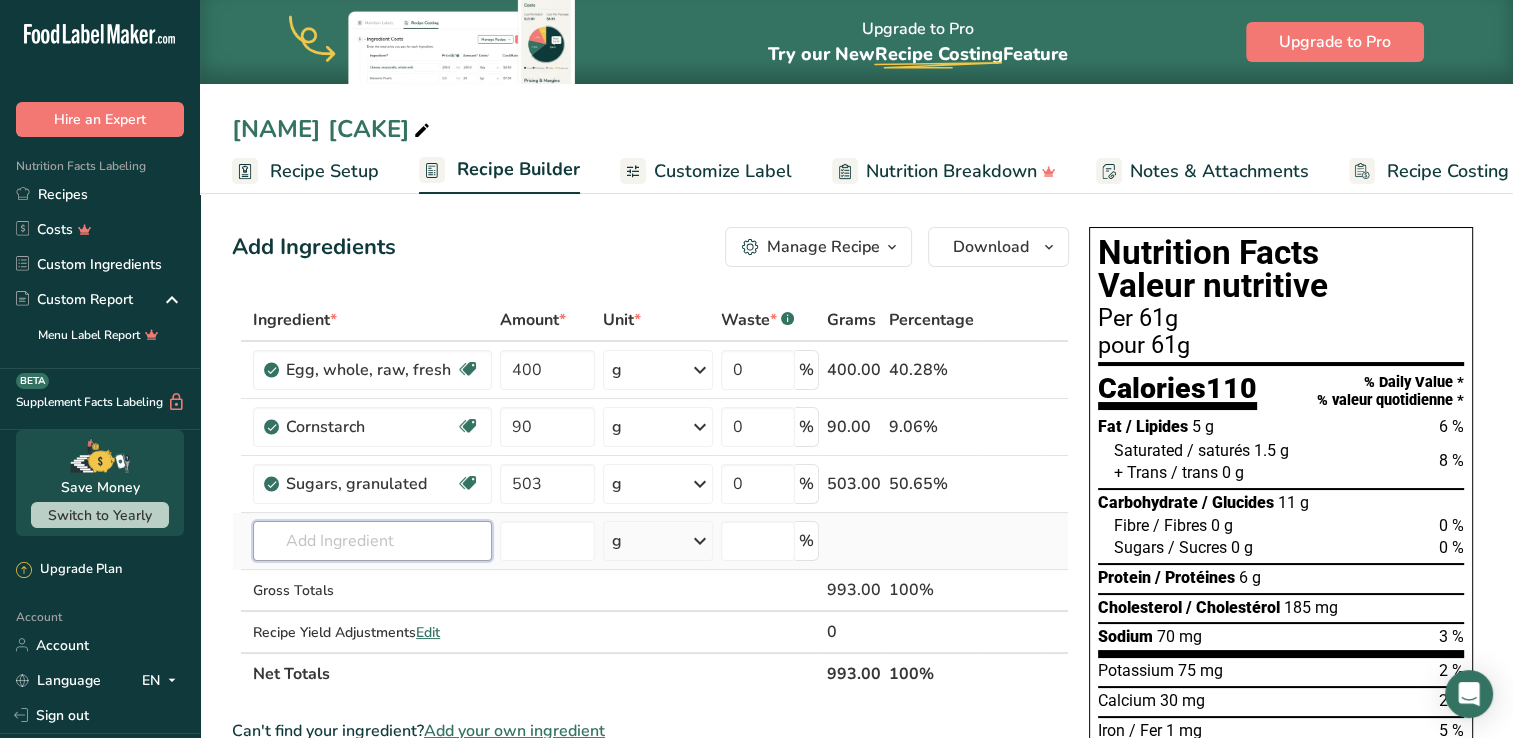 click on "Ingredient *
Amount *
Unit *
Waste *   .a-a{fill:#347362;}.b-a{fill:#fff;}          Grams
Percentage
Egg, whole, raw, fresh
Gluten free
Vegetarian
Soy free
[NUMBER]
g
Portions
1 large
1 extra large
1 jumbo
See more
Weight Units
g
kg
mg
See more
Volume Units
l
Volume units require a density conversion. If you know your ingredient's density enter it below. Otherwise, click on "RIA" our AI Regulatory bot - she will be able to help you
lb/ft3
g/cm3
Confirm
mL
lb/ft3" at bounding box center [650, 497] 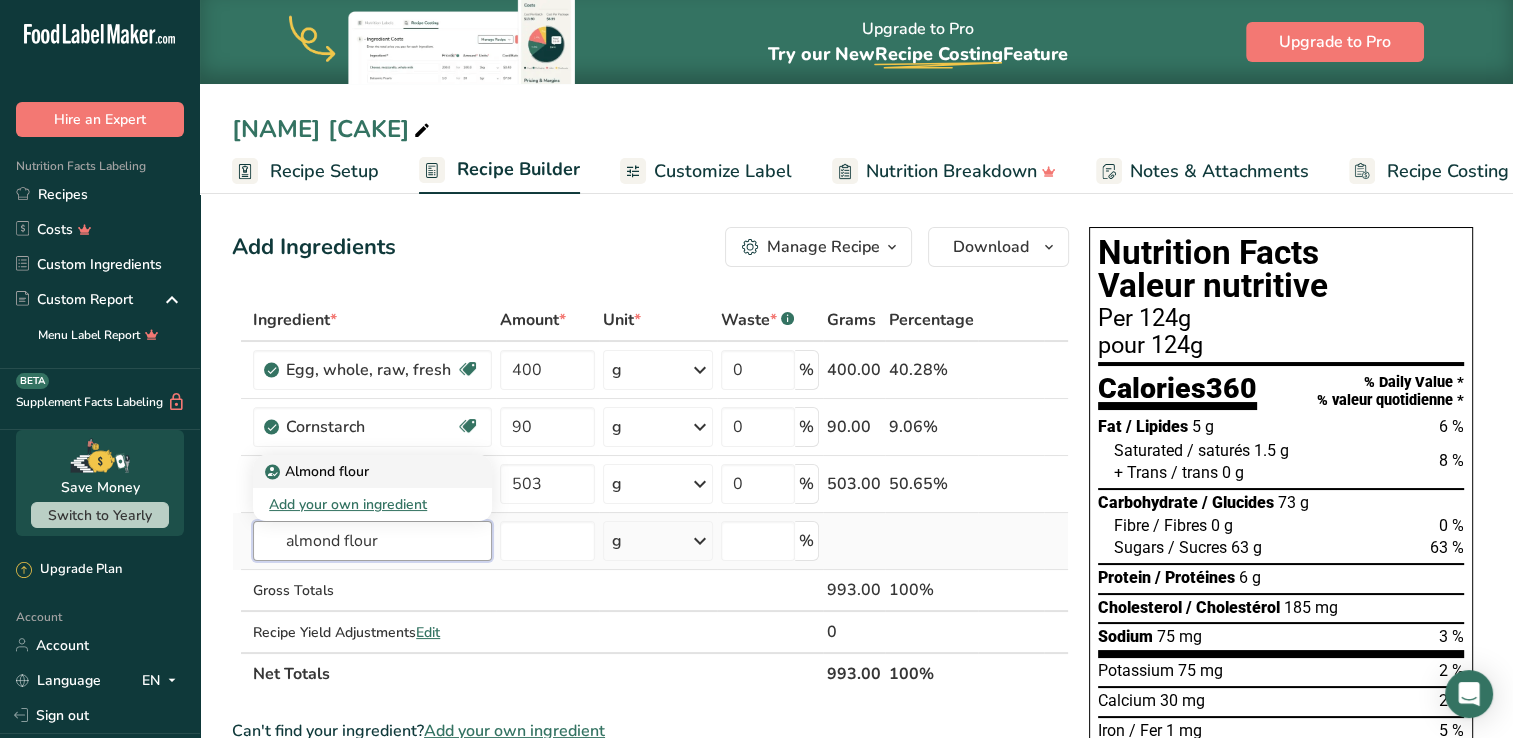 type on "almond flour" 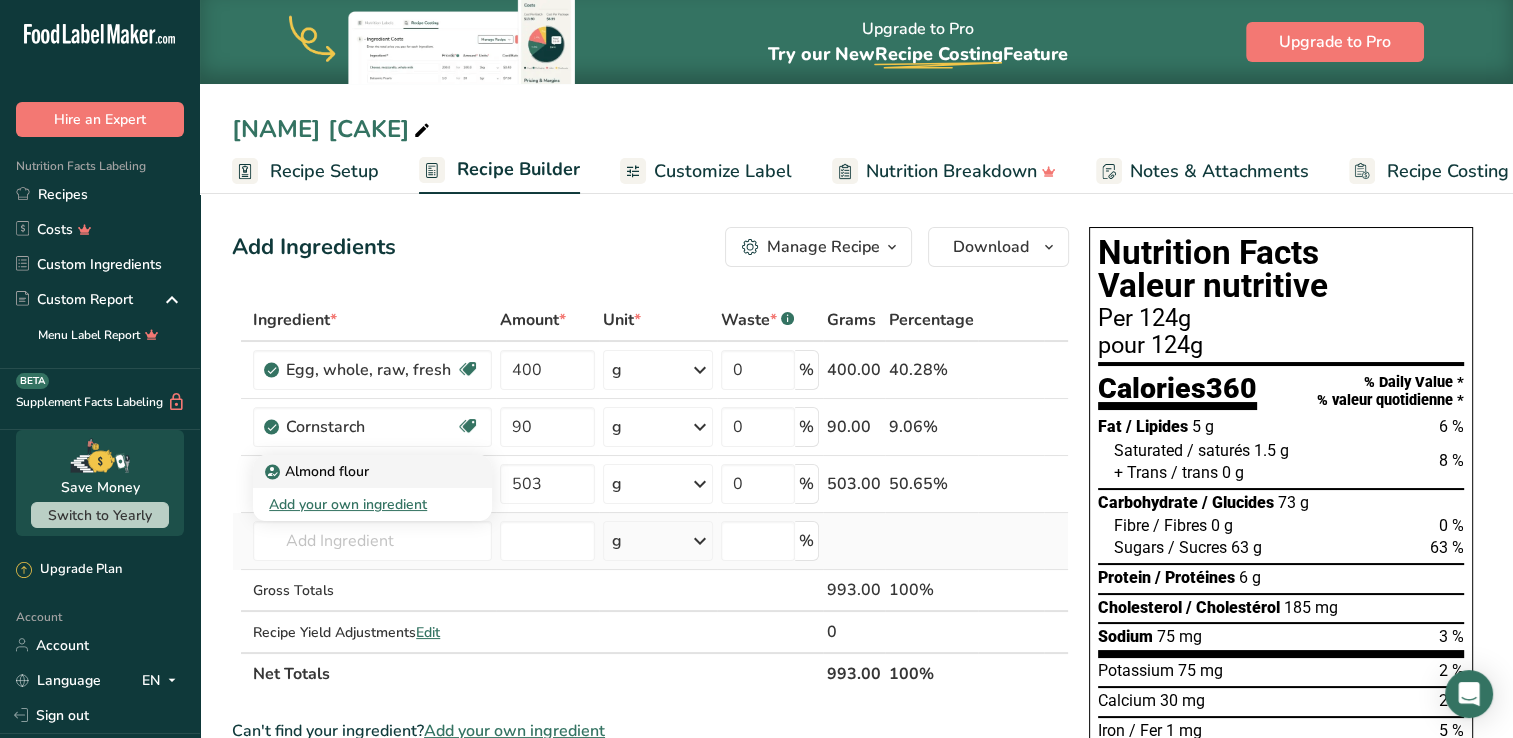 click on "Almond flour" at bounding box center (319, 471) 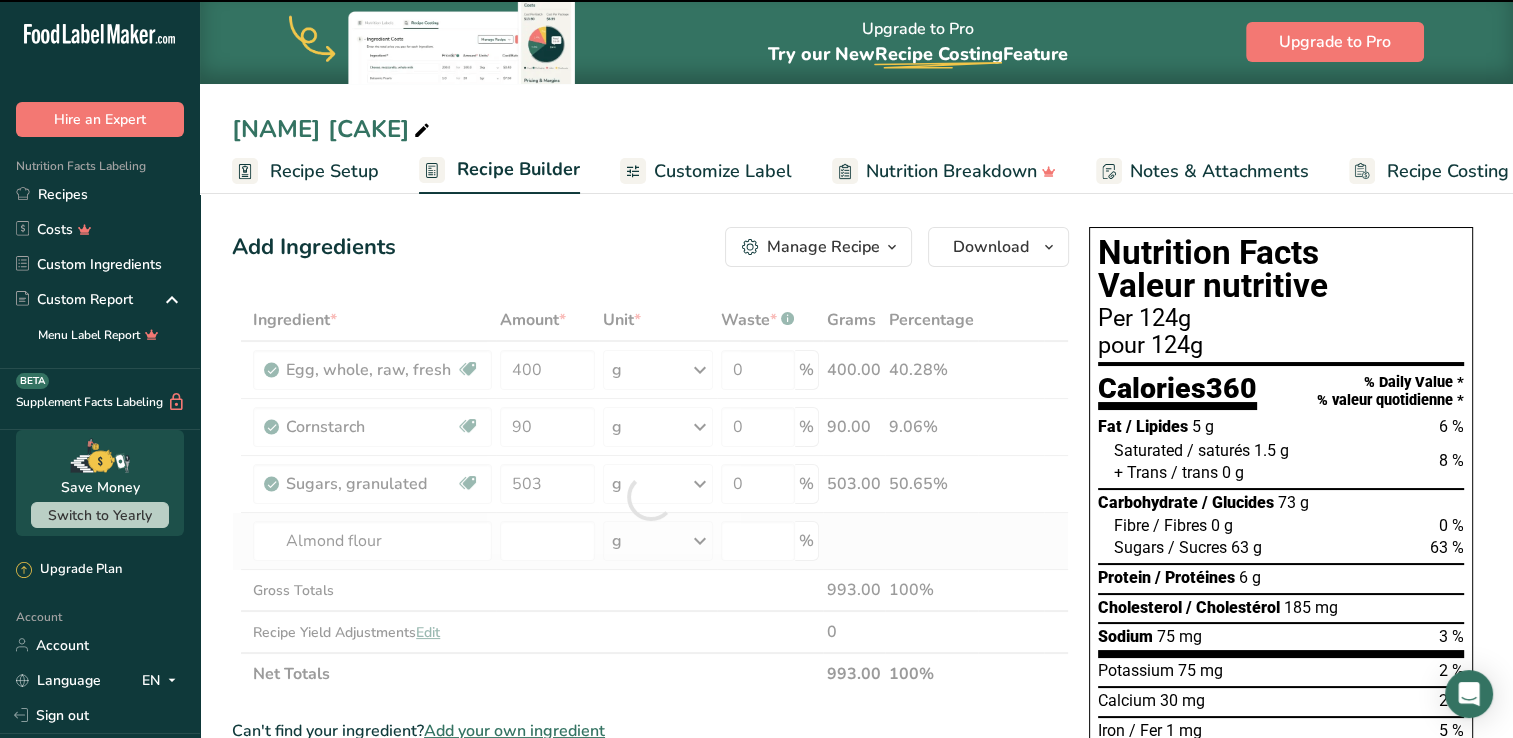 type on "0" 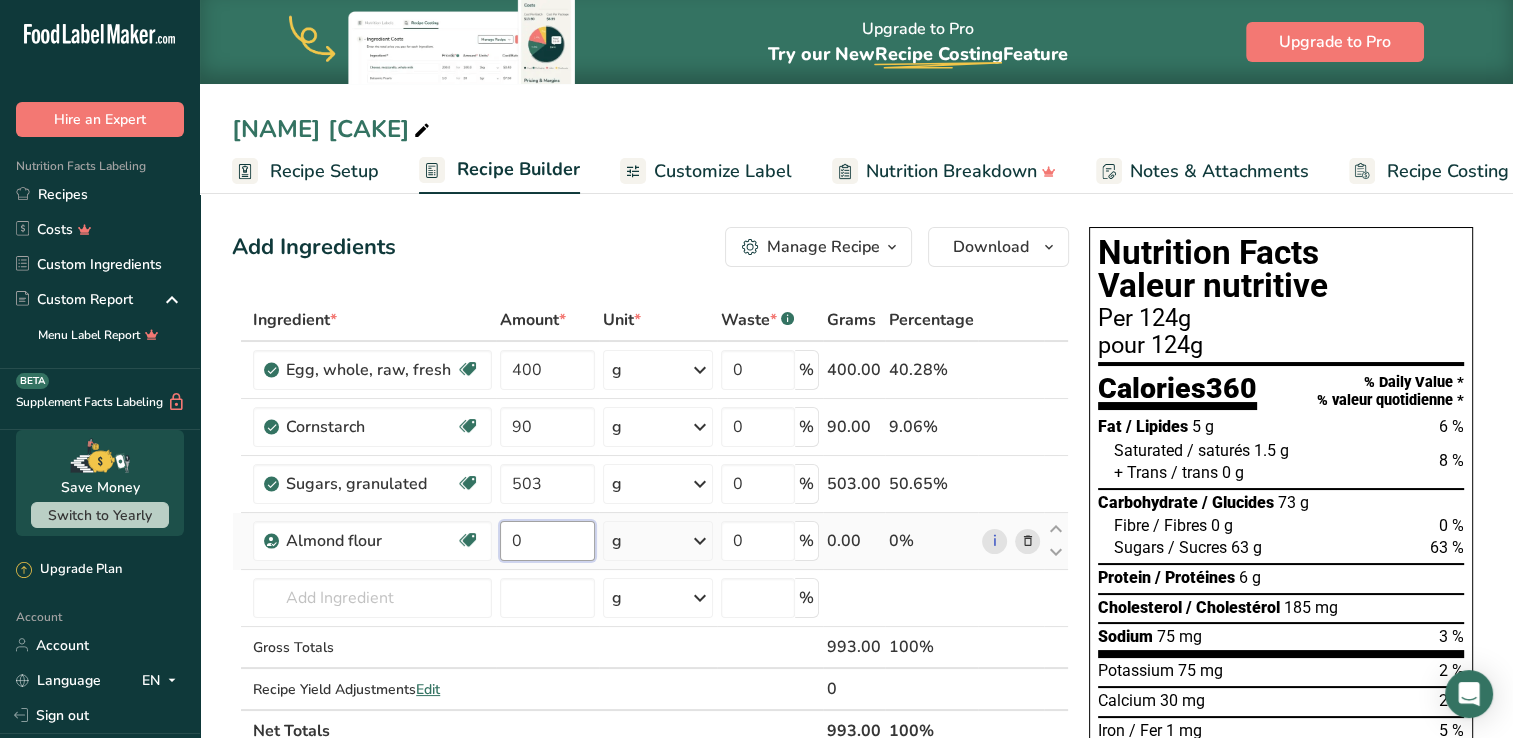 click on "0" at bounding box center [547, 541] 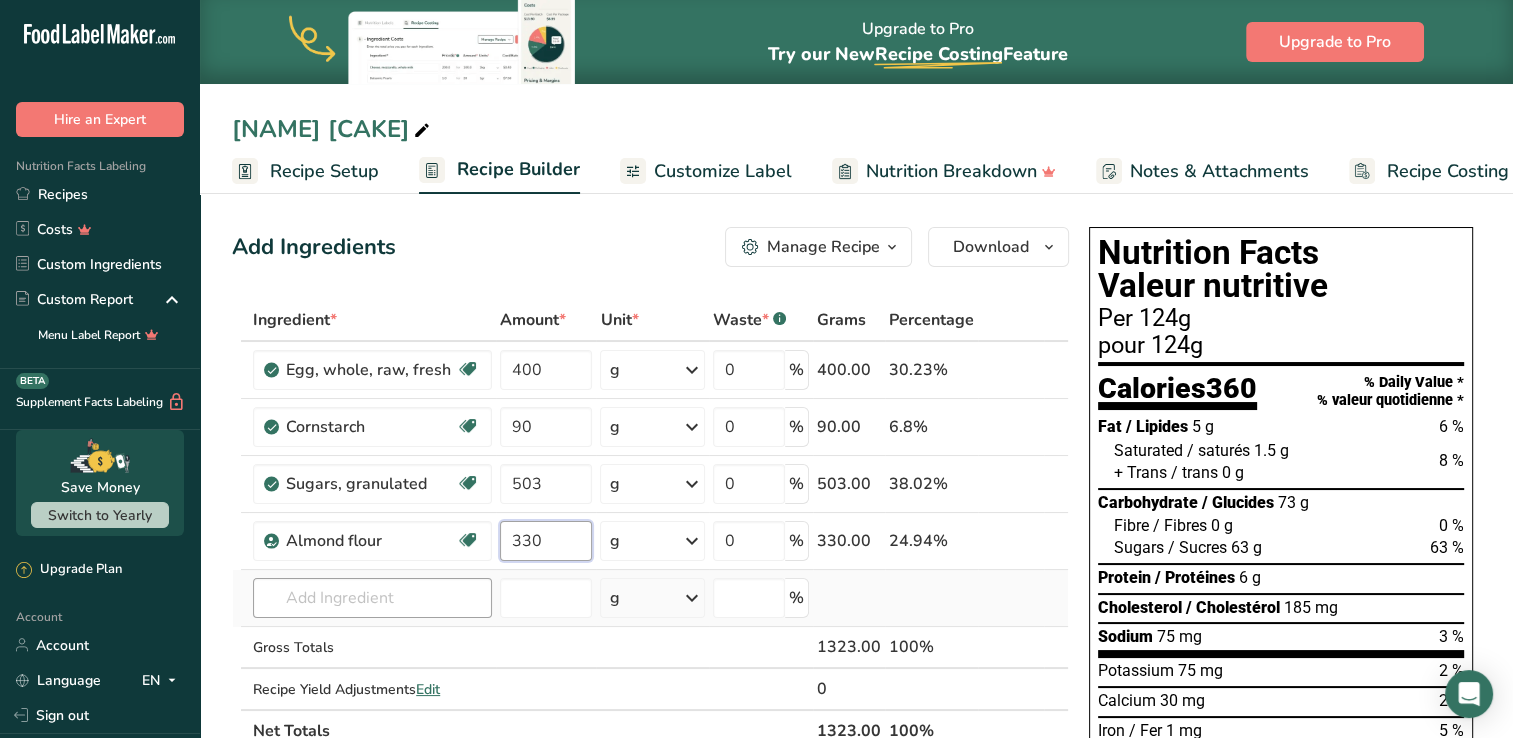 type on "330" 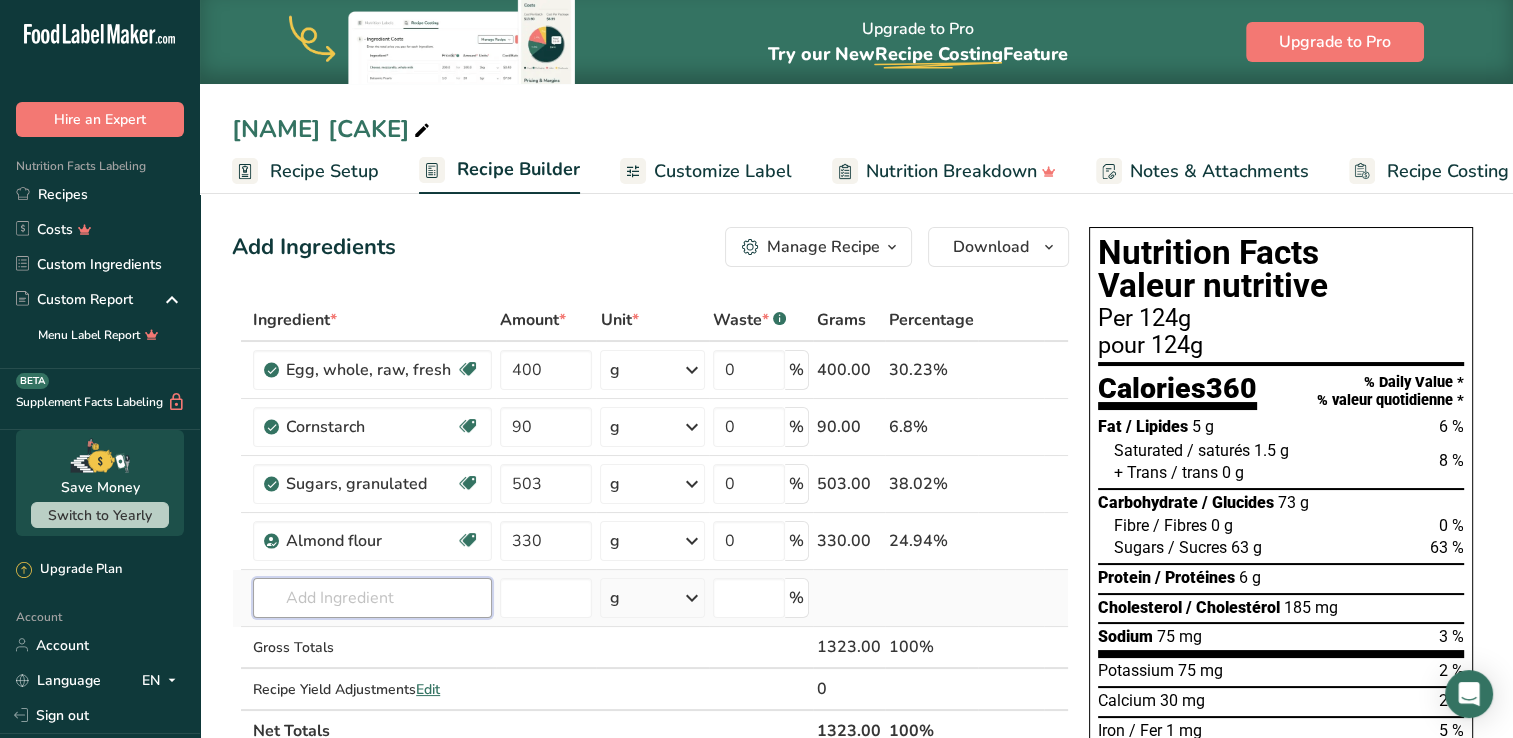 click on "Ingredient *
Amount *
Unit *
Waste *   .a-a{fill:#347362;}.b-a{fill:#fff;}          Grams
Percentage
Egg, whole, raw, fresh
Gluten free
Vegetarian
Soy free
[NUMBER]
g
Portions
1 large
1 extra large
1 jumbo
See more
Weight Units
g
kg
mg
See more
Volume Units
l
Volume units require a density conversion. If you know your ingredient's density enter it below. Otherwise, click on "RIA" our AI Regulatory bot - she will be able to help you
lb/ft3
g/cm3
Confirm
mL
lb/ft3" at bounding box center [650, 525] 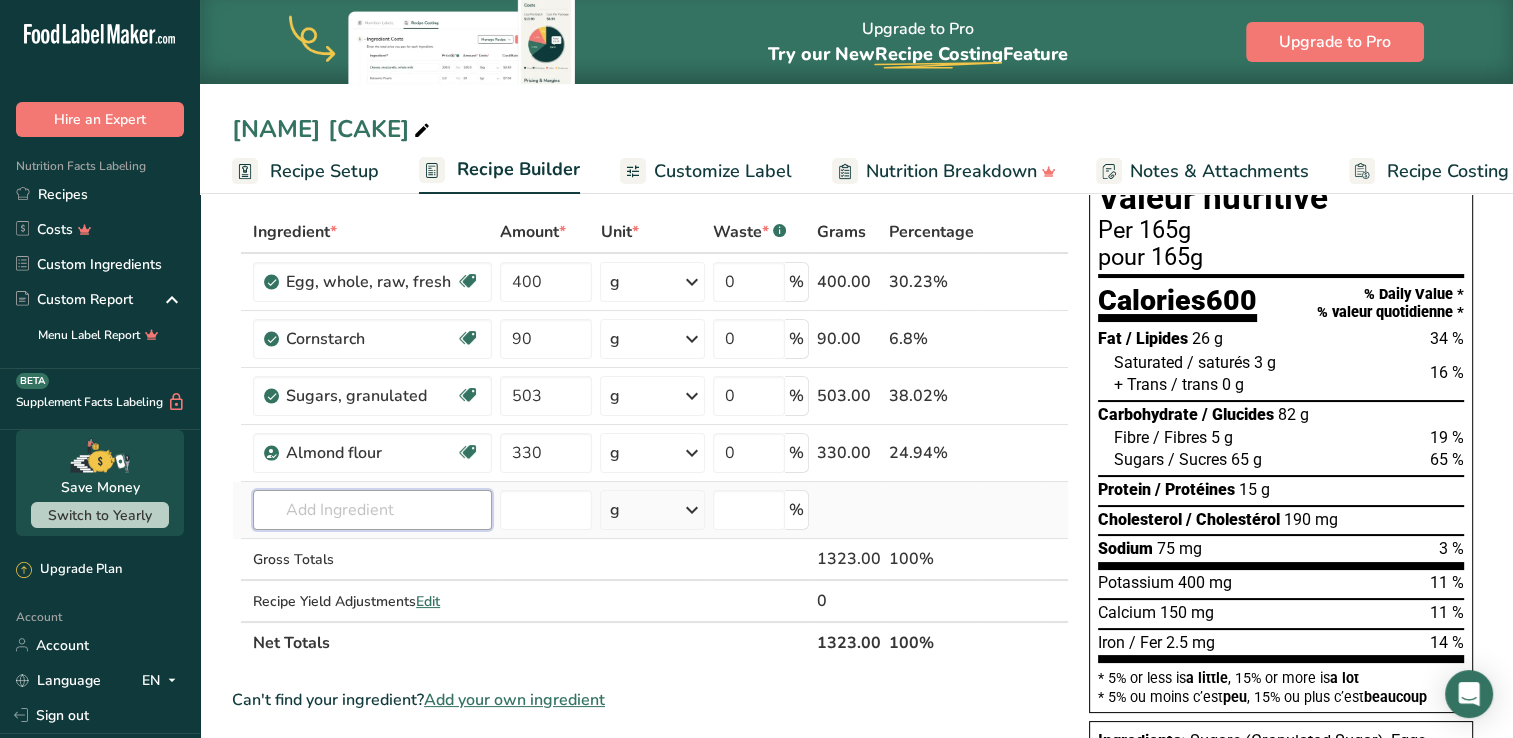 scroll, scrollTop: 0, scrollLeft: 0, axis: both 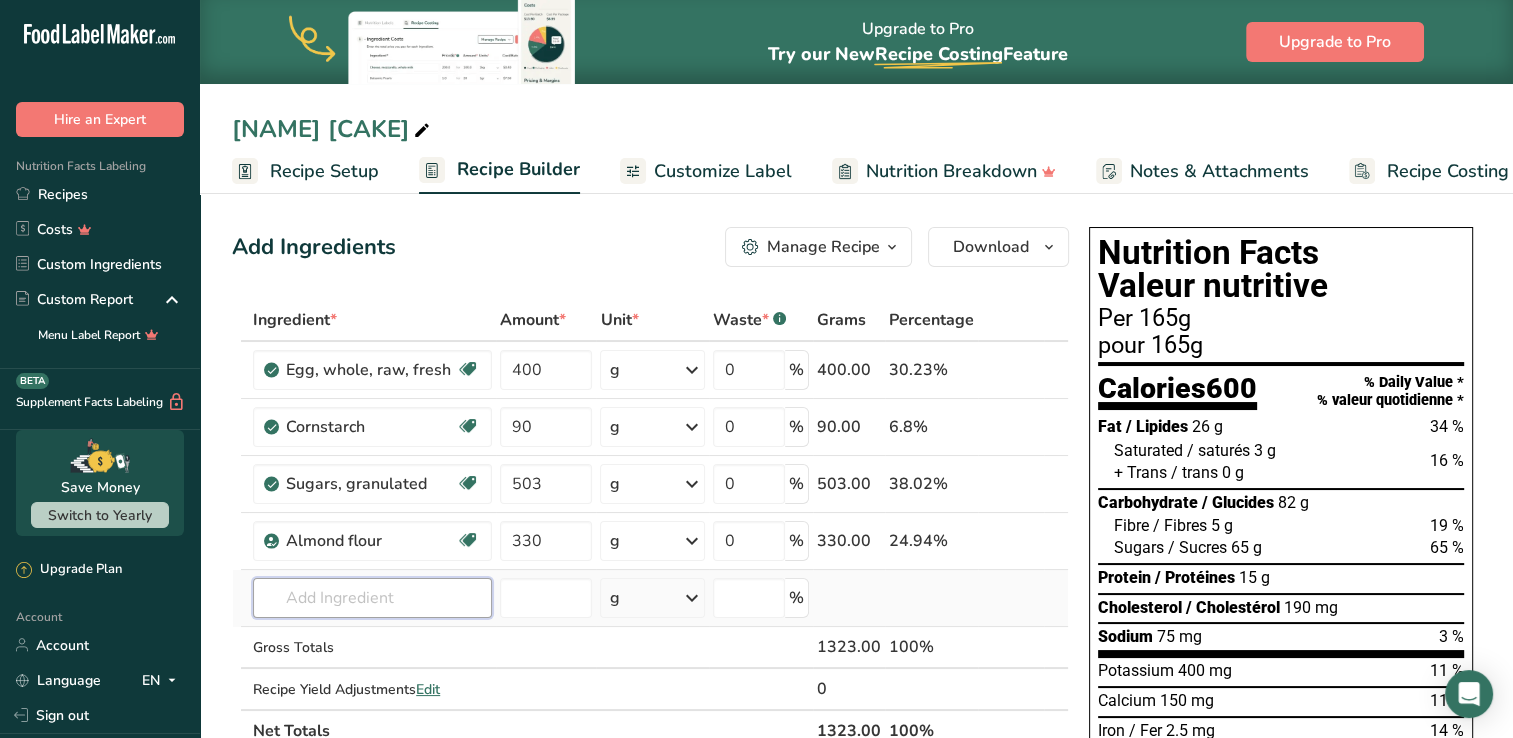 click at bounding box center [372, 598] 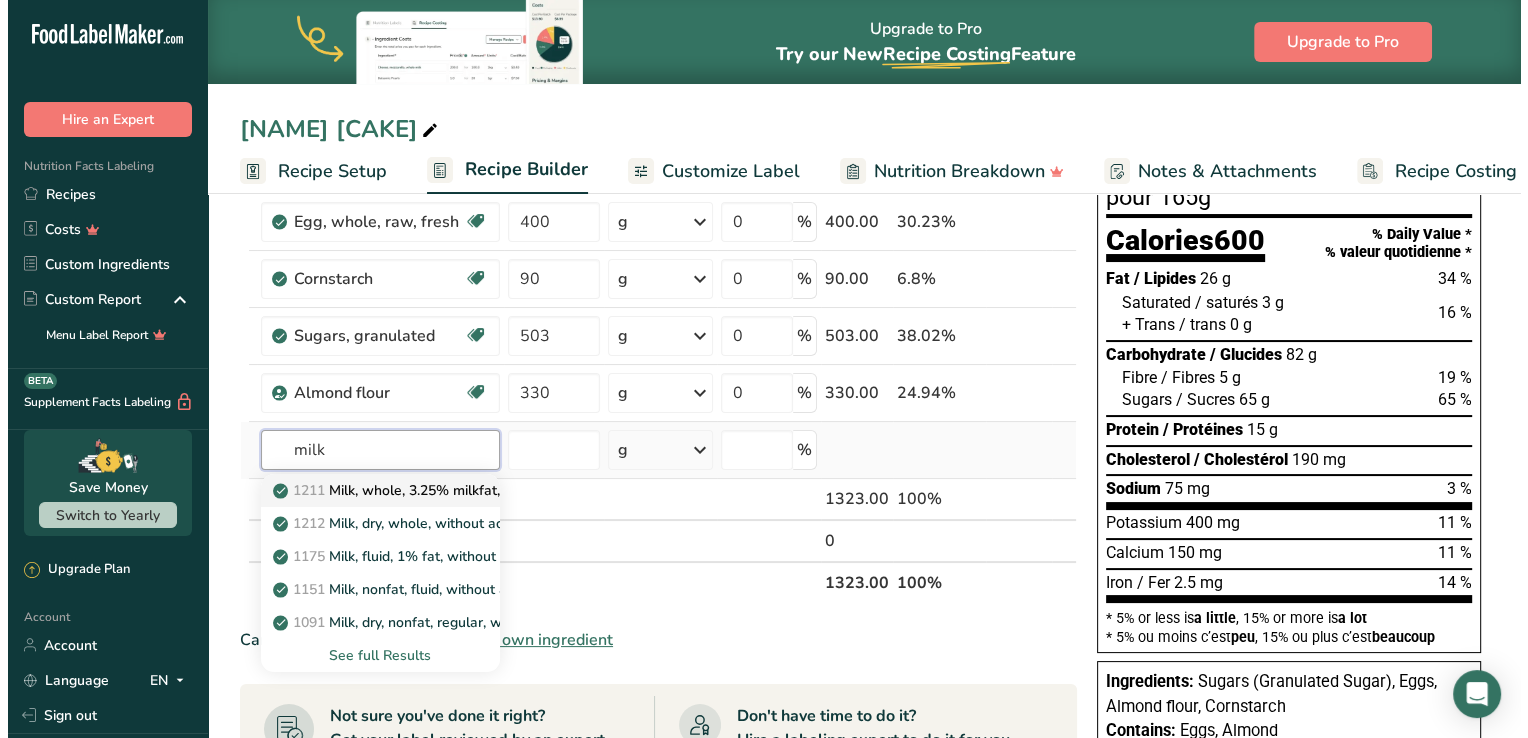 scroll, scrollTop: 146, scrollLeft: 0, axis: vertical 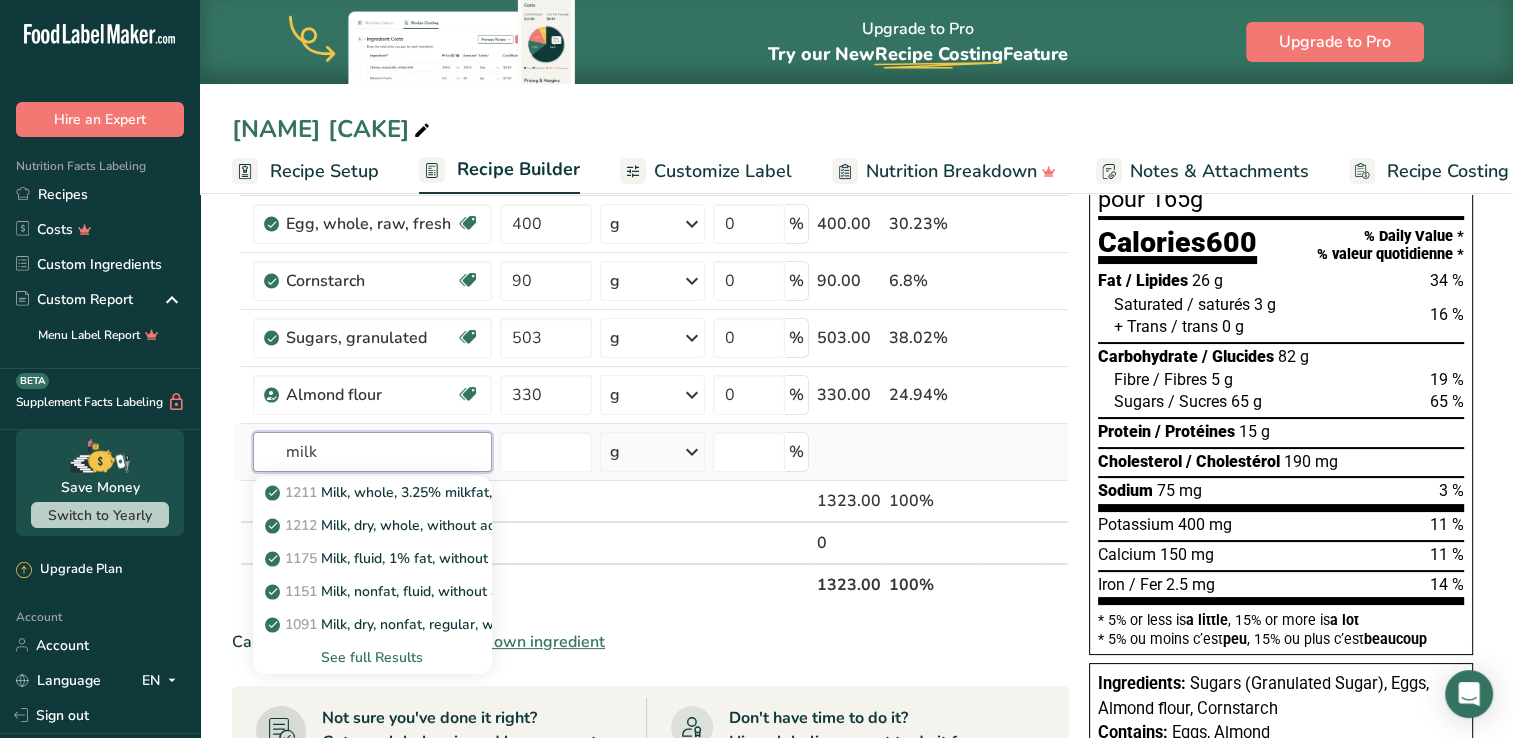 type on "milk" 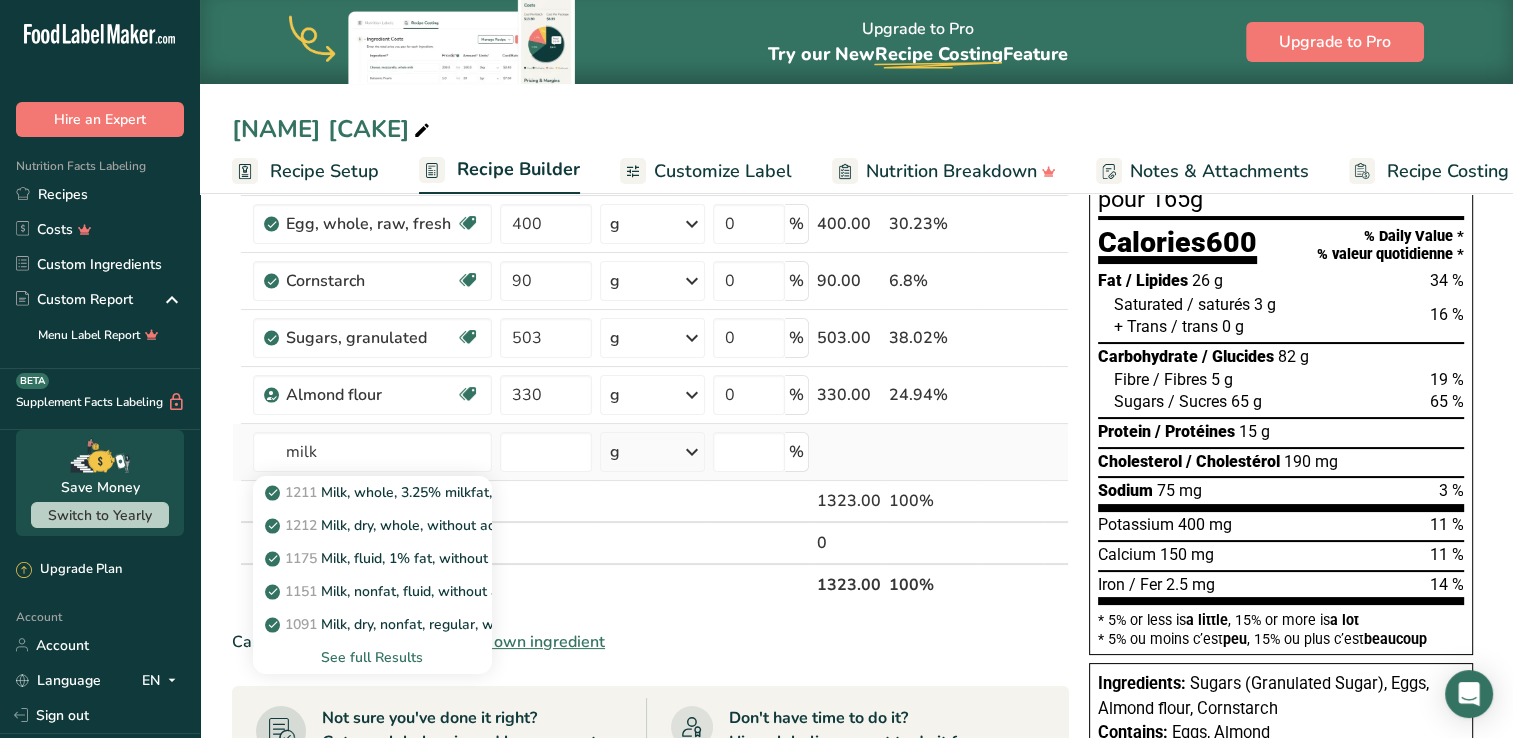 type 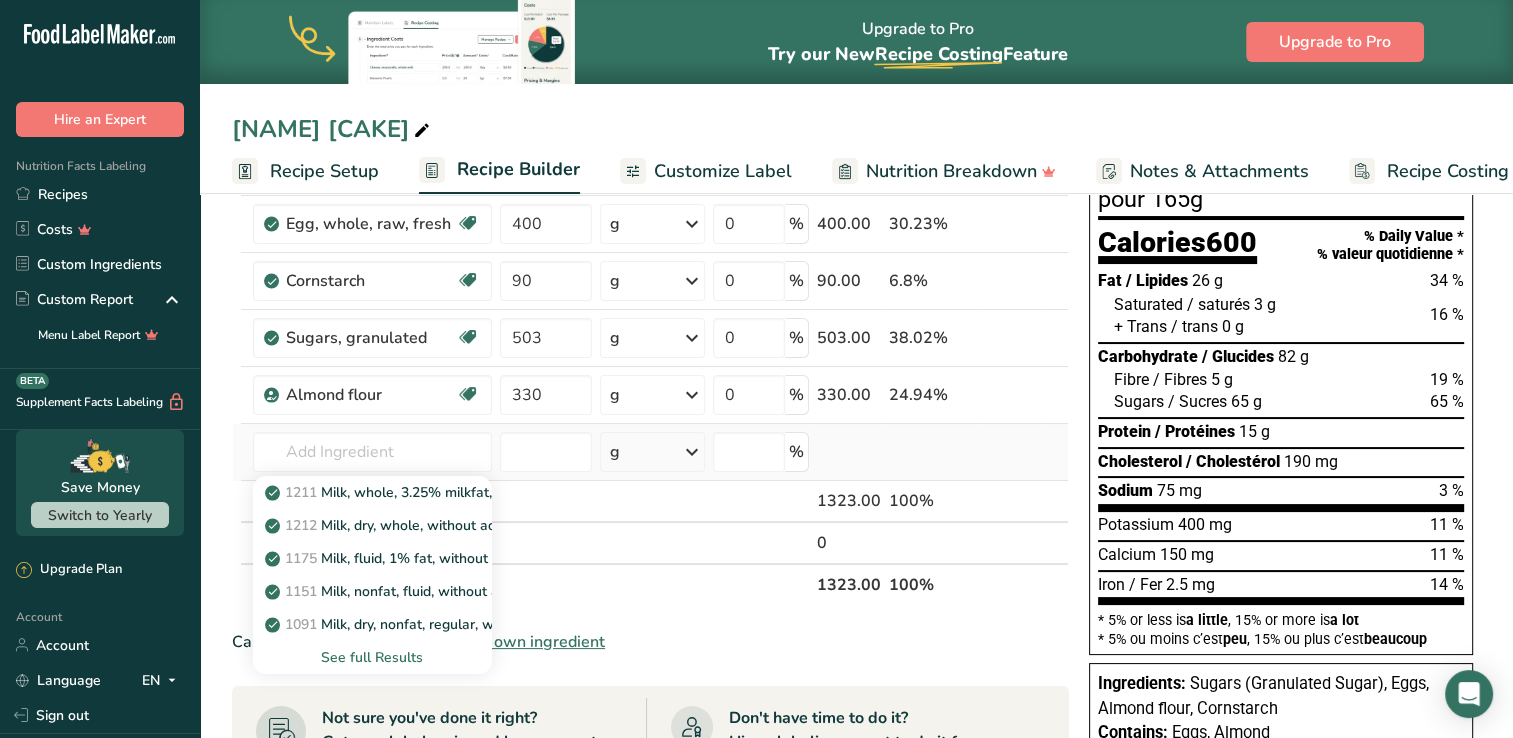 click on "See full Results" at bounding box center [372, 657] 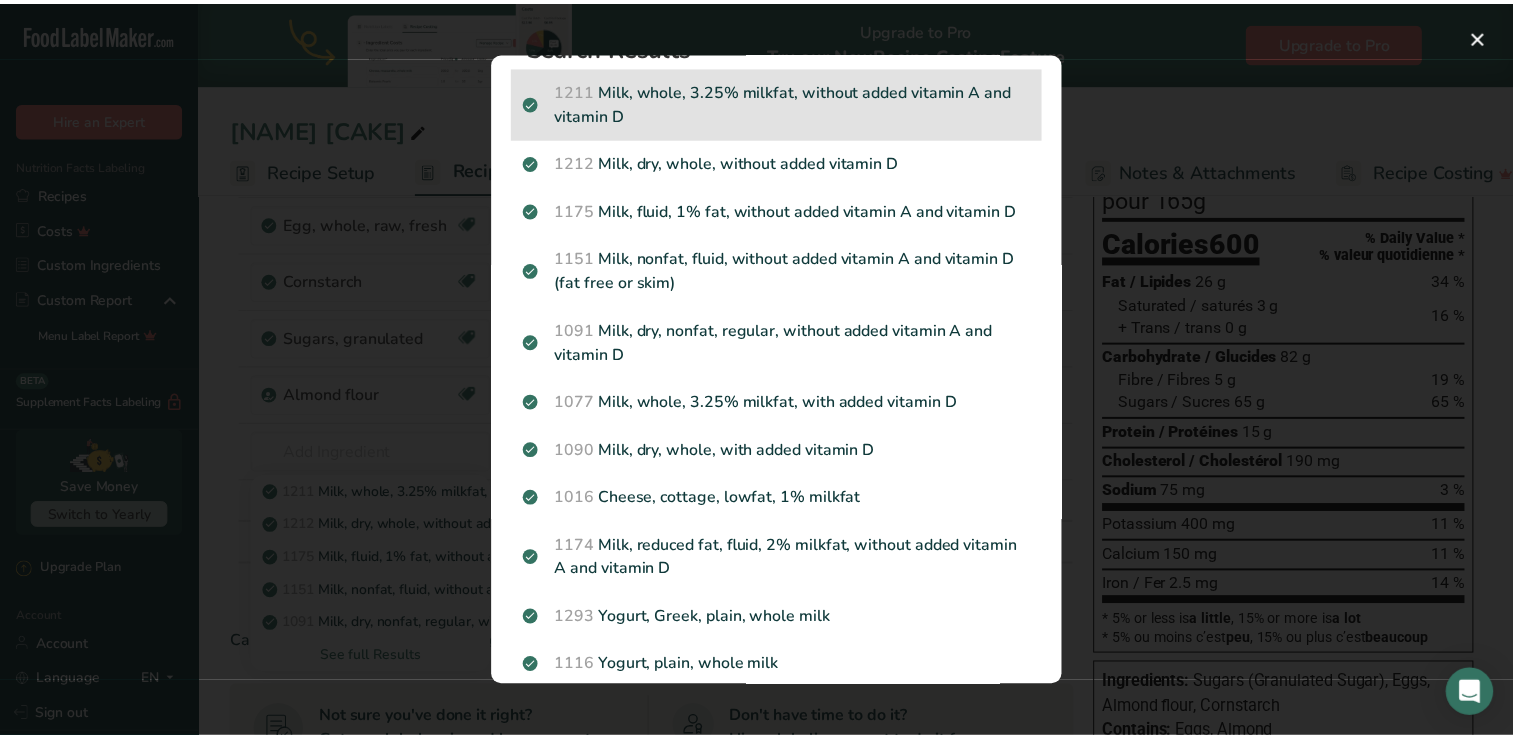 scroll, scrollTop: 47, scrollLeft: 0, axis: vertical 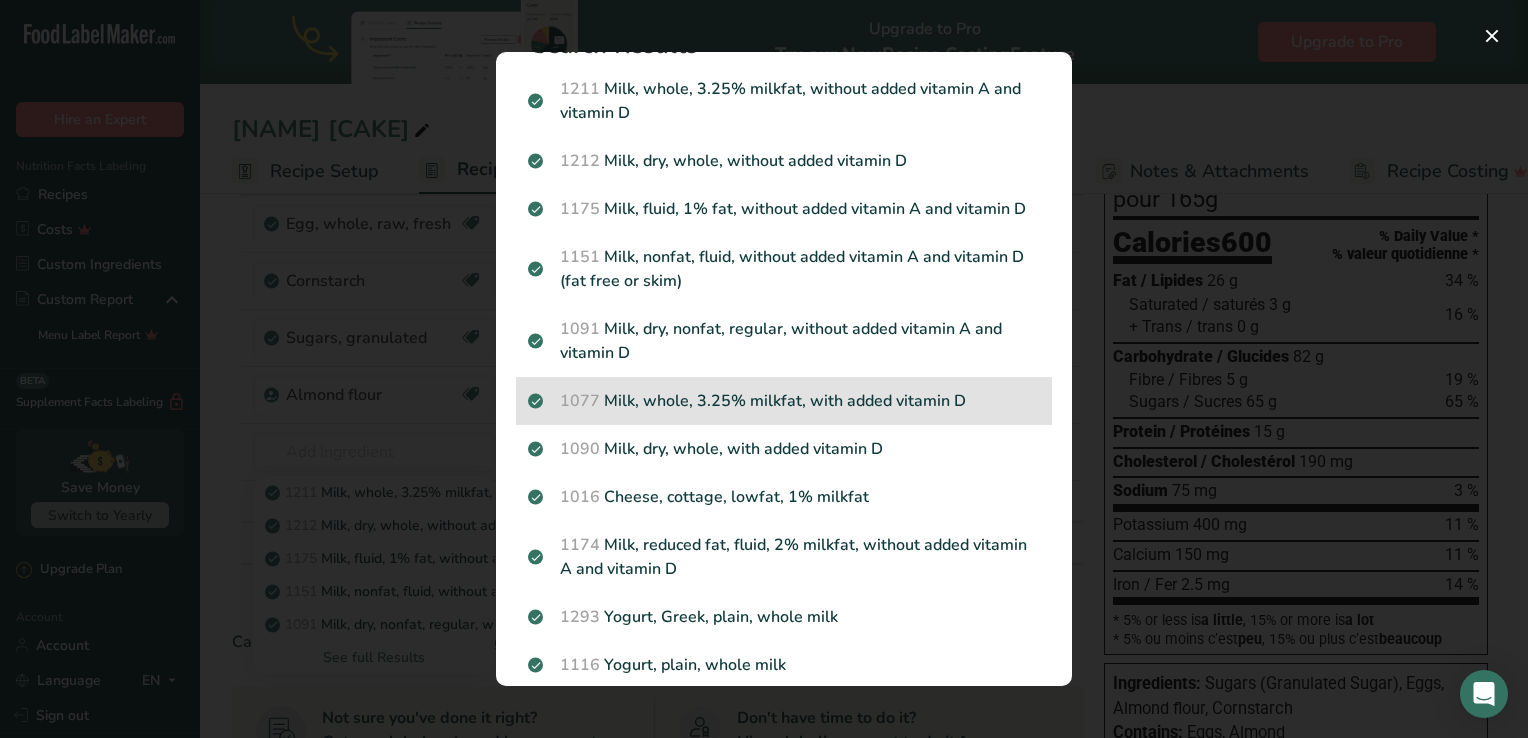 click on "1077
Milk, whole, 3.25% milkfat, with added vitamin D" at bounding box center (784, 401) 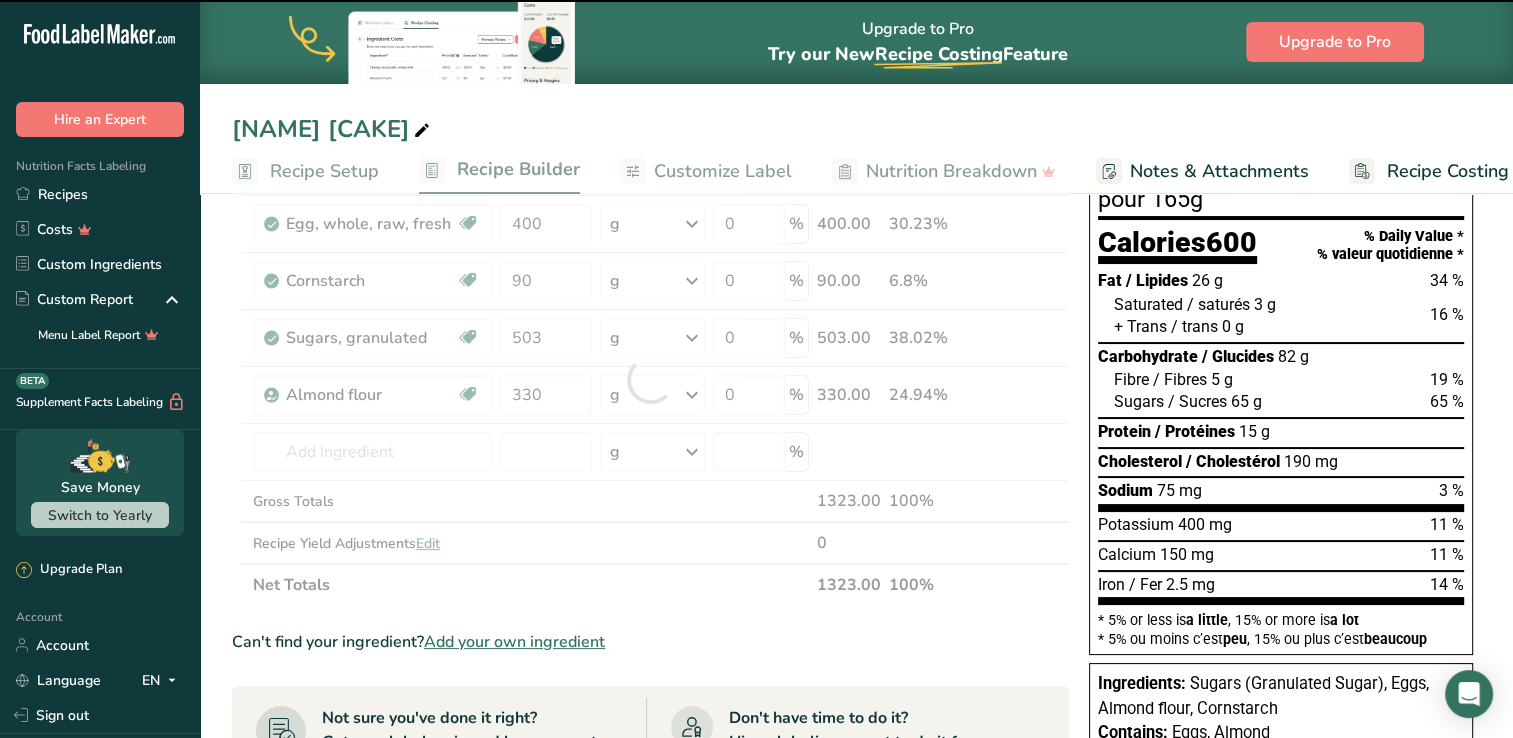 type on "0" 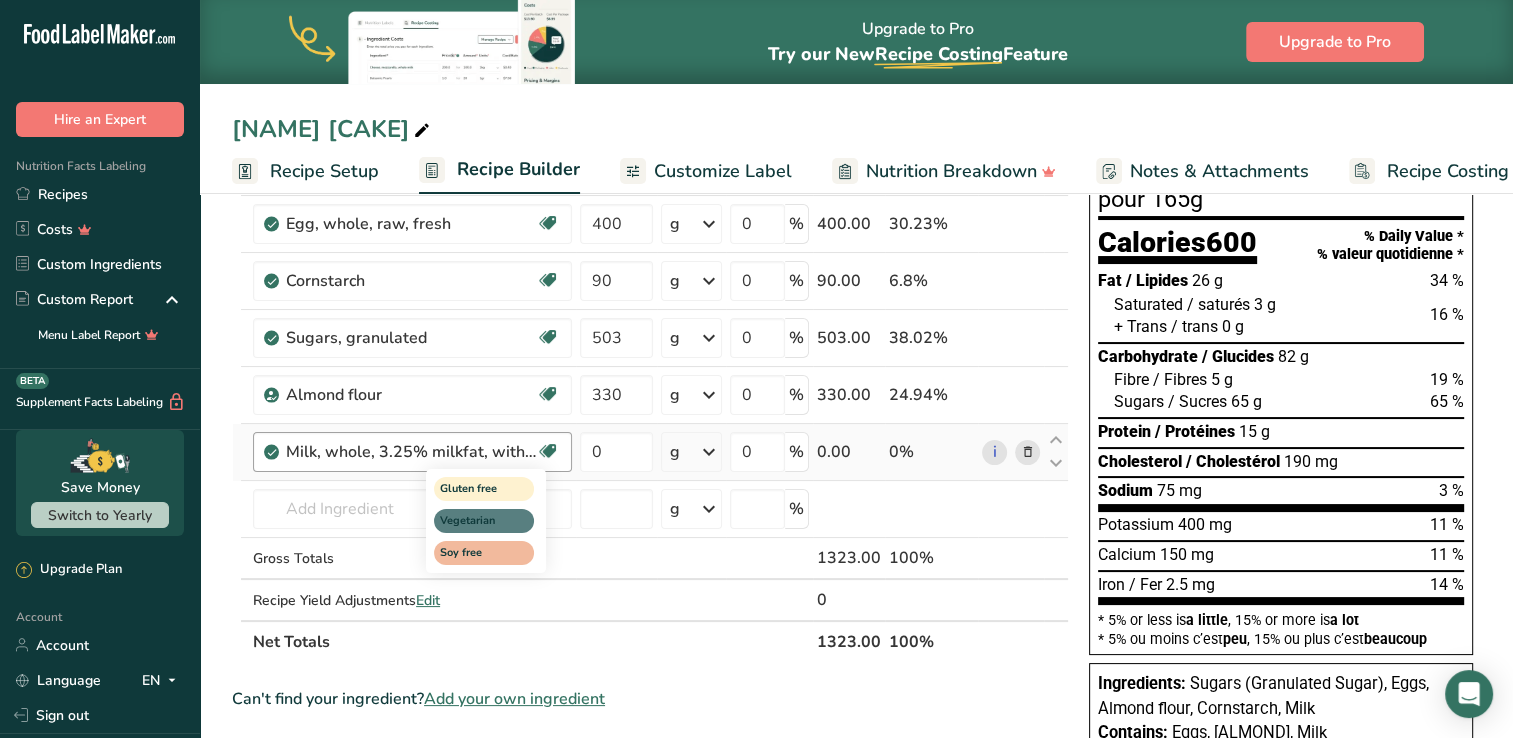 click at bounding box center (548, 451) 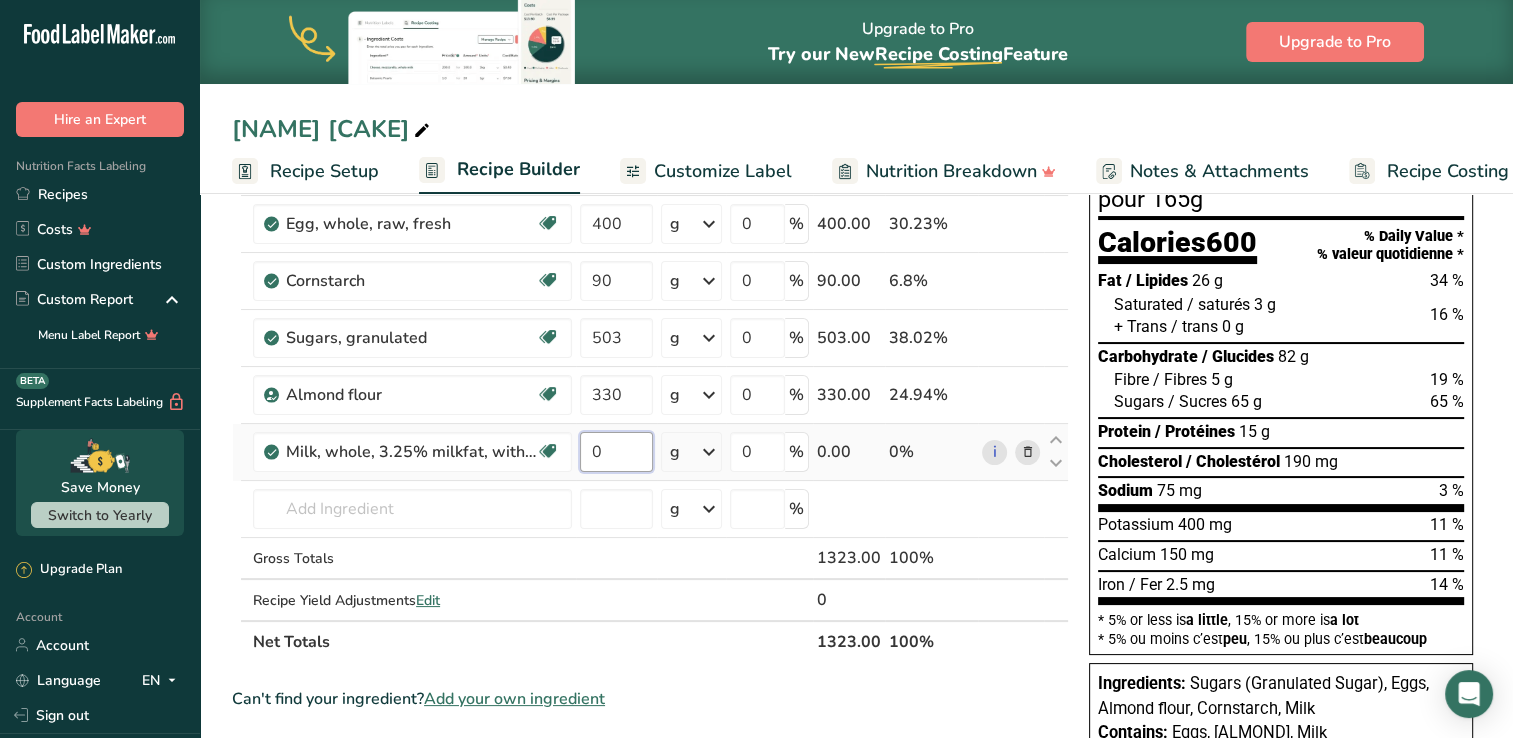 click on "0" at bounding box center (616, 452) 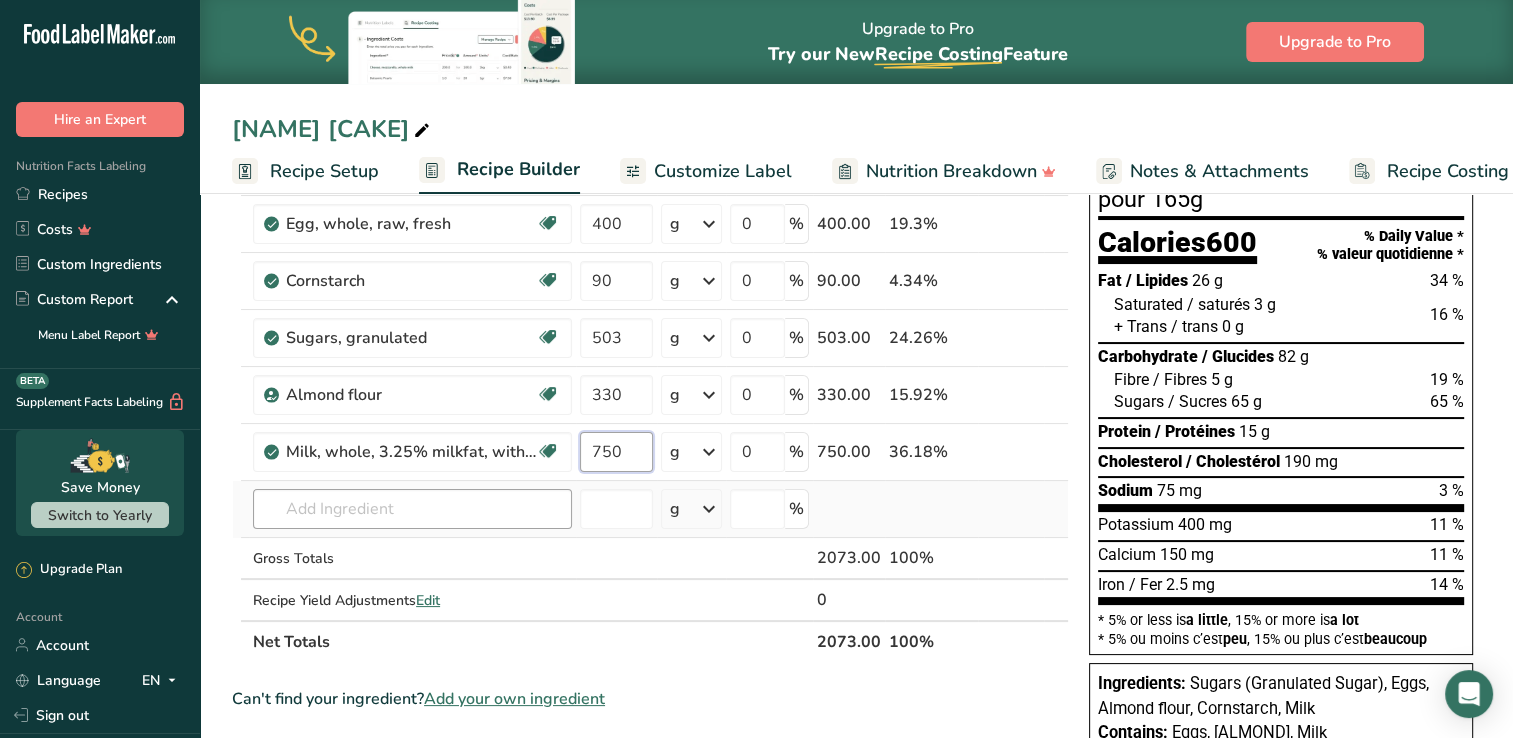type on "750" 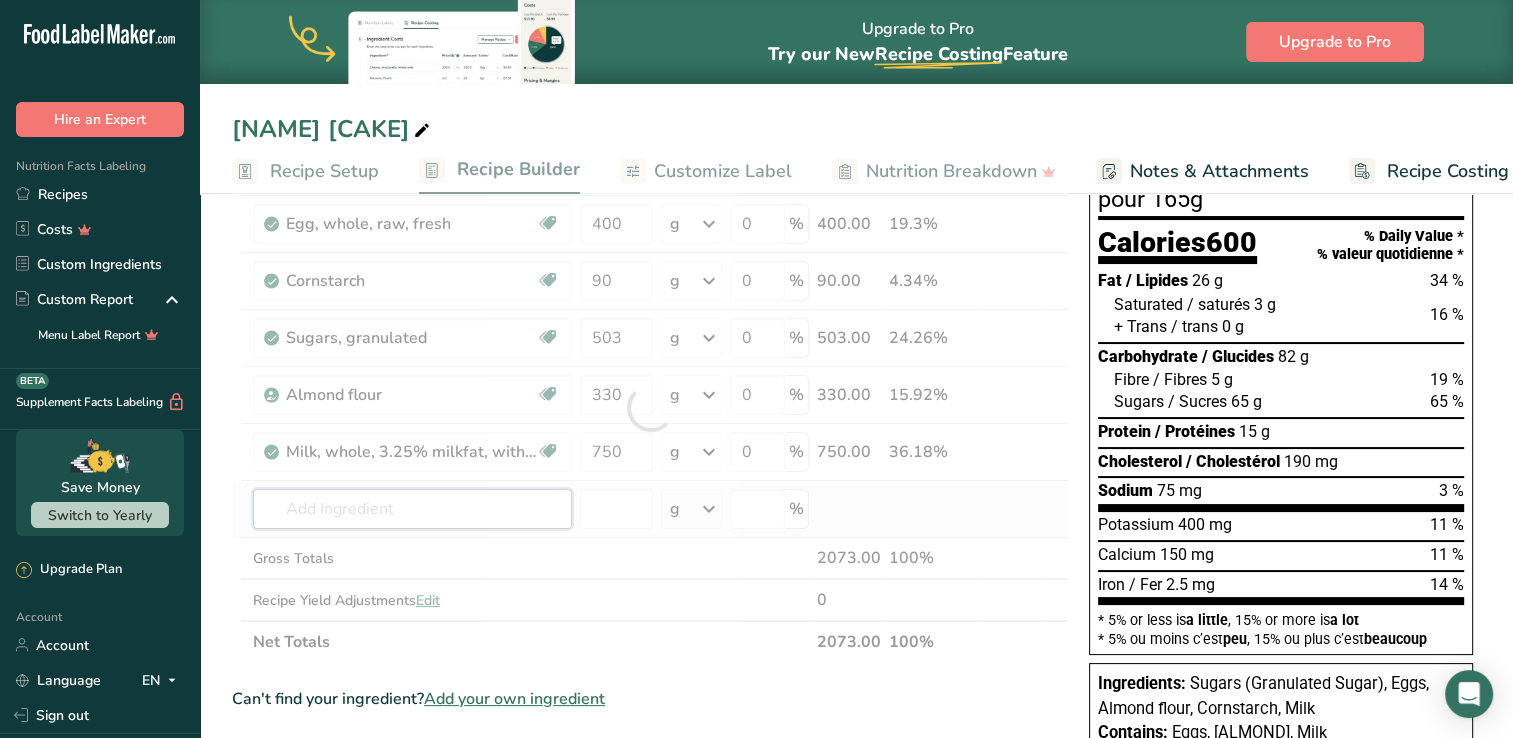 click on "Ingredient *
Amount *
Unit *
Waste *   .a-a{fill:#347362;}.b-a{fill:#fff;}          Grams
Percentage
Egg, whole, raw, fresh
Gluten free
Vegetarian
Soy free
[NUMBER]
g
Portions
1 large
1 extra large
1 jumbo
See more
Weight Units
g
kg
mg
See more
Volume Units
l
Volume units require a density conversion. If you know your ingredient's density enter it below. Otherwise, click on "RIA" our AI Regulatory bot - she will be able to help you
lb/ft3
g/cm3
Confirm
mL
lb/ft3" at bounding box center (650, 408) 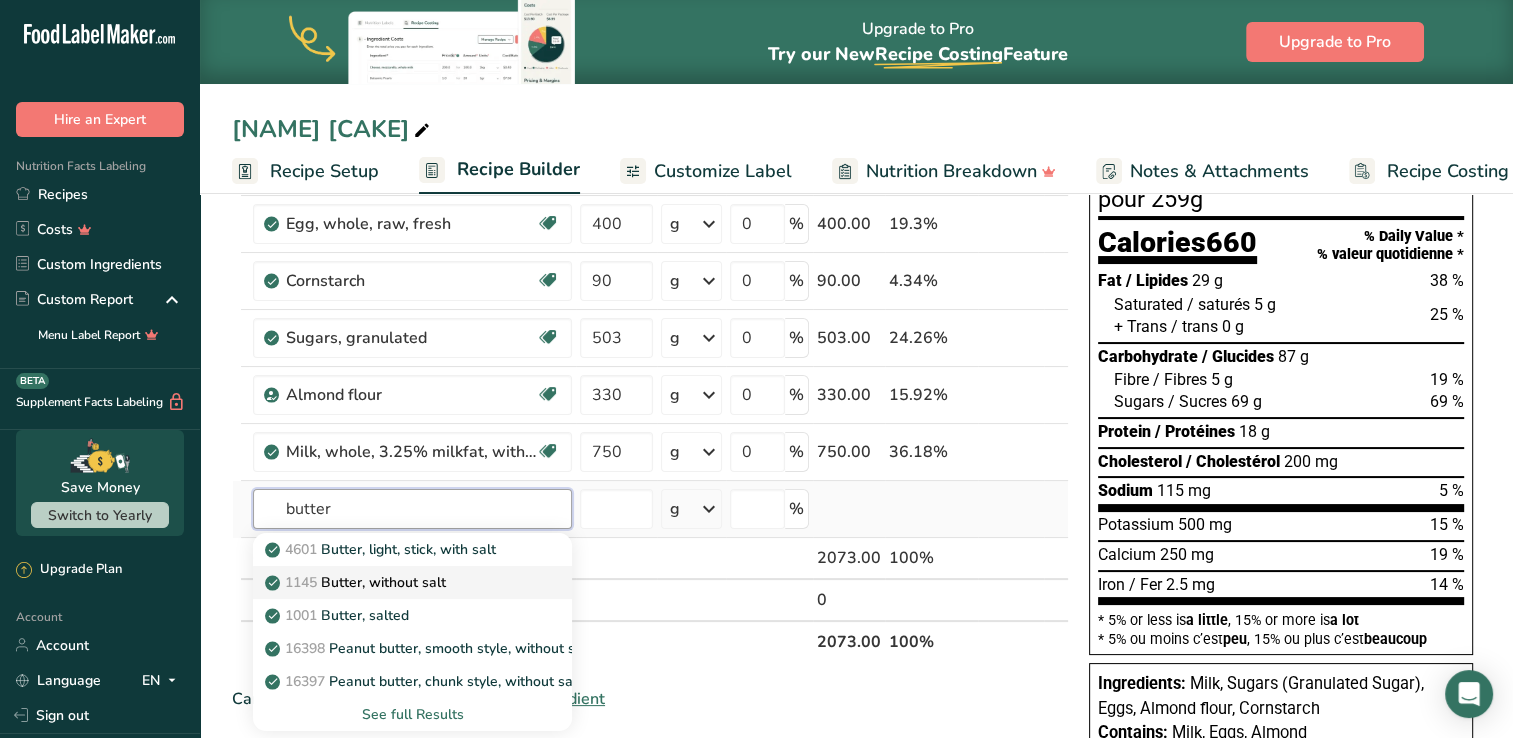 type on "butter" 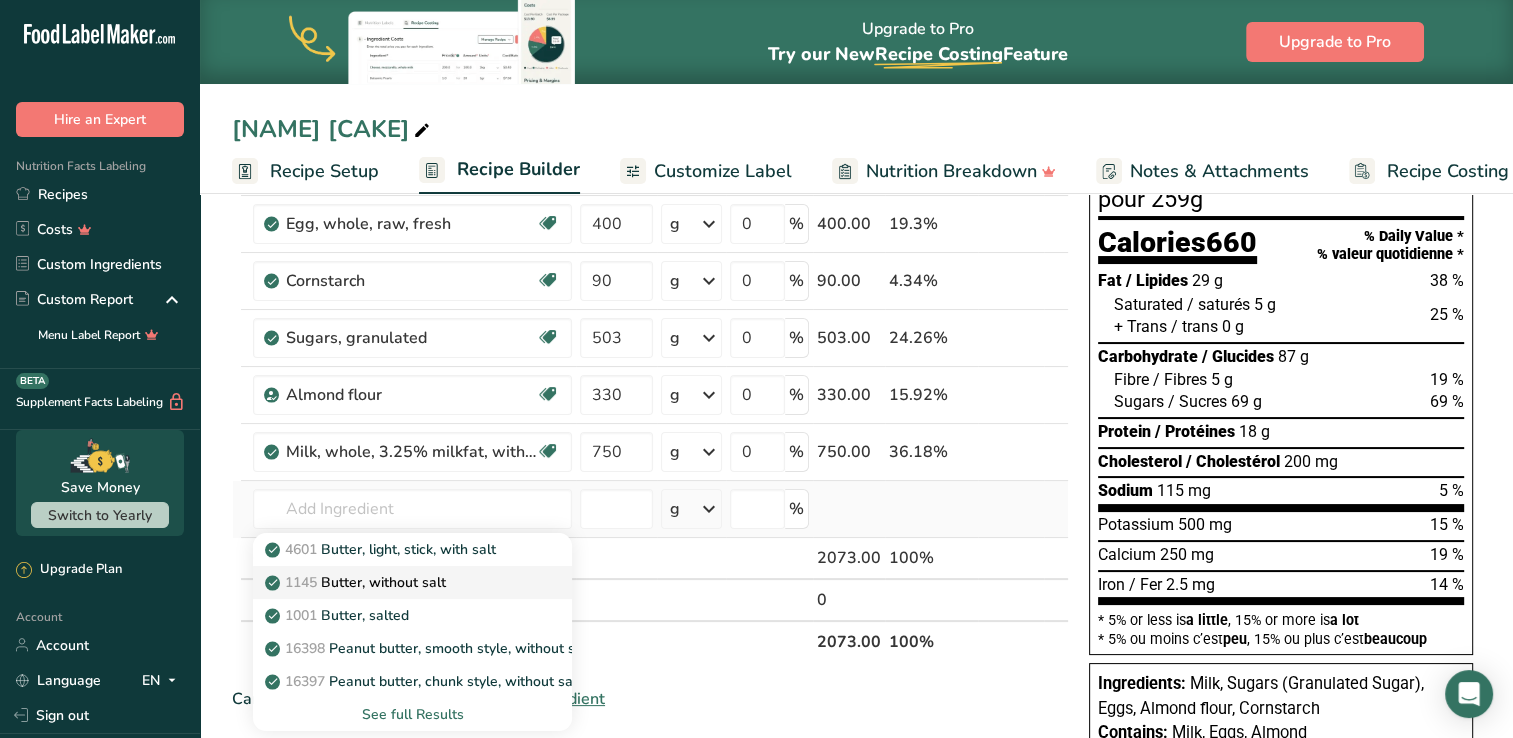 click on "1145
Butter, without salt" at bounding box center [357, 582] 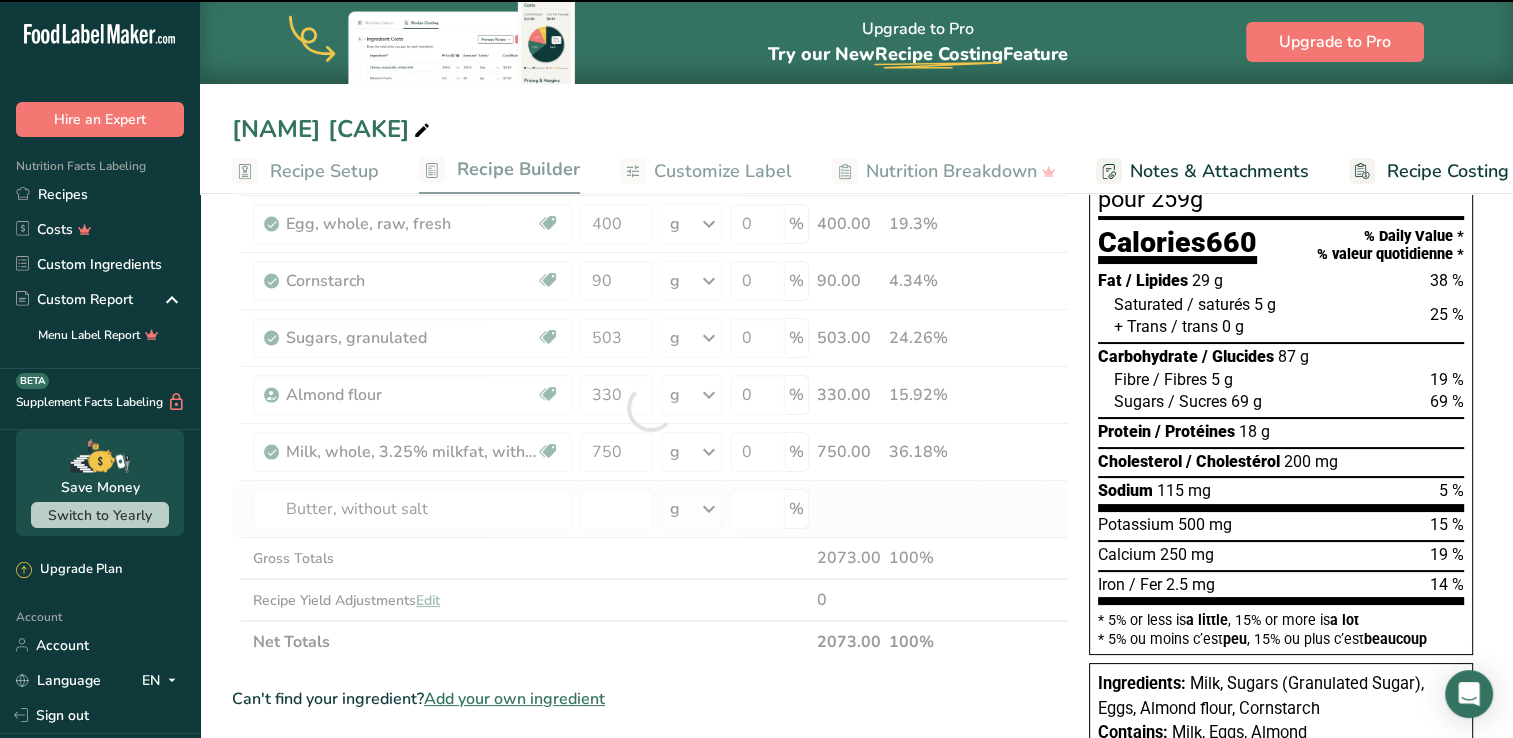 type on "0" 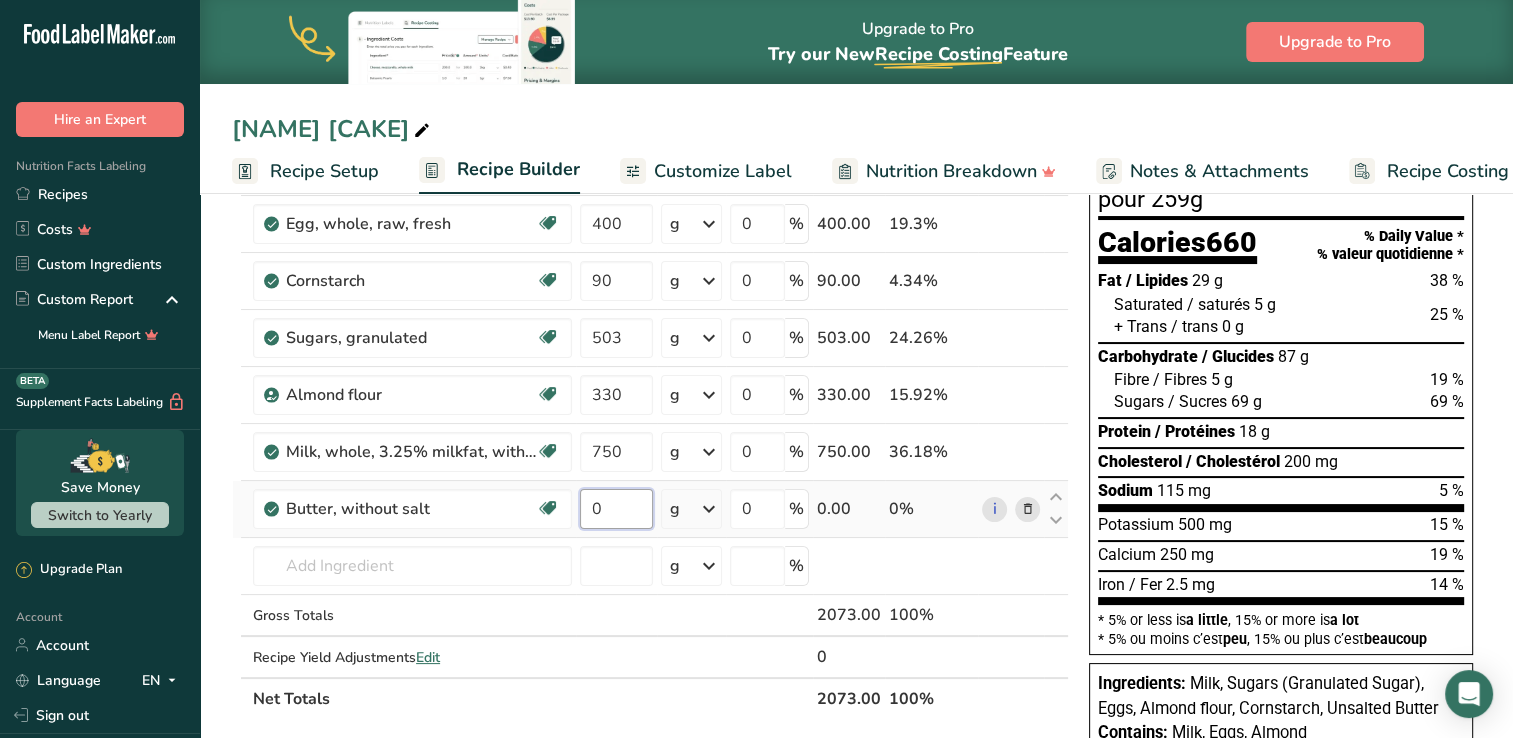 click on "0" at bounding box center (616, 509) 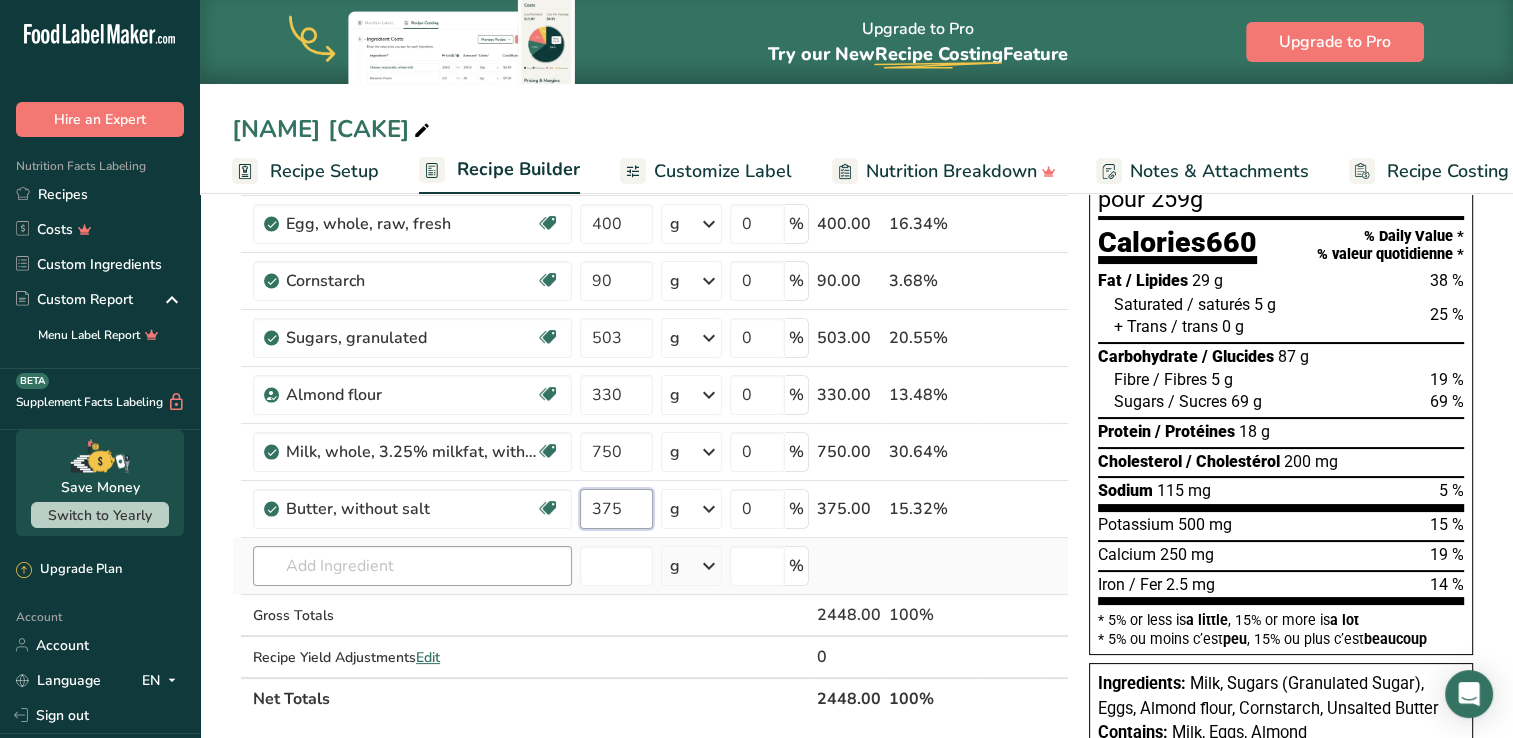 type on "375" 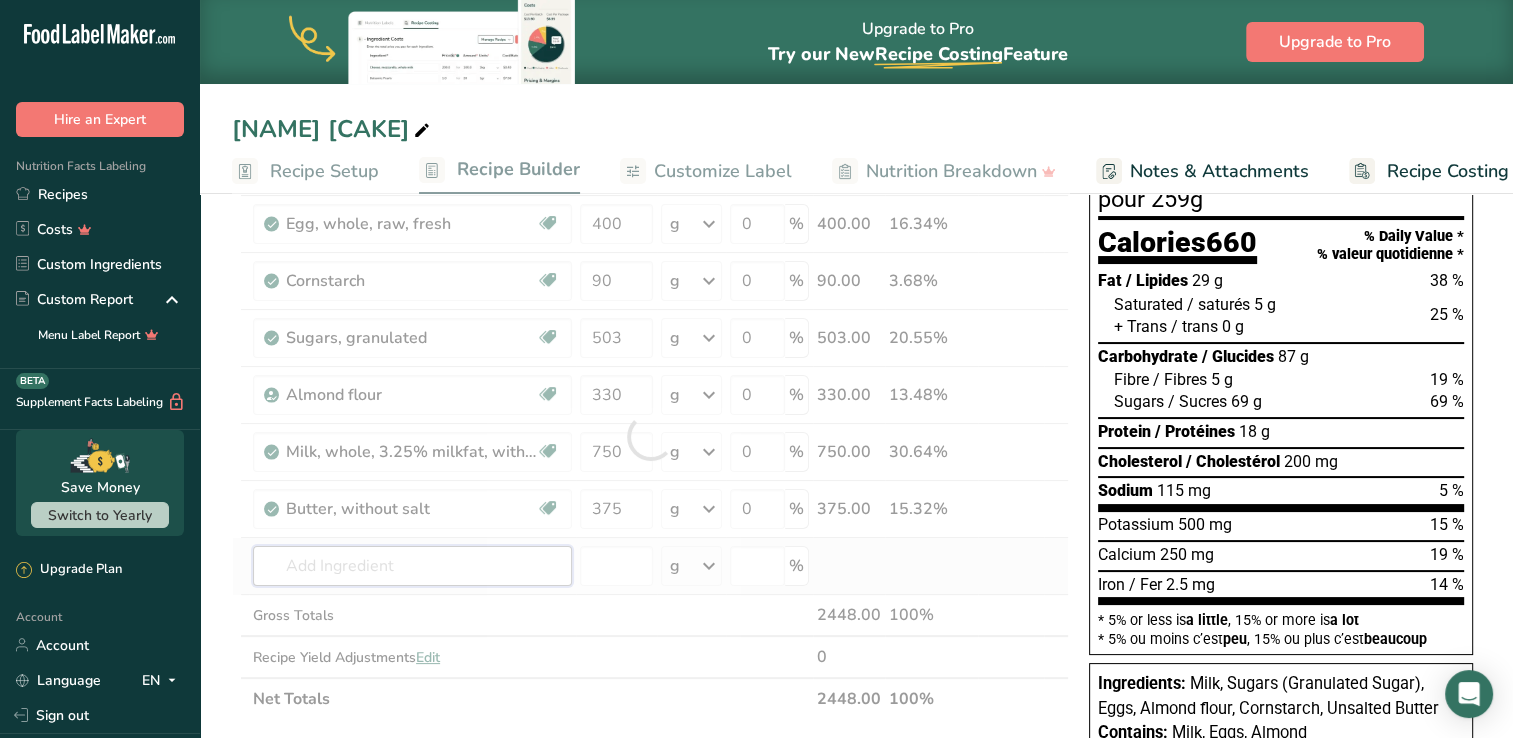 click on "Ingredient *
Amount *
Unit *
Waste *   .a-a{fill:#347362;}.b-a{fill:#fff;}          Grams
Percentage
Egg, whole, raw, fresh
Gluten free
Vegetarian
Soy free
[NUMBER]
g
Portions
1 large
1 extra large
1 jumbo
See more
Weight Units
g
kg
mg
See more
Volume Units
l
Volume units require a density conversion. If you know your ingredient's density enter it below. Otherwise, click on "RIA" our AI Regulatory bot - she will be able to help you
lb/ft3
g/cm3
Confirm
mL
lb/ft3" at bounding box center (650, 436) 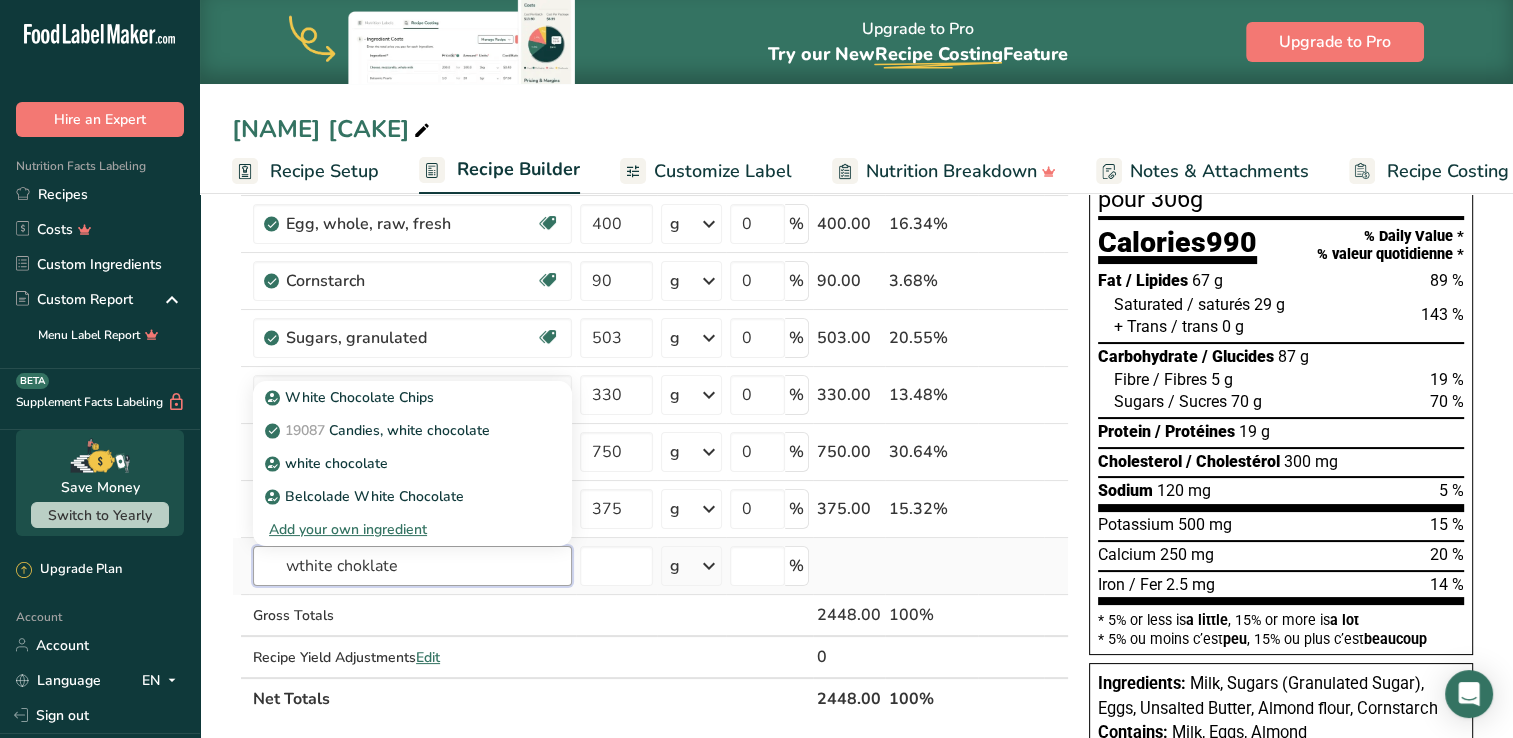 type on "wthite choklate" 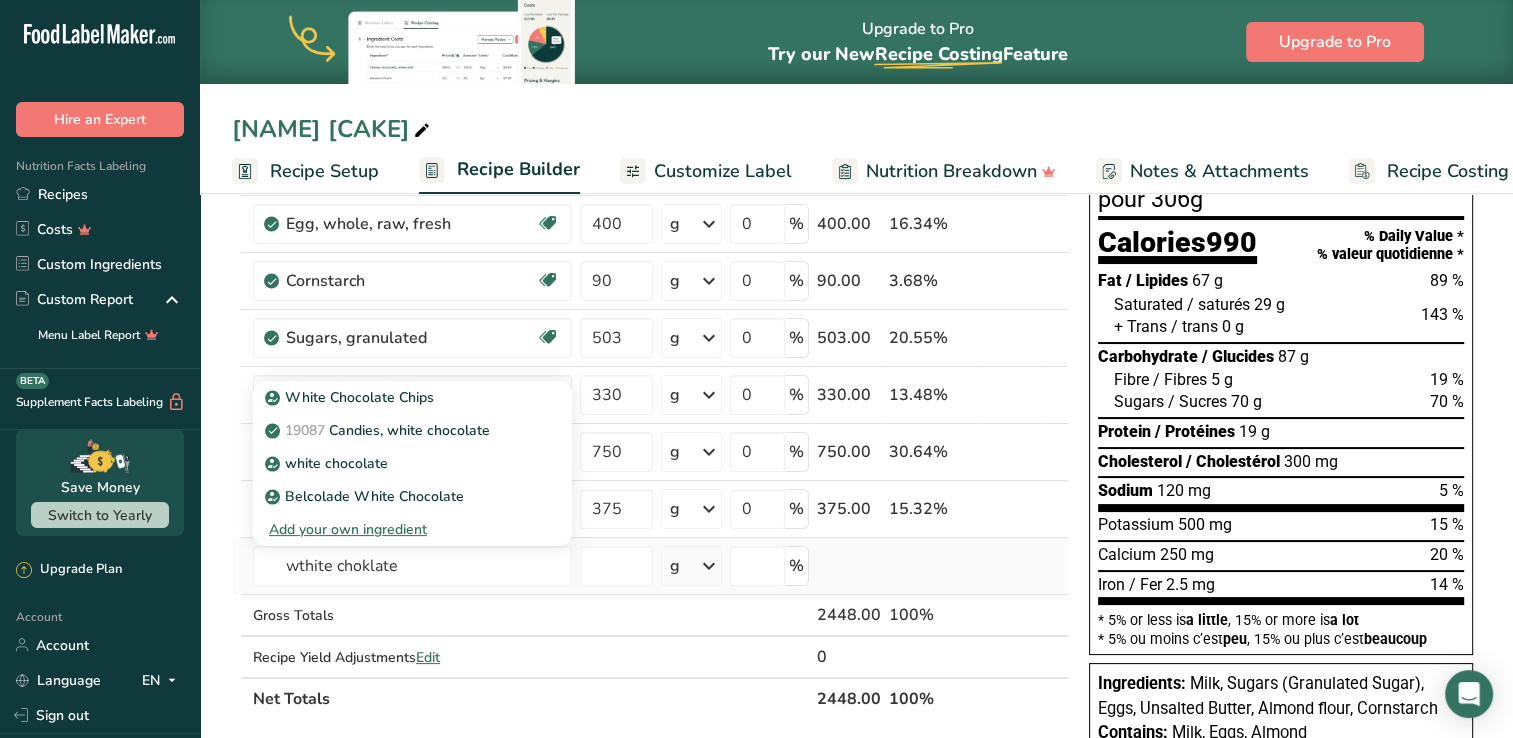 type 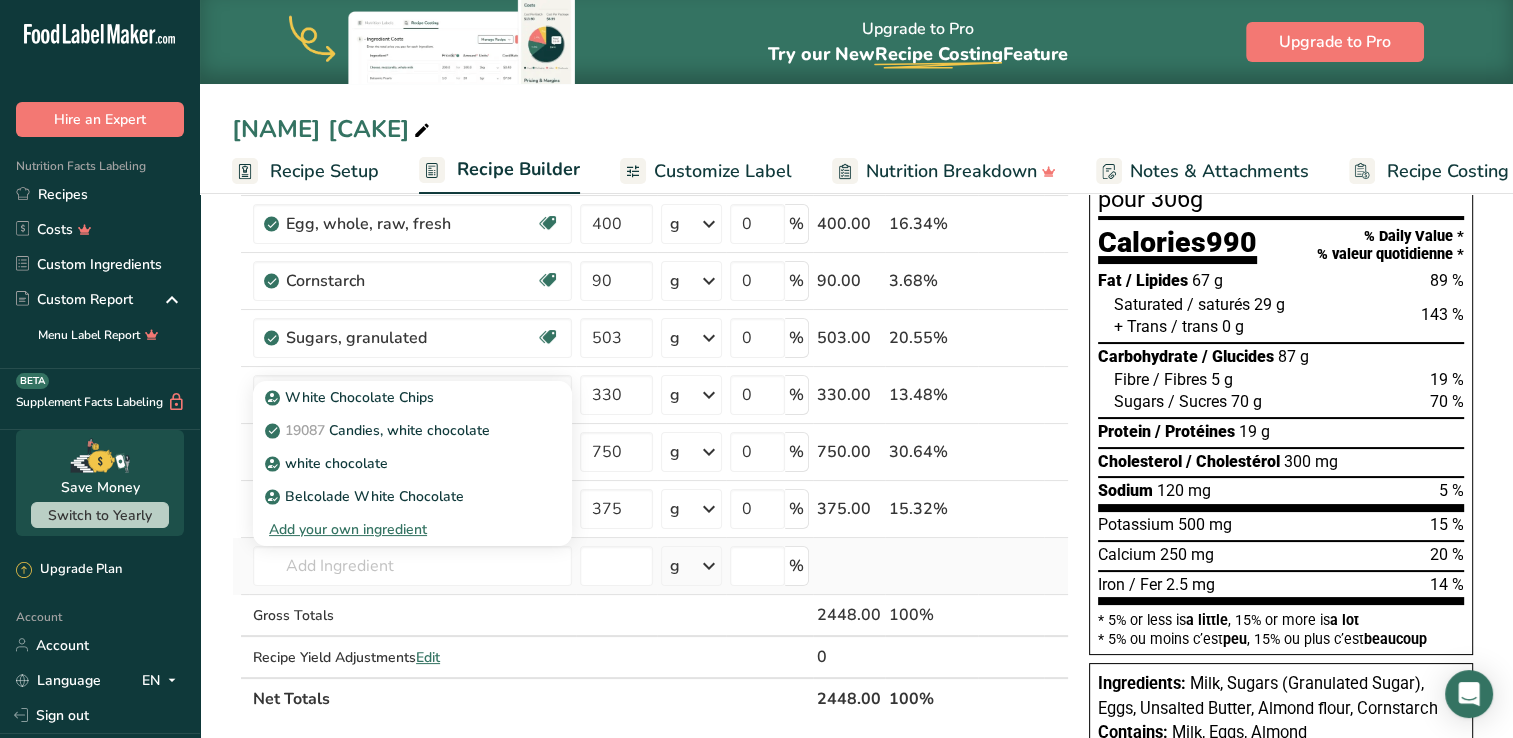 click on "Add your own ingredient" at bounding box center [412, 529] 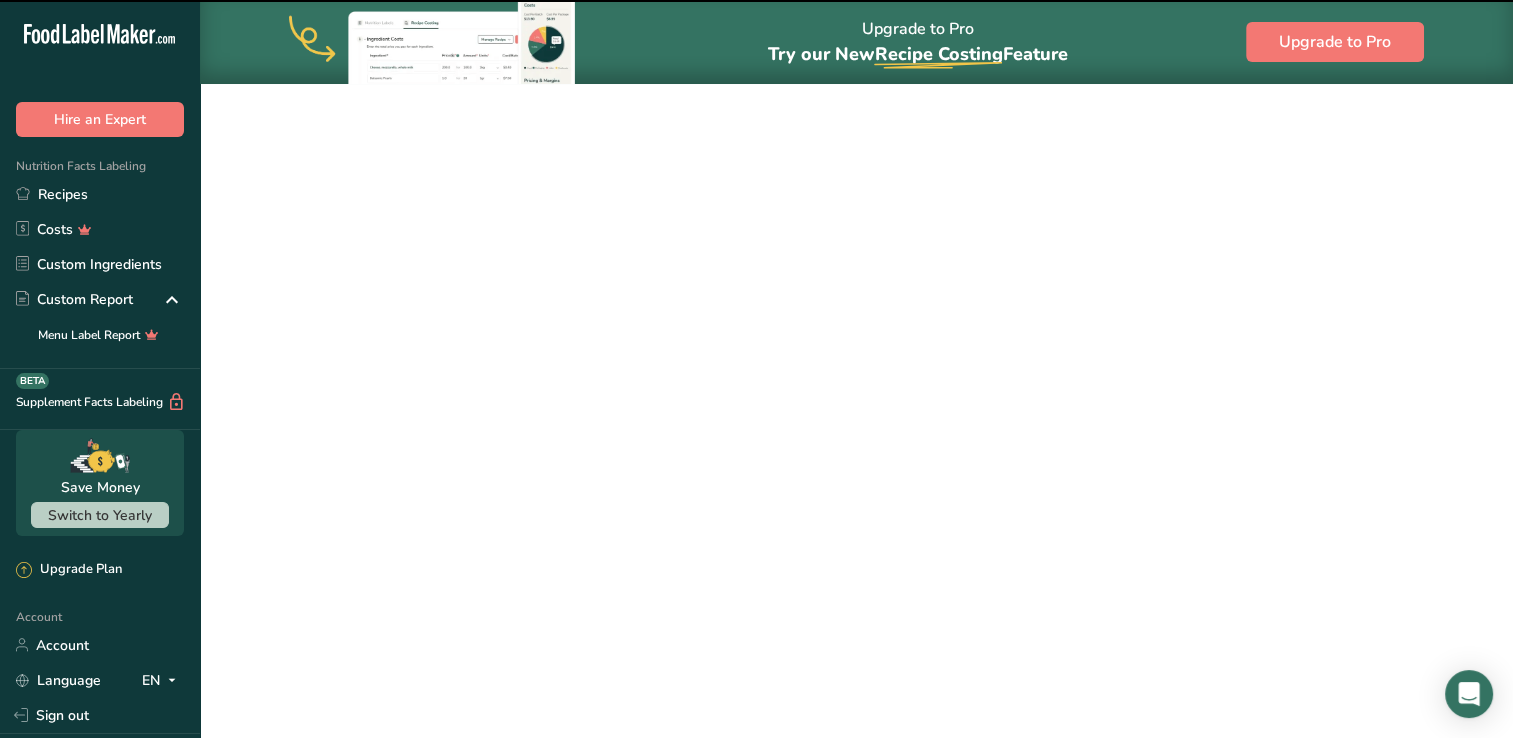 scroll, scrollTop: 0, scrollLeft: 0, axis: both 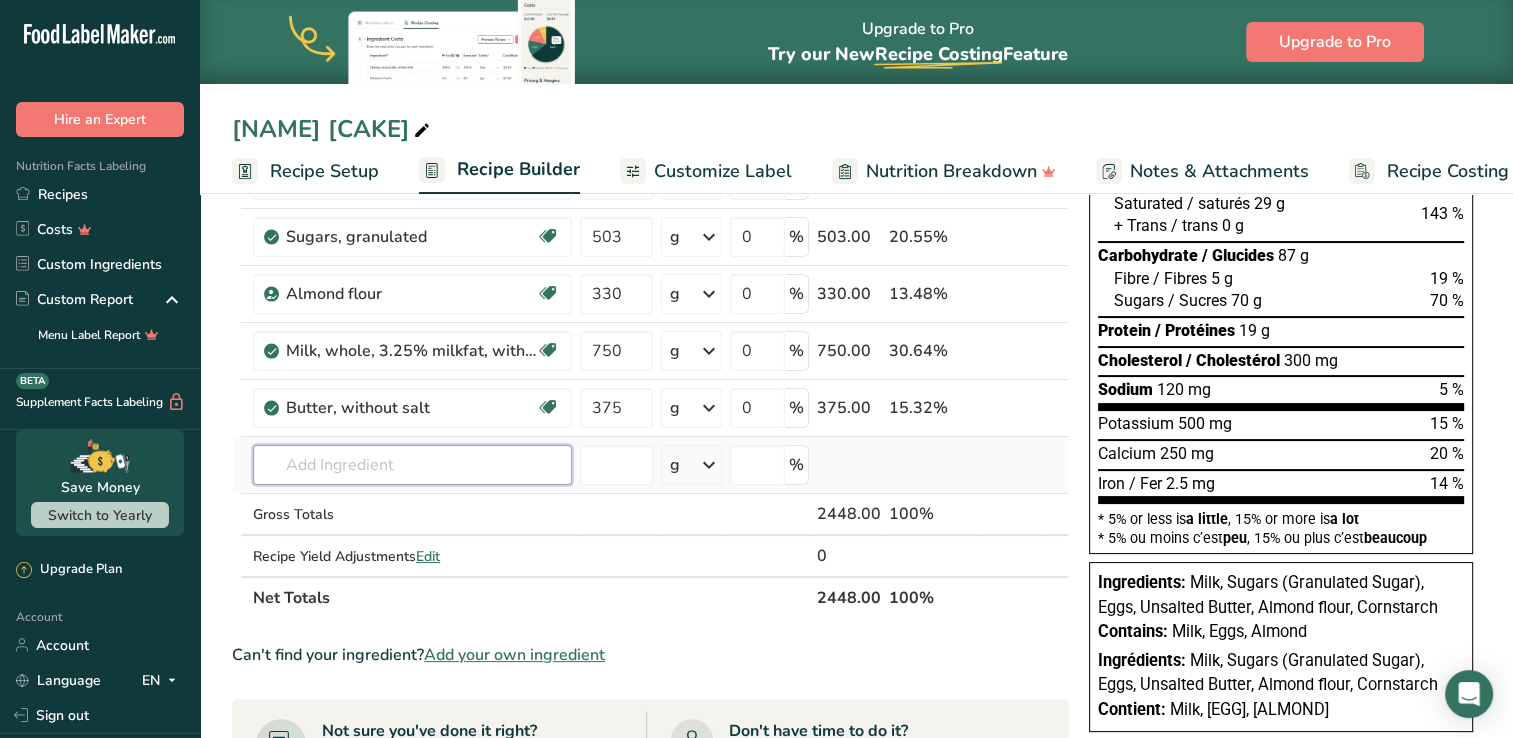 click at bounding box center [412, 465] 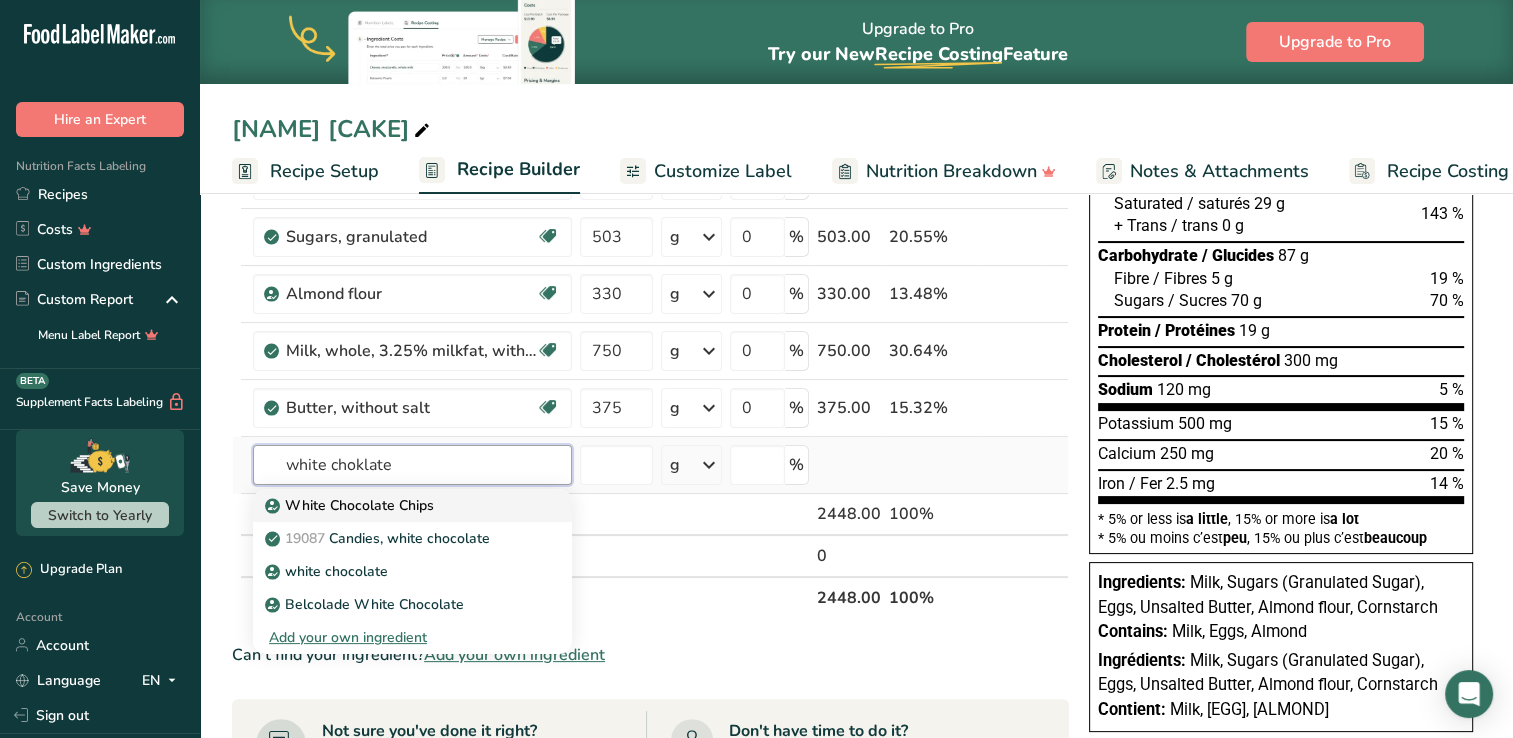 type on "white choklate" 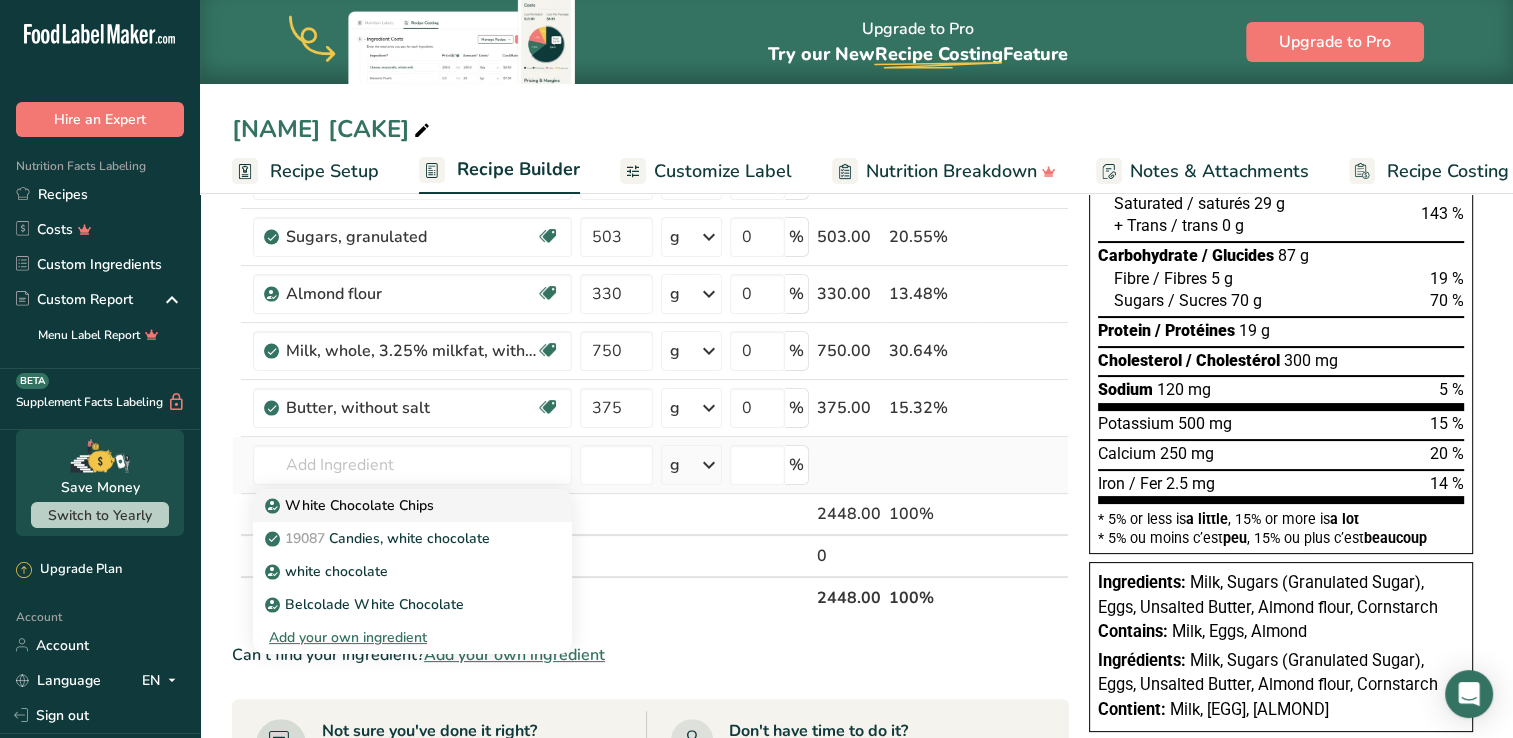 click on "White Chocolate Chips" at bounding box center [351, 505] 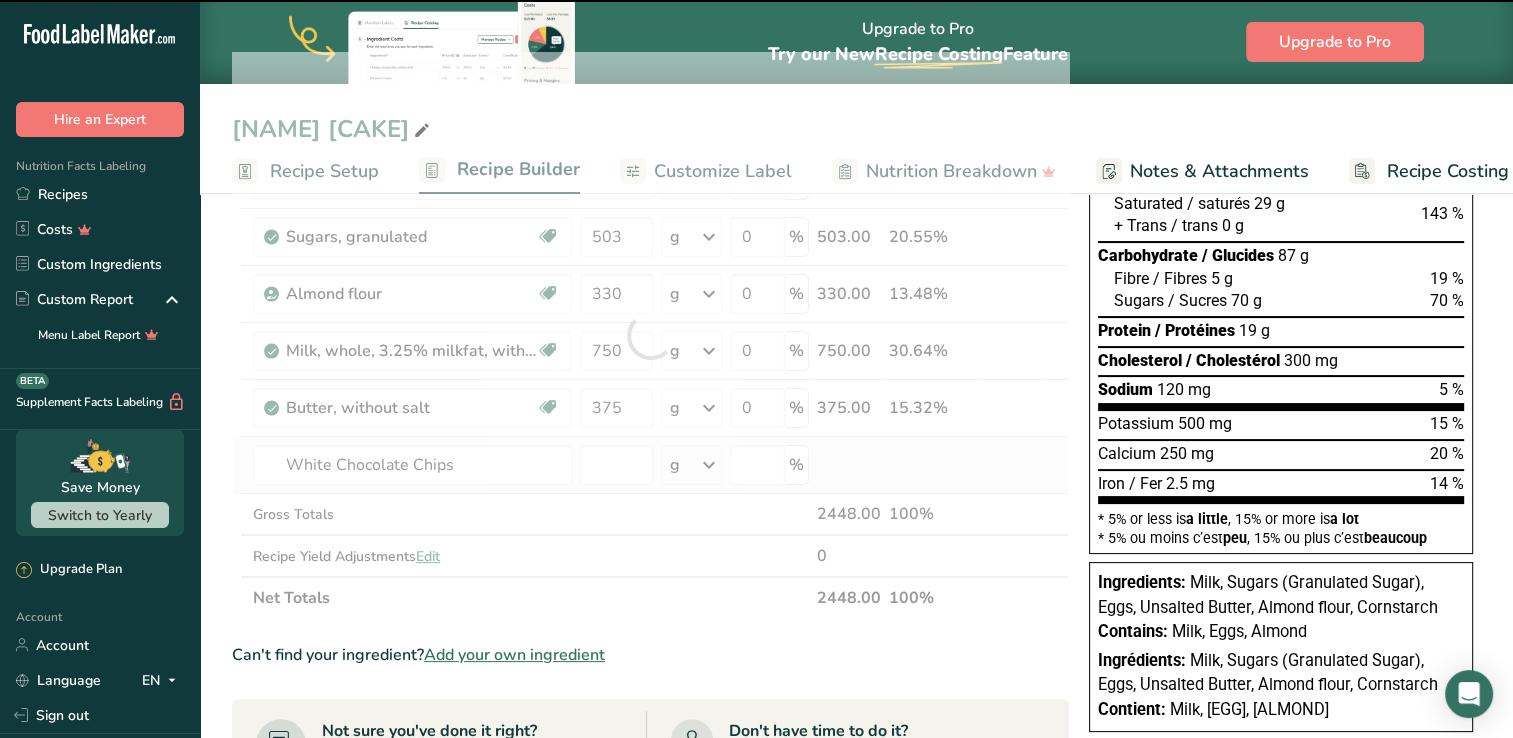 type on "0" 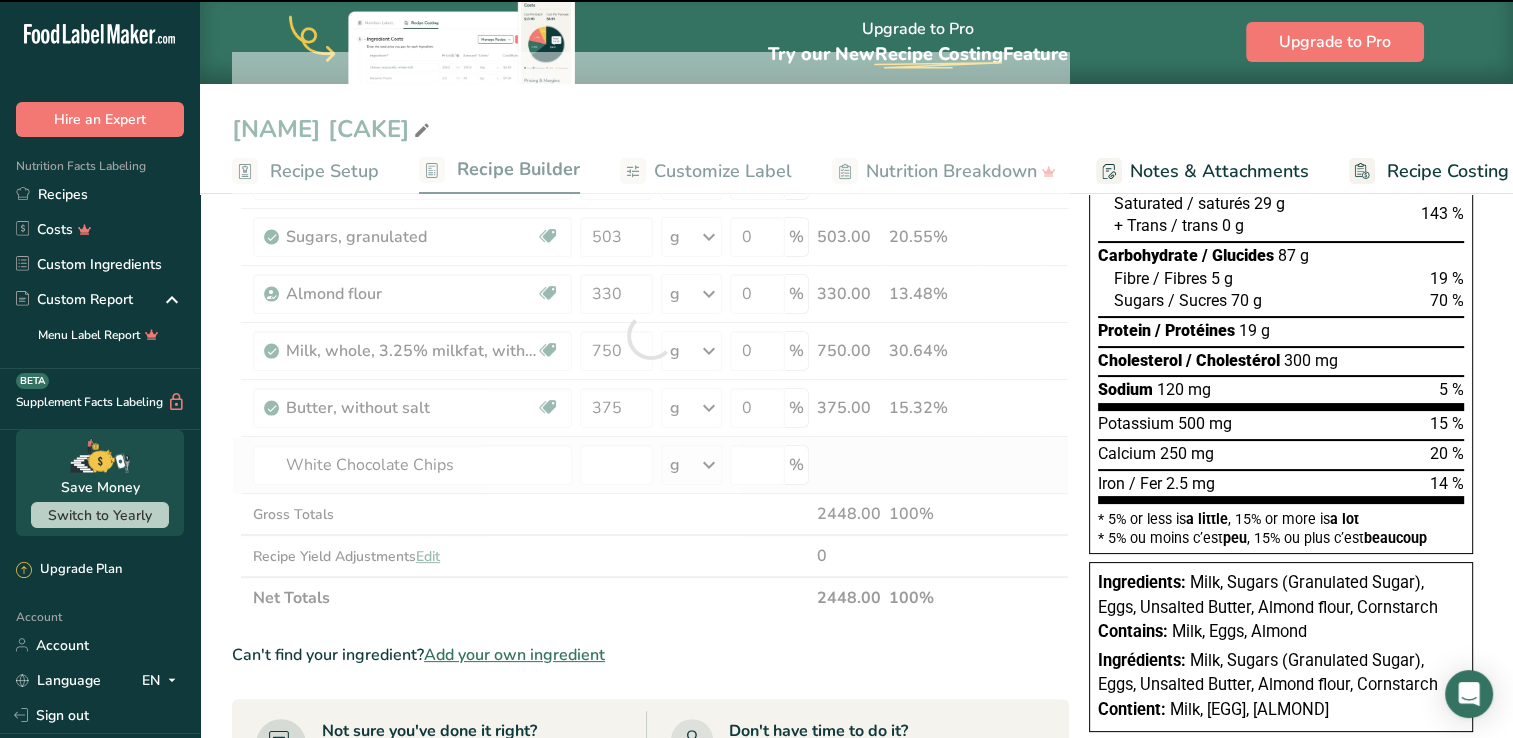 type on "0" 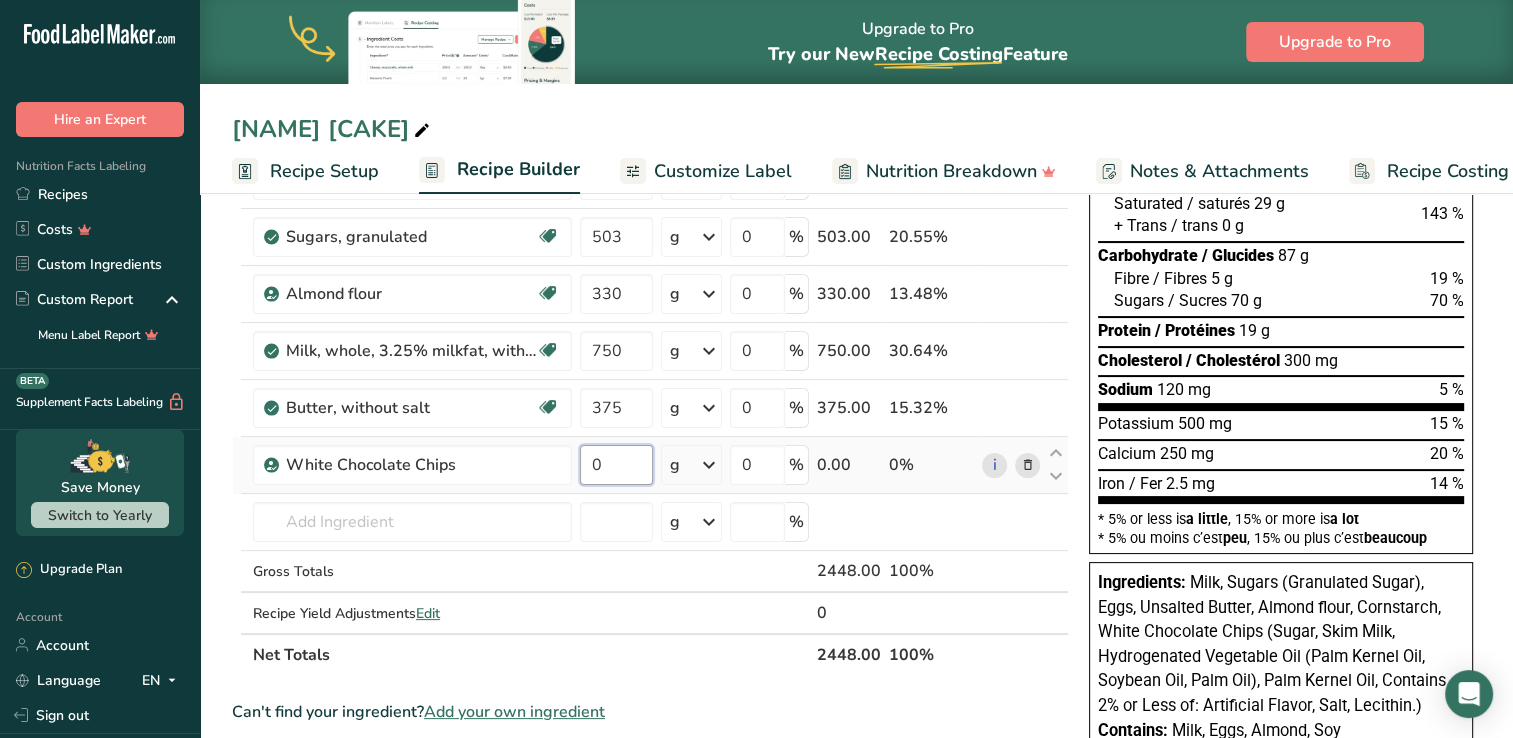 click on "0" at bounding box center (616, 465) 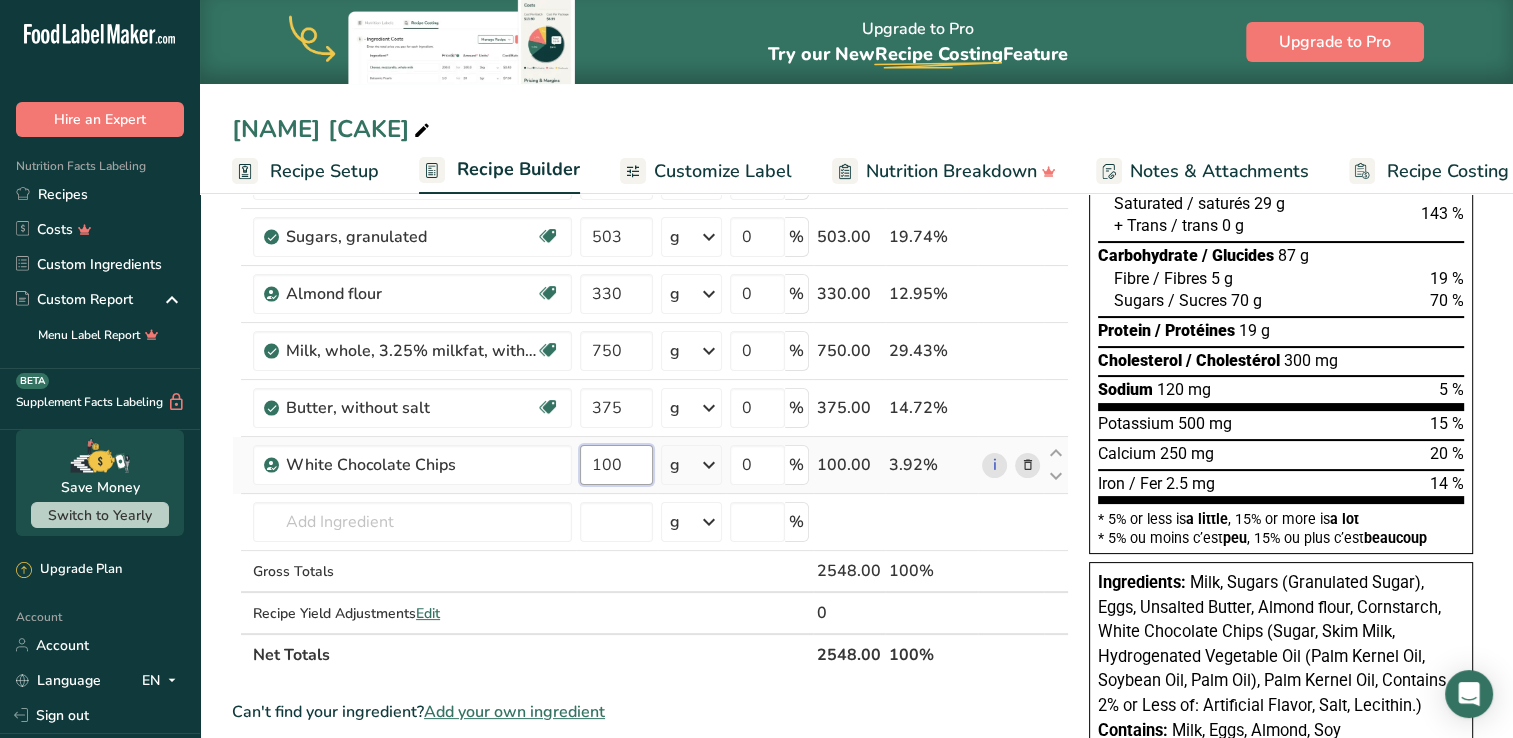 click on "100" at bounding box center [616, 465] 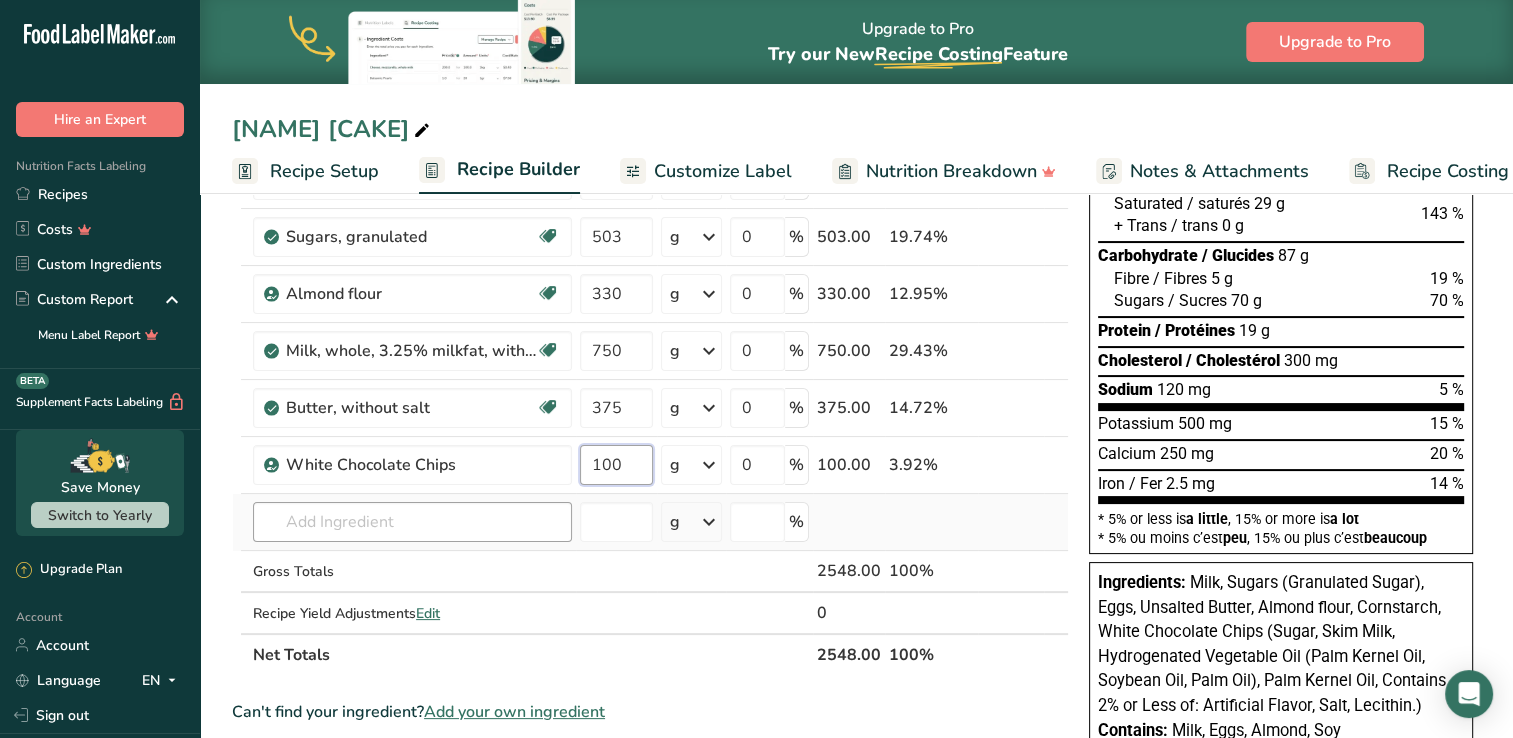 type on "100" 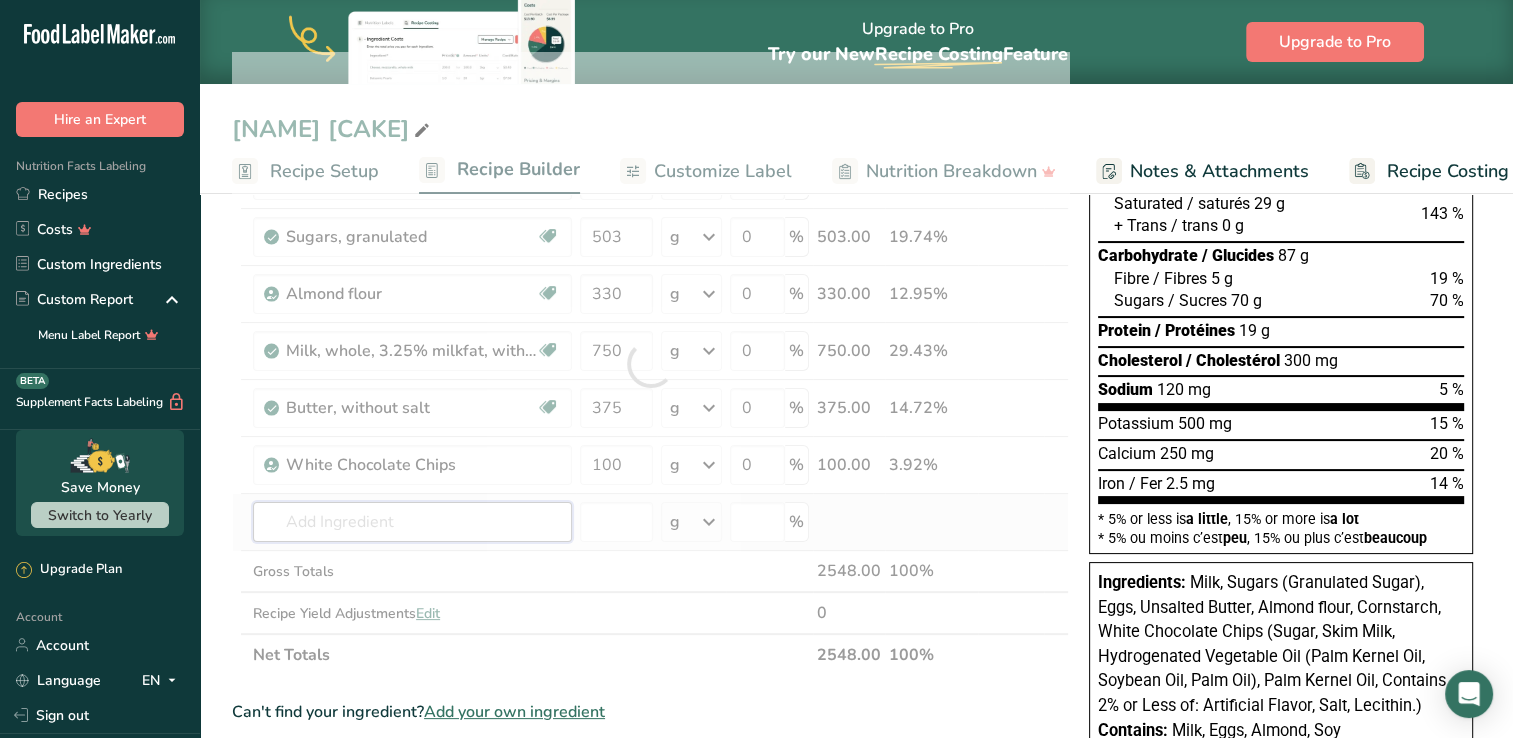 click on "Ingredient *
Amount *
Unit *
Waste *   .a-a{fill:#347362;}.b-a{fill:#fff;}          Grams
Percentage
Egg, whole, raw, fresh
Gluten free
Vegetarian
Soy free
[NUMBER]
g
Portions
1 large
1 extra large
1 jumbo
See more
Weight Units
g
kg
mg
See more
Volume Units
l
Volume units require a density conversion. If you know your ingredient's density enter it below. Otherwise, click on "RIA" our AI Regulatory bot - she will be able to help you
lb/ft3
g/cm3
Confirm
mL
lb/ft3" at bounding box center [650, 364] 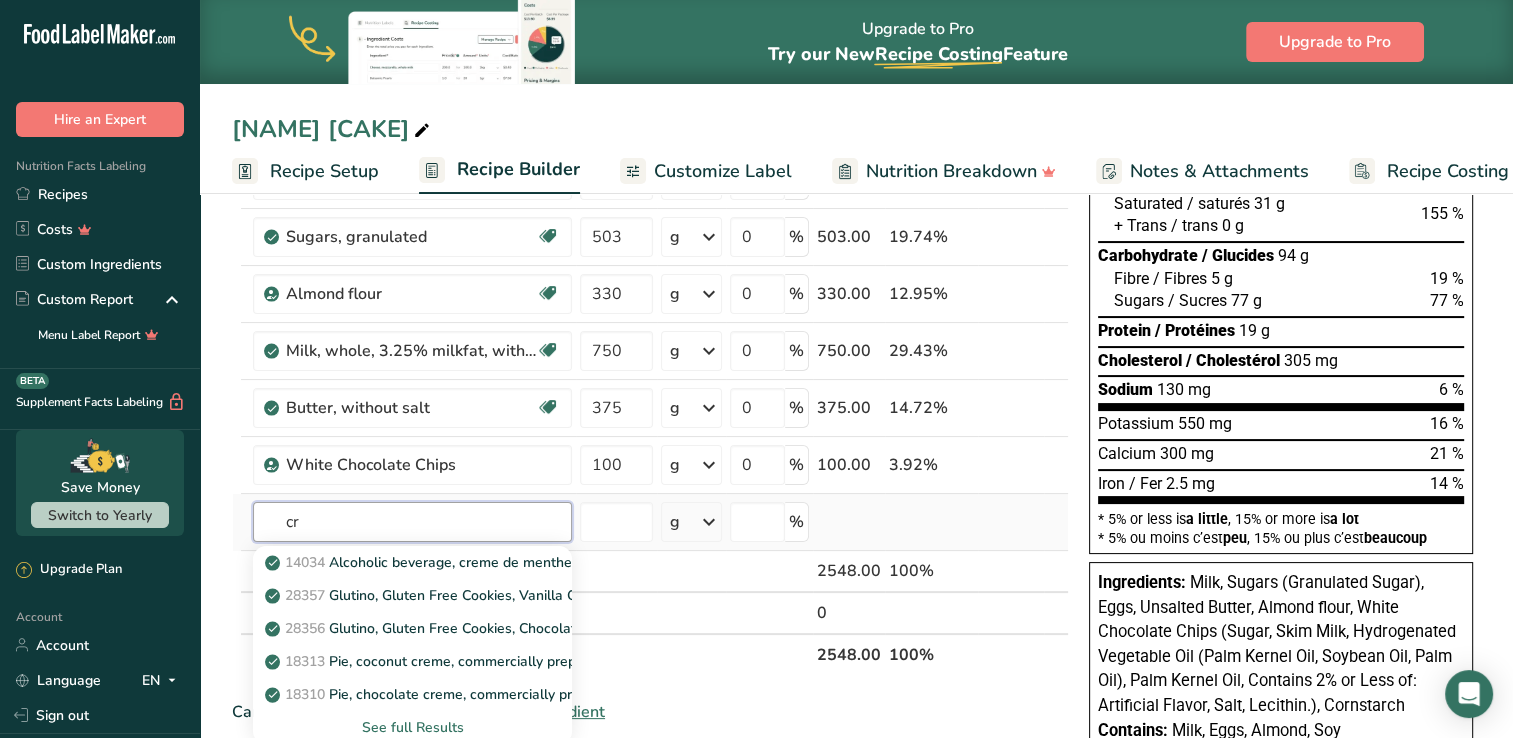 type on "c" 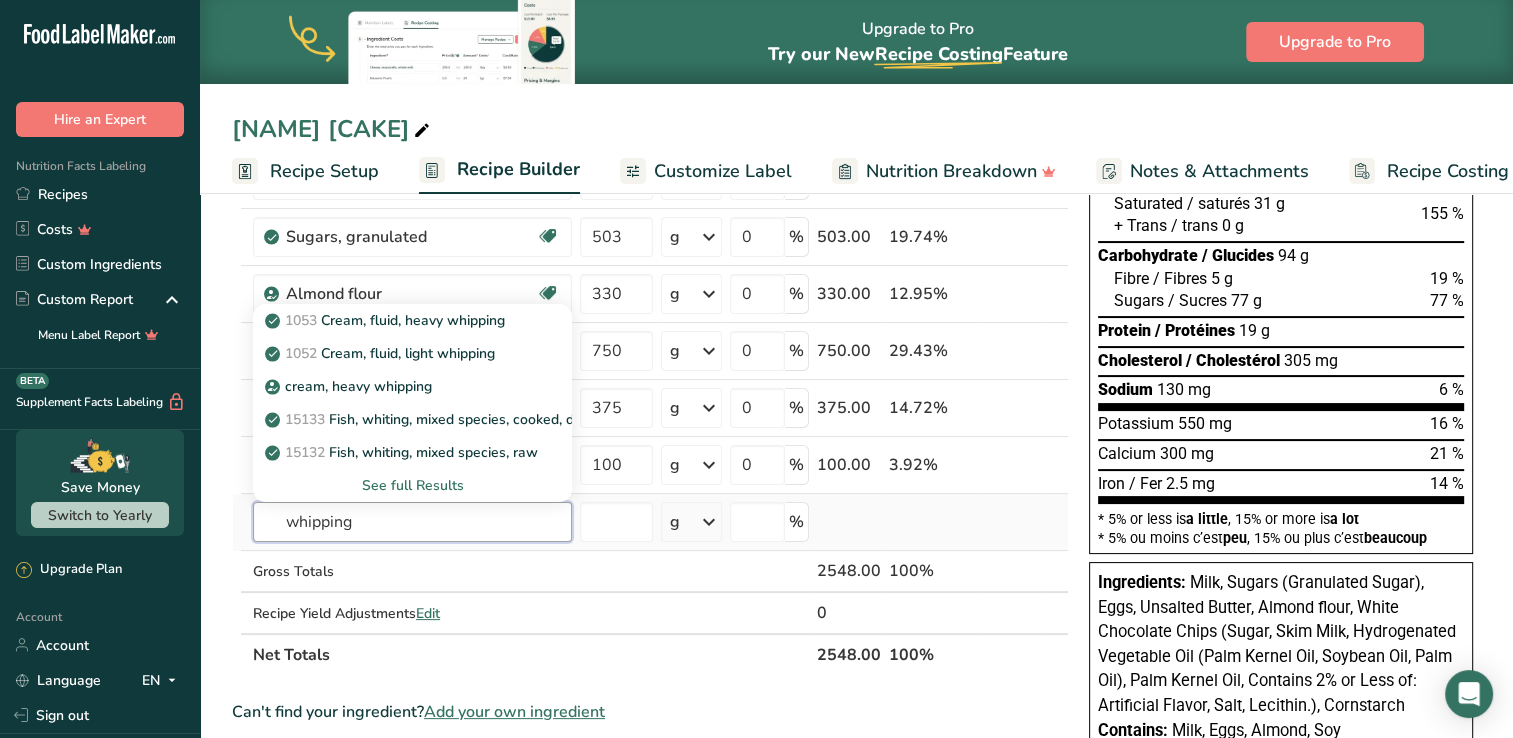 type on "whipping" 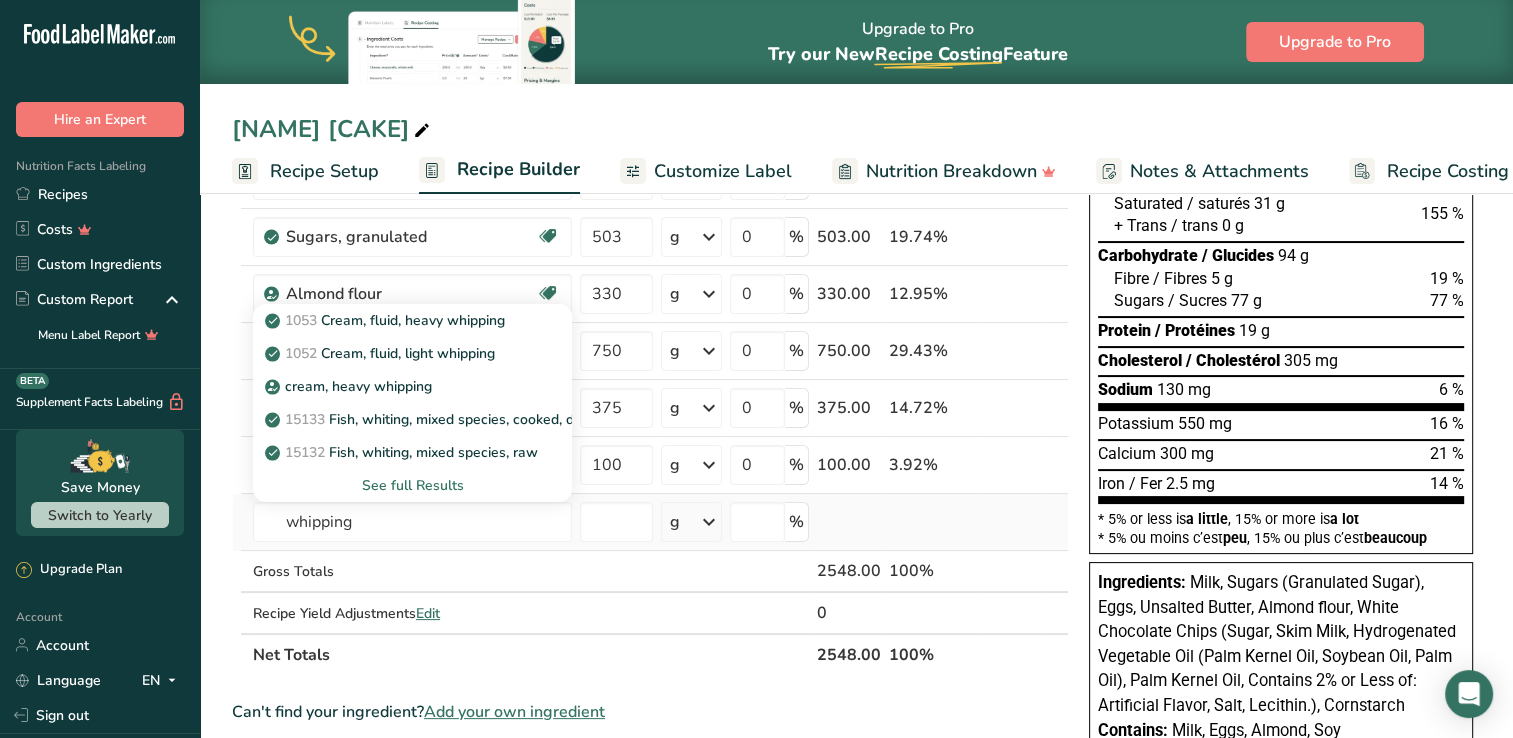 type 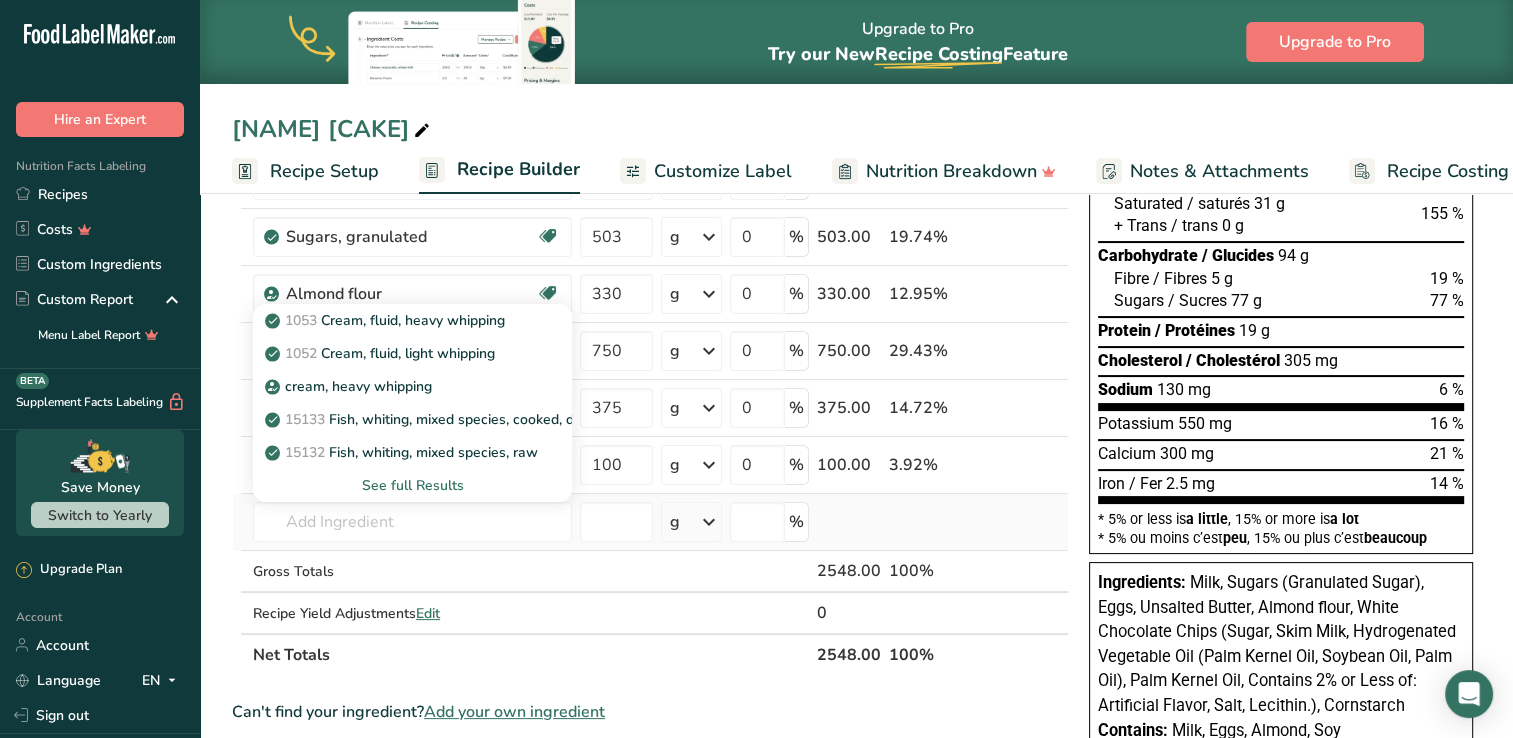 click on "See full Results" at bounding box center [412, 485] 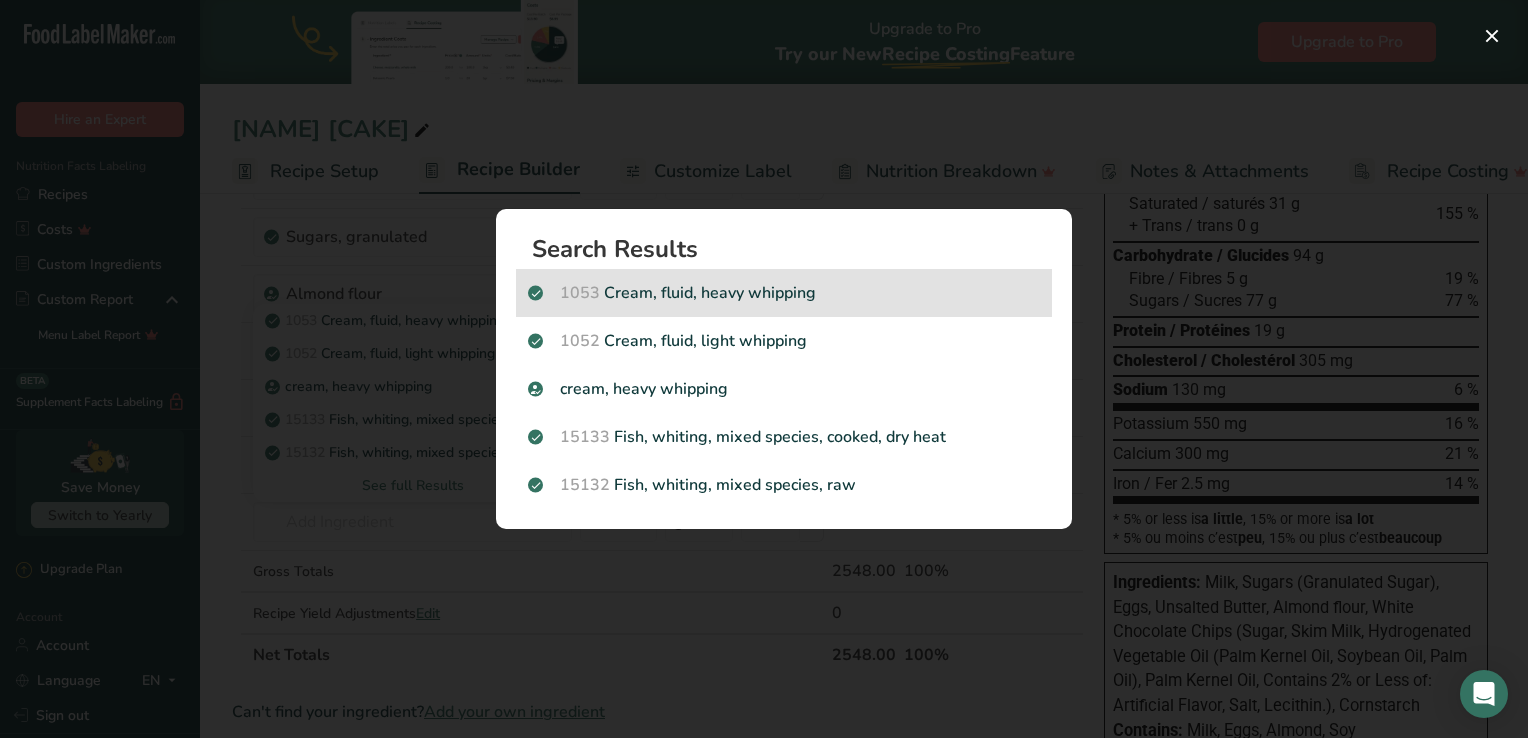 click on "1053
Cream, fluid, heavy whipping" at bounding box center (784, 293) 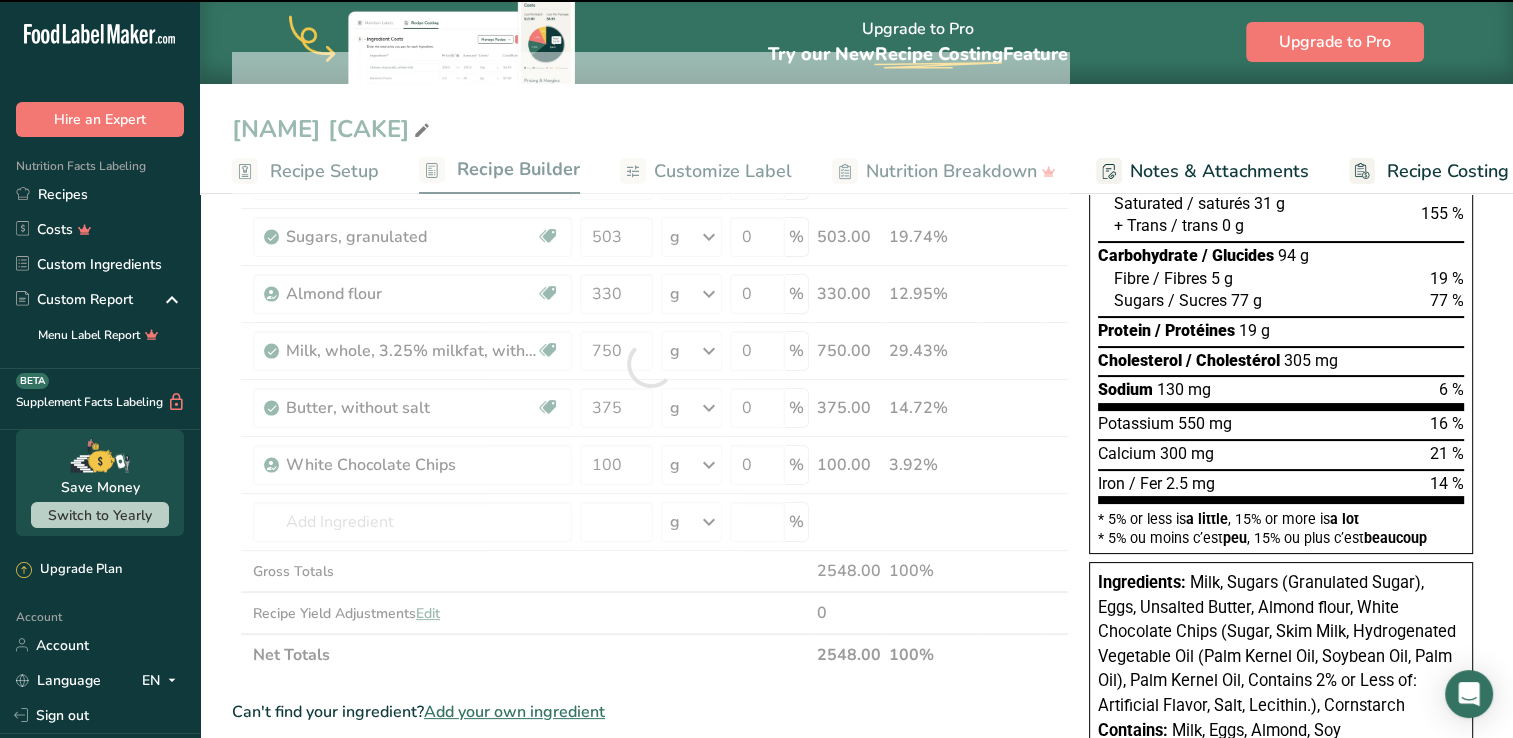 type on "0" 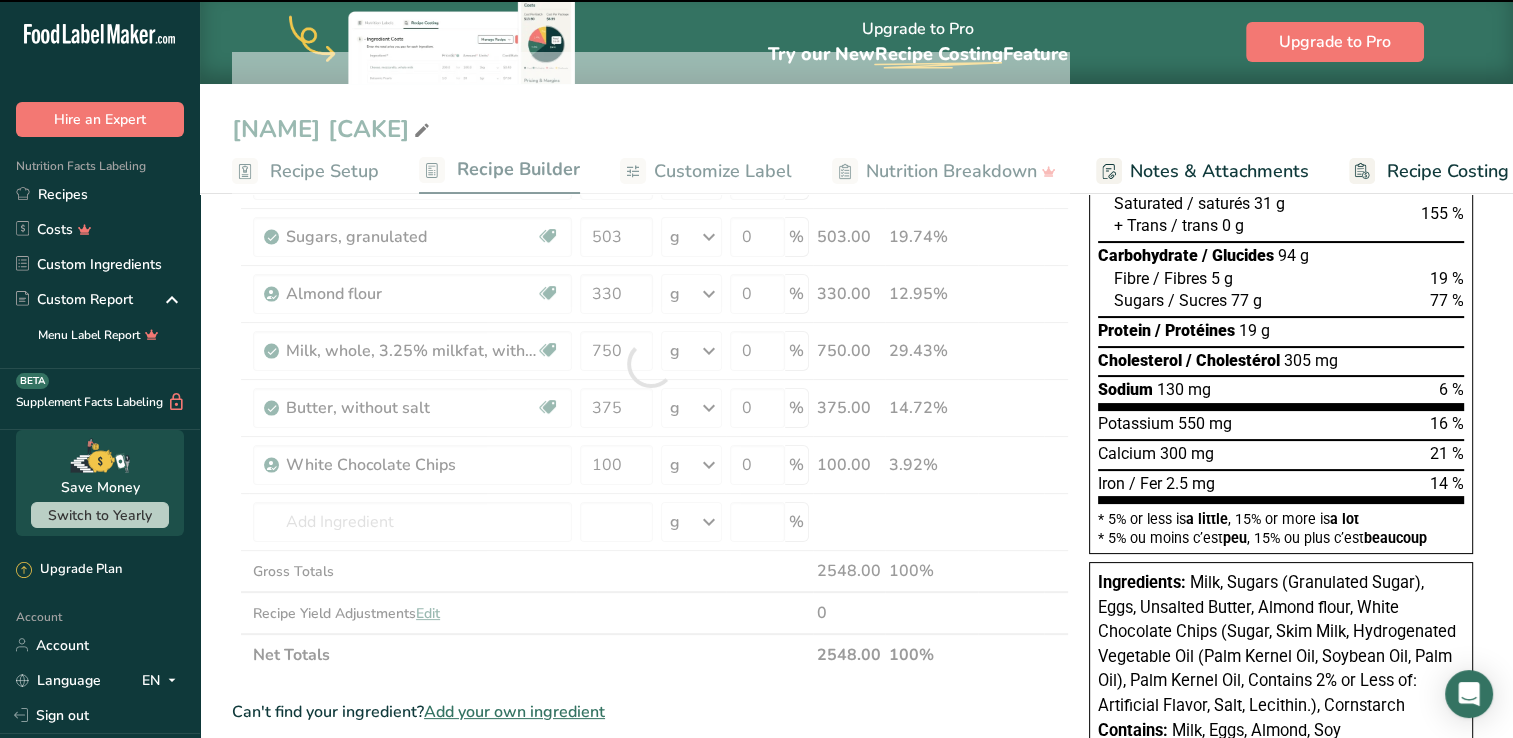 type on "0" 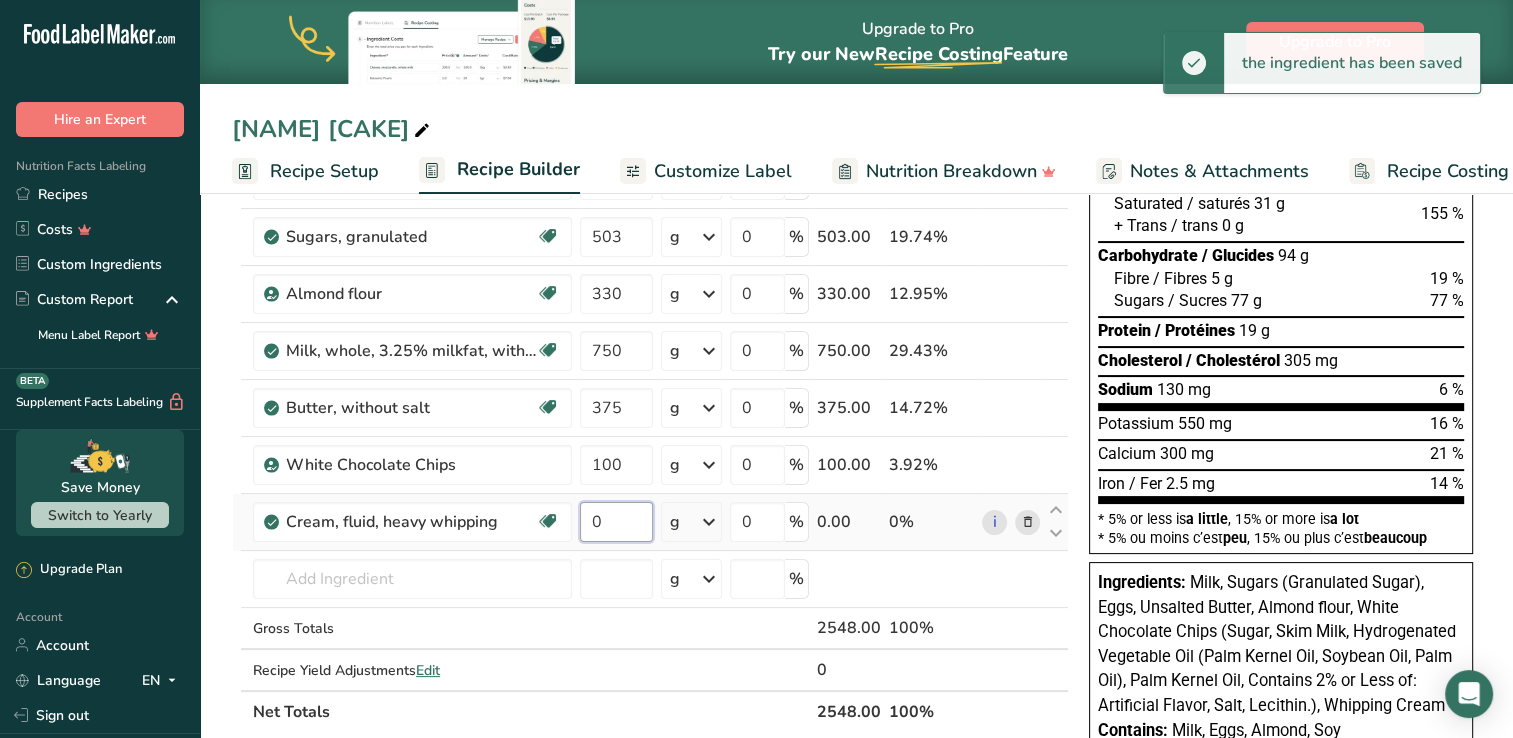 click on "0" at bounding box center (616, 522) 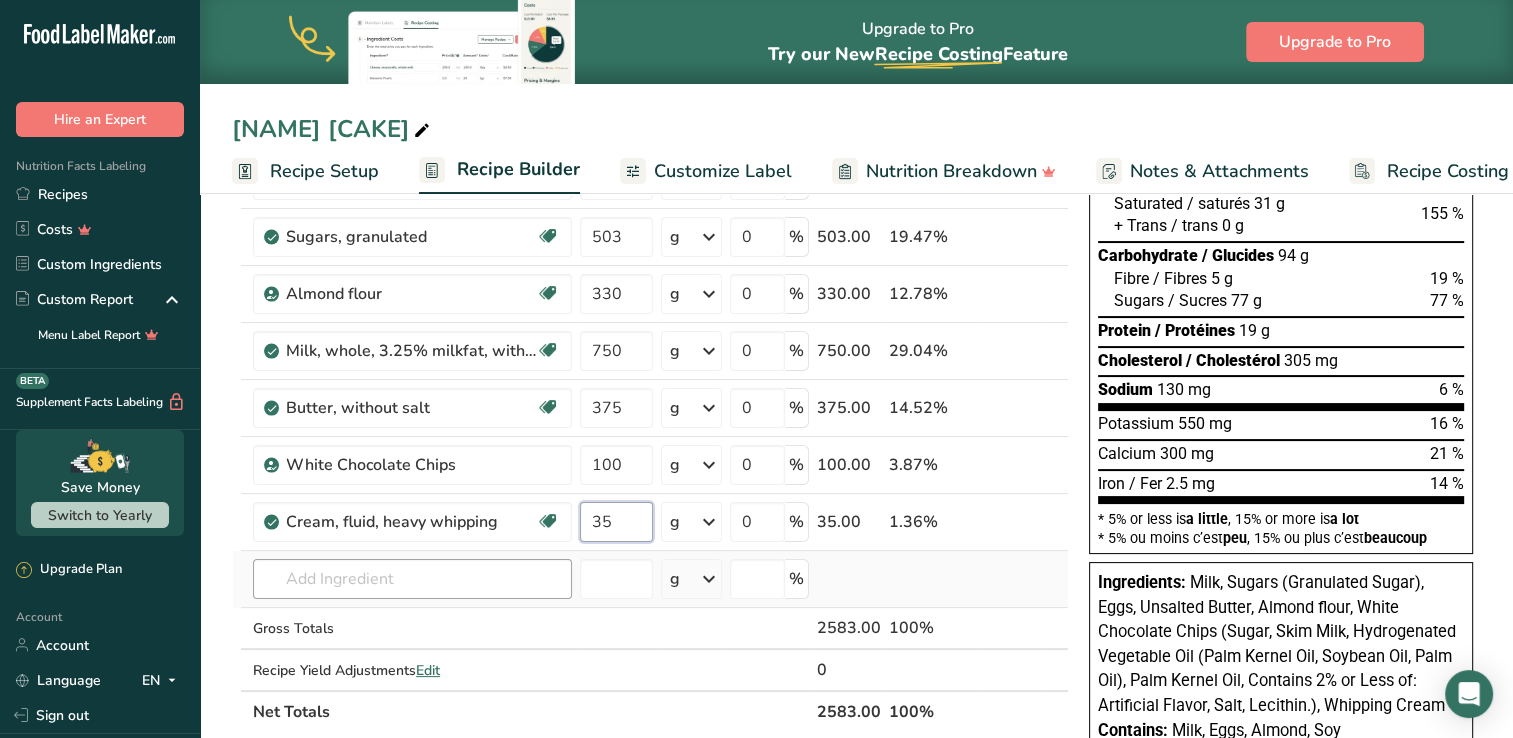 type on "35" 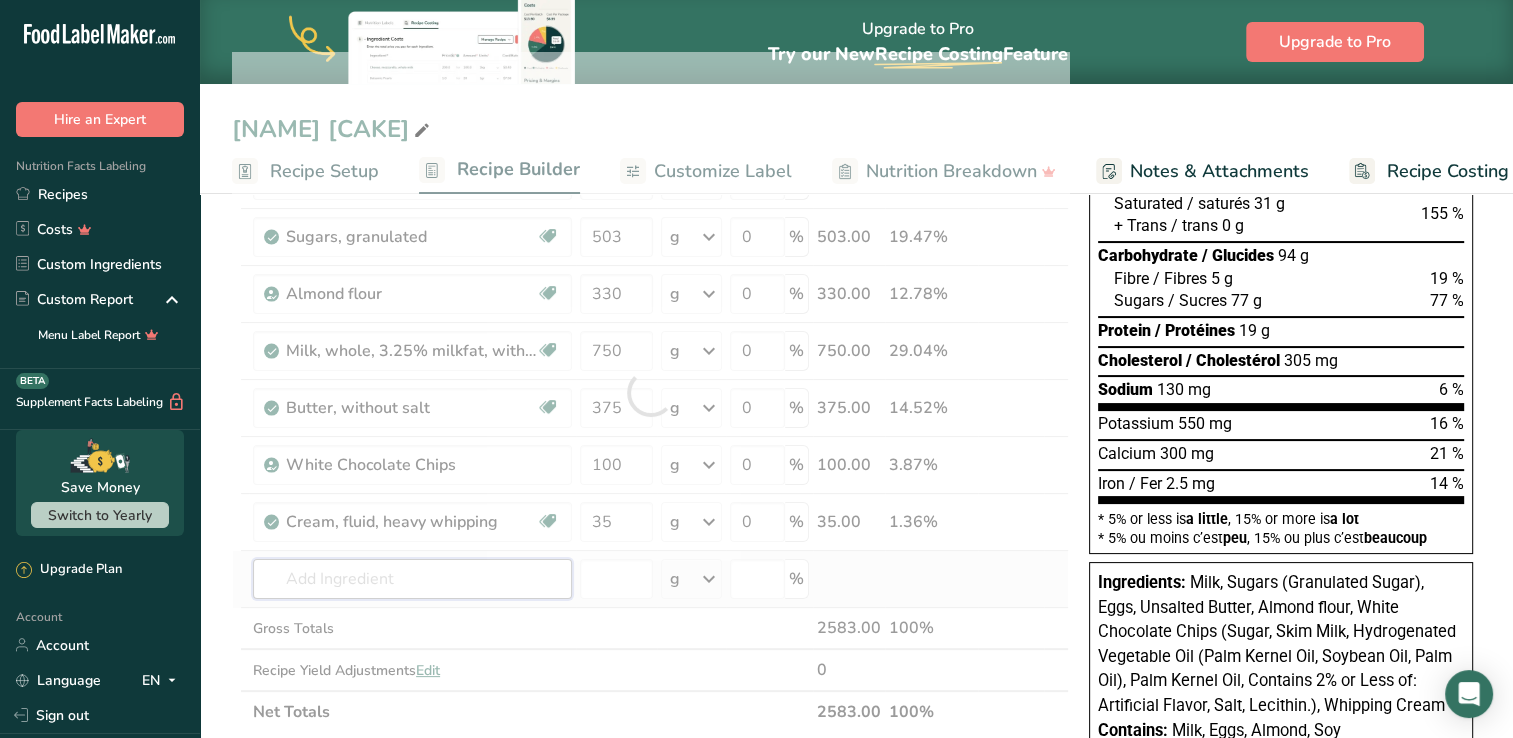 click on "Ingredient *
Amount *
Unit *
Waste *   .a-a{fill:#347362;}.b-a{fill:#fff;}          Grams
Percentage
Egg, whole, raw, fresh
Gluten free
Vegetarian
Soy free
[NUMBER]
g
Portions
1 large
1 extra large
1 jumbo
See more
Weight Units
g
kg
mg
See more
Volume Units
l
Volume units require a density conversion. If you know your ingredient's density enter it below. Otherwise, click on "RIA" our AI Regulatory bot - she will be able to help you
lb/ft3
g/cm3
Confirm
mL
lb/ft3" at bounding box center (650, 392) 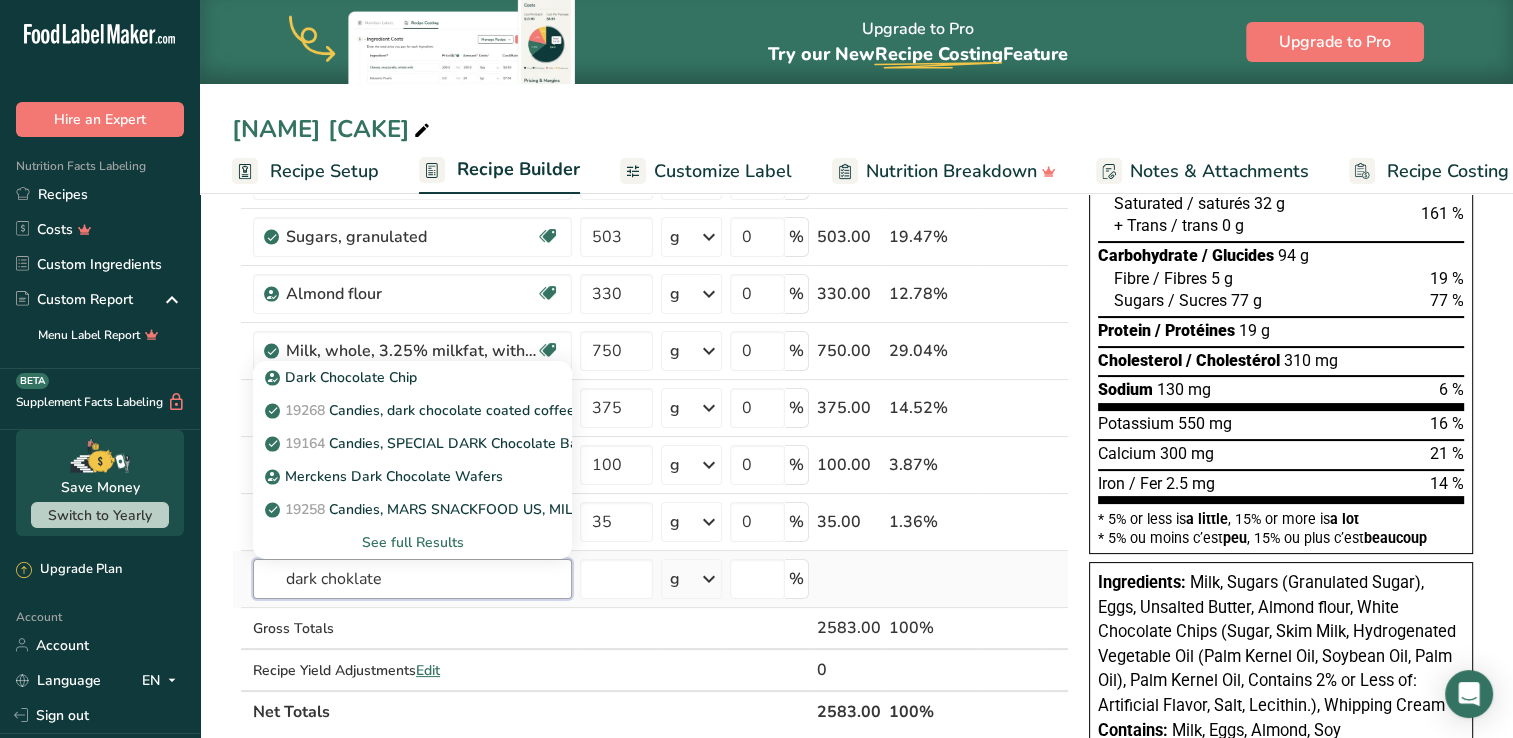 type on "dark choklate" 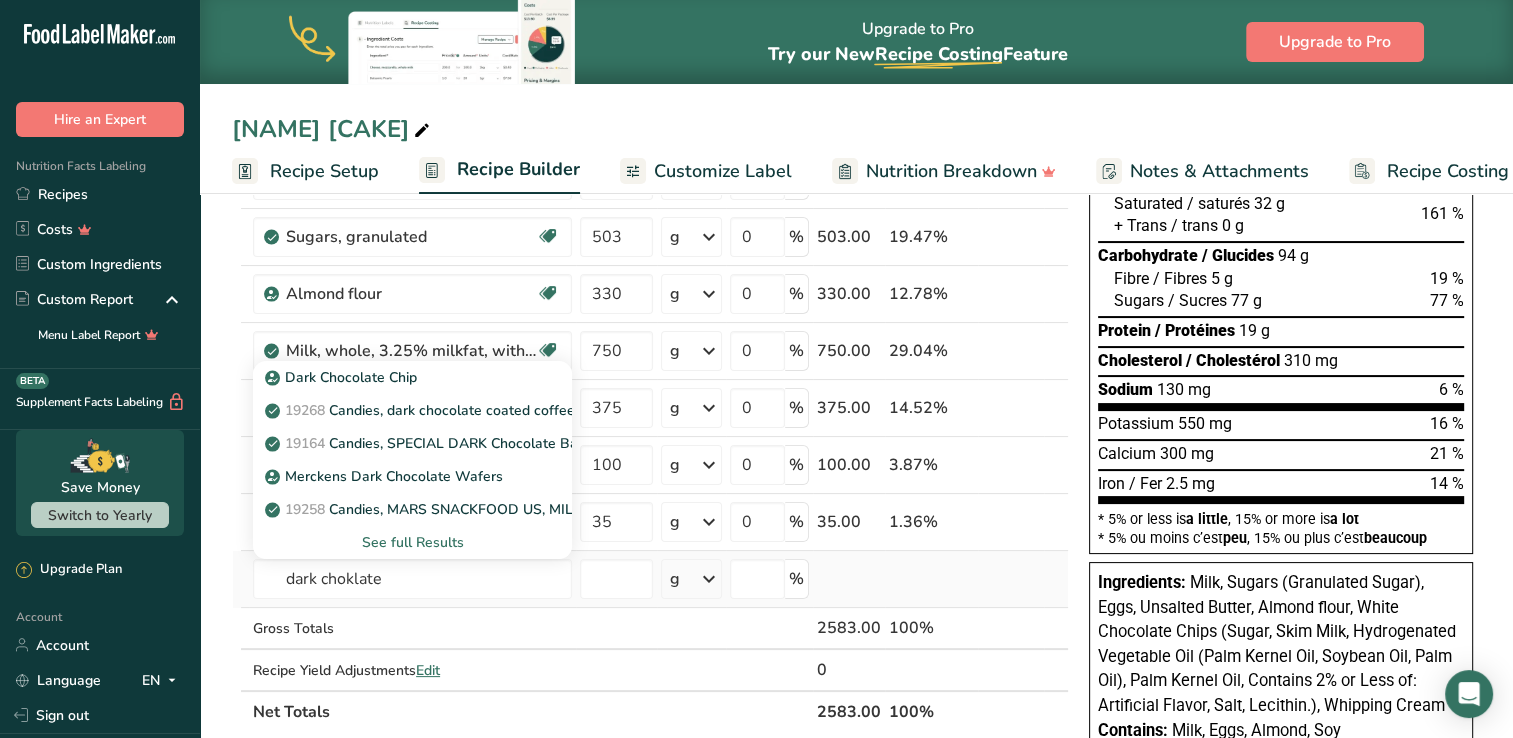 type 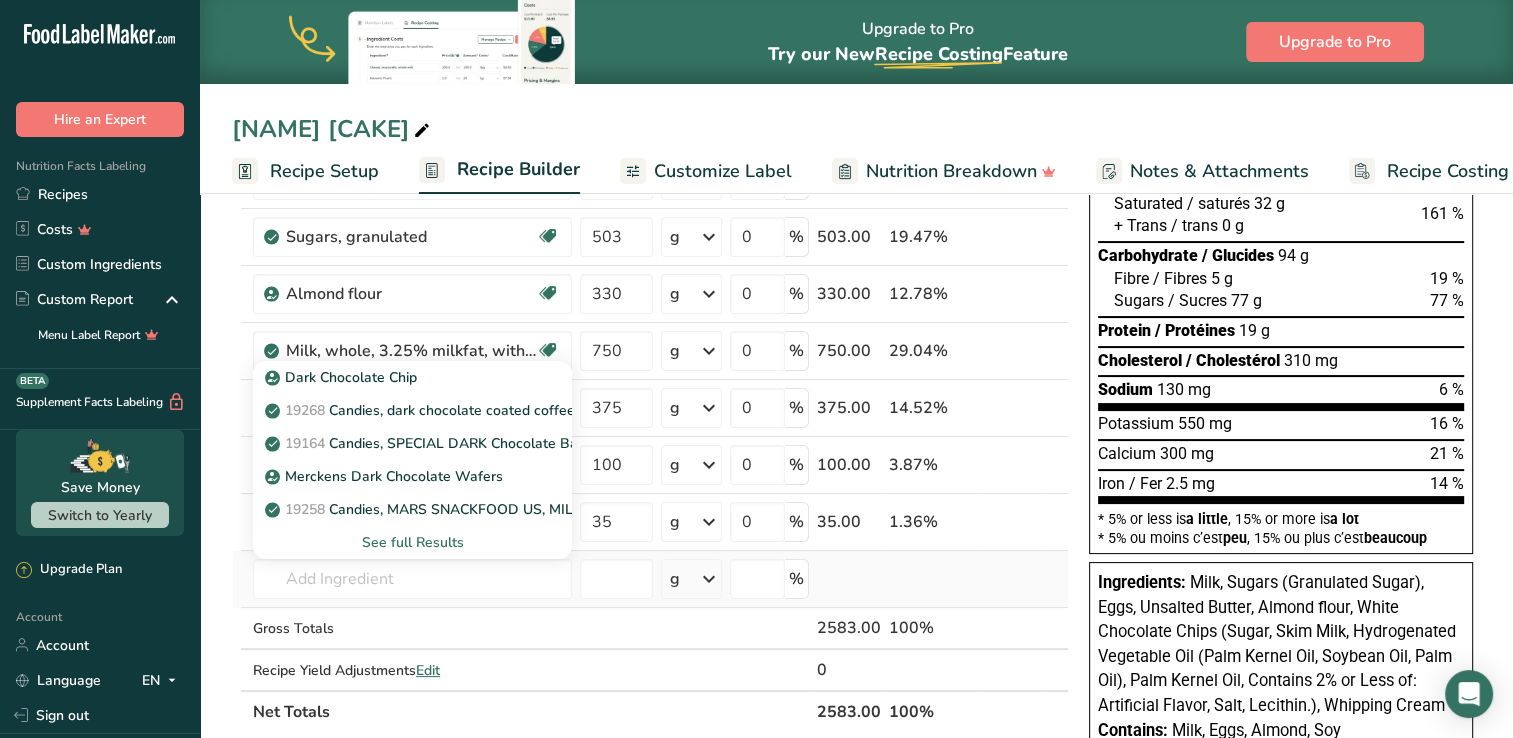 click on "See full Results" at bounding box center [412, 542] 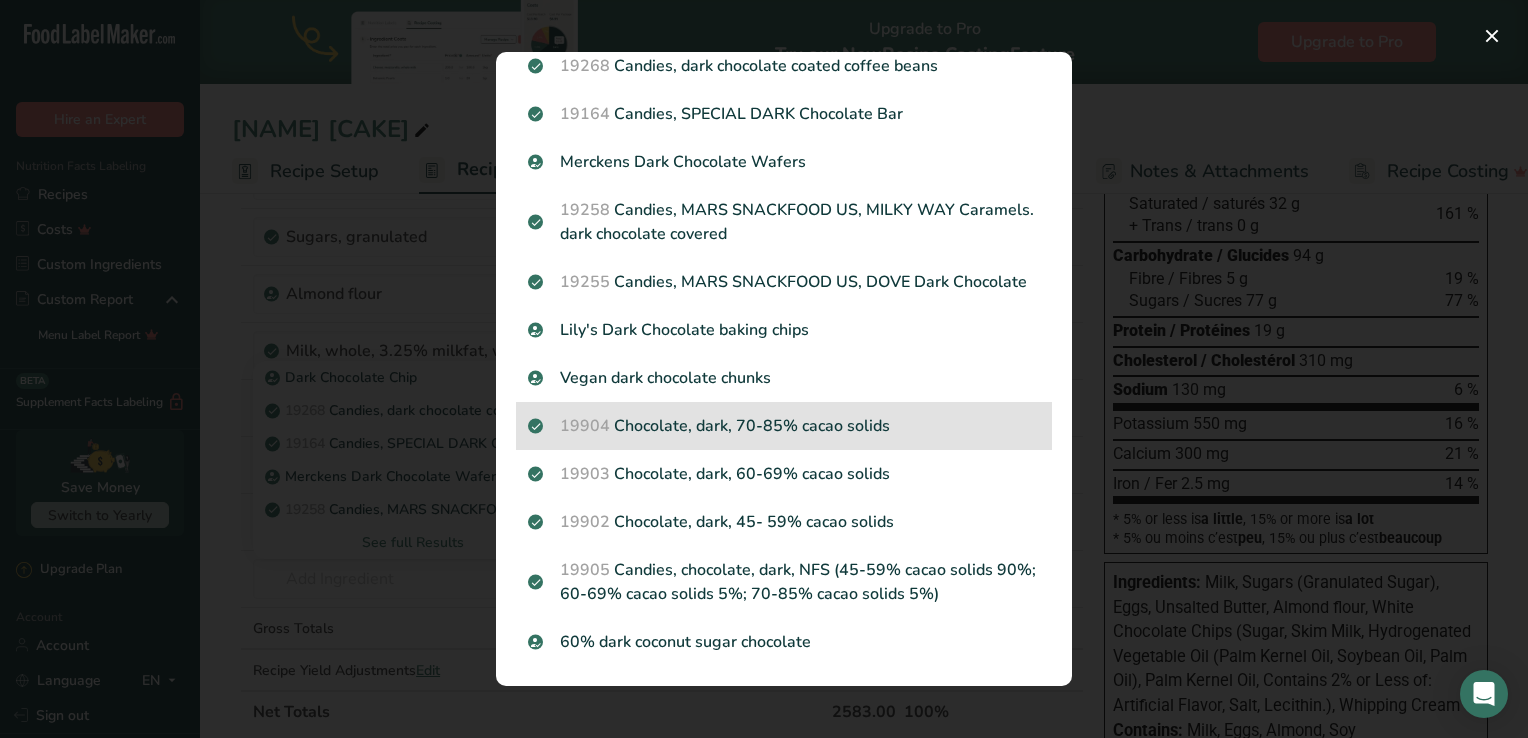 scroll, scrollTop: 141, scrollLeft: 0, axis: vertical 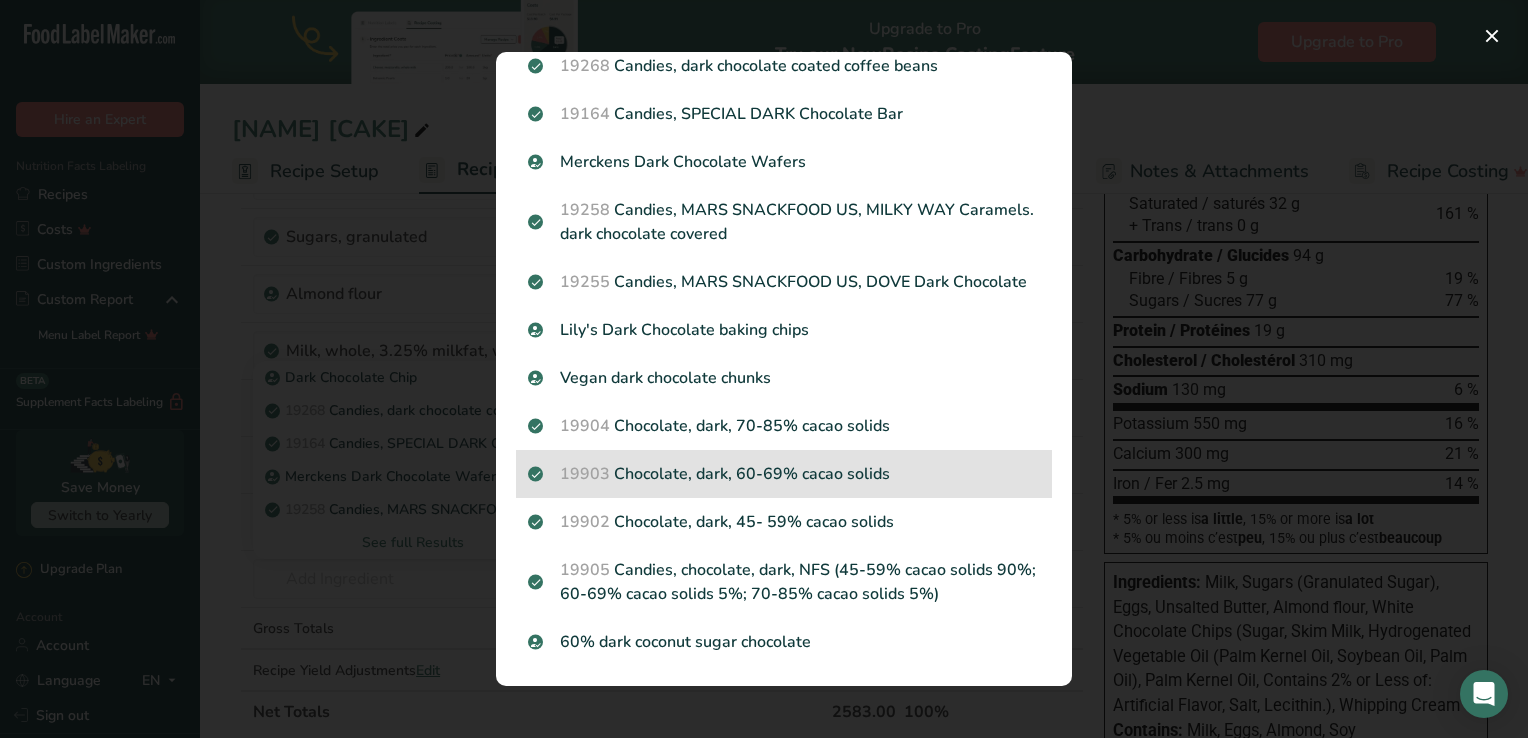 click on "[NUMBER]
Chocolate, dark, 60-69% cacao solids" at bounding box center (784, 474) 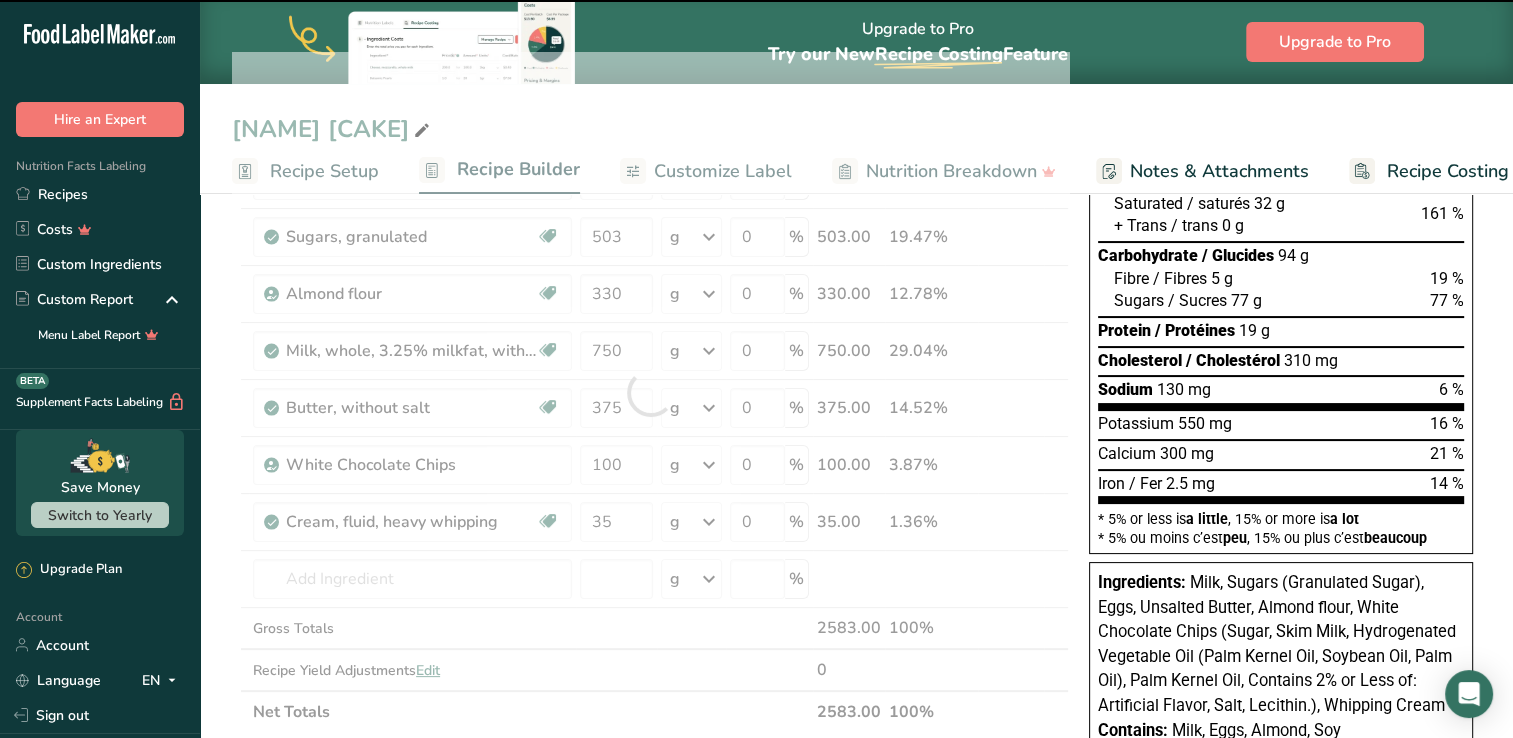type on "0" 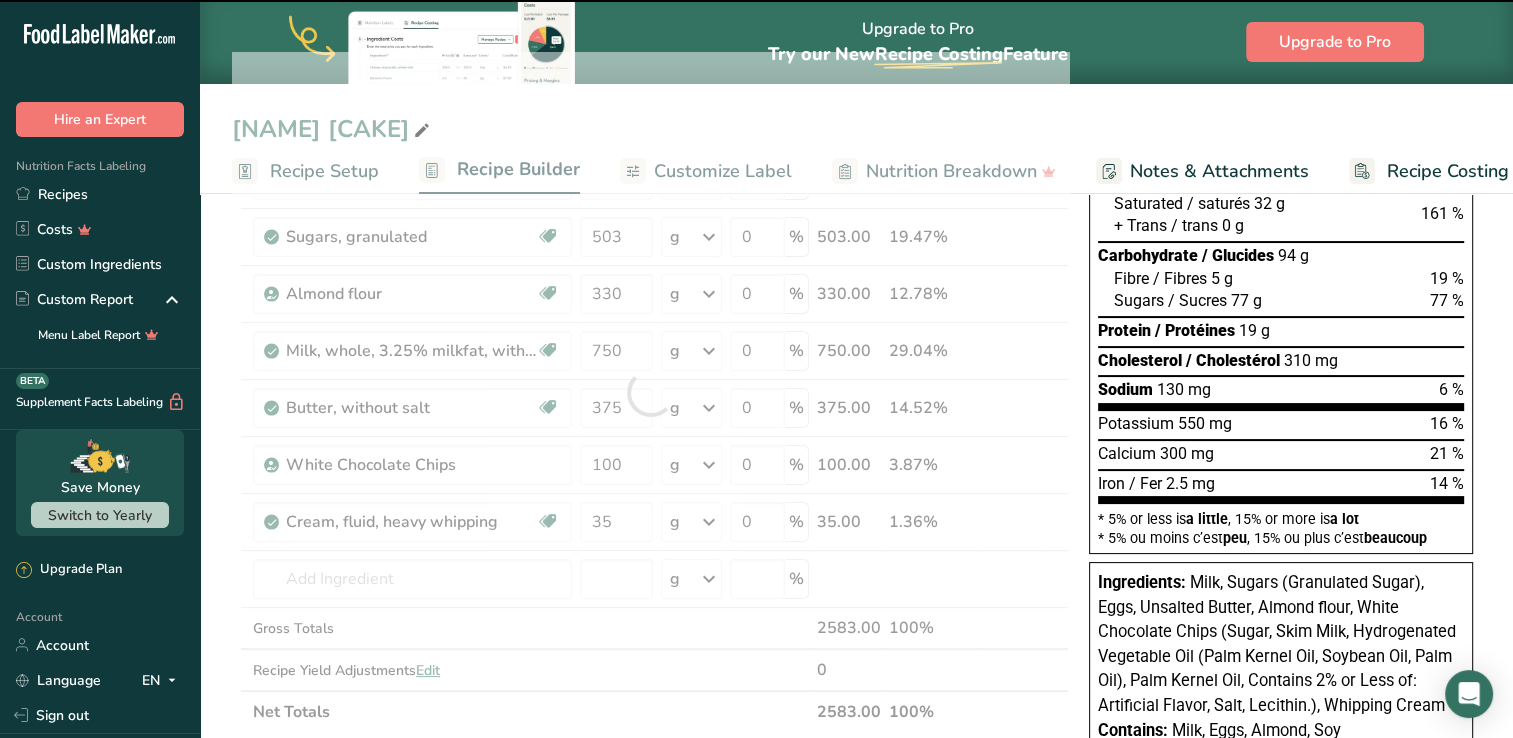 type on "0" 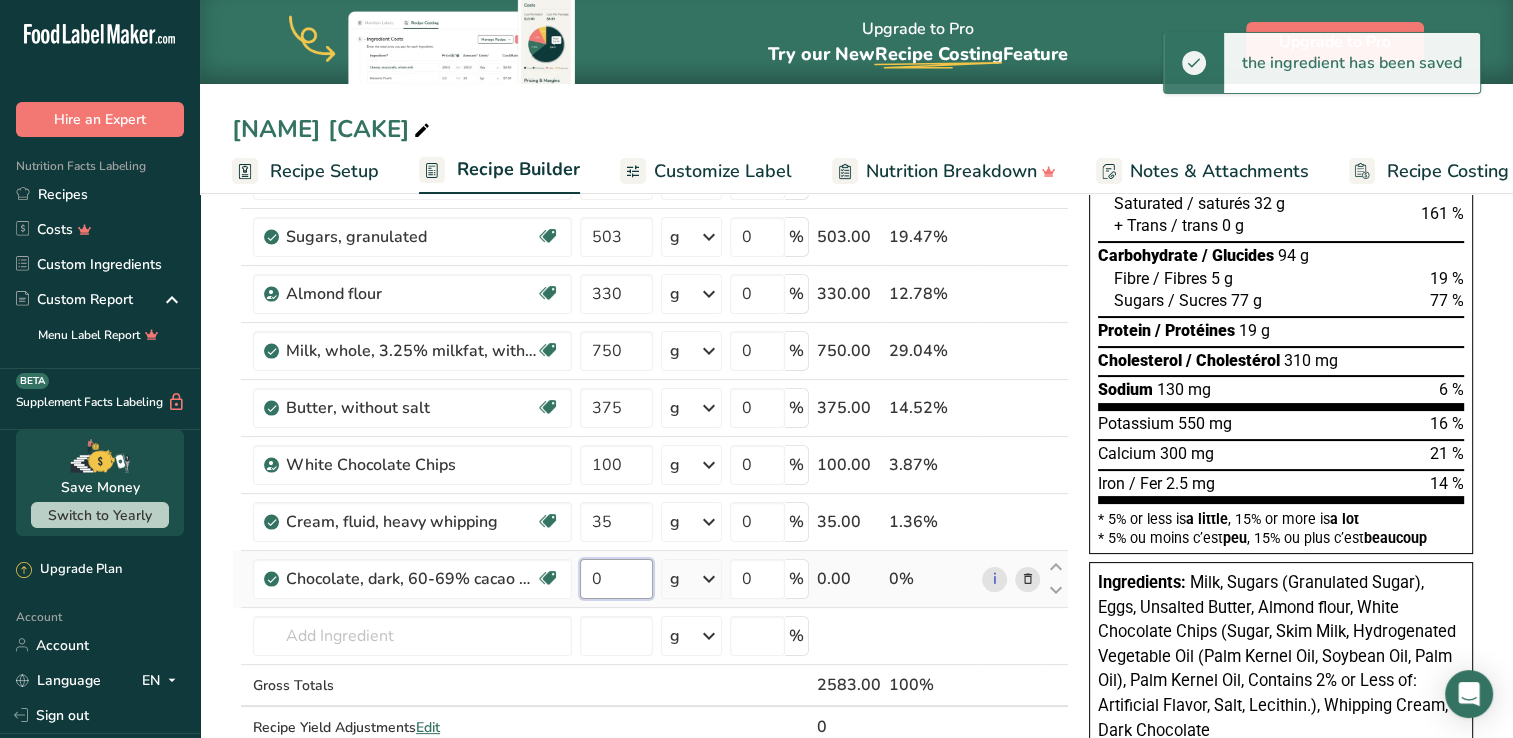 click on "0" at bounding box center (616, 579) 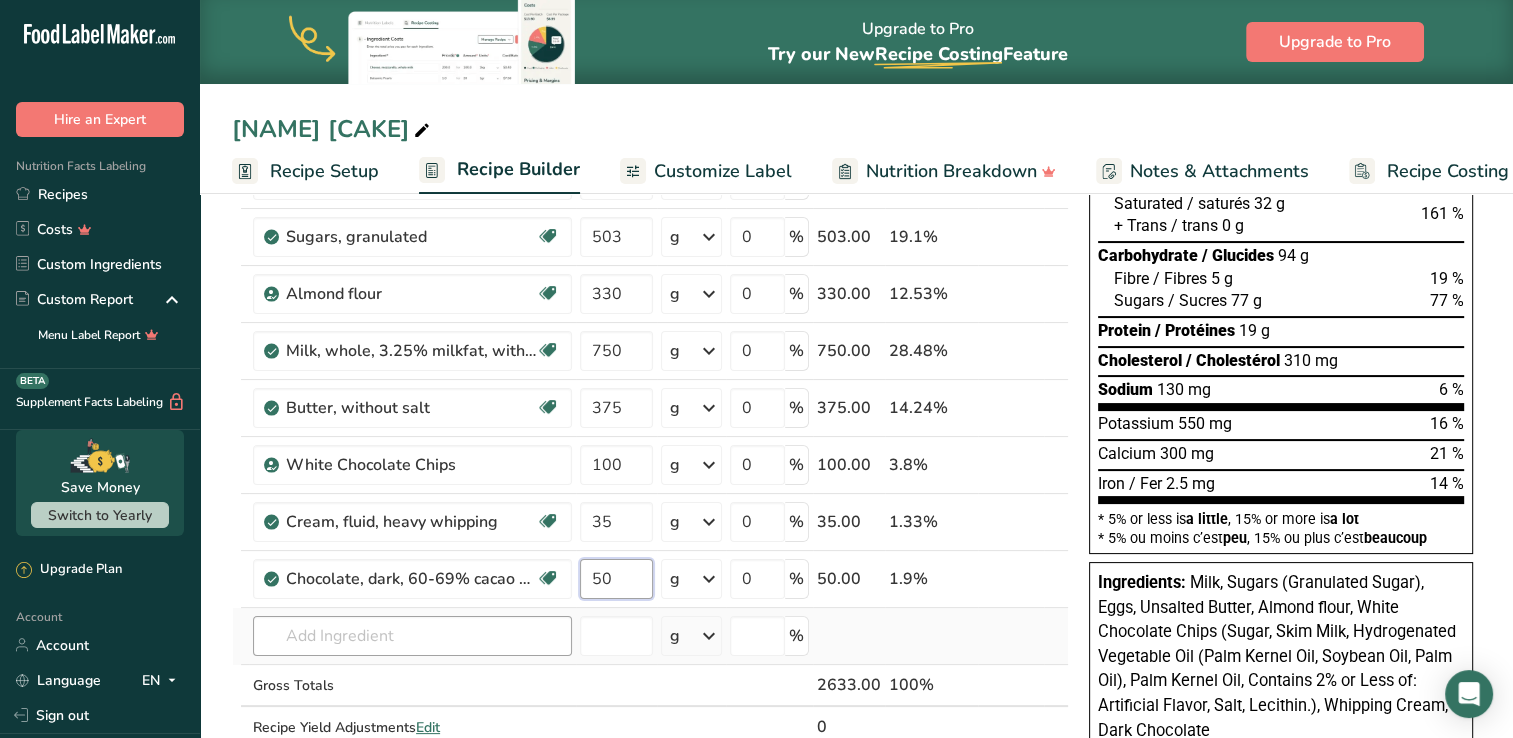 type on "50" 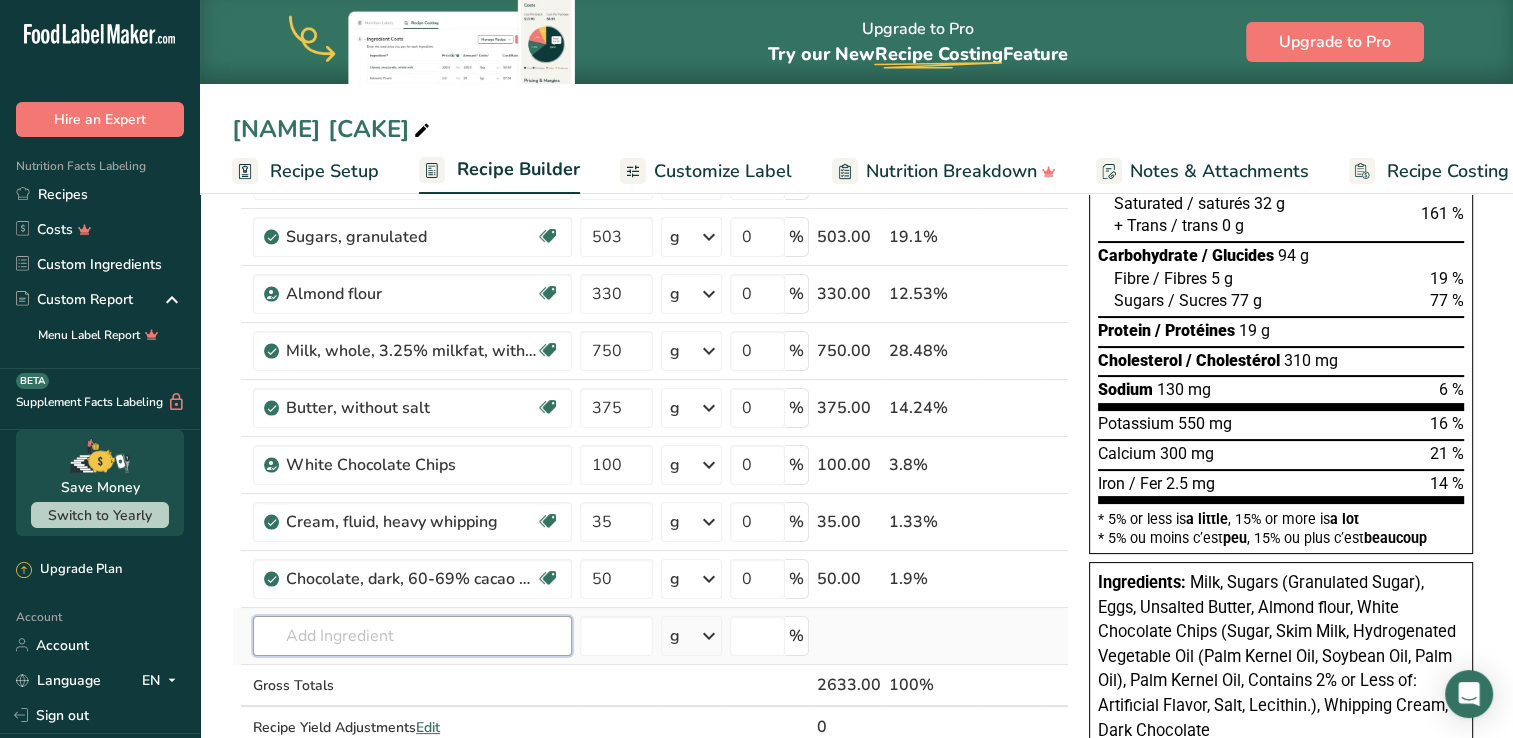 click on "Ingredient *
Amount *
Unit *
Waste *   .a-a{fill:#347362;}.b-a{fill:#fff;}          Grams
Percentage
Egg, whole, raw, fresh
Gluten free
Vegetarian
Soy free
[NUMBER]
g
Portions
1 large
1 extra large
1 jumbo
See more
Weight Units
g
kg
mg
See more
Volume Units
l
Volume units require a density conversion. If you know your ingredient's density enter it below. Otherwise, click on "RIA" our AI Regulatory bot - she will be able to help you
lb/ft3
g/cm3
Confirm
mL
lb/ft3" at bounding box center [650, 421] 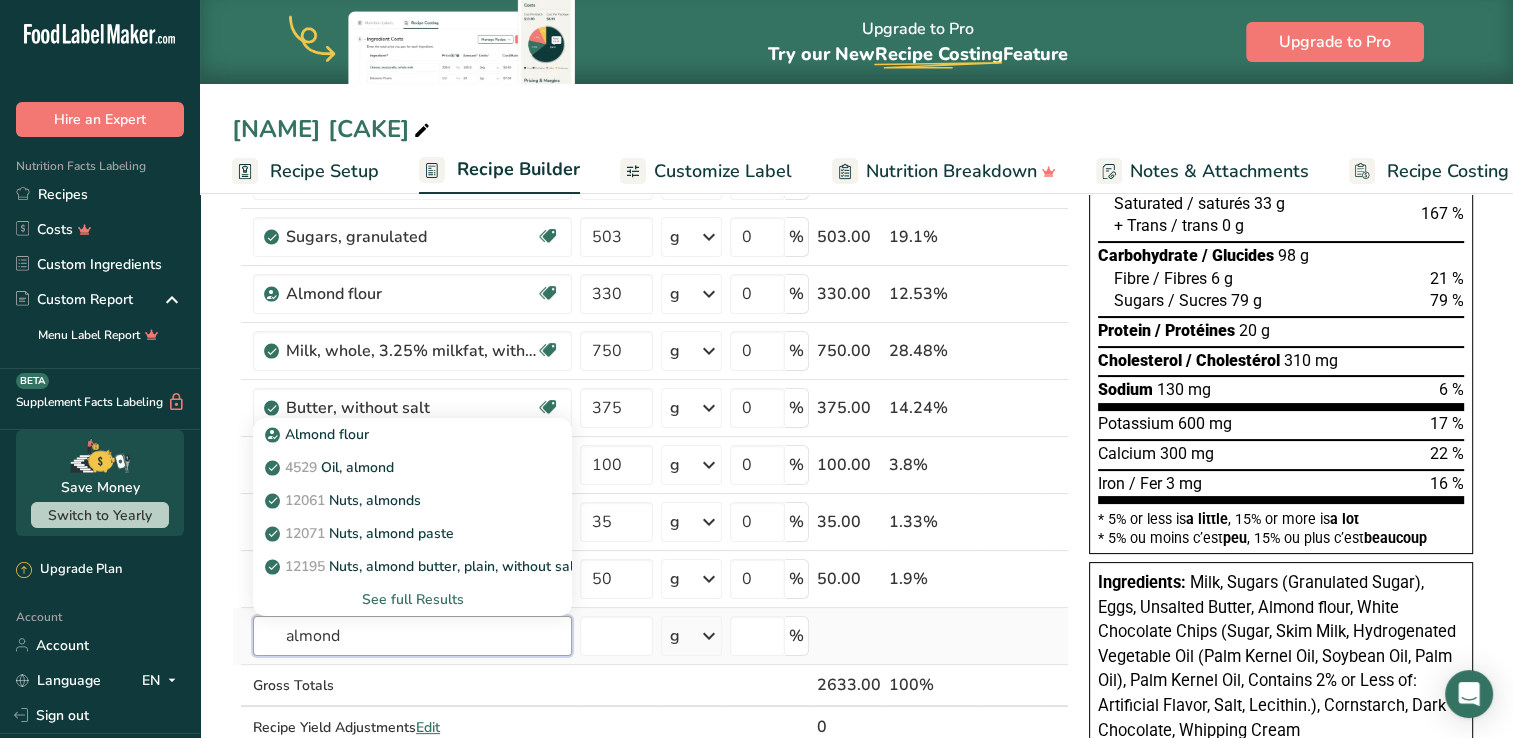 type on "almond" 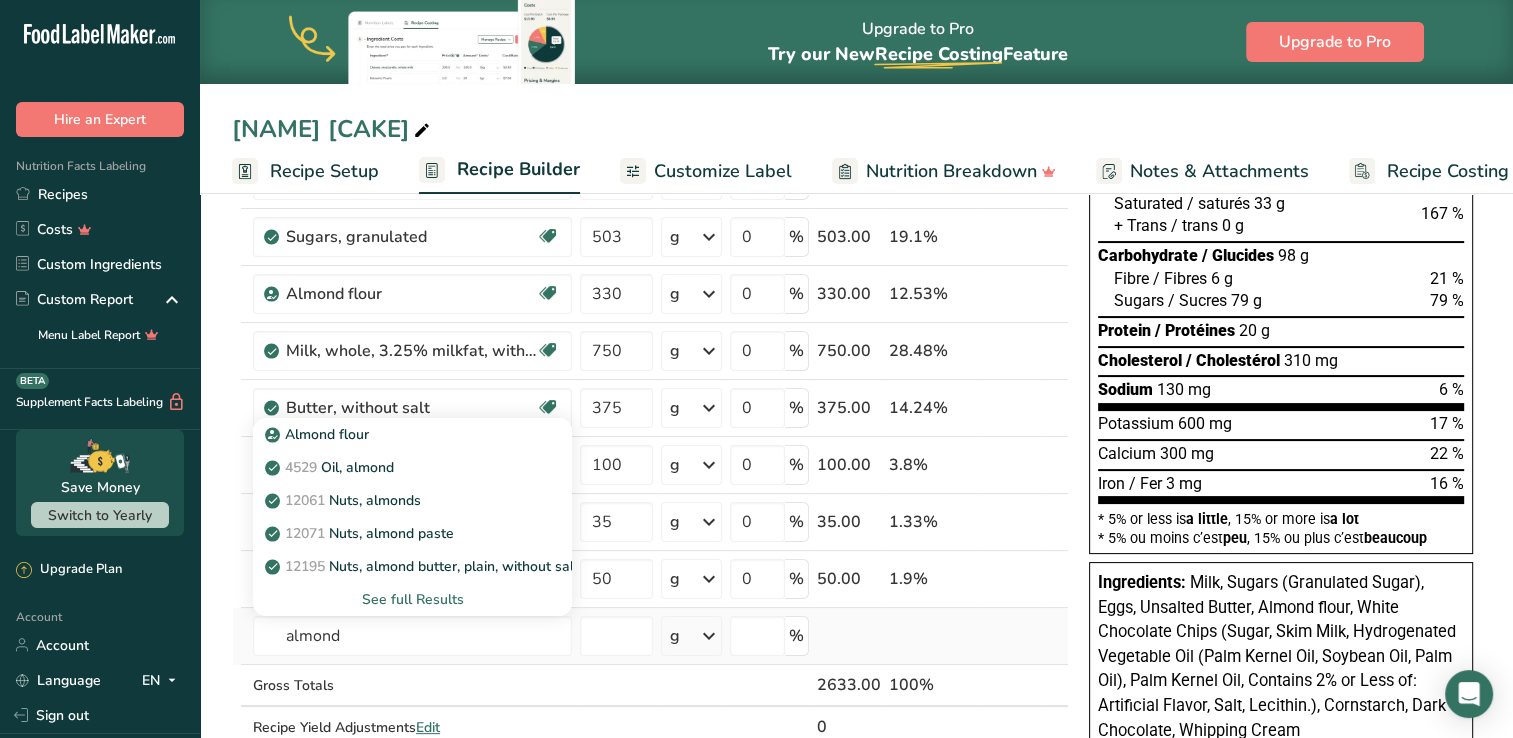 type 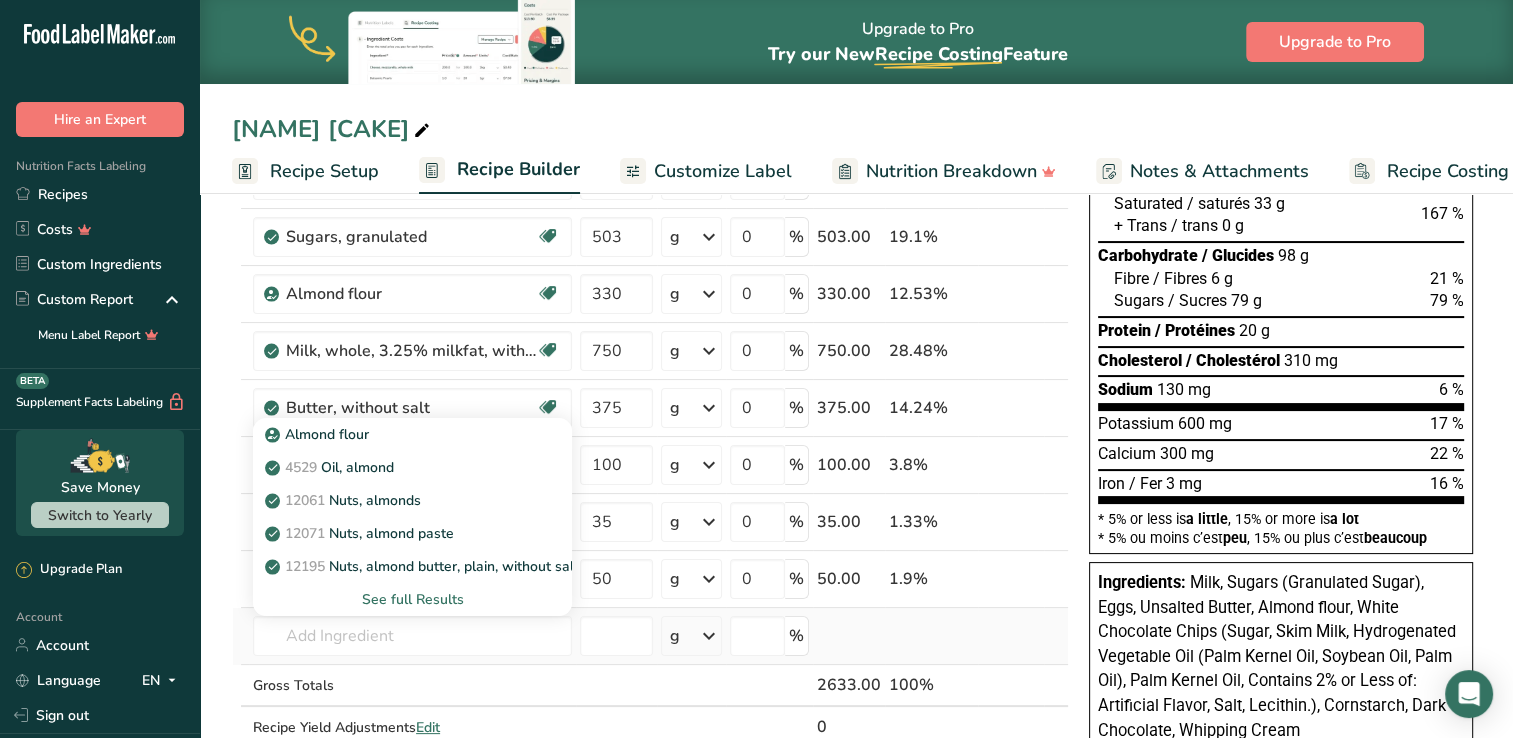 click on "See full Results" at bounding box center [412, 599] 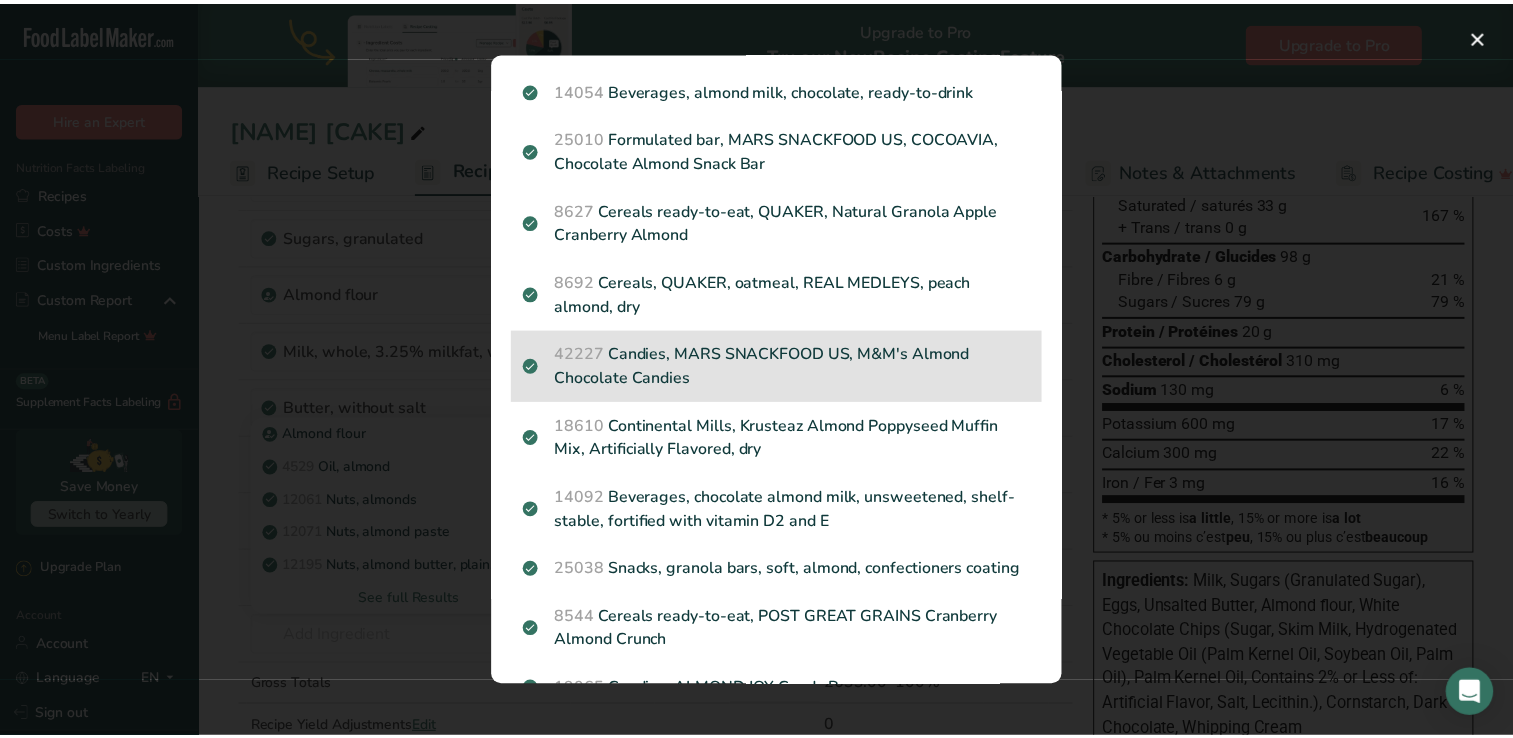 scroll, scrollTop: 488, scrollLeft: 0, axis: vertical 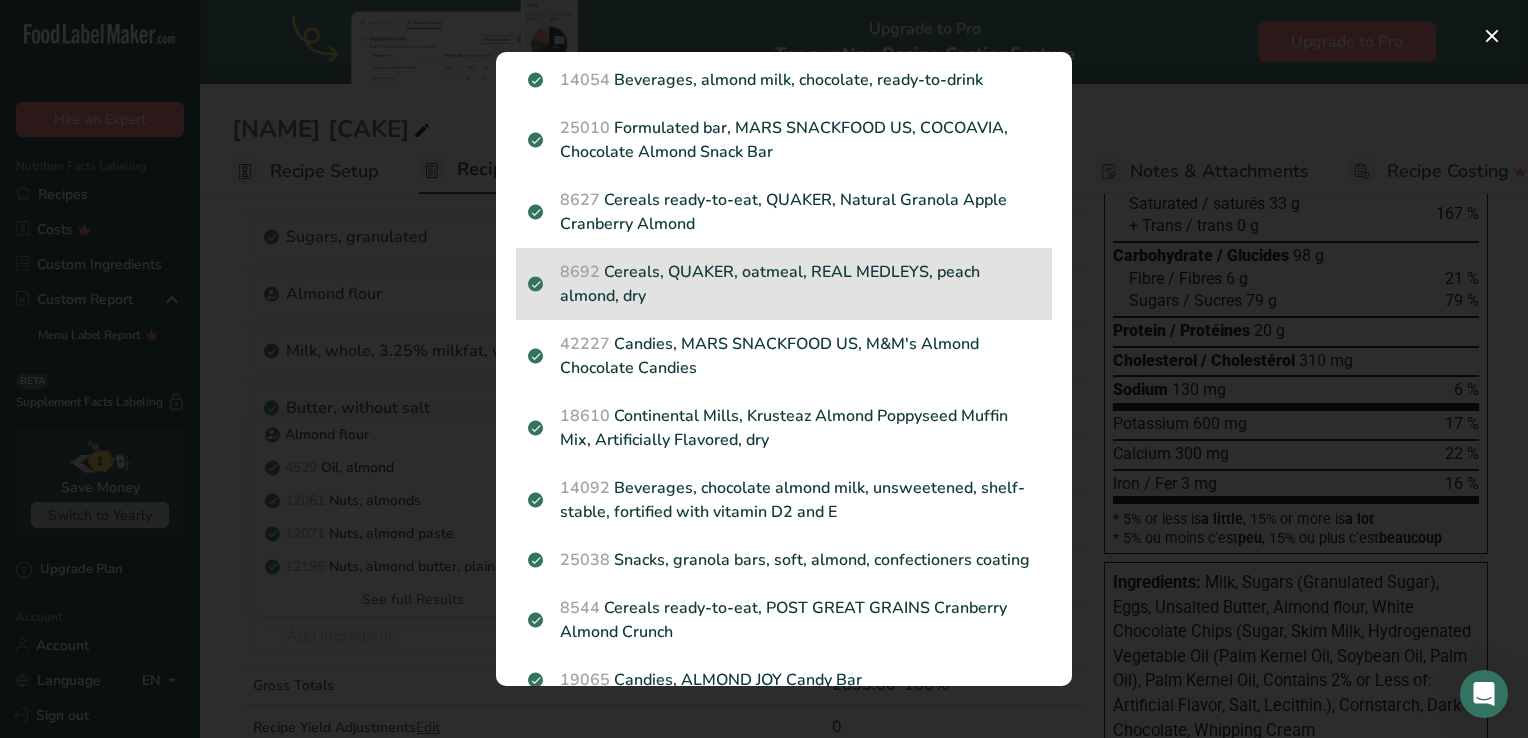click on "[NUMBER]
Cereals, QUAKER, oatmeal, REAL MEDLEYS, peach almond, dry" at bounding box center [784, 284] 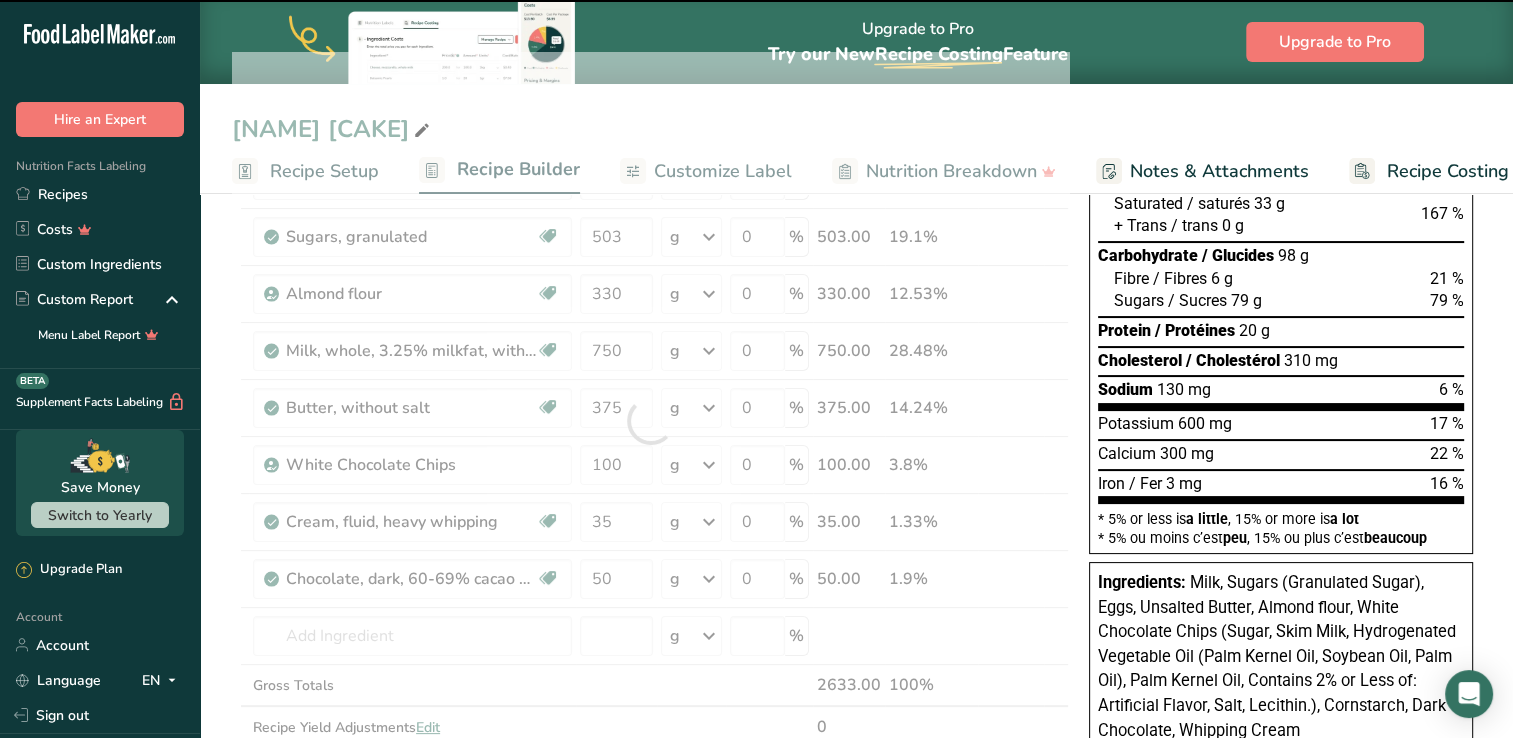 type on "0" 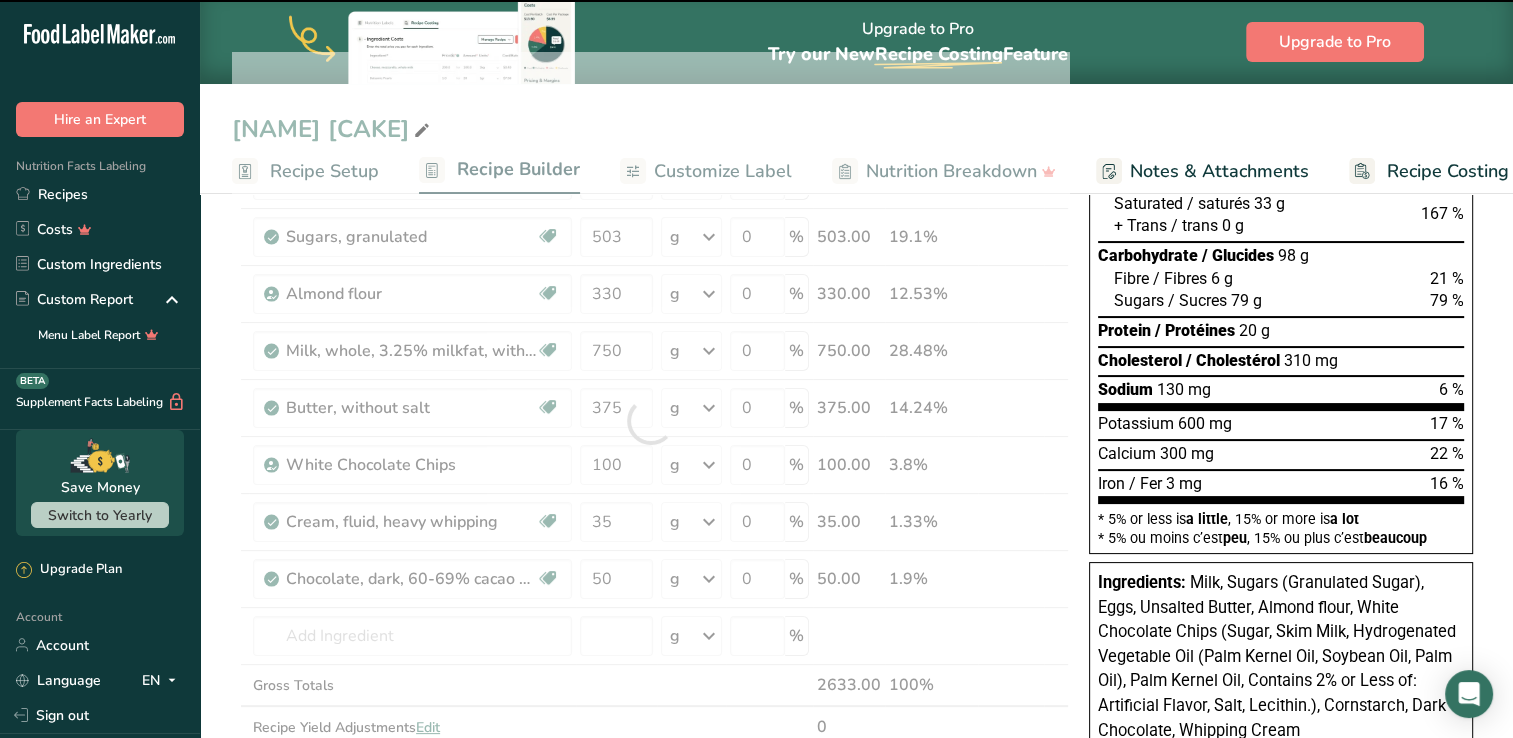 type on "0" 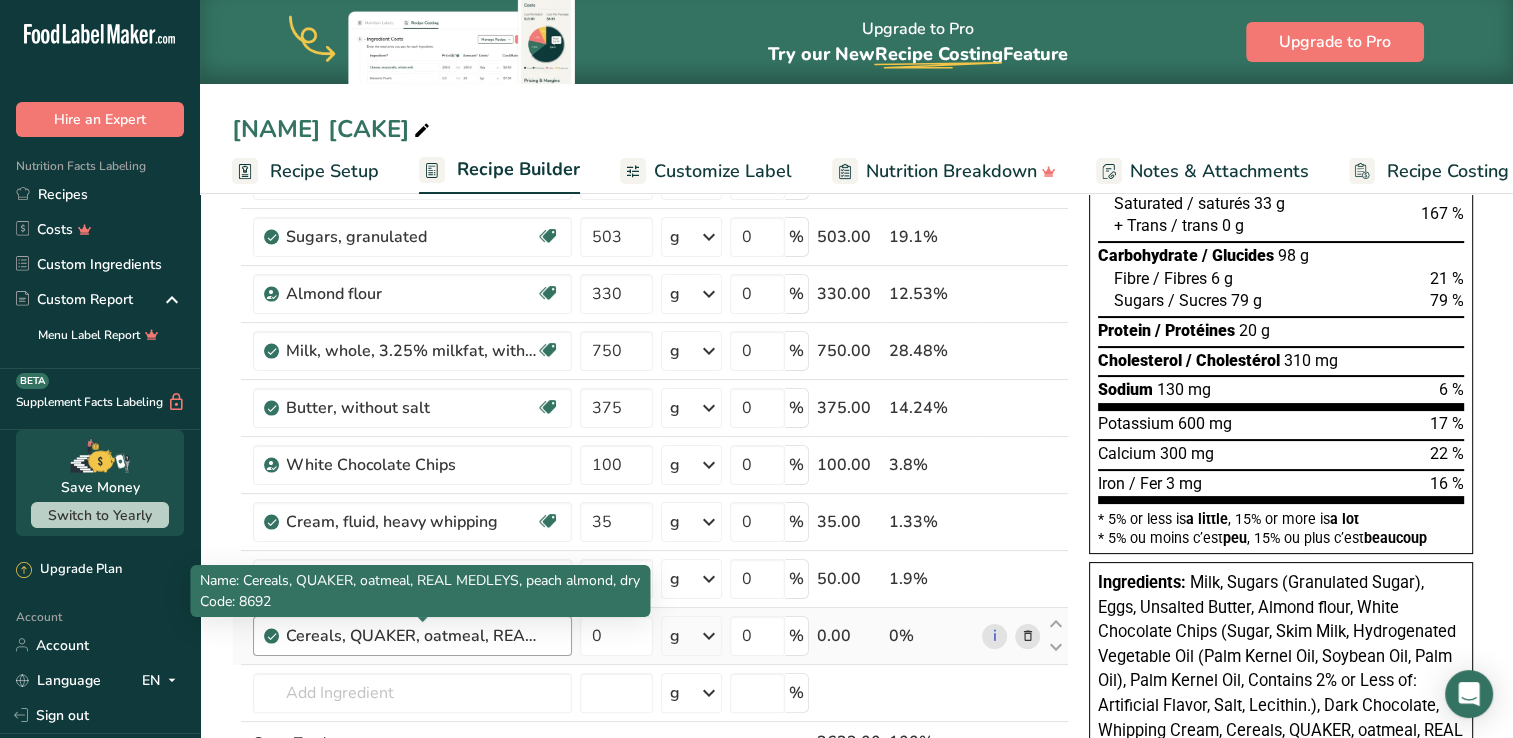 click on "Cereals, QUAKER, oatmeal, REAL MEDLEYS, peach almond, dry" at bounding box center [411, 636] 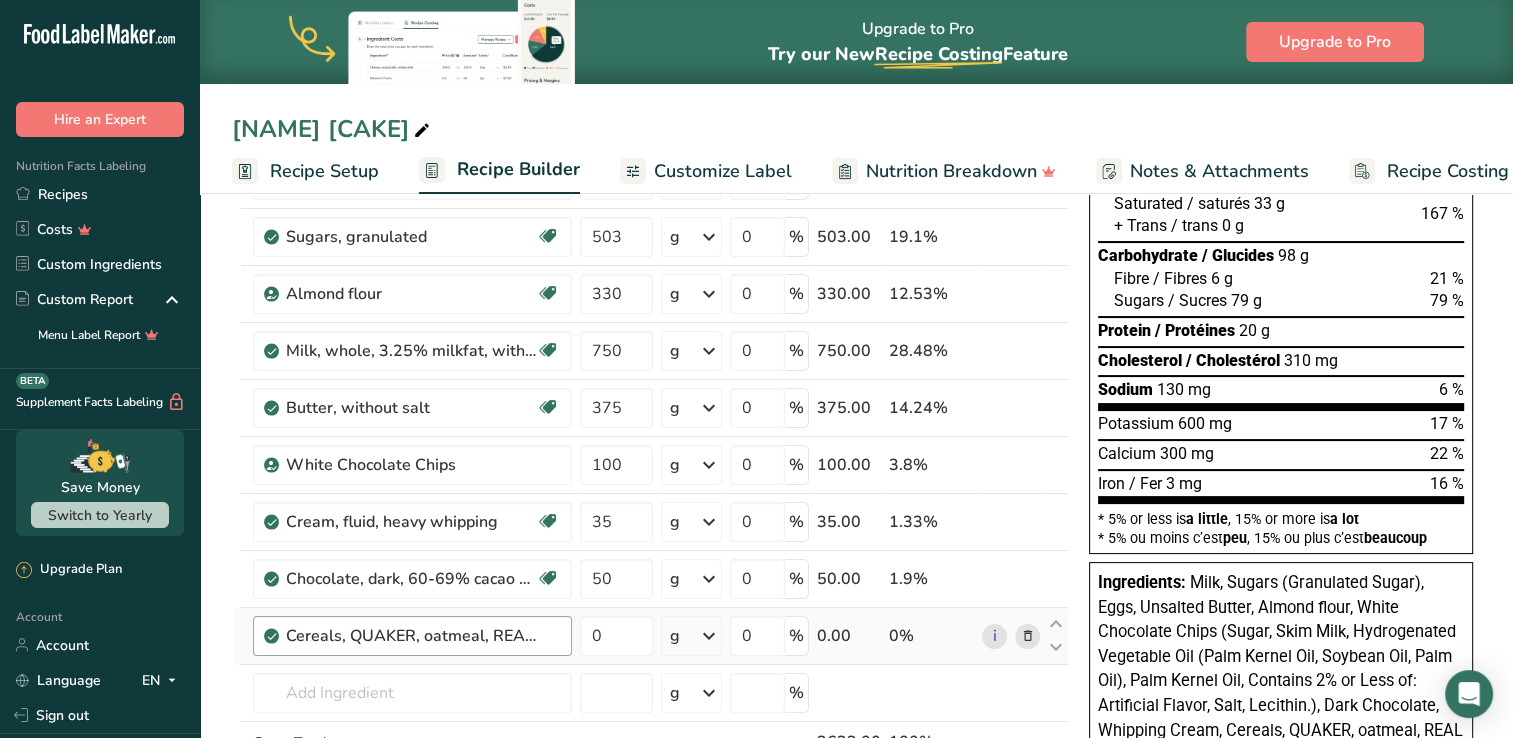 click on "Cereals, QUAKER, oatmeal, REAL MEDLEYS, peach almond, dry" at bounding box center [411, 636] 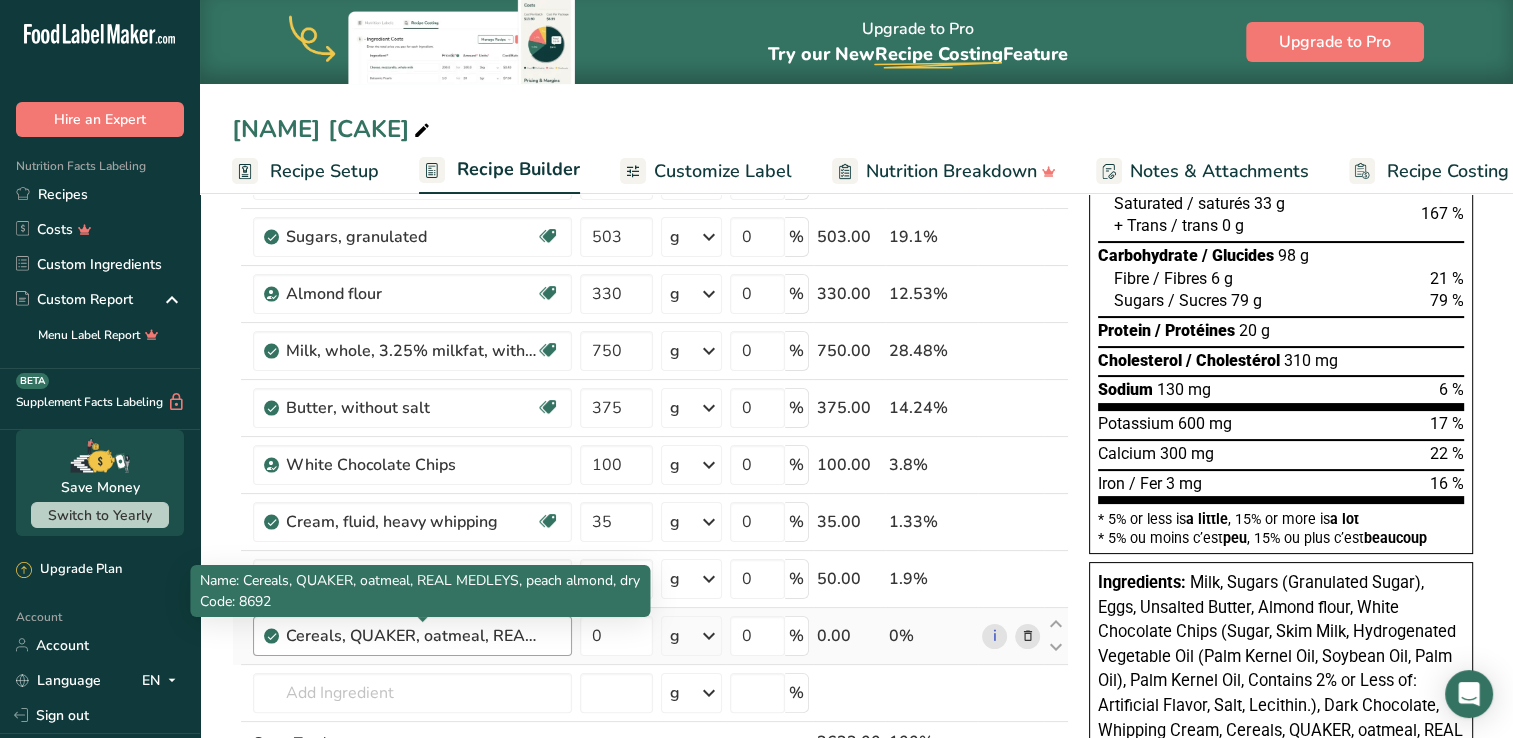 click on "Cereals, QUAKER, oatmeal, REAL MEDLEYS, peach almond, dry" at bounding box center (411, 636) 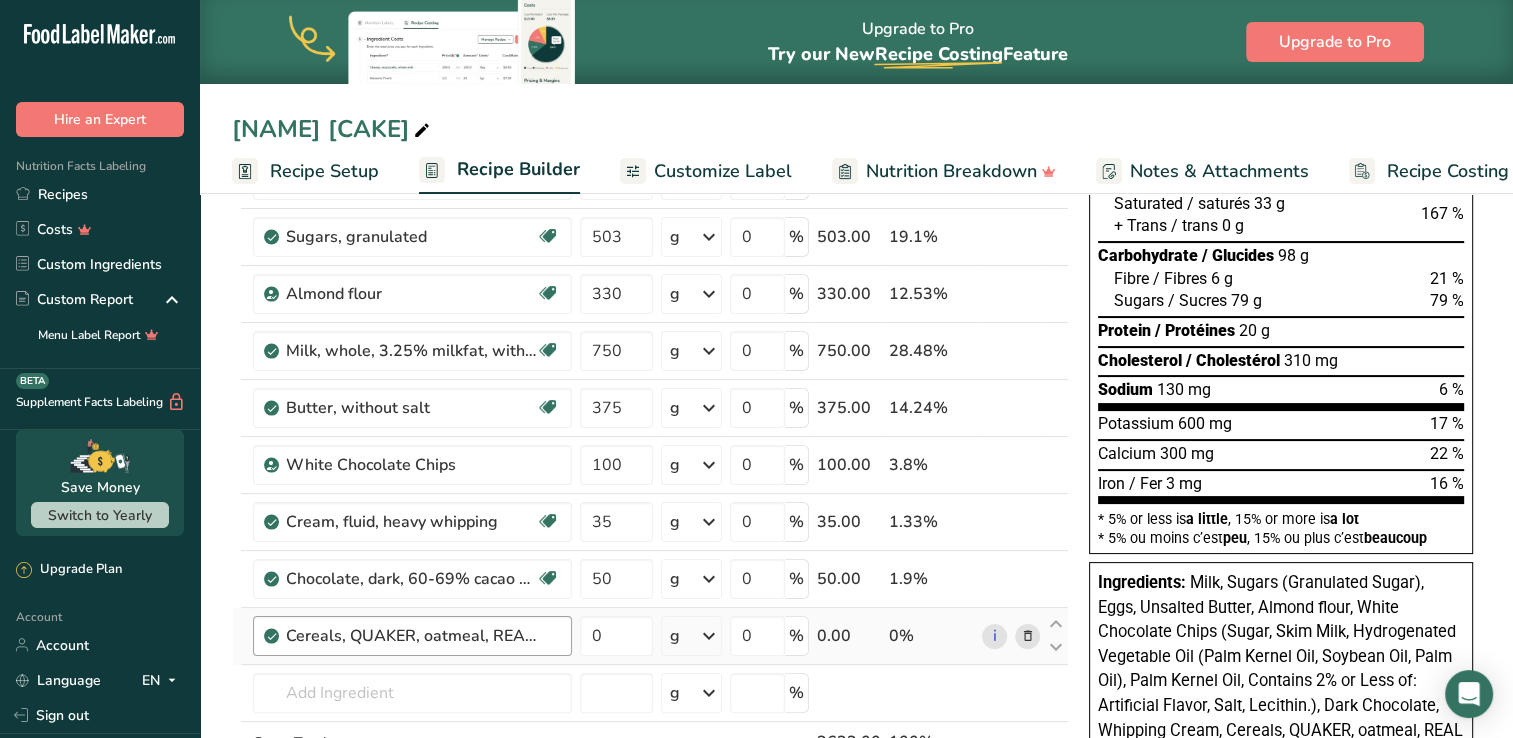 click on "Cereals, QUAKER, oatmeal, REAL MEDLEYS, peach almond, dry" at bounding box center [411, 636] 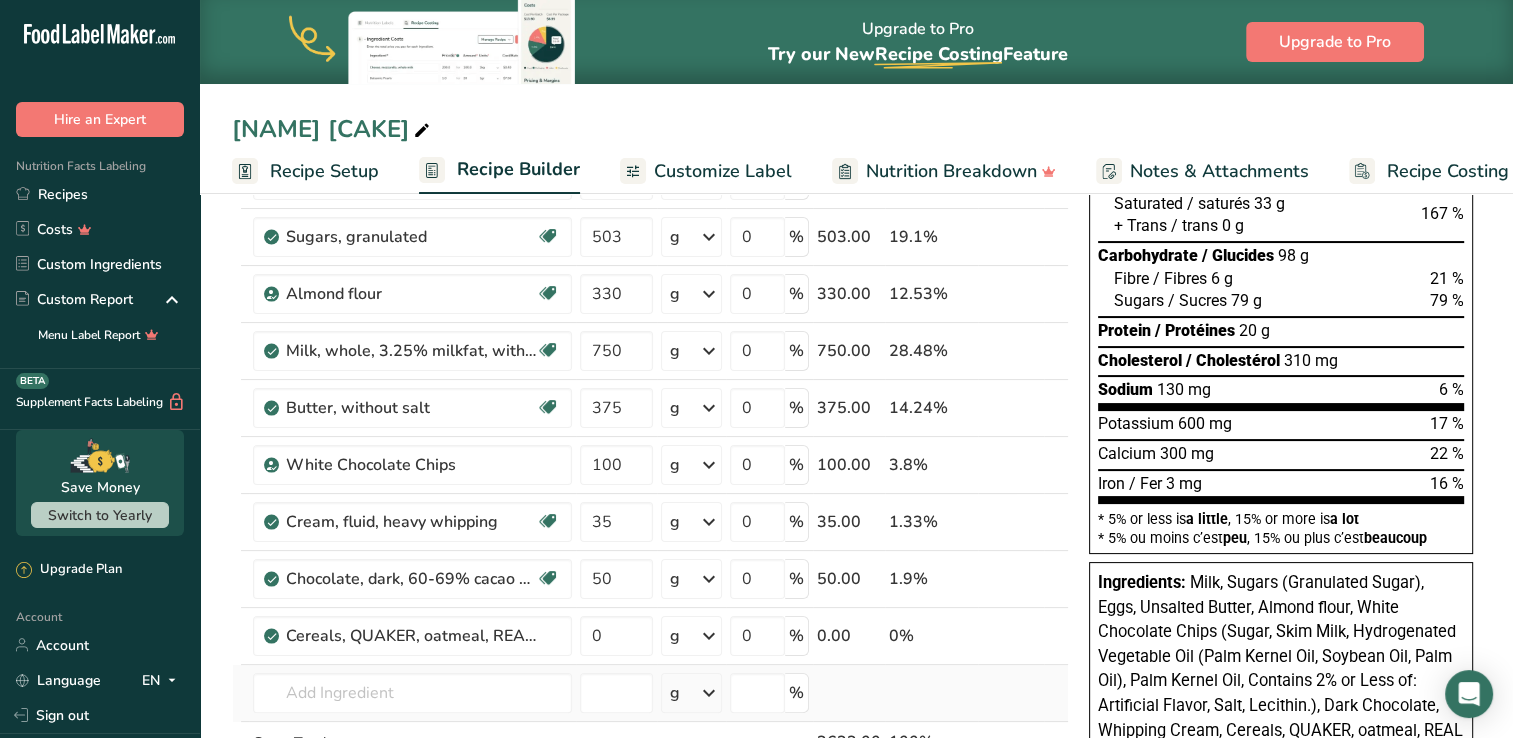drag, startPoint x: 569, startPoint y: 504, endPoint x: 572, endPoint y: 666, distance: 162.02777 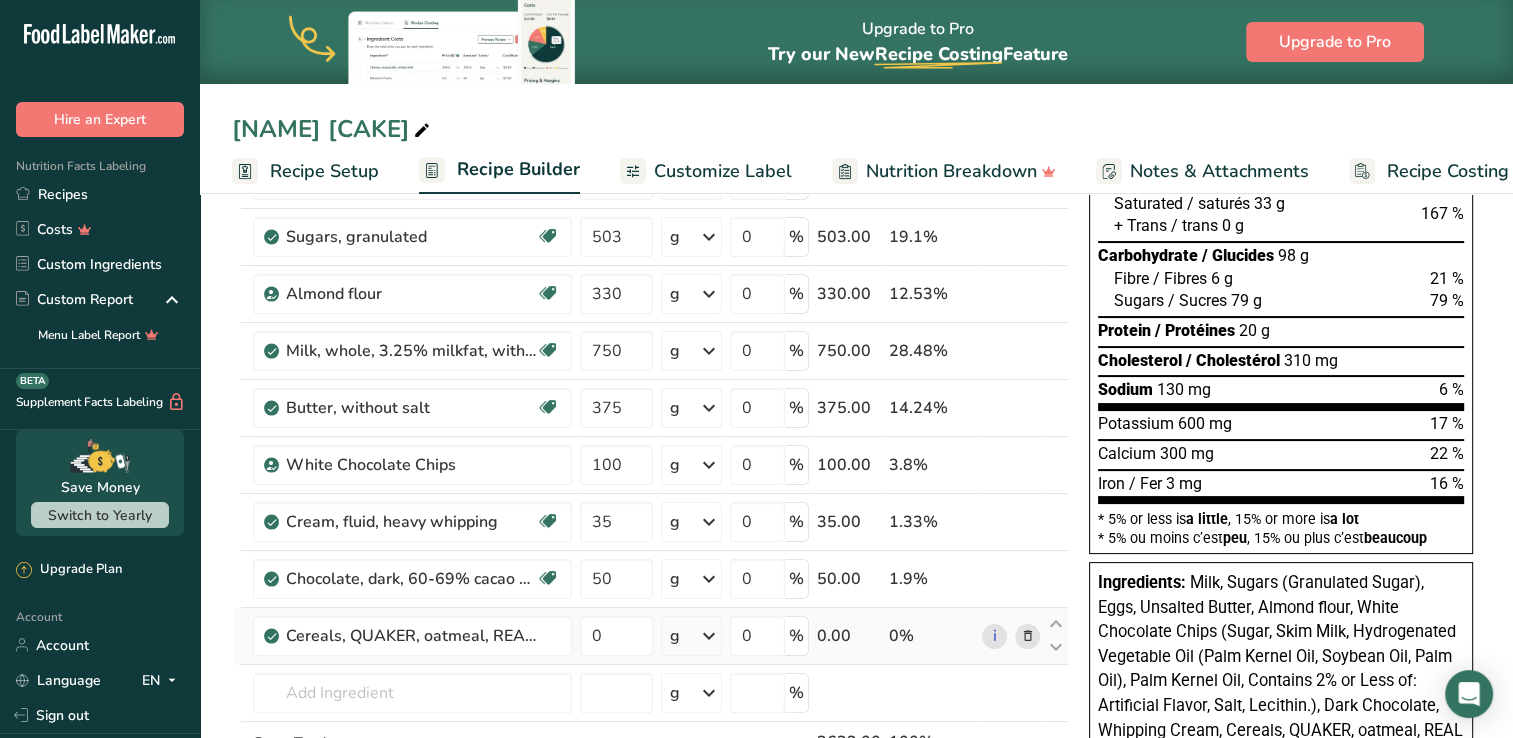 click at bounding box center (272, 636) 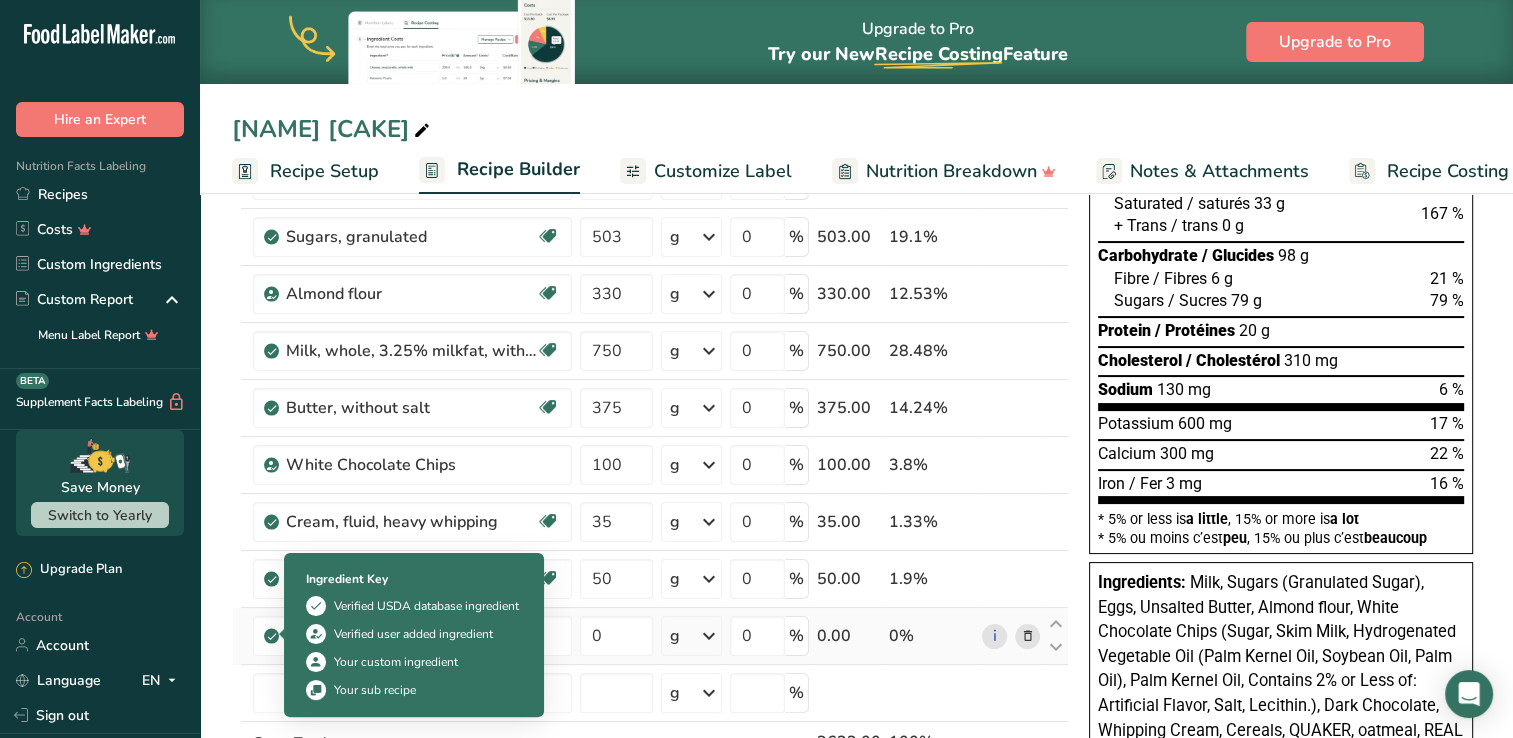 click at bounding box center (272, 636) 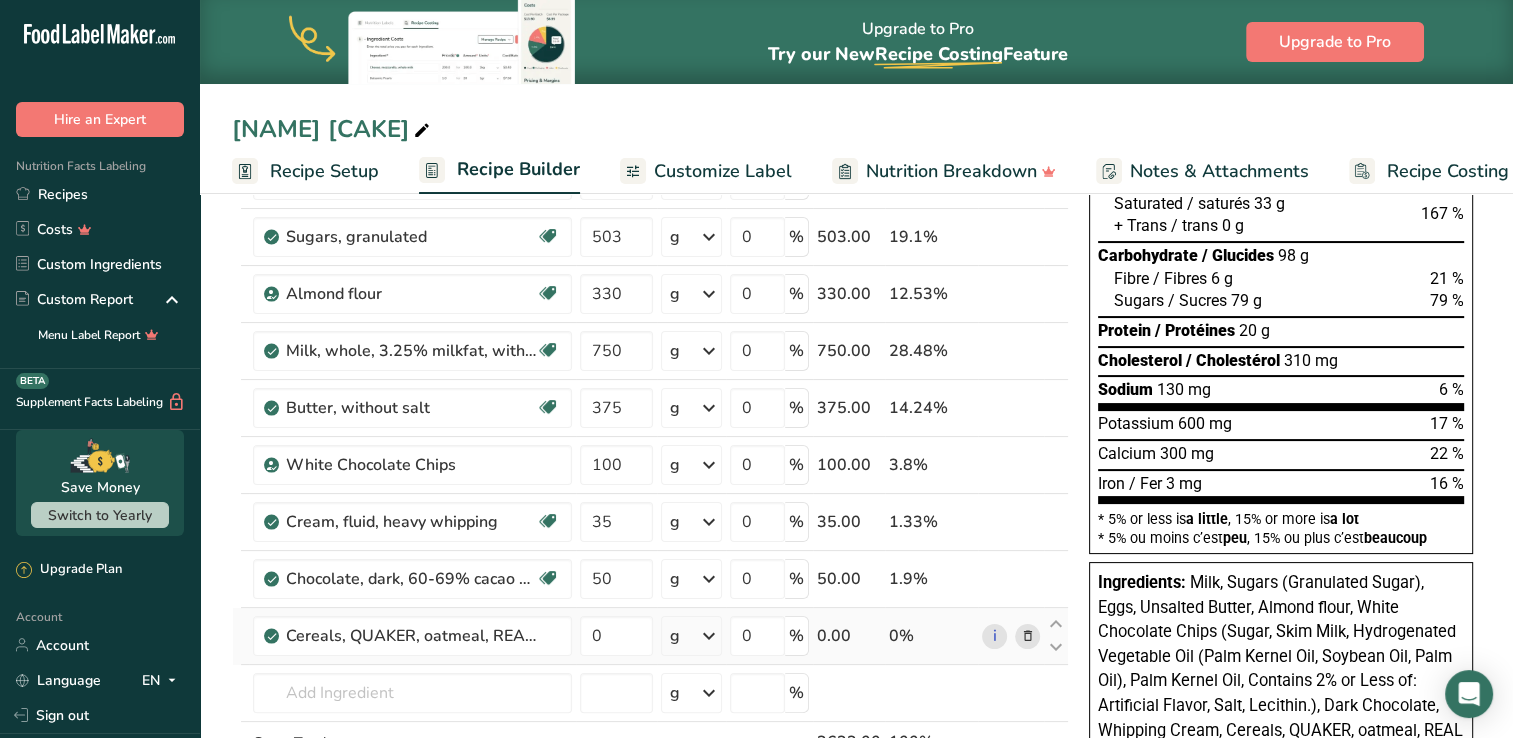 click at bounding box center [272, 636] 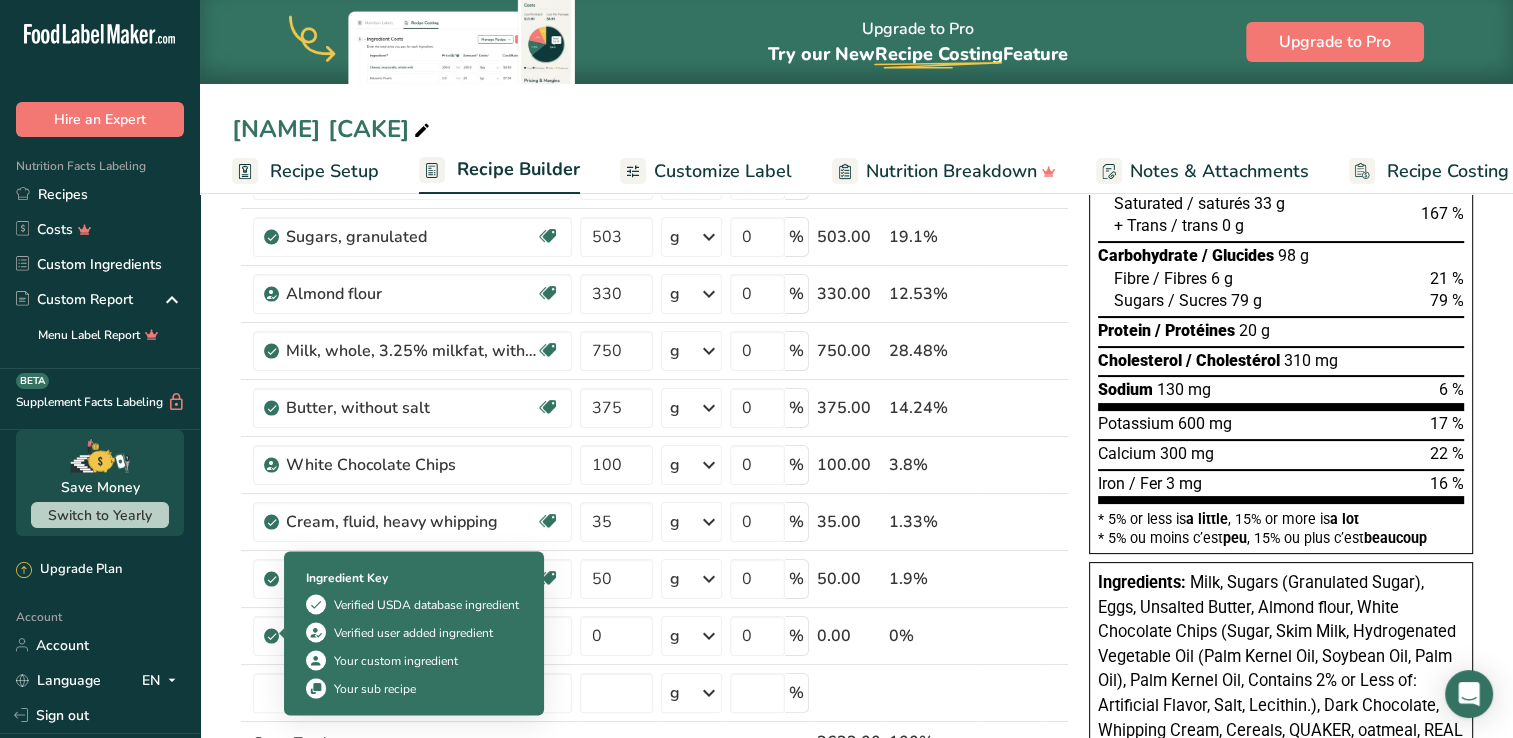 click on "Your sub recipe" at bounding box center (375, 688) 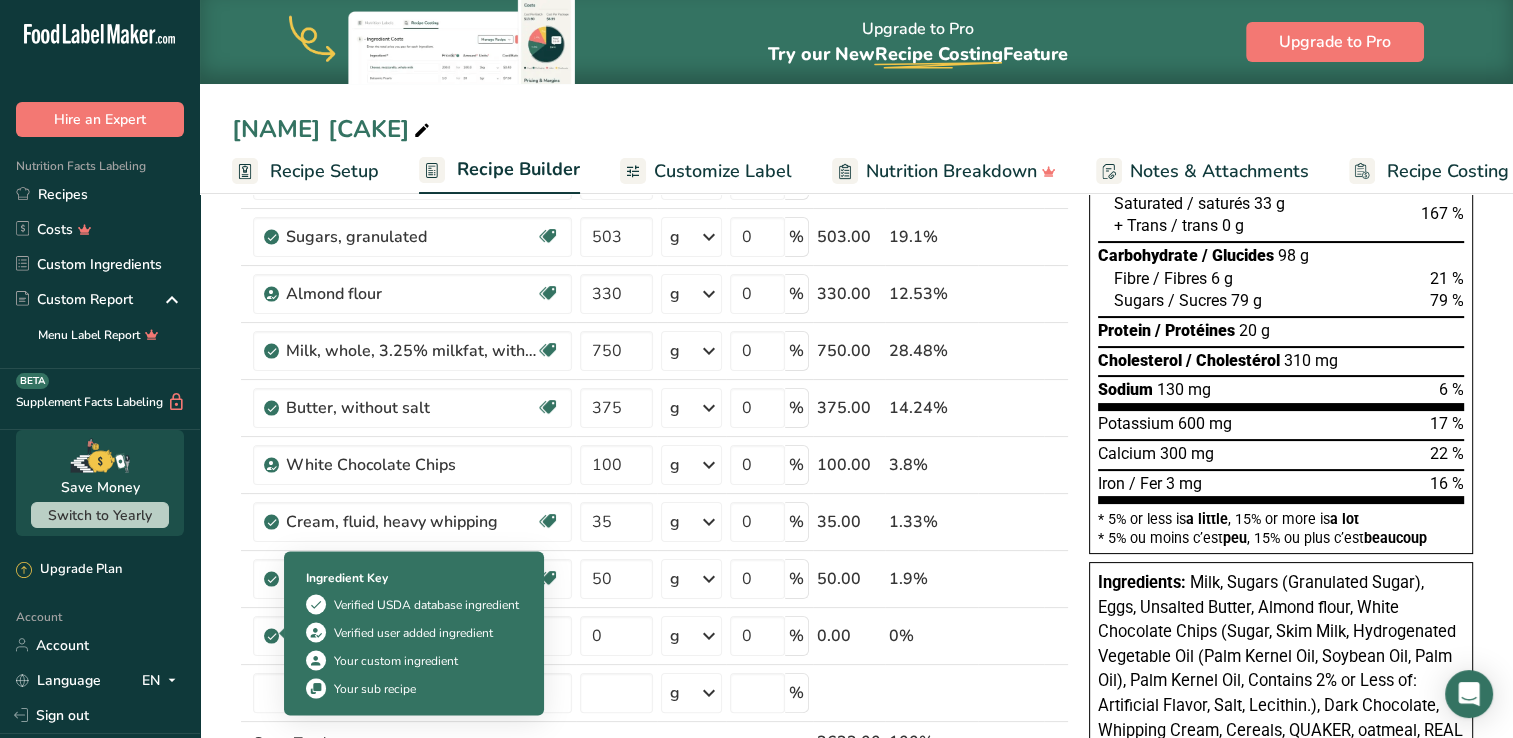 click at bounding box center (316, 688) 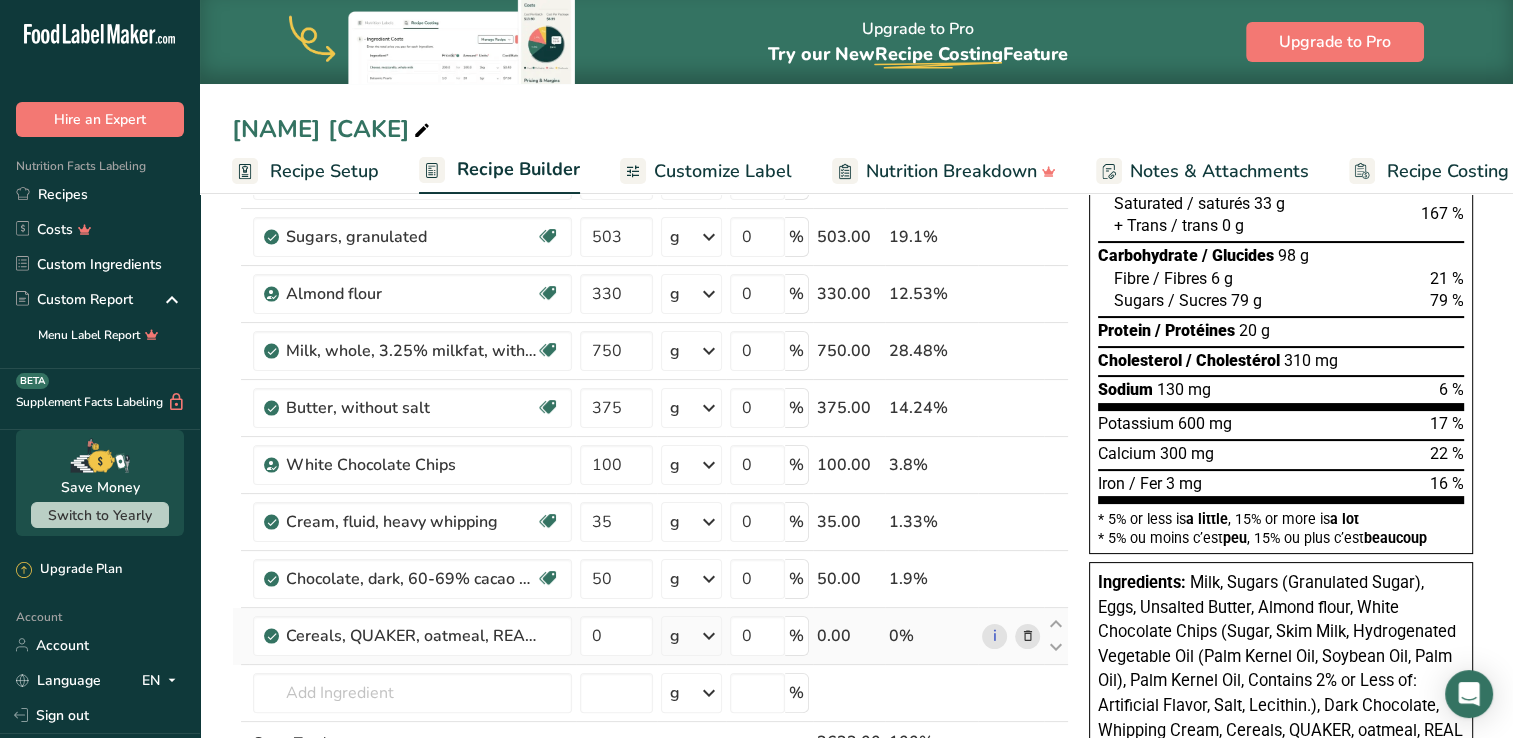 click at bounding box center (237, 636) 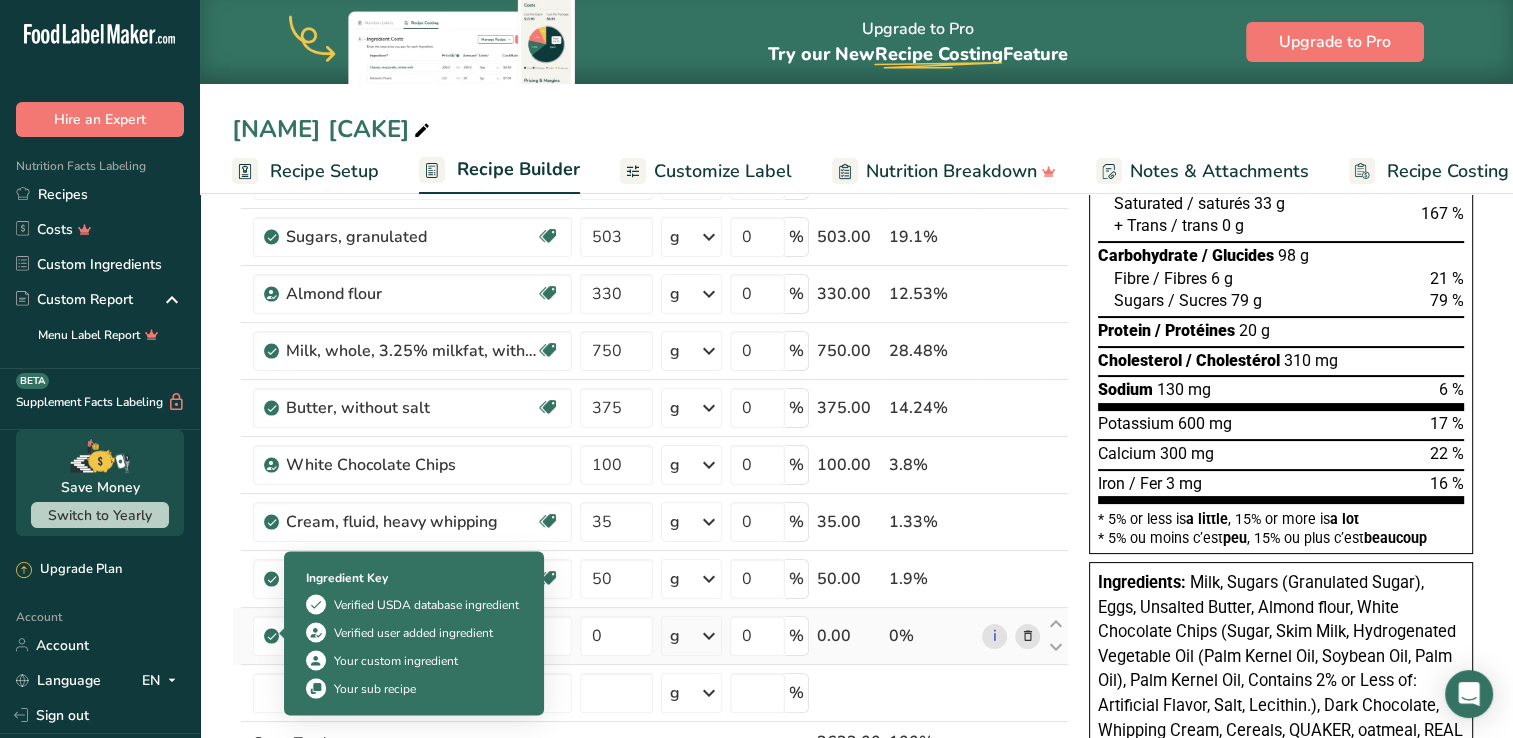 click at bounding box center (272, 636) 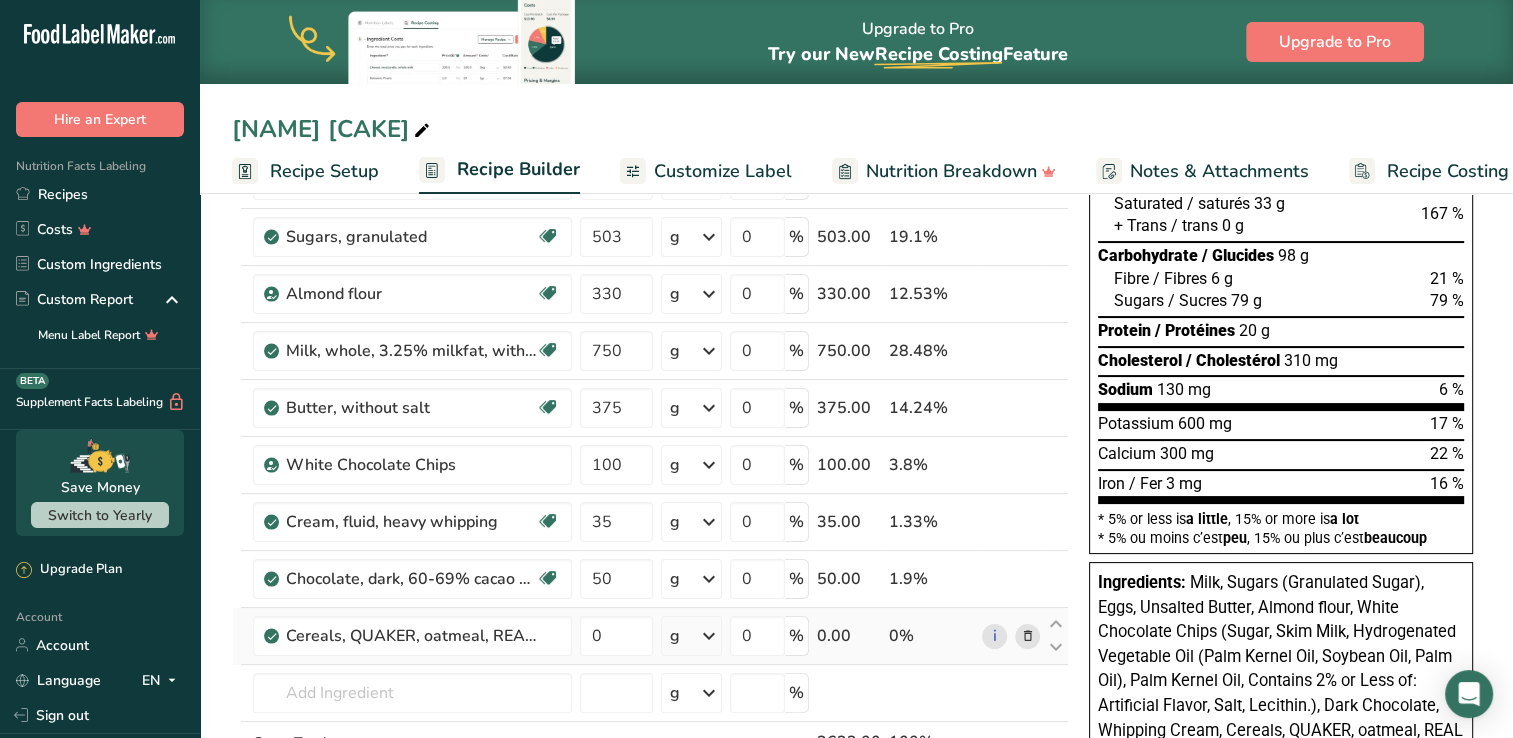 click at bounding box center (272, 636) 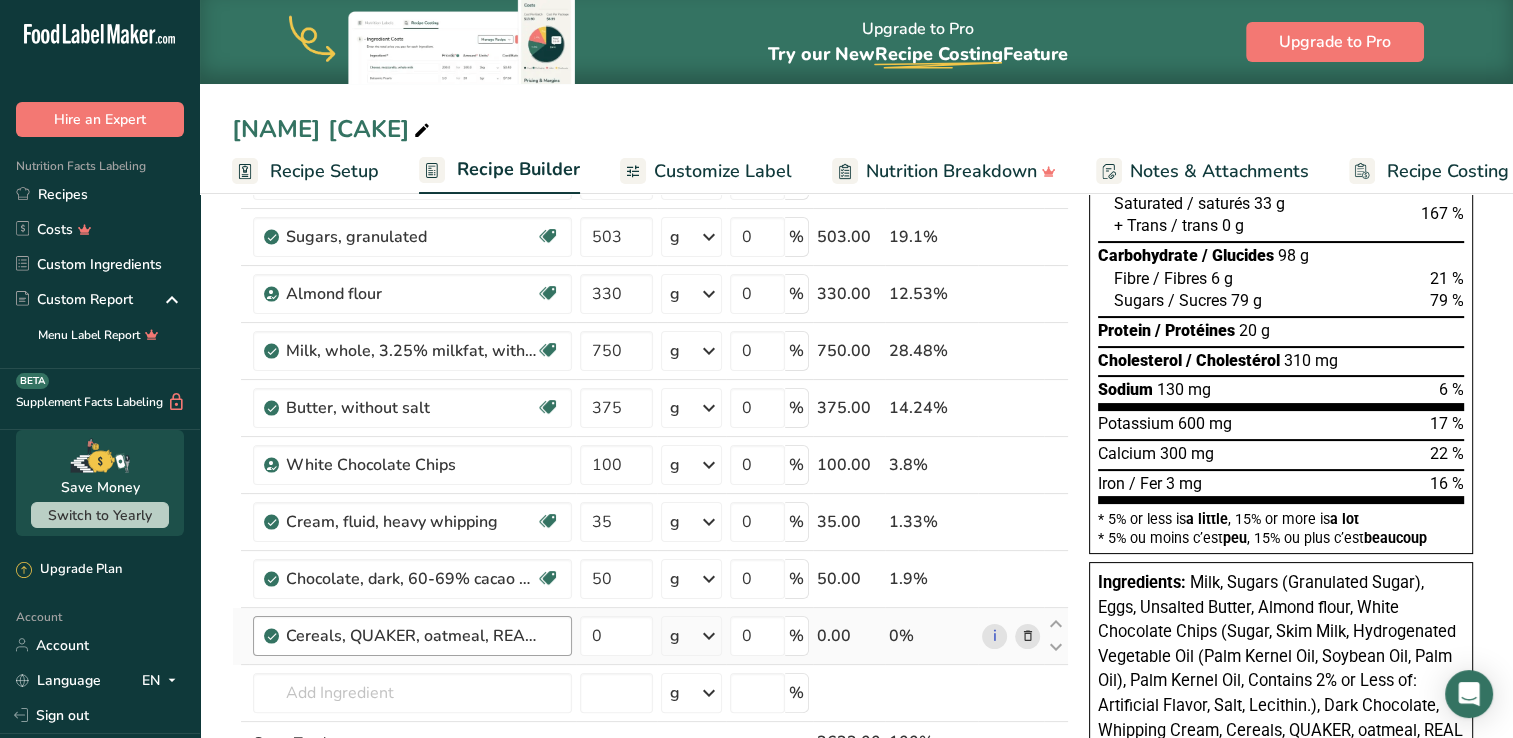 click on "Cereals, QUAKER, oatmeal, REAL MEDLEYS, peach almond, dry" at bounding box center (412, 636) 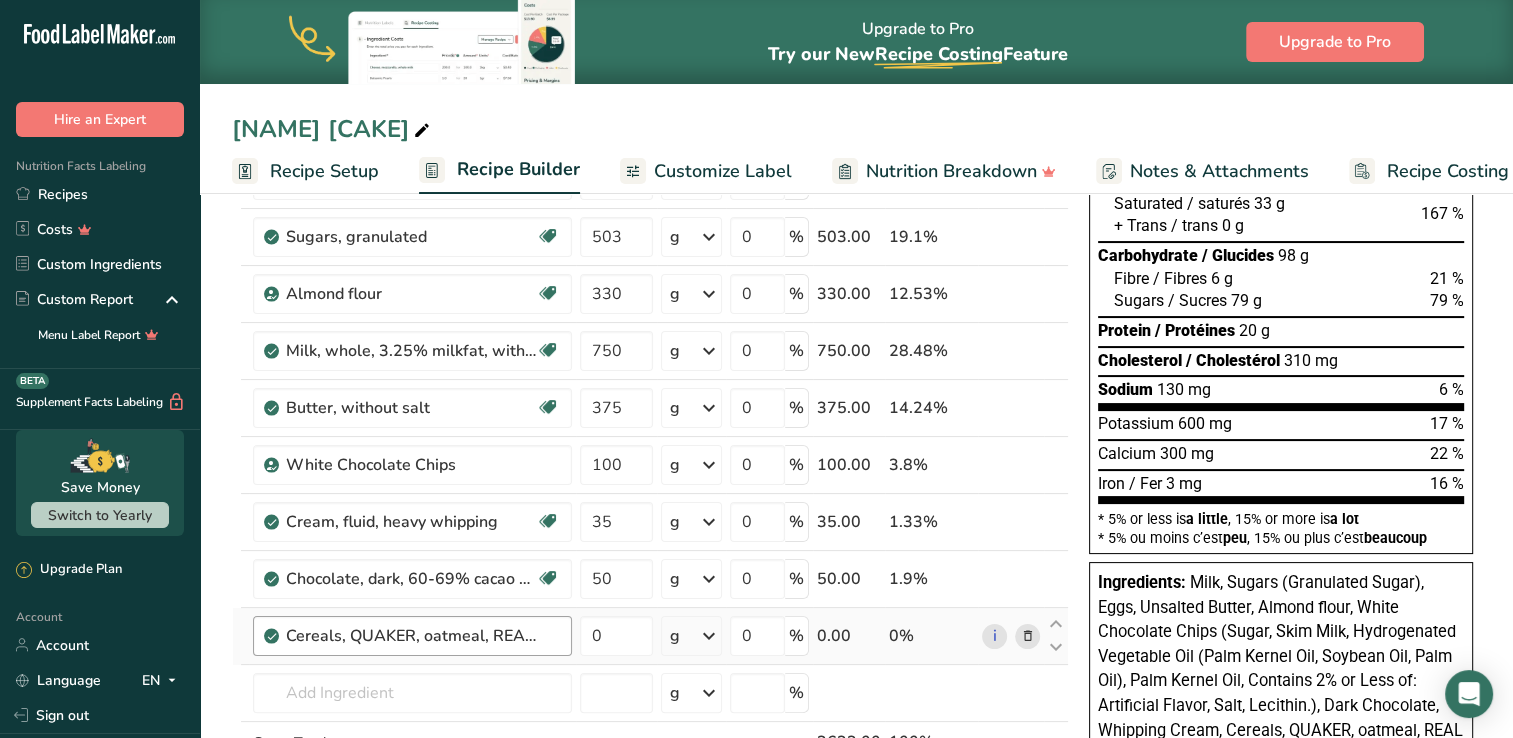 click on "Cereals, QUAKER, oatmeal, REAL MEDLEYS, peach almond, dry" at bounding box center (412, 636) 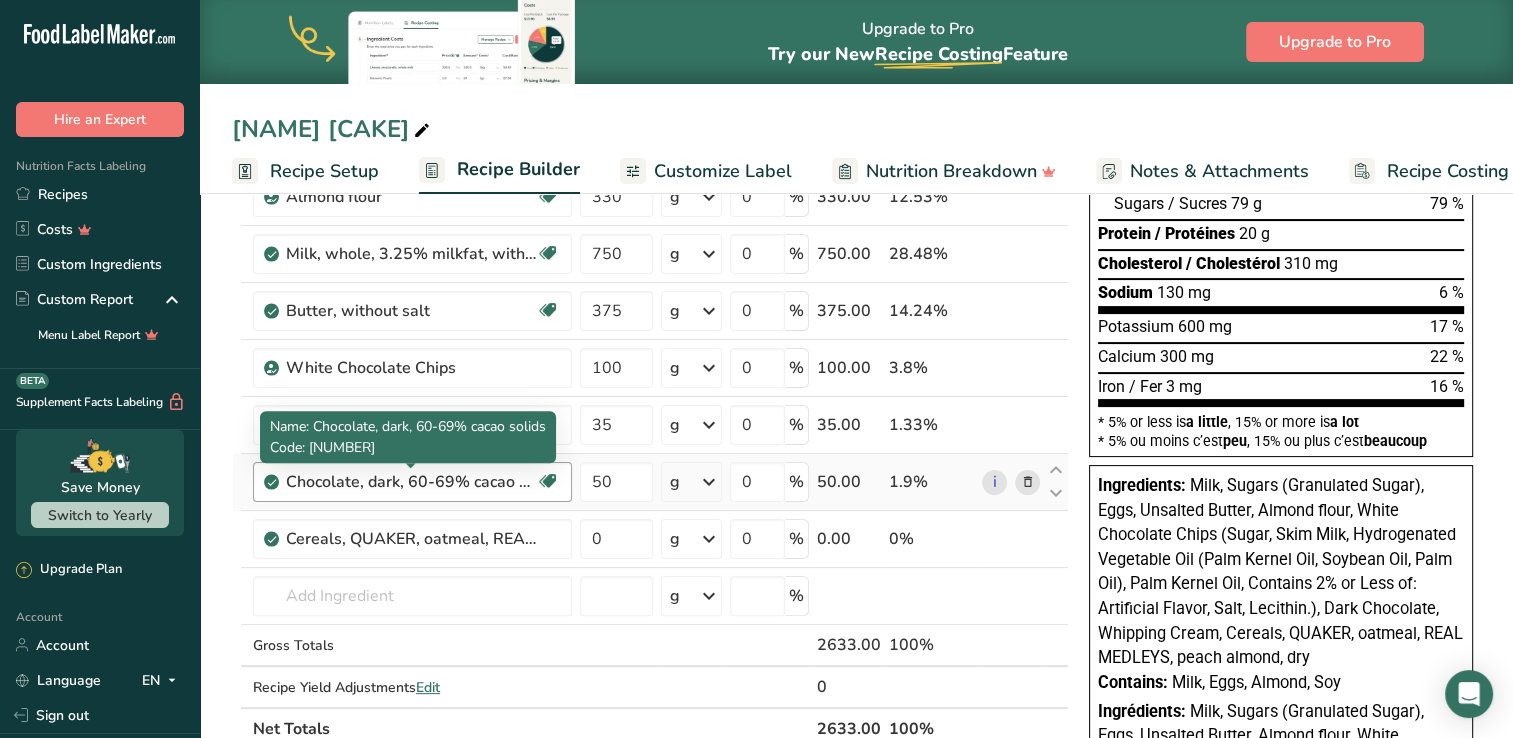 scroll, scrollTop: 364, scrollLeft: 0, axis: vertical 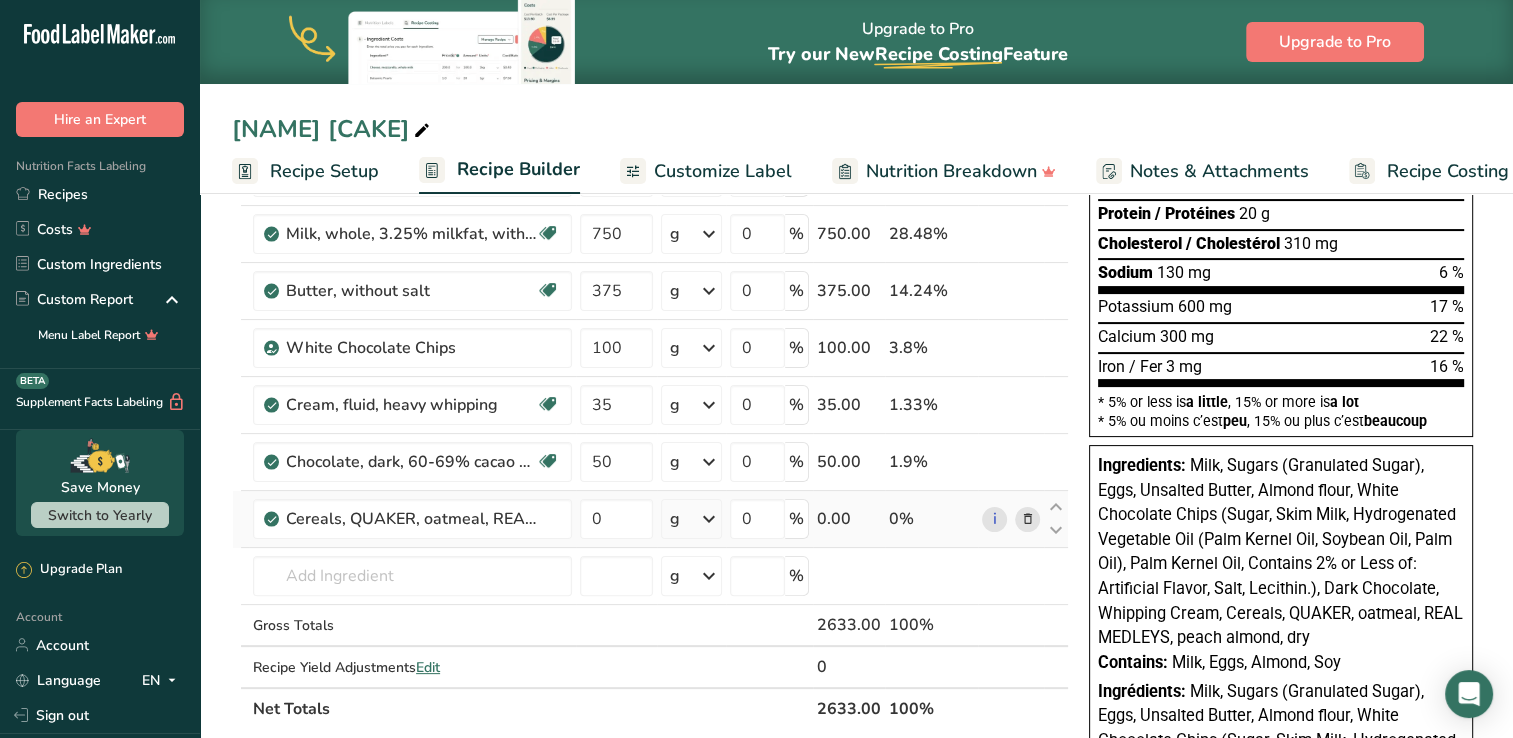 click at bounding box center [709, 519] 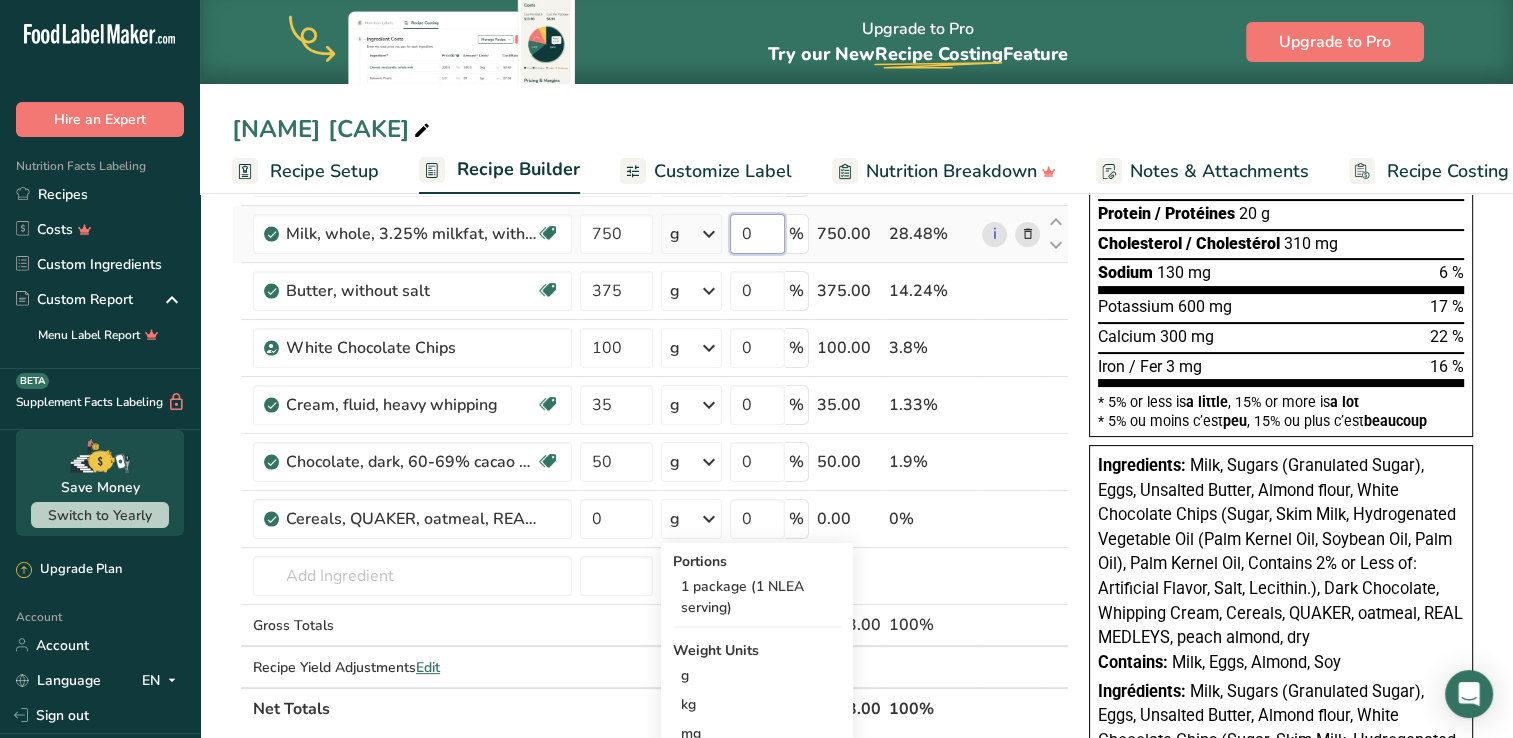 click on "0" at bounding box center [757, 234] 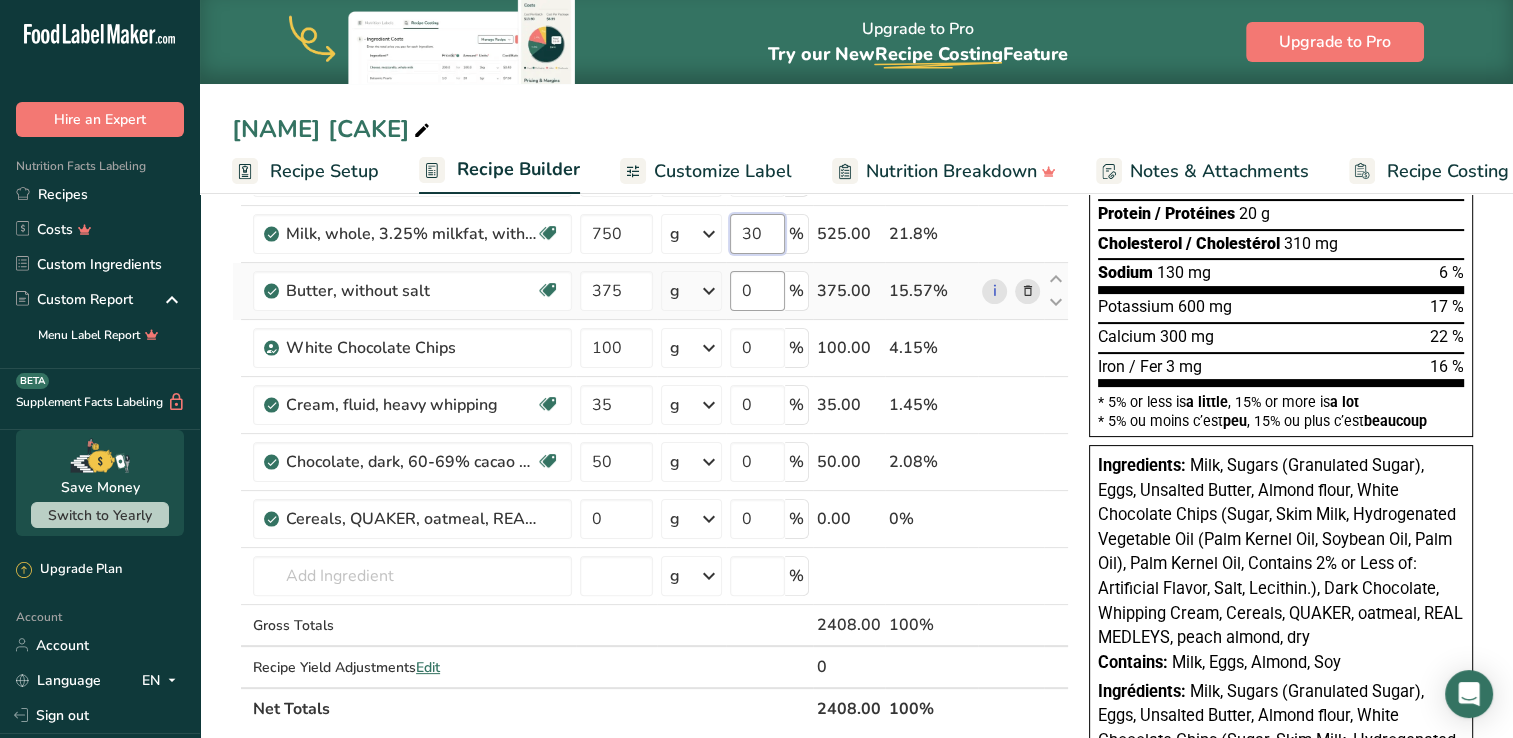 type on "30" 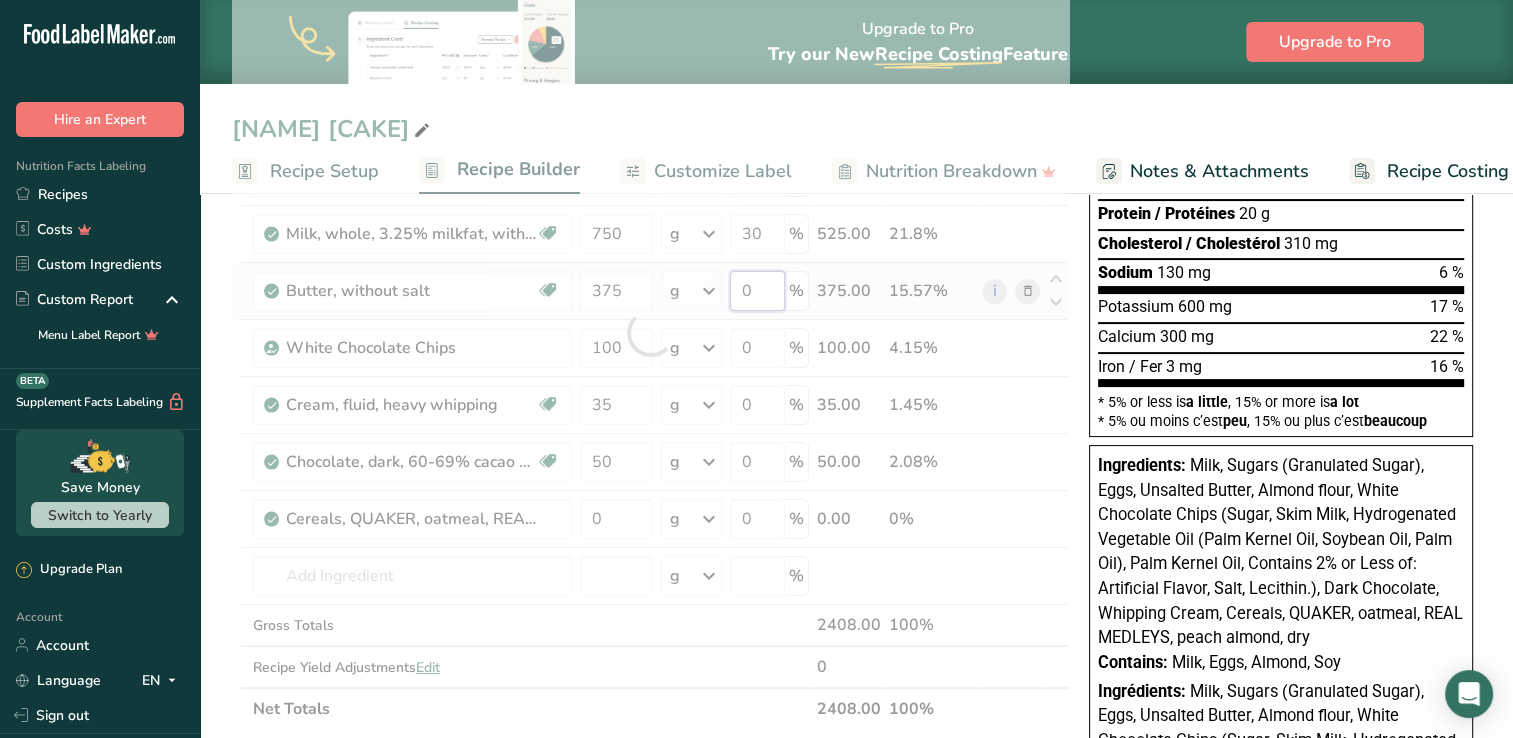 click on "Ingredient *
Amount *
Unit *
Waste *   .a-a{fill:#347362;}.b-a{fill:#fff;}          Grams
Percentage
Egg, whole, raw, fresh
Gluten free
Vegetarian
Soy free
[NUMBER]
g
Portions
1 large
1 extra large
1 jumbo
See more
Weight Units
g
kg
mg
See more
Volume Units
l
Volume units require a density conversion. If you know your ingredient's density enter it below. Otherwise, click on "RIA" our AI Regulatory bot - she will be able to help you
lb/ft3
g/cm3
Confirm
mL
lb/ft3" at bounding box center [650, 332] 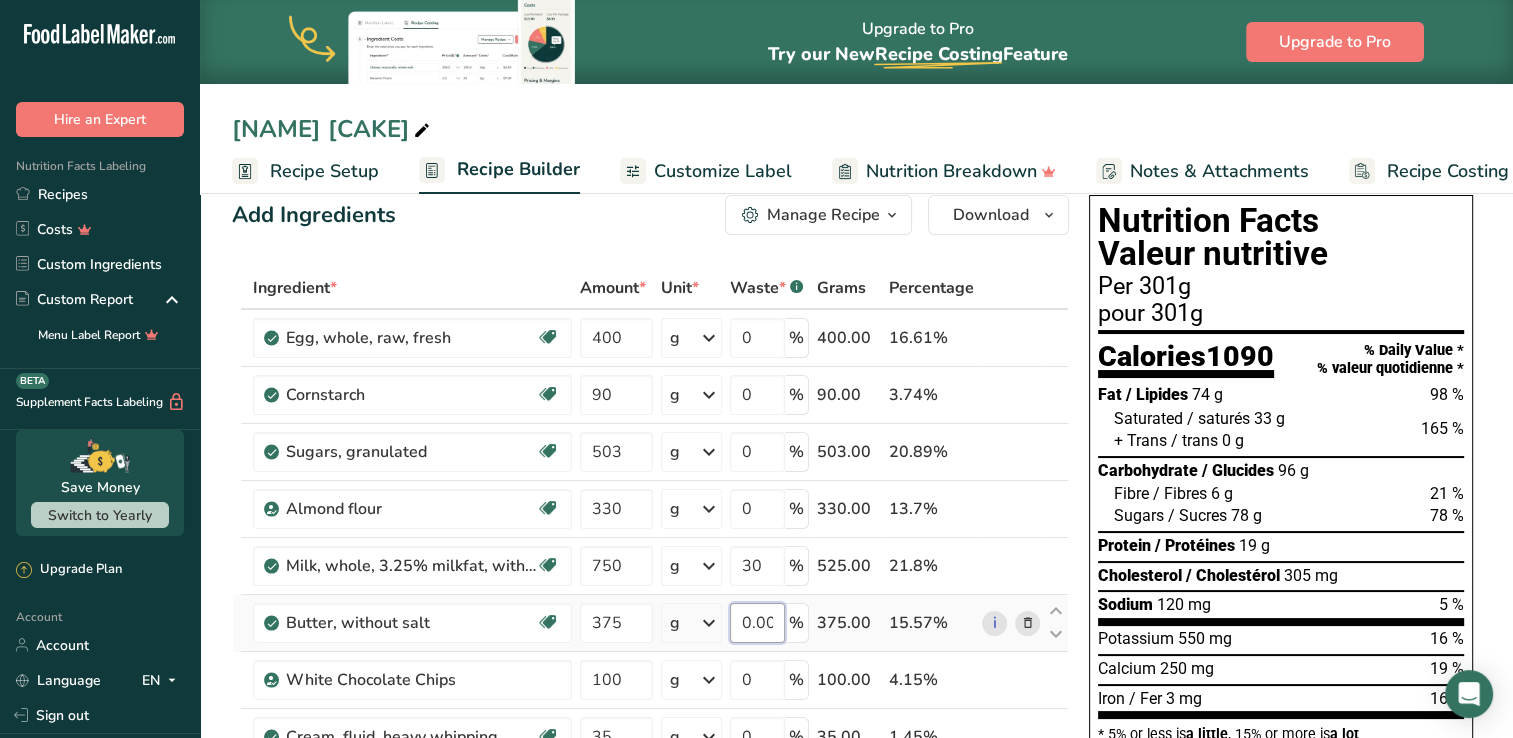 scroll, scrollTop: 0, scrollLeft: 0, axis: both 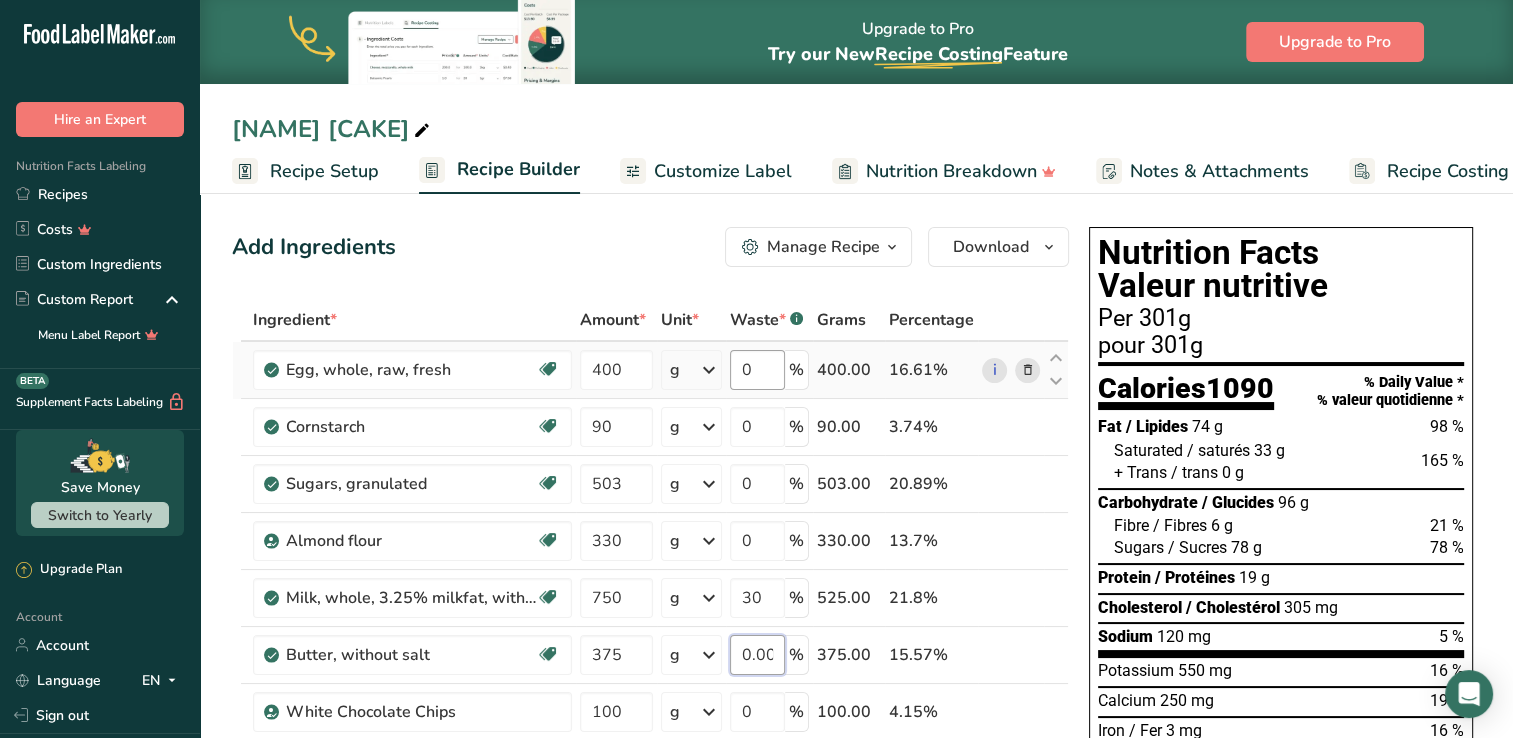 type on "0.000002" 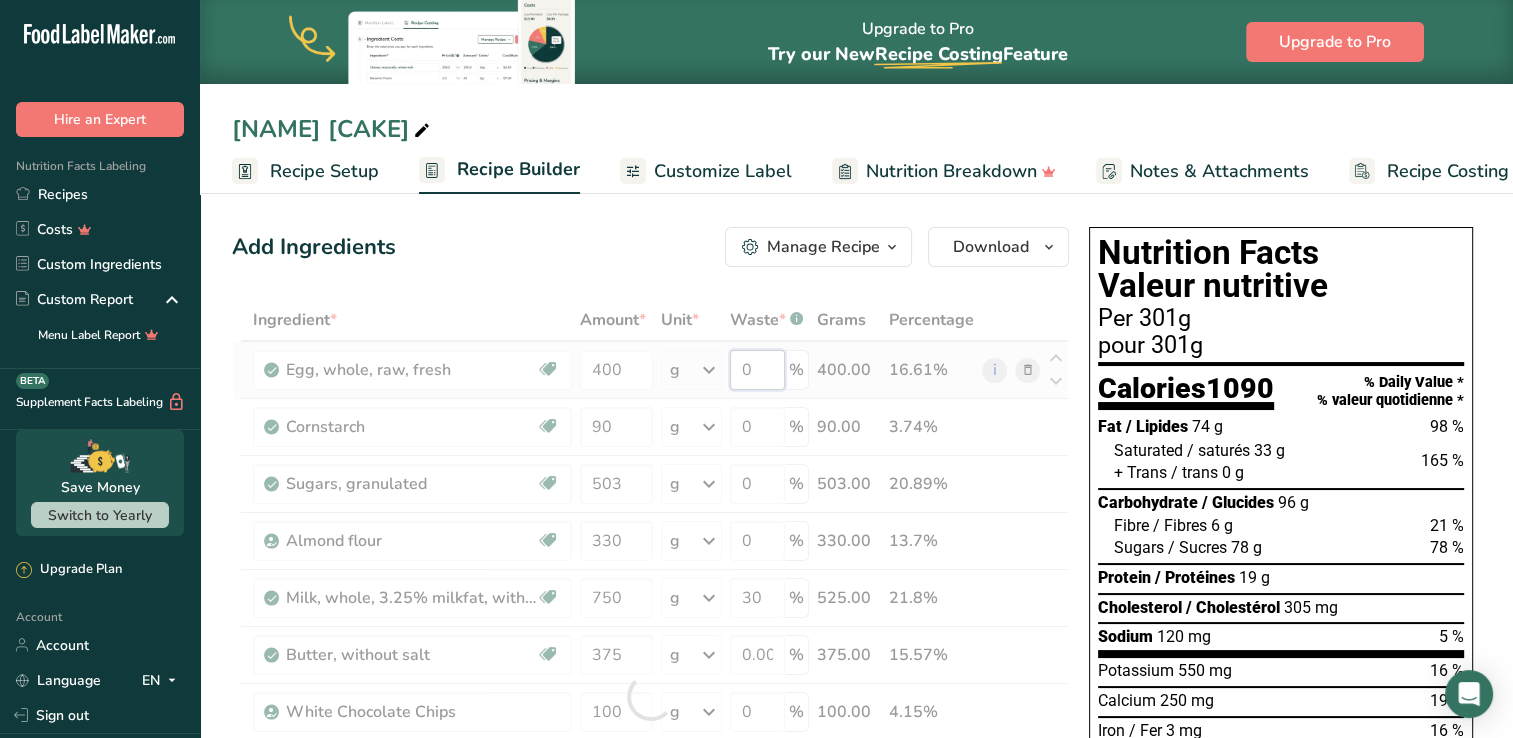 click on "Ingredient *
Amount *
Unit *
Waste *   .a-a{fill:#347362;}.b-a{fill:#fff;}          Grams
Percentage
Egg, whole, raw, fresh
Gluten free
Vegetarian
Soy free
[NUMBER]
g
Portions
1 large
1 extra large
1 jumbo
See more
Weight Units
g
kg
mg
See more
Volume Units
l
Volume units require a density conversion. If you know your ingredient's density enter it below. Otherwise, click on "RIA" our AI Regulatory bot - she will be able to help you
lb/ft3
g/cm3
Confirm
mL
lb/ft3" at bounding box center (650, 696) 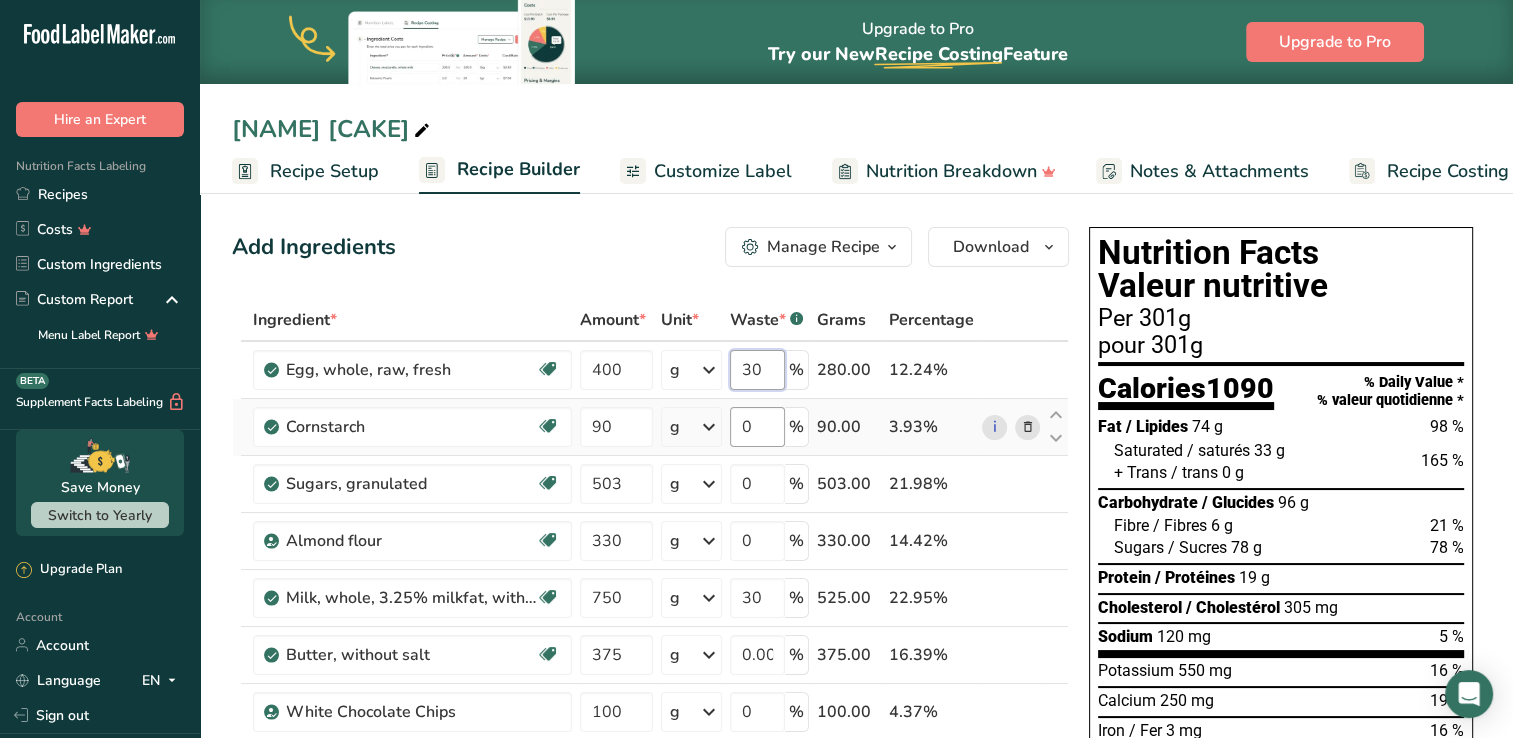type on "30" 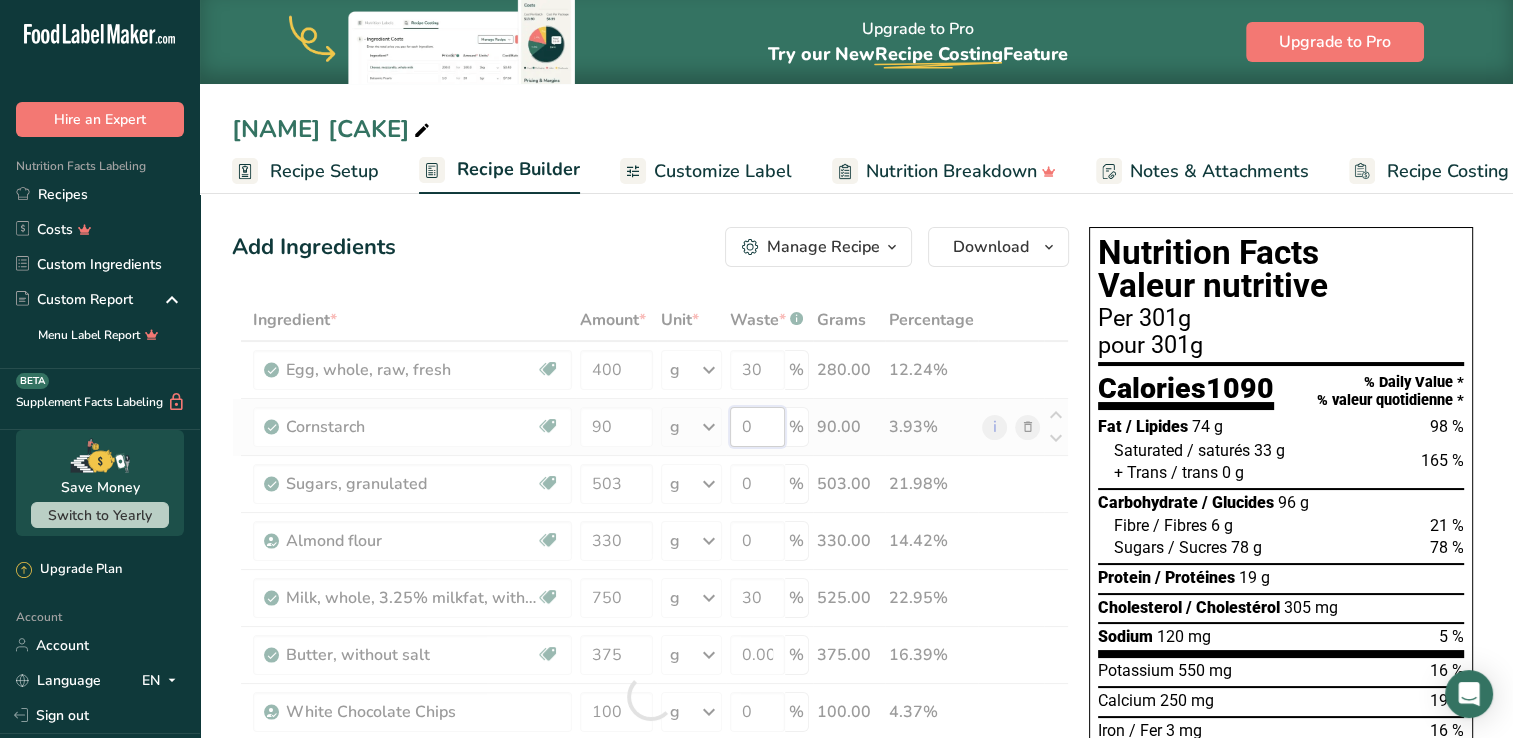 click on "Ingredient *
Amount *
Unit *
Waste *   .a-a{fill:#347362;}.b-a{fill:#fff;}          Grams
Percentage
Egg, whole, raw, fresh
Gluten free
Vegetarian
Soy free
[NUMBER]
g
Portions
1 large
1 extra large
1 jumbo
See more
Weight Units
g
kg
mg
See more
Volume Units
l
Volume units require a density conversion. If you know your ingredient's density enter it below. Otherwise, click on "RIA" our AI Regulatory bot - she will be able to help you
lb/ft3
g/cm3
Confirm
mL
lb/ft3" at bounding box center (650, 696) 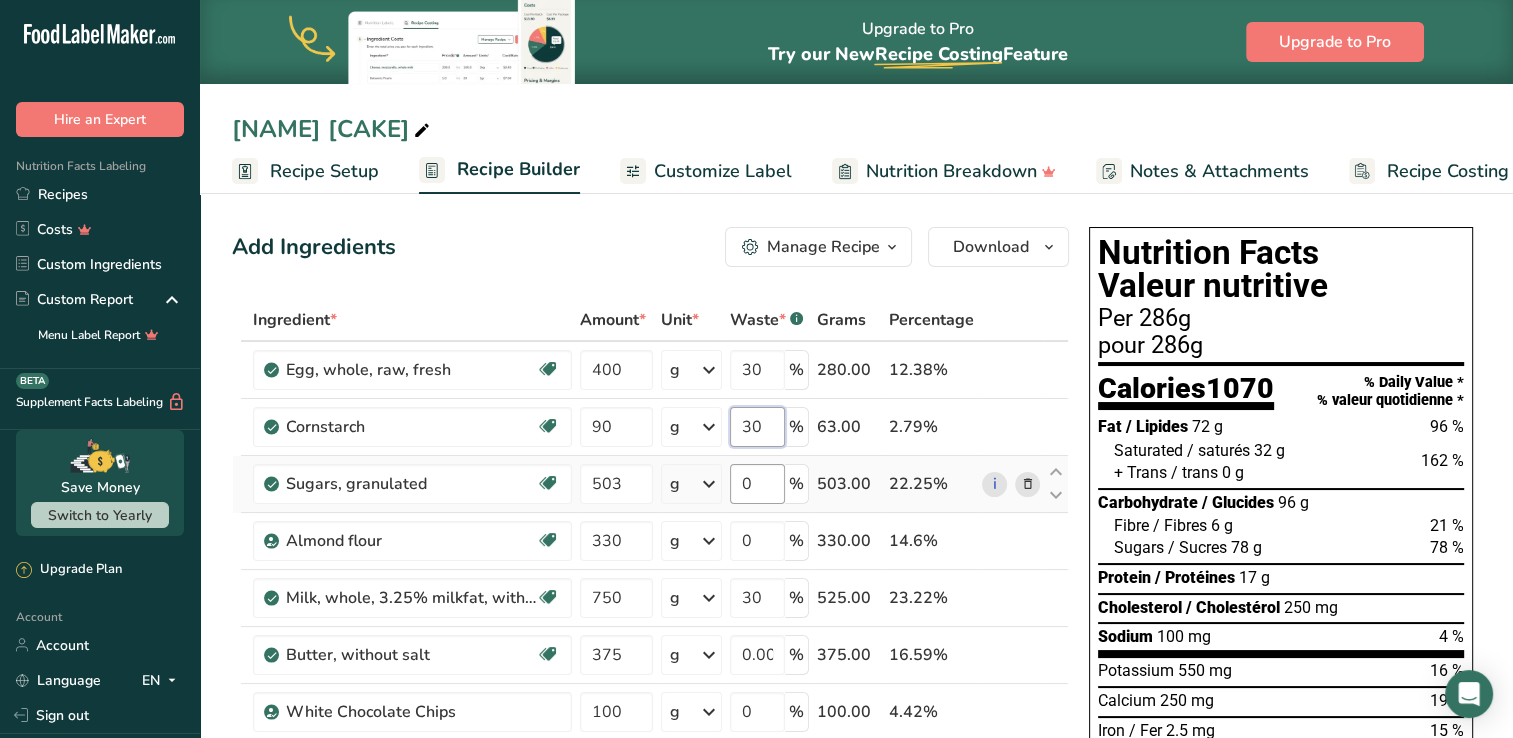 type on "30" 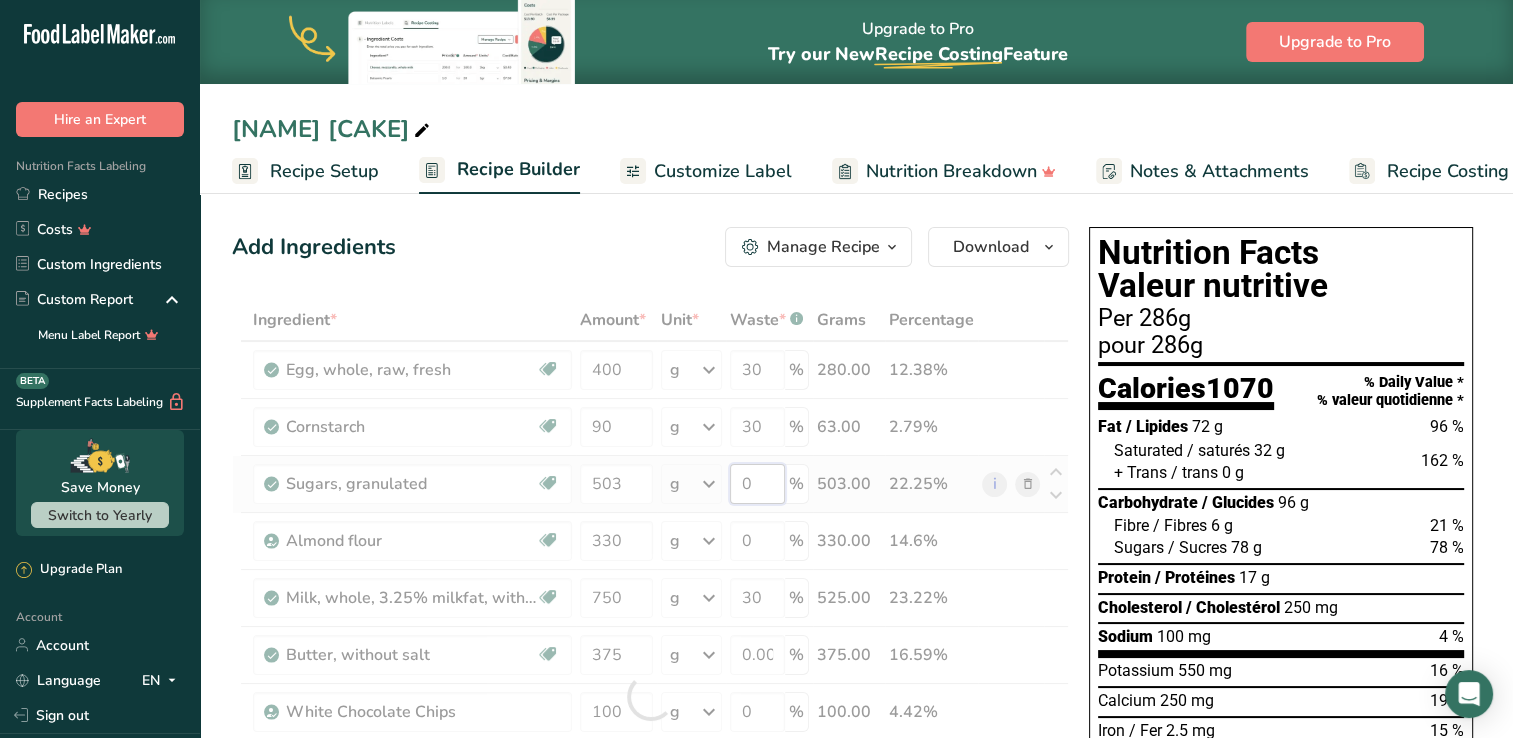 click on "Ingredient *
Amount *
Unit *
Waste *   .a-a{fill:#347362;}.b-a{fill:#fff;}          Grams
Percentage
Egg, whole, raw, fresh
Gluten free
Vegetarian
Soy free
[NUMBER]
g
Portions
1 large
1 extra large
1 jumbo
See more
Weight Units
g
kg
mg
See more
Volume Units
l
Volume units require a density conversion. If you know your ingredient's density enter it below. Otherwise, click on "RIA" our AI Regulatory bot - she will be able to help you
lb/ft3
g/cm3
Confirm
mL
lb/ft3" at bounding box center (650, 696) 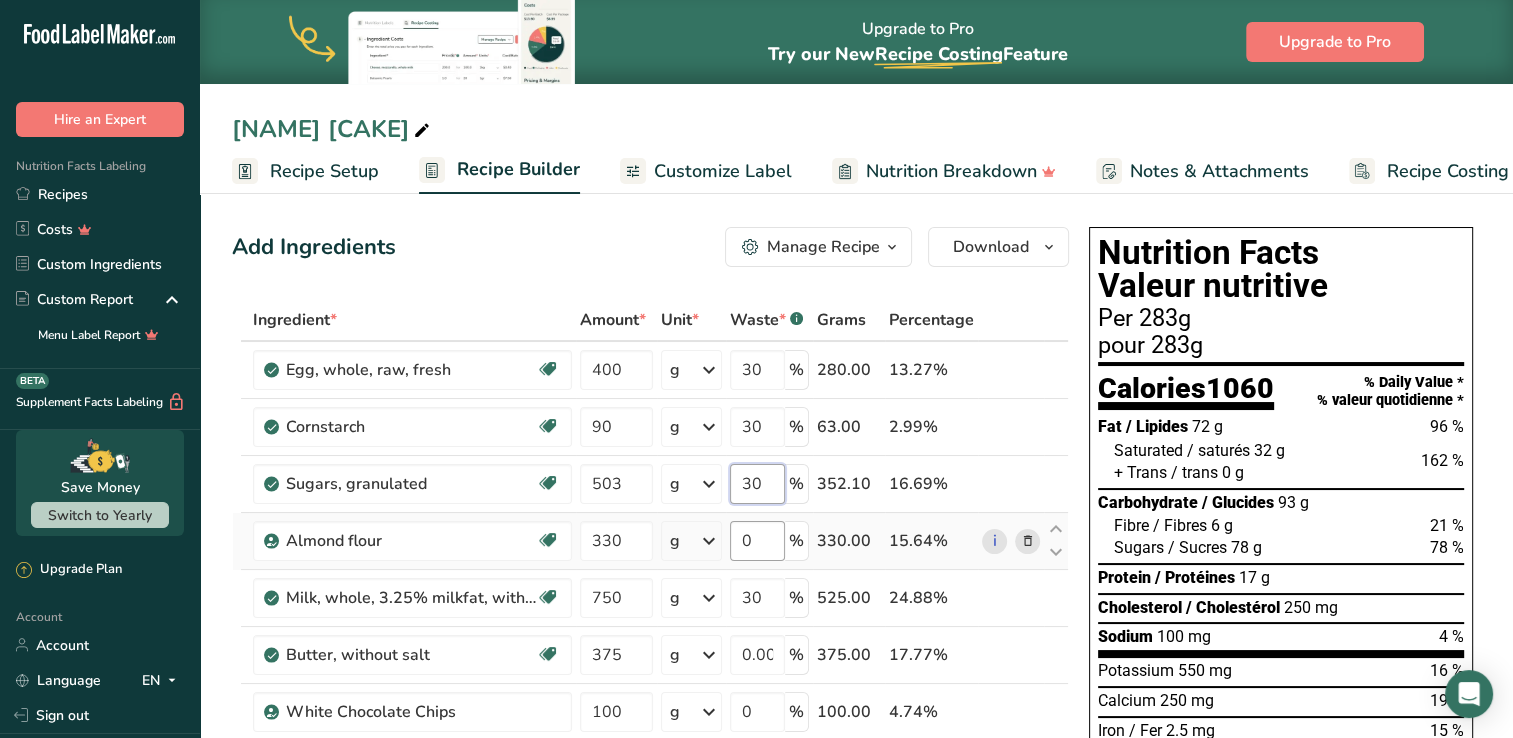 type on "30" 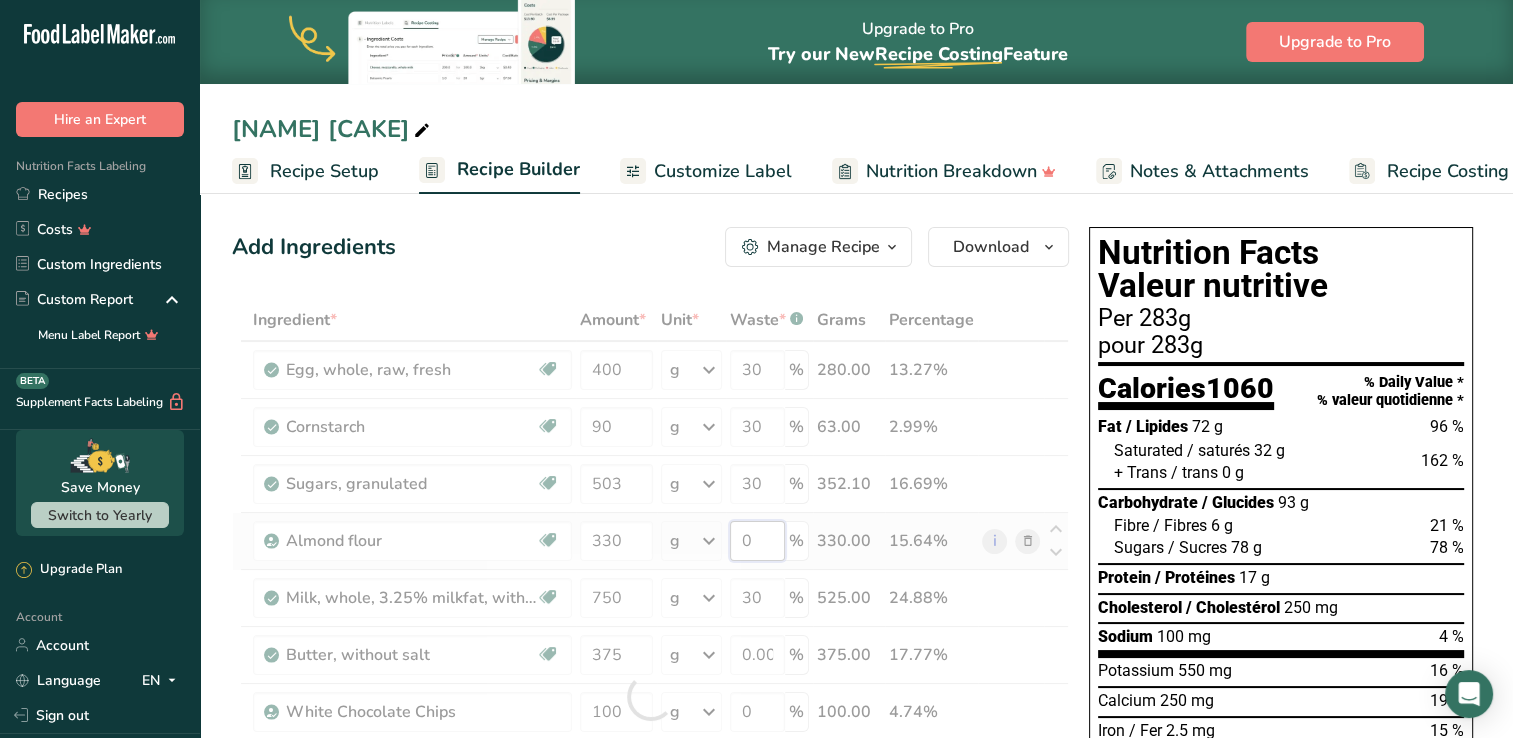 click on "Ingredient *
Amount *
Unit *
Waste *   .a-a{fill:#347362;}.b-a{fill:#fff;}          Grams
Percentage
Egg, whole, raw, fresh
Gluten free
Vegetarian
Soy free
[NUMBER]
g
Portions
1 large
1 extra large
1 jumbo
See more
Weight Units
g
kg
mg
See more
Volume Units
l
Volume units require a density conversion. If you know your ingredient's density enter it below. Otherwise, click on "RIA" our AI Regulatory bot - she will be able to help you
lb/ft3
g/cm3
Confirm
mL
lb/ft3" at bounding box center (650, 696) 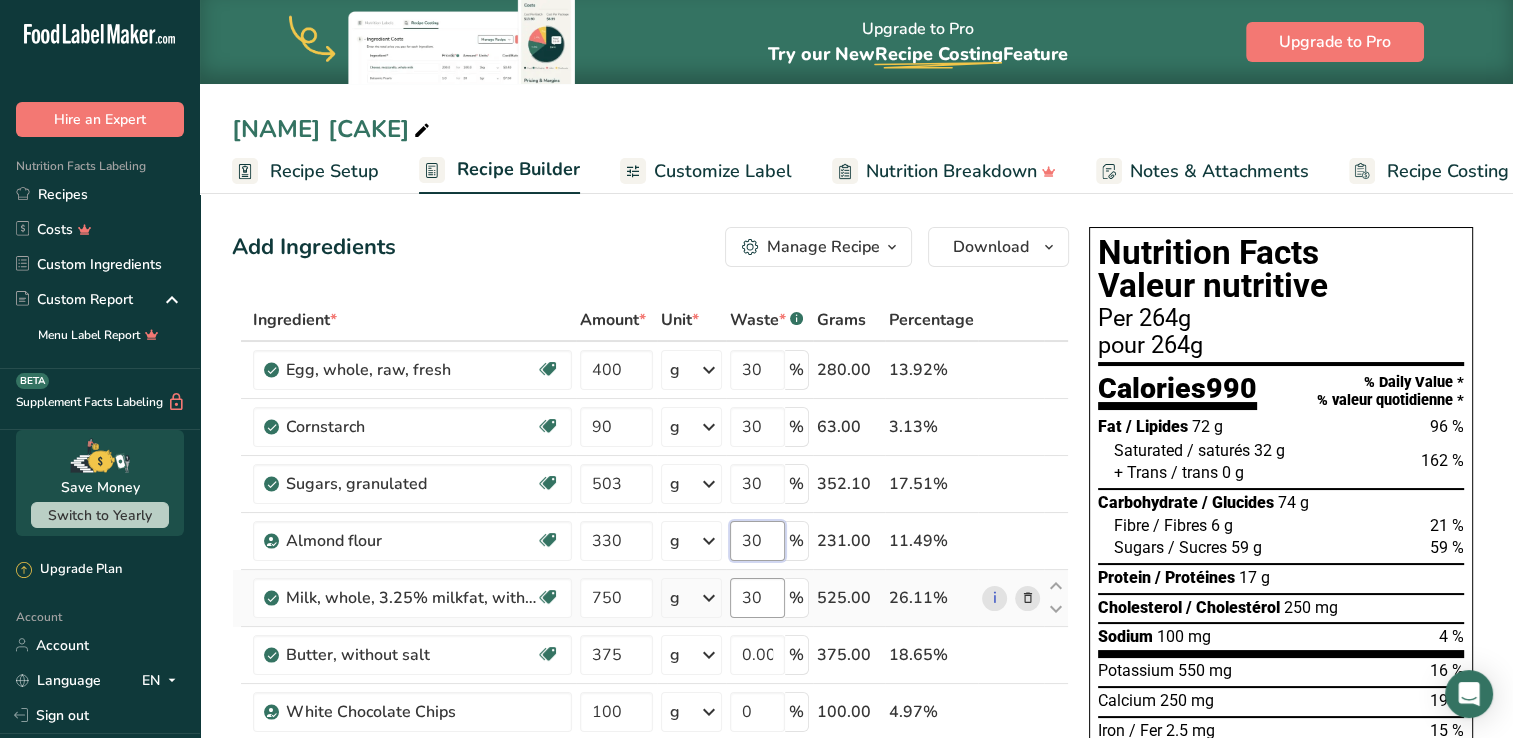 type on "30" 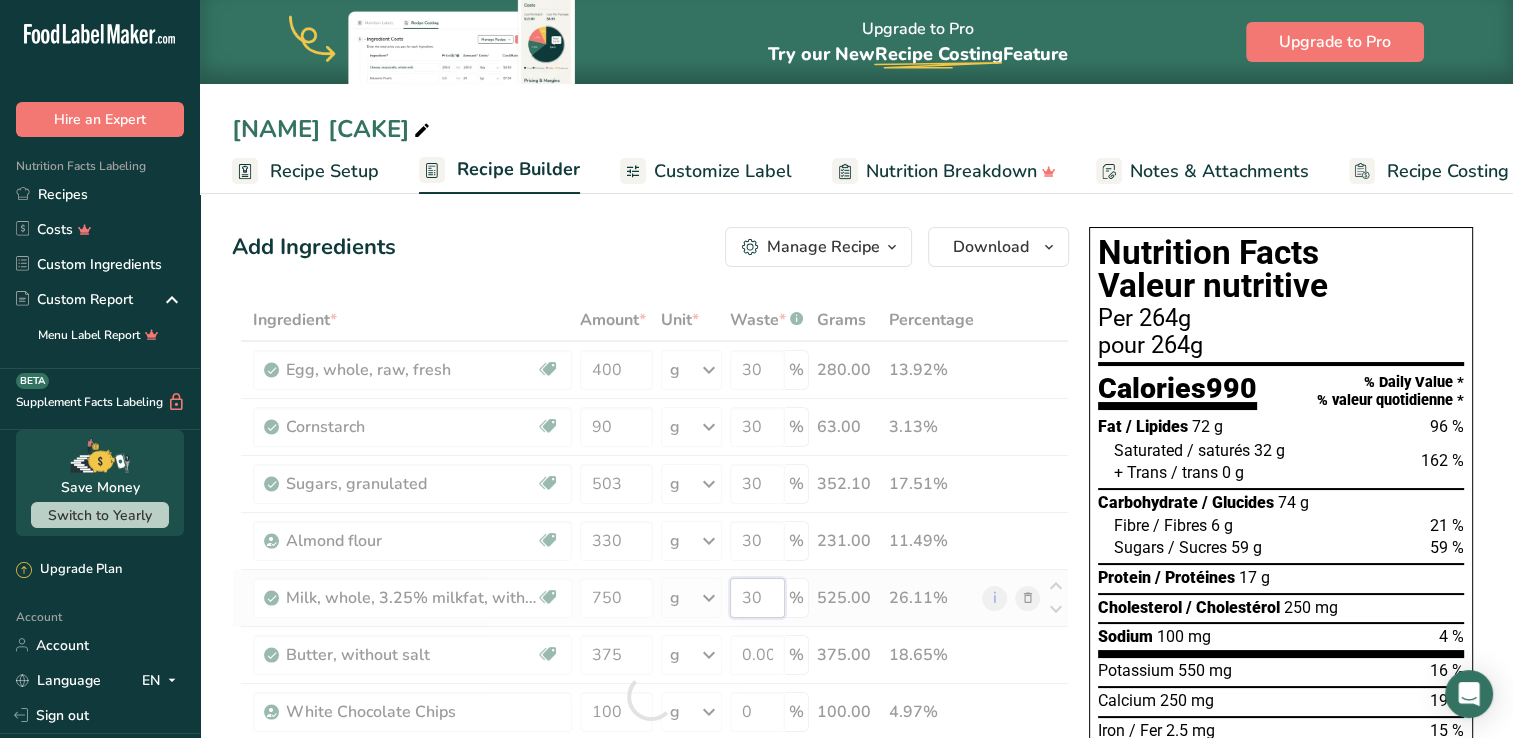 click on "Ingredient *
Amount *
Unit *
Waste *   .a-a{fill:#347362;}.b-a{fill:#fff;}          Grams
Percentage
Egg, whole, raw, fresh
Gluten free
Vegetarian
Soy free
[NUMBER]
g
Portions
1 large
1 extra large
1 jumbo
See more
Weight Units
g
kg
mg
See more
Volume Units
l
Volume units require a density conversion. If you know your ingredient's density enter it below. Otherwise, click on "RIA" our AI Regulatory bot - she will be able to help you
lb/ft3
g/cm3
Confirm
mL
lb/ft3" at bounding box center [650, 696] 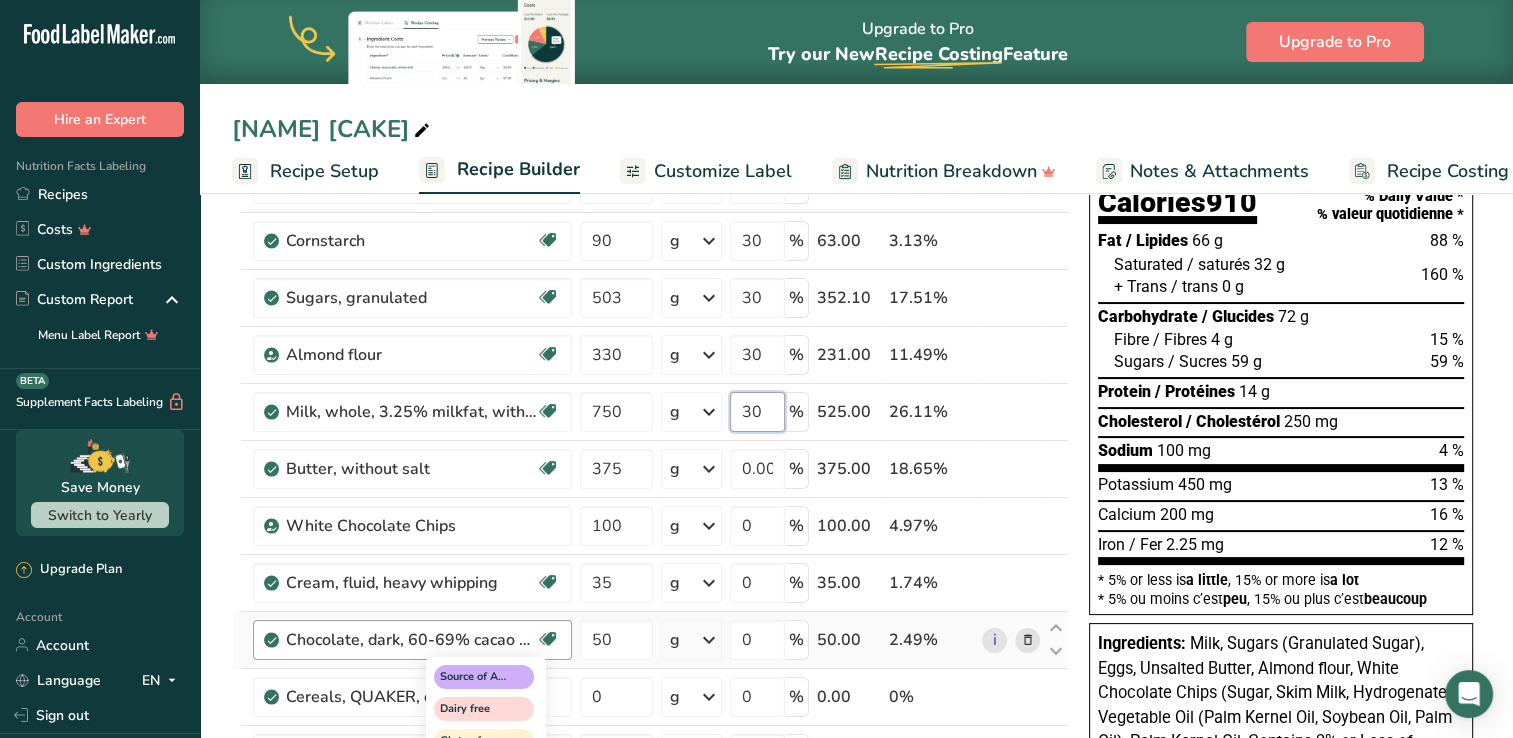 scroll, scrollTop: 219, scrollLeft: 0, axis: vertical 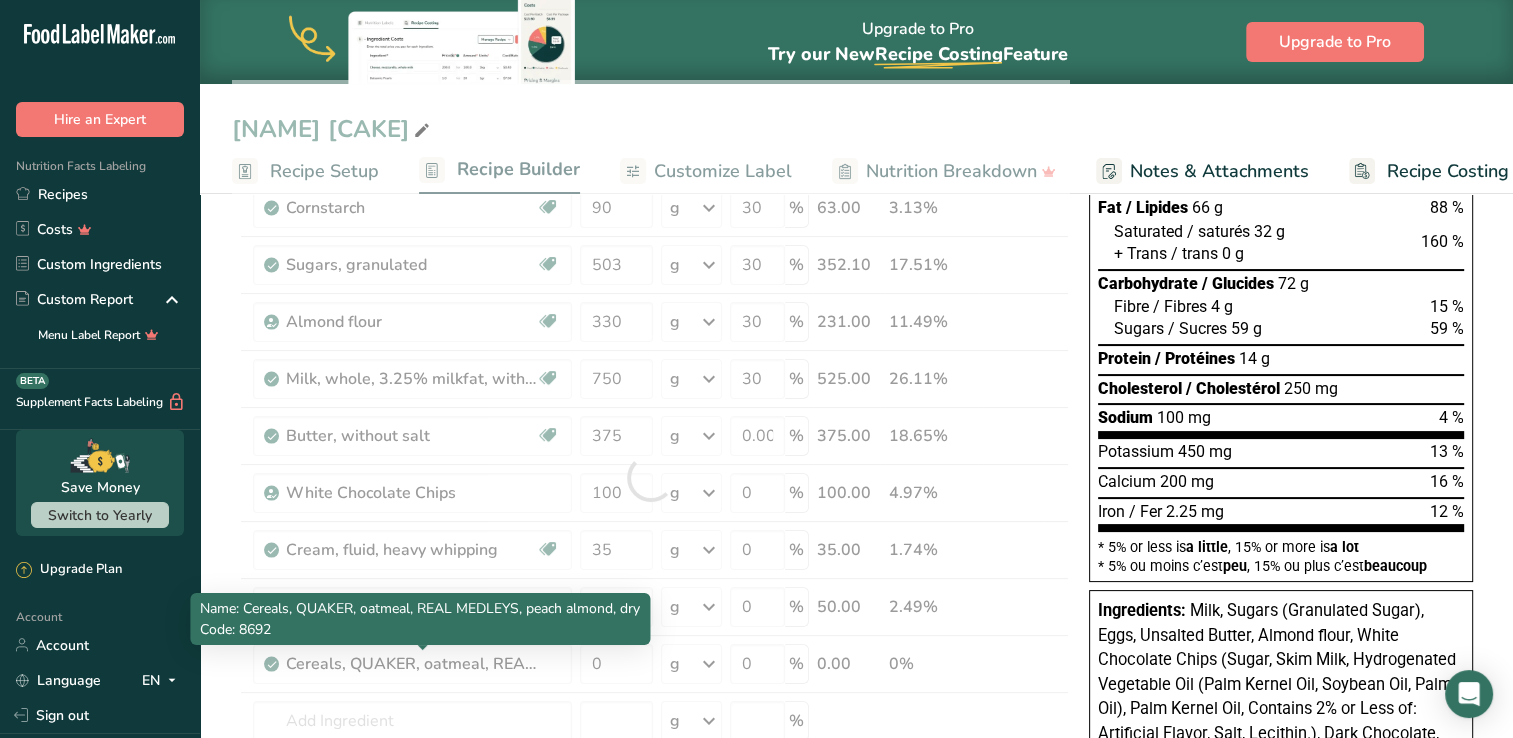 click on "Name: Cereals, QUAKER, oatmeal, REAL MEDLEYS, peach almond, dry" at bounding box center (420, 608) 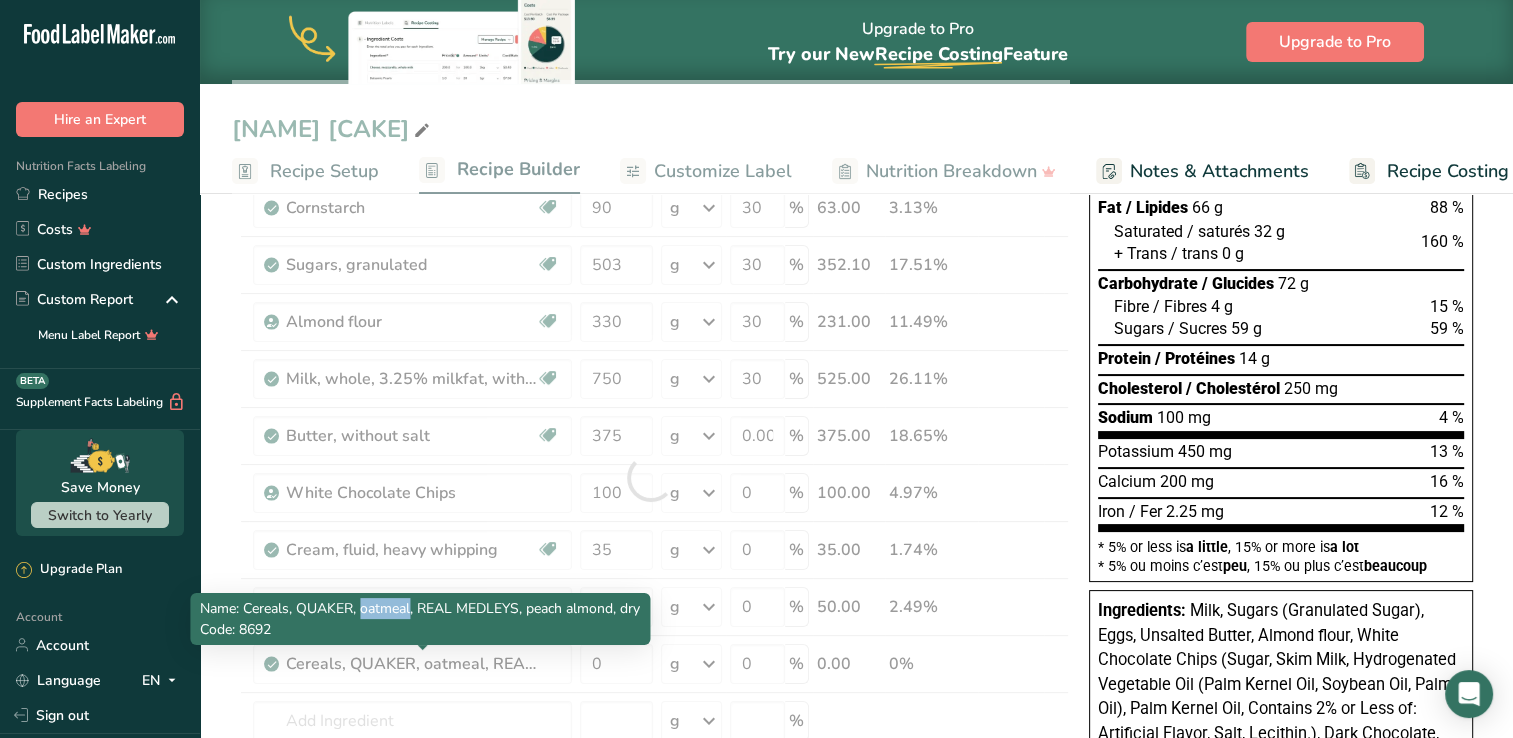 click on "Name: Cereals, QUAKER, oatmeal, REAL MEDLEYS, peach almond, dry" at bounding box center [420, 608] 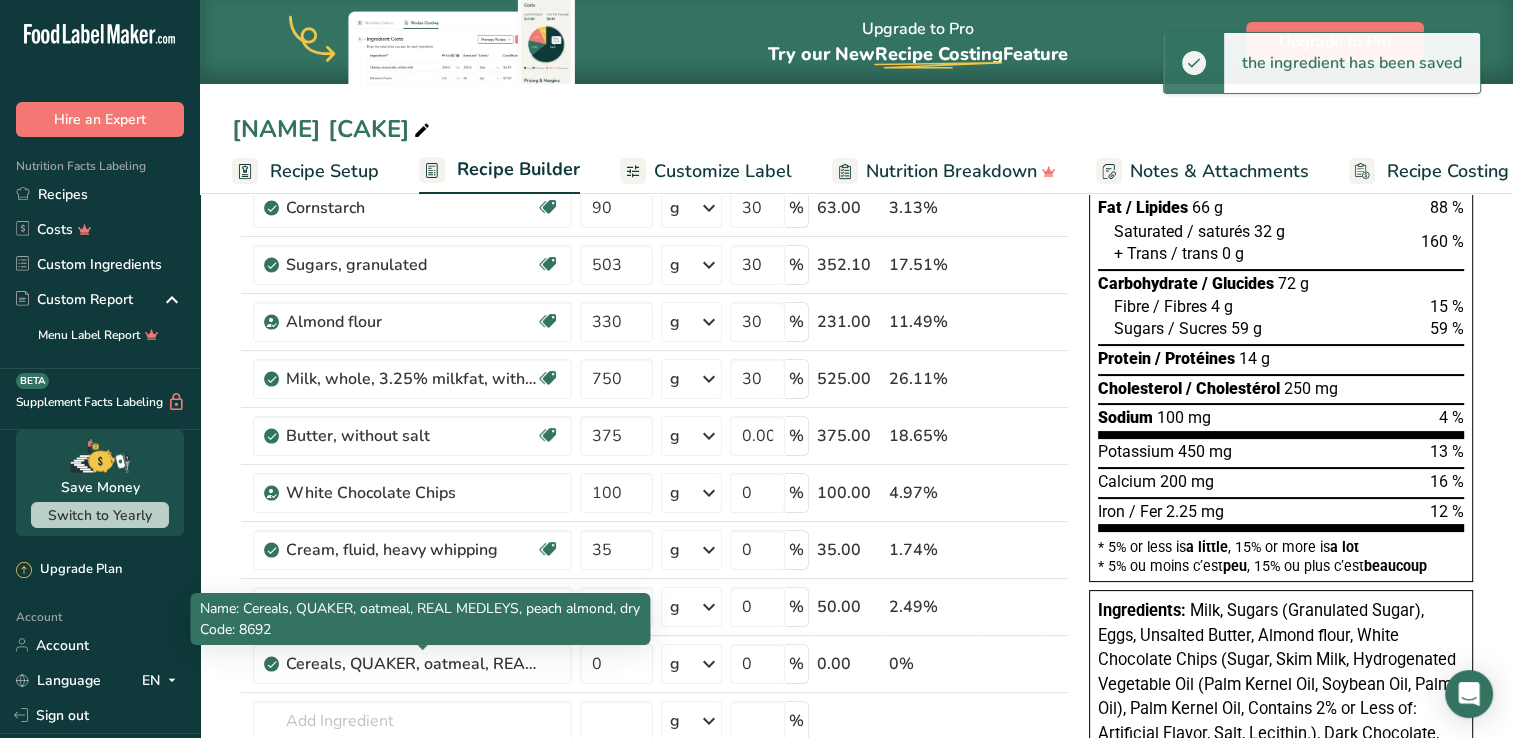 drag, startPoint x: 366, startPoint y: 613, endPoint x: 355, endPoint y: 614, distance: 11.045361 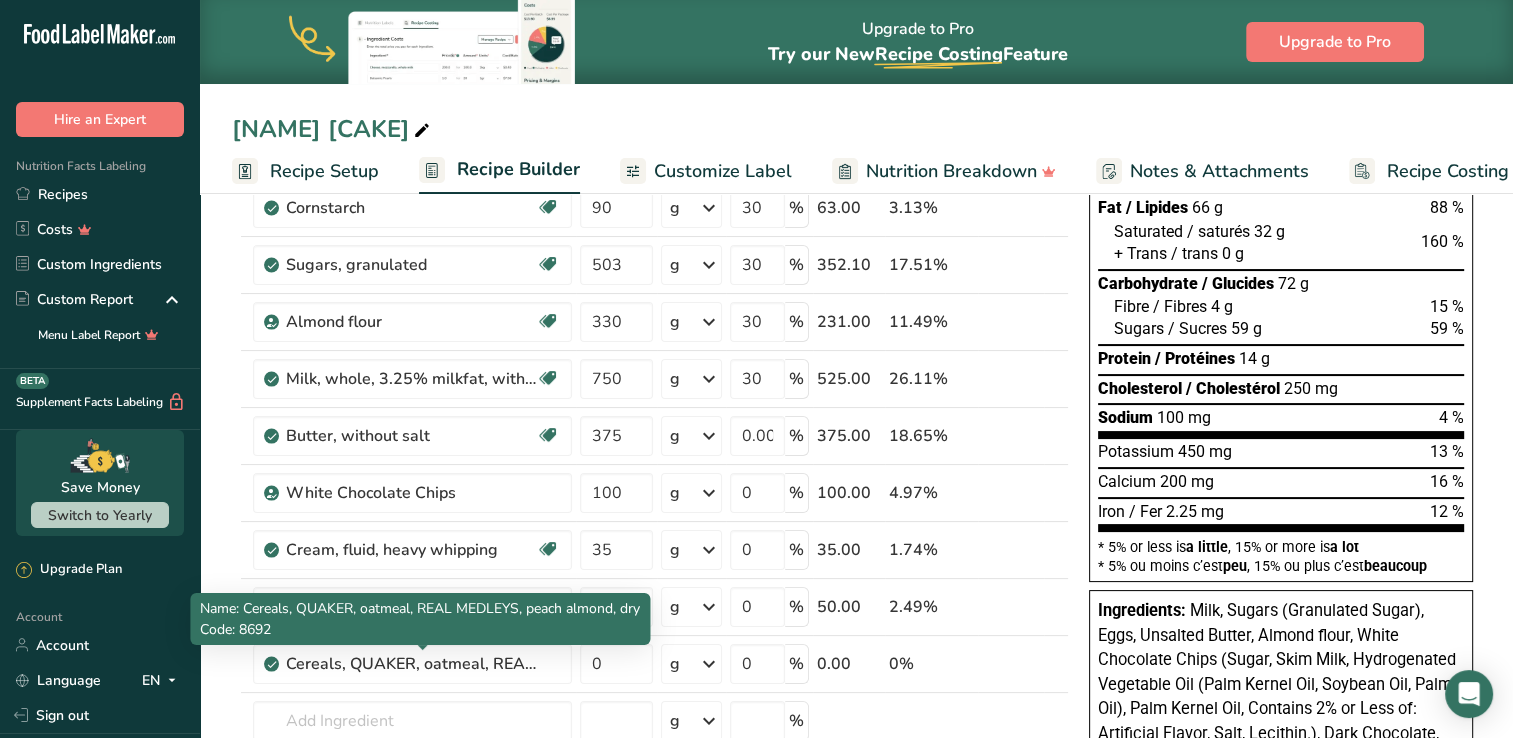 click on "Name: Cereals, QUAKER, oatmeal, REAL MEDLEYS, peach almond, dry   Code: 8692" at bounding box center [420, 619] 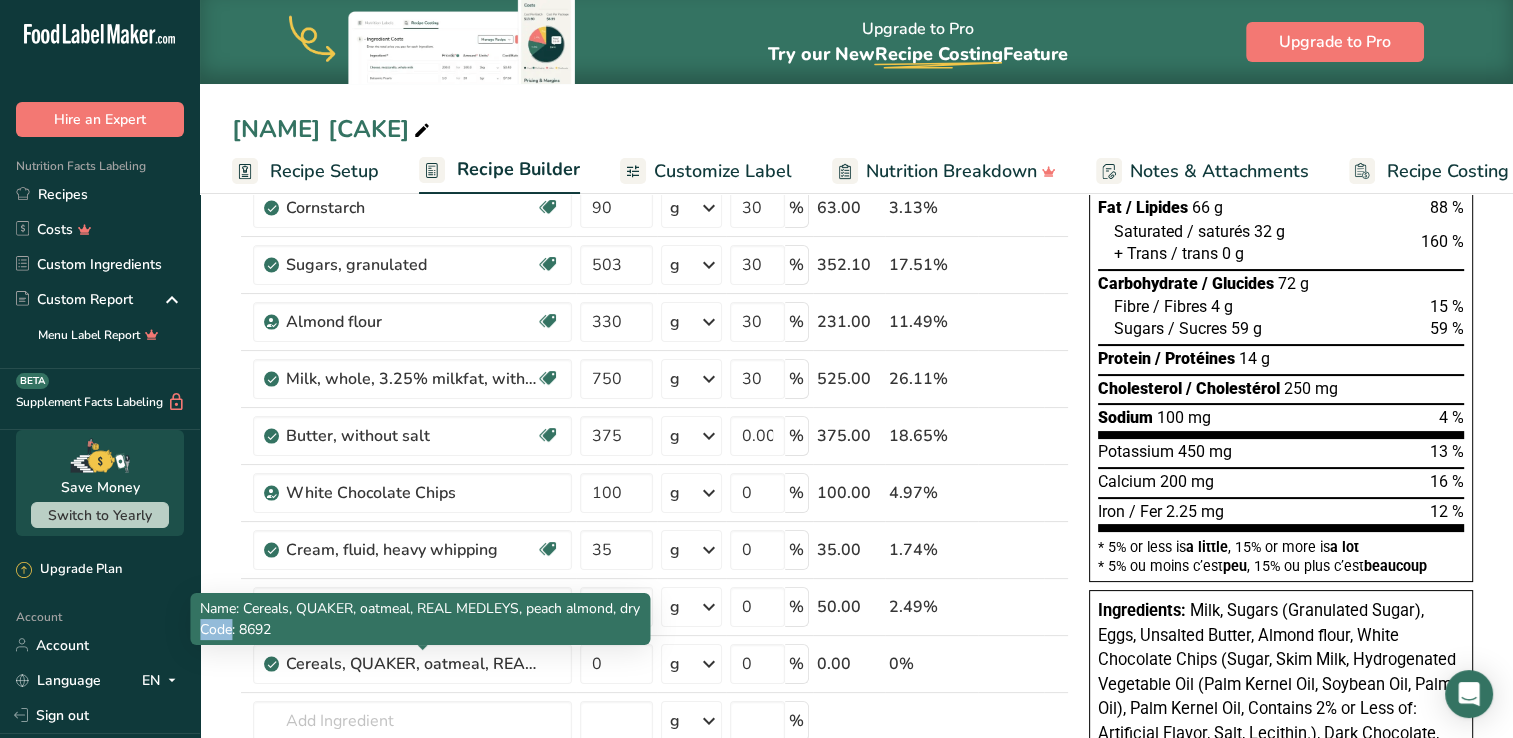 click on "Name: Cereals, QUAKER, oatmeal, REAL MEDLEYS, peach almond, dry   Code: 8692" at bounding box center [420, 619] 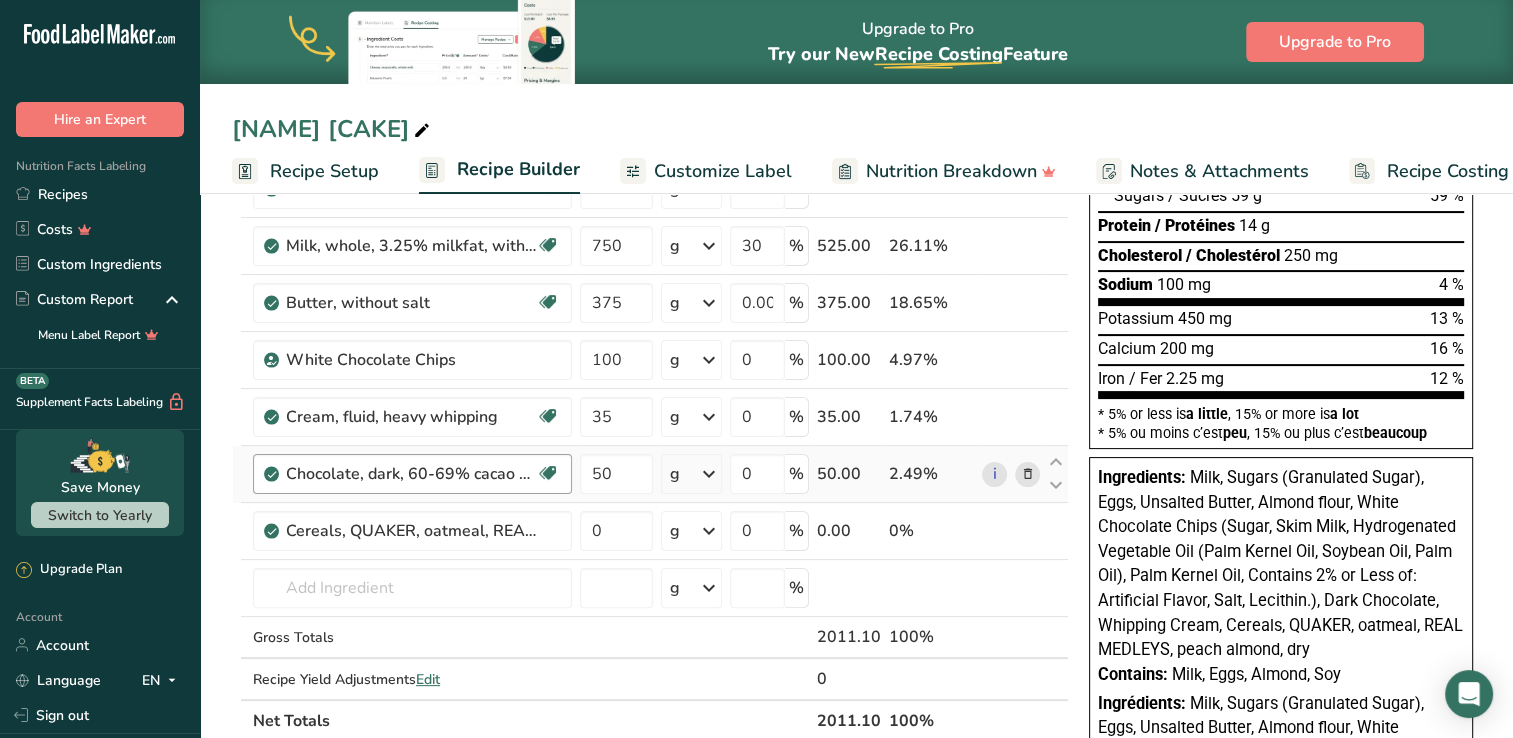 scroll, scrollTop: 350, scrollLeft: 0, axis: vertical 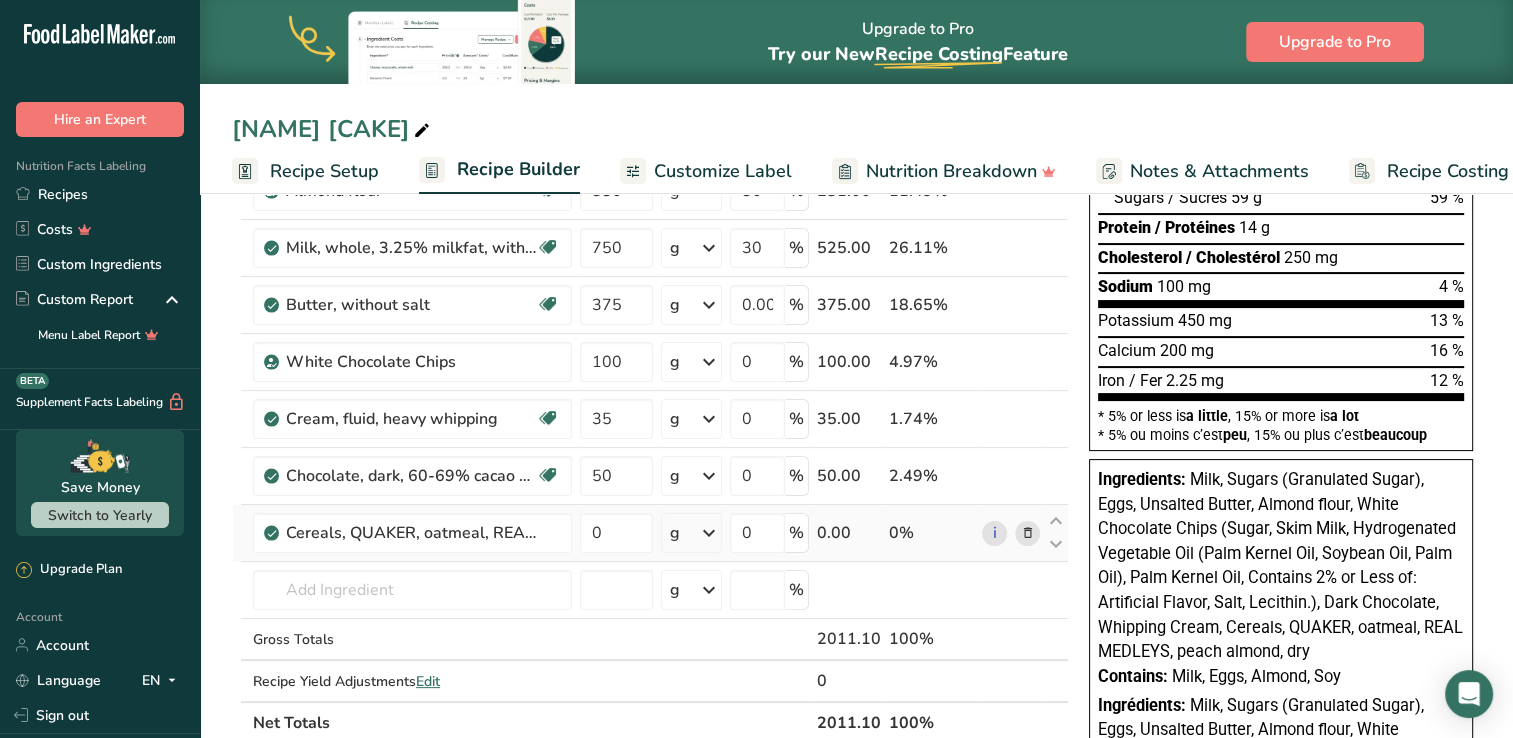 click at bounding box center (1027, 533) 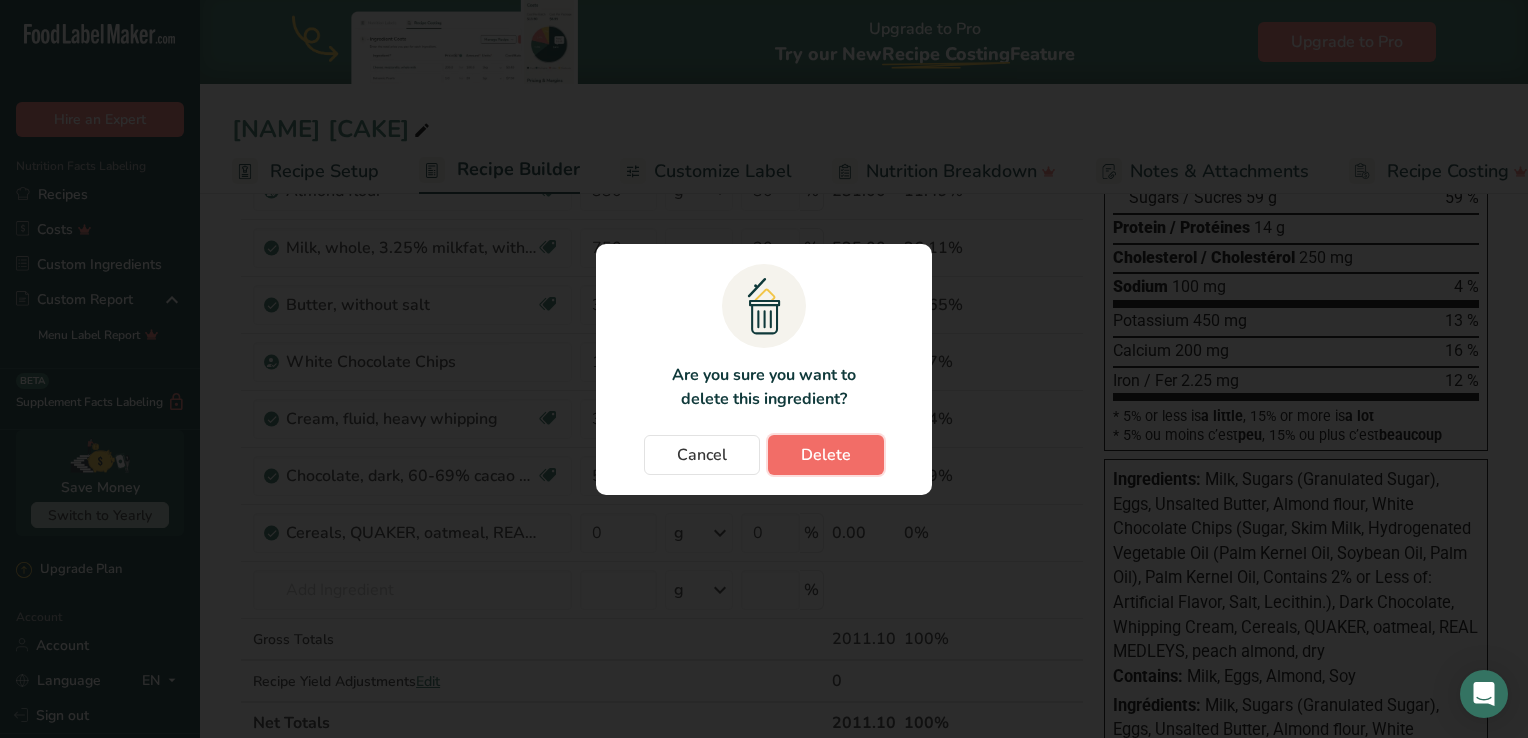 click on "Delete" at bounding box center [826, 455] 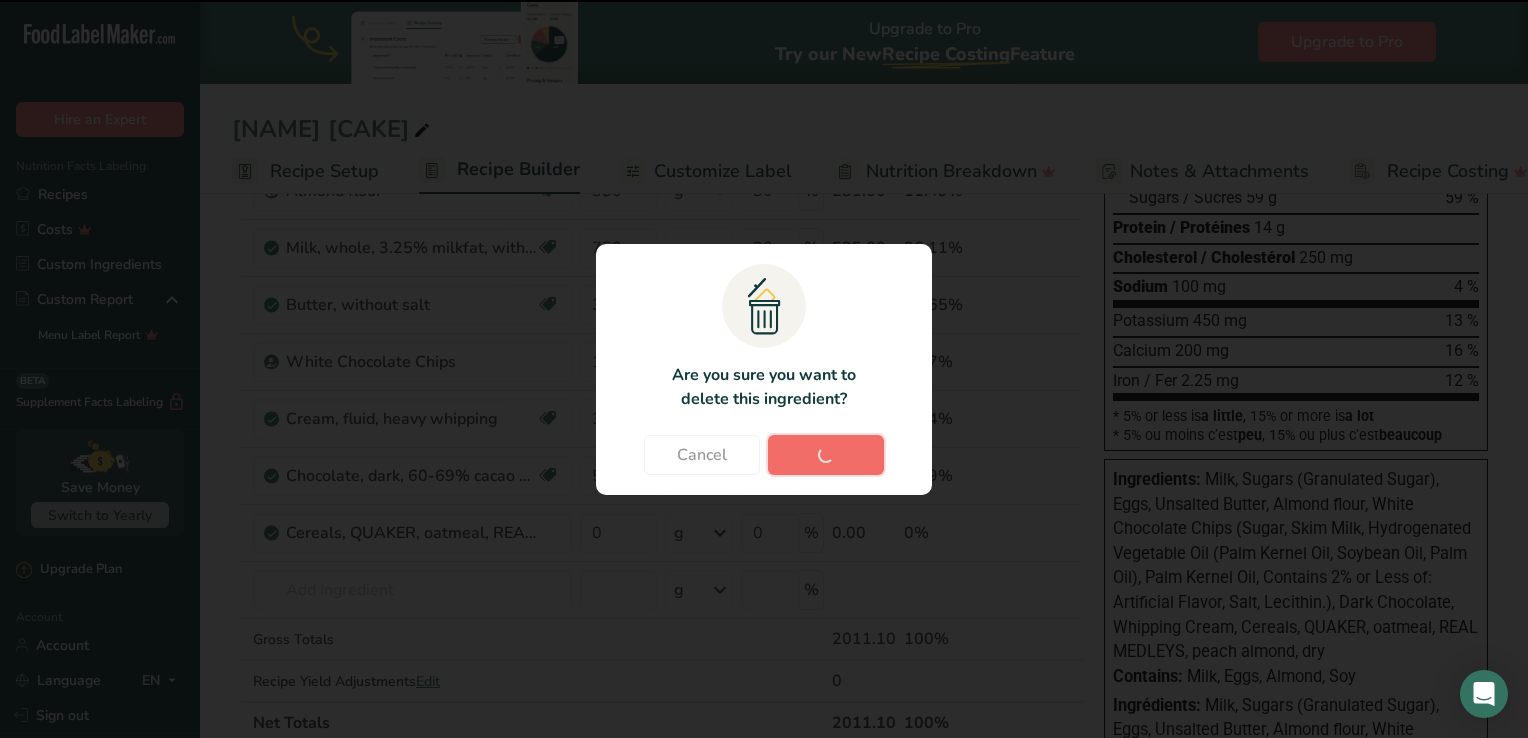 type 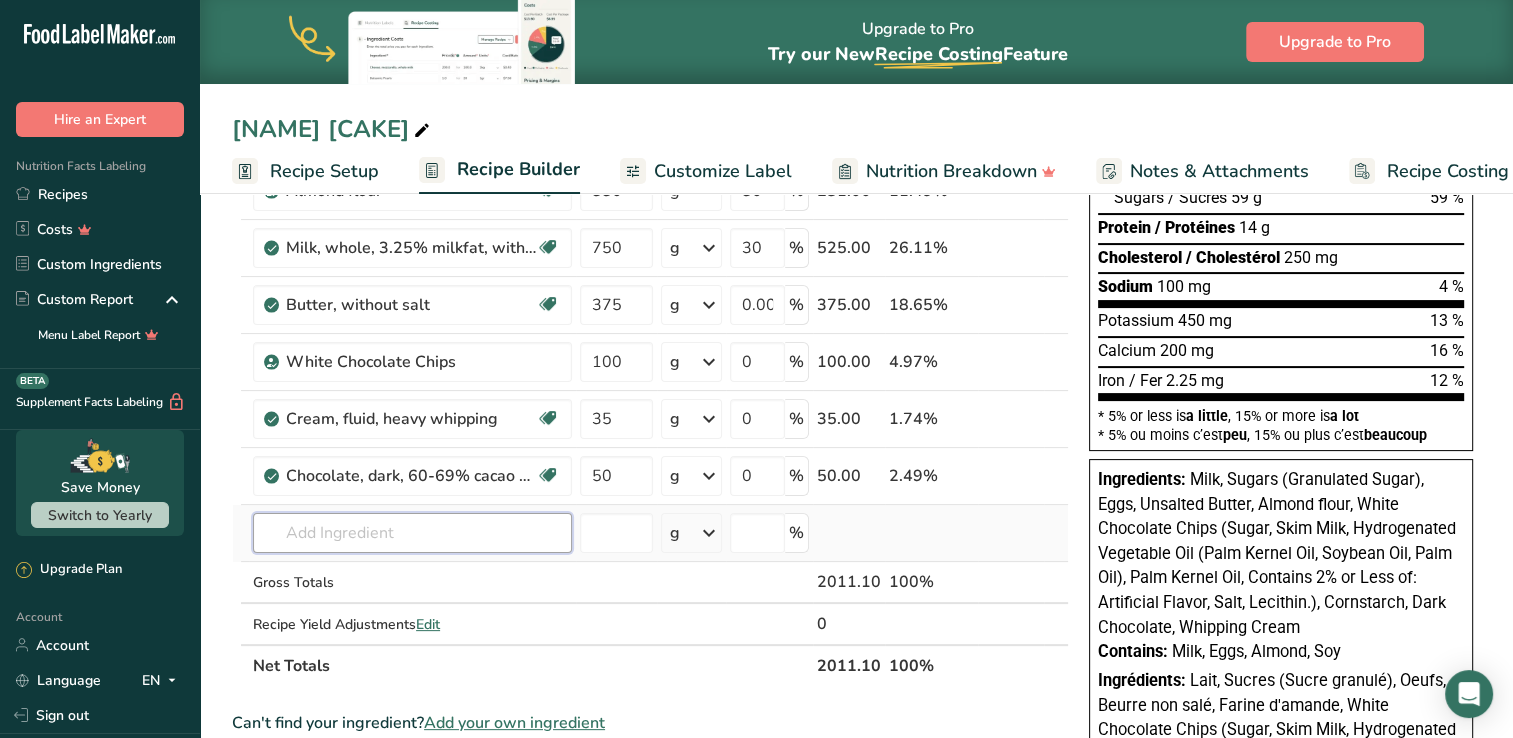 click at bounding box center (412, 533) 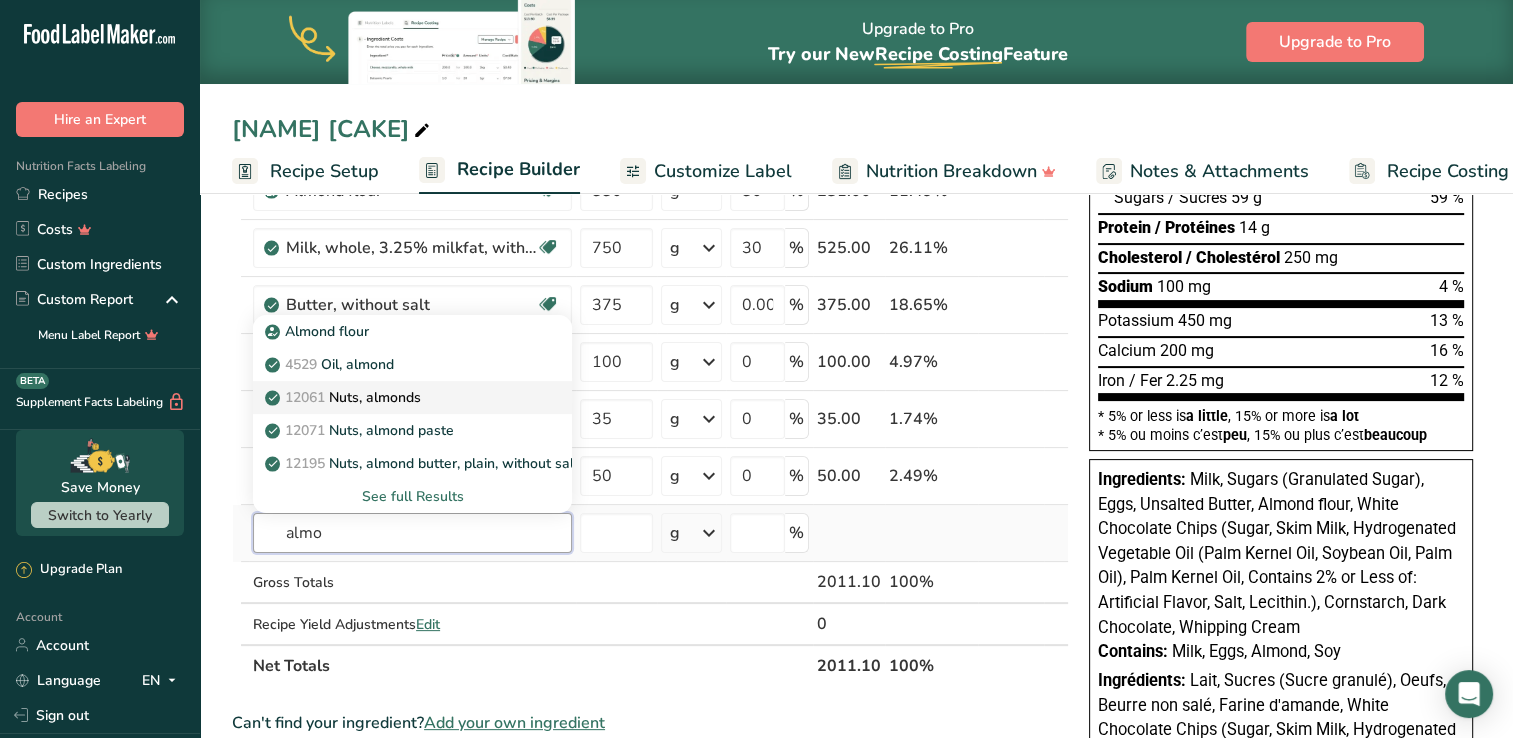 type on "almo" 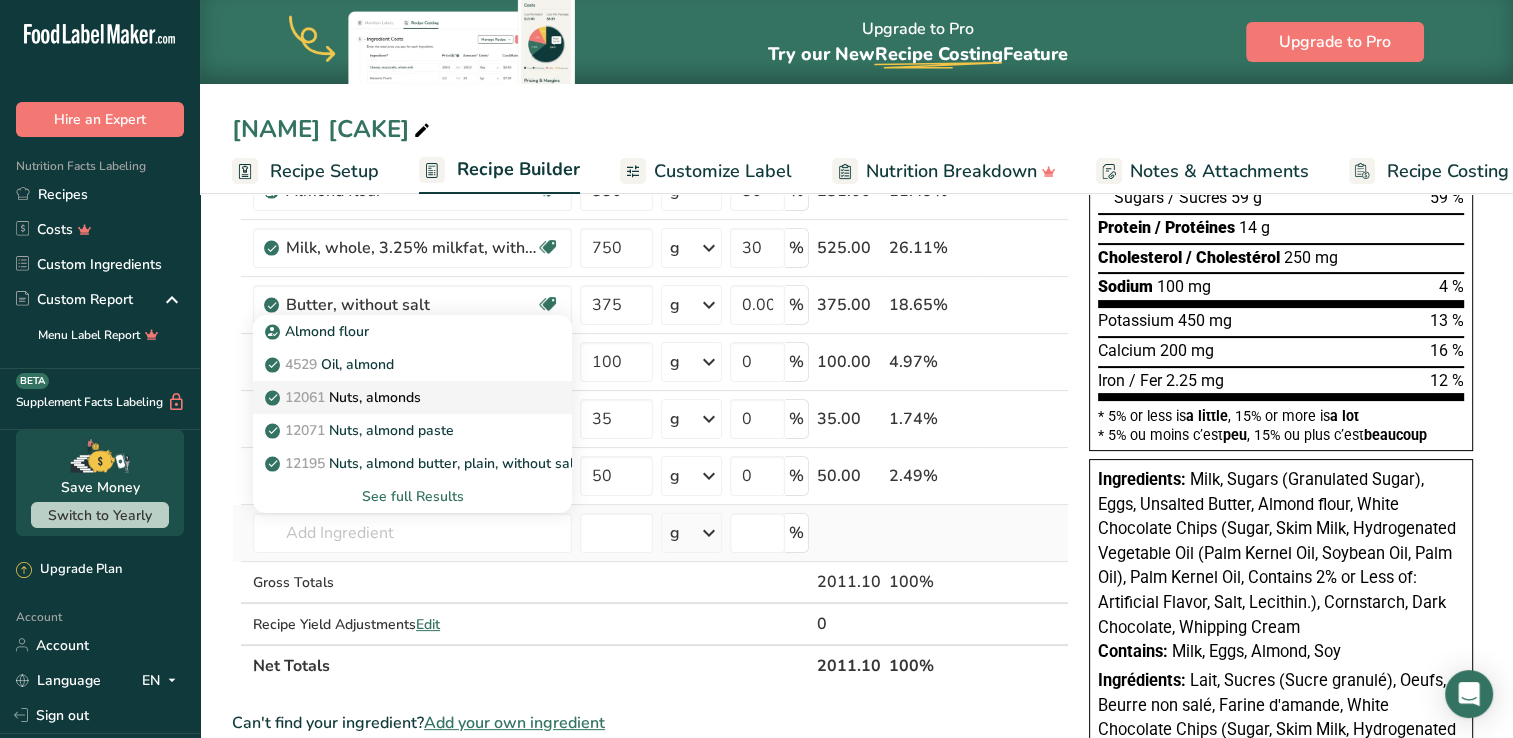 click on "12061
Nuts, almonds" at bounding box center [396, 397] 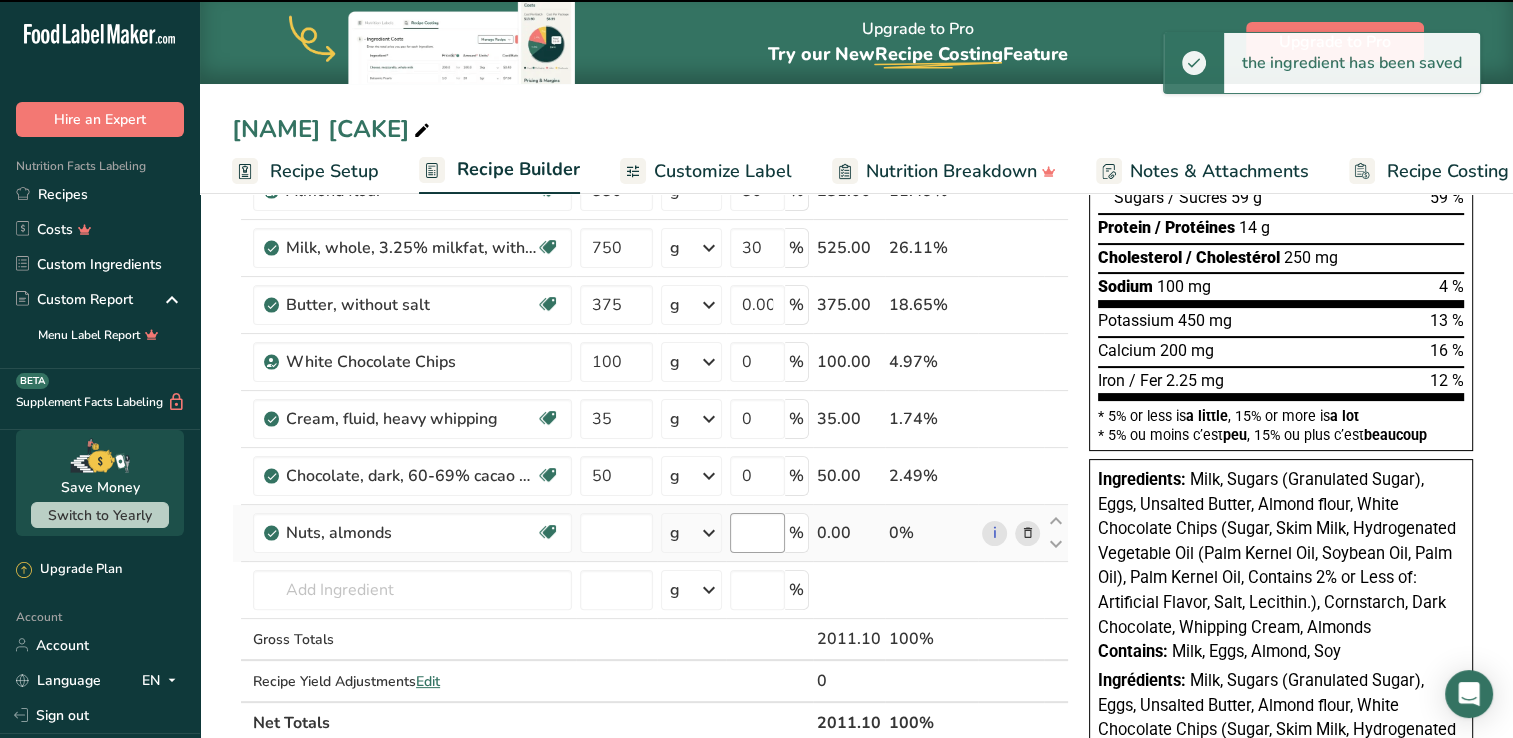 type on "0" 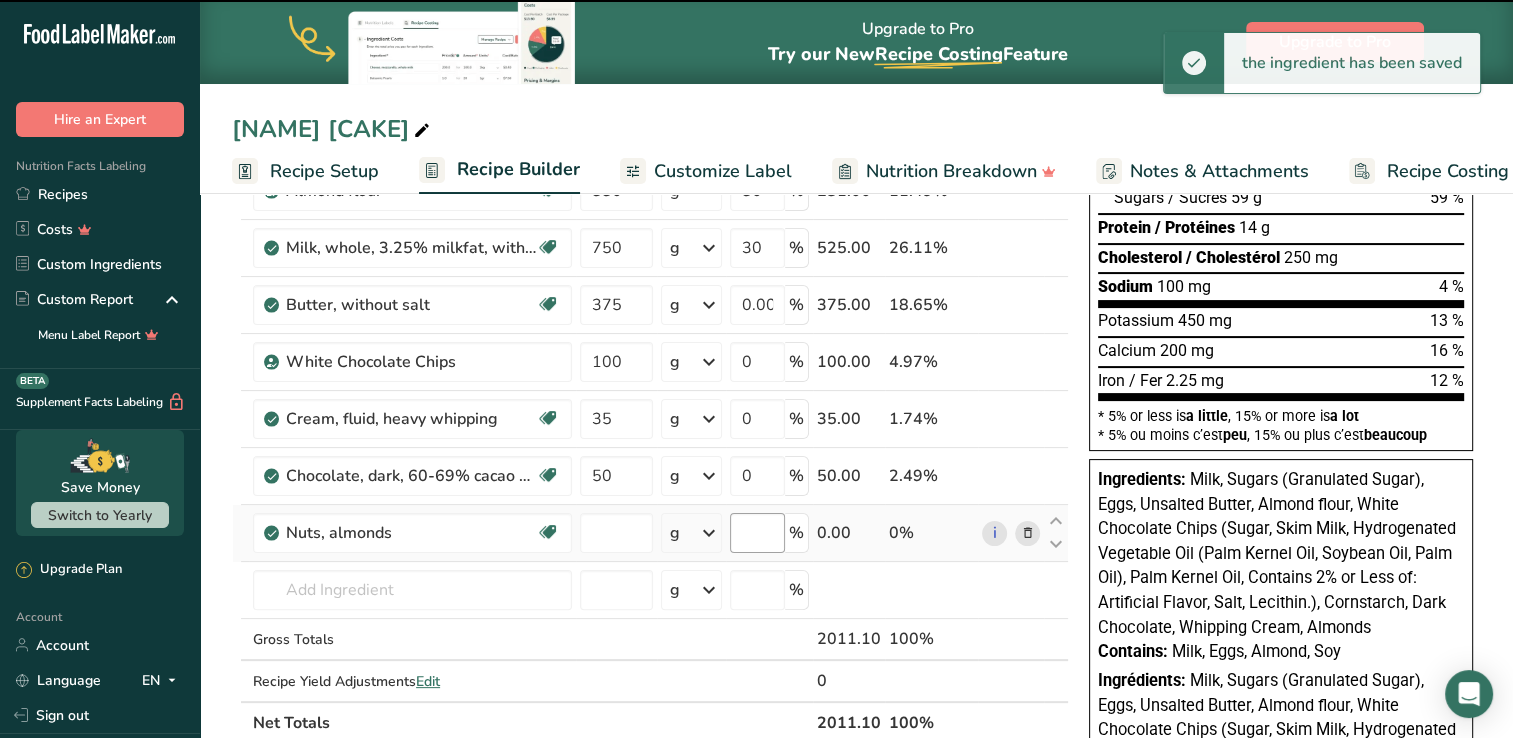 type on "0" 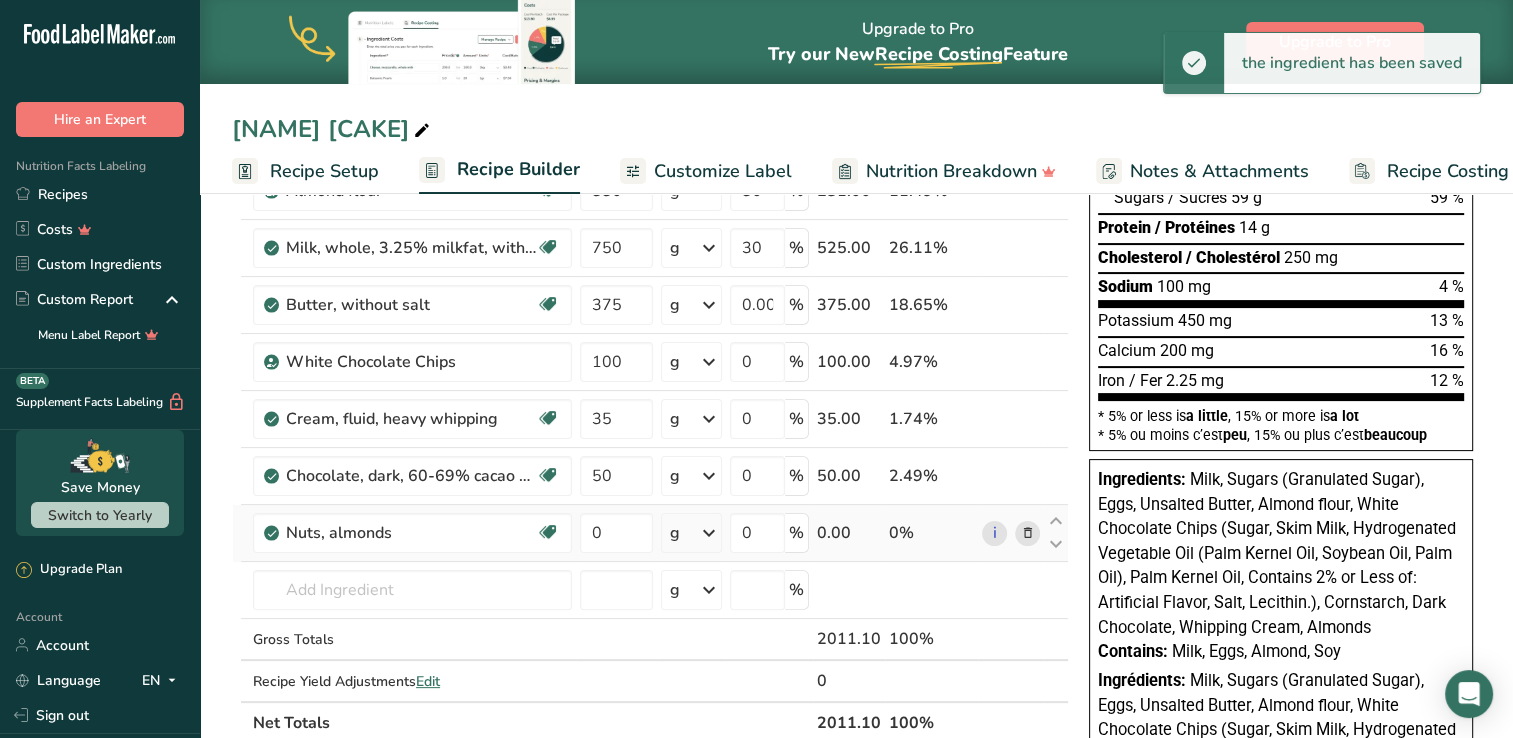 click at bounding box center (1027, 533) 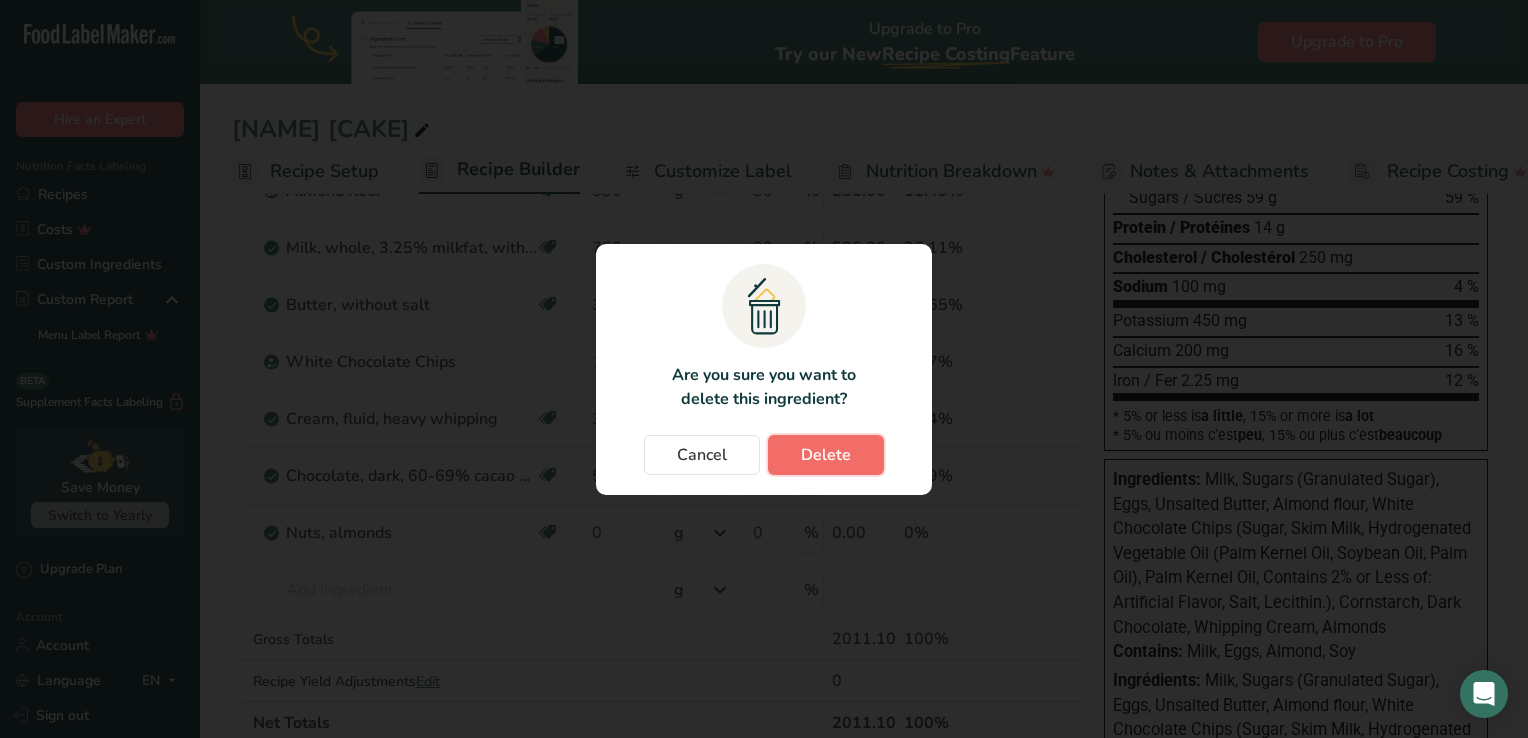click on "Delete" at bounding box center [826, 455] 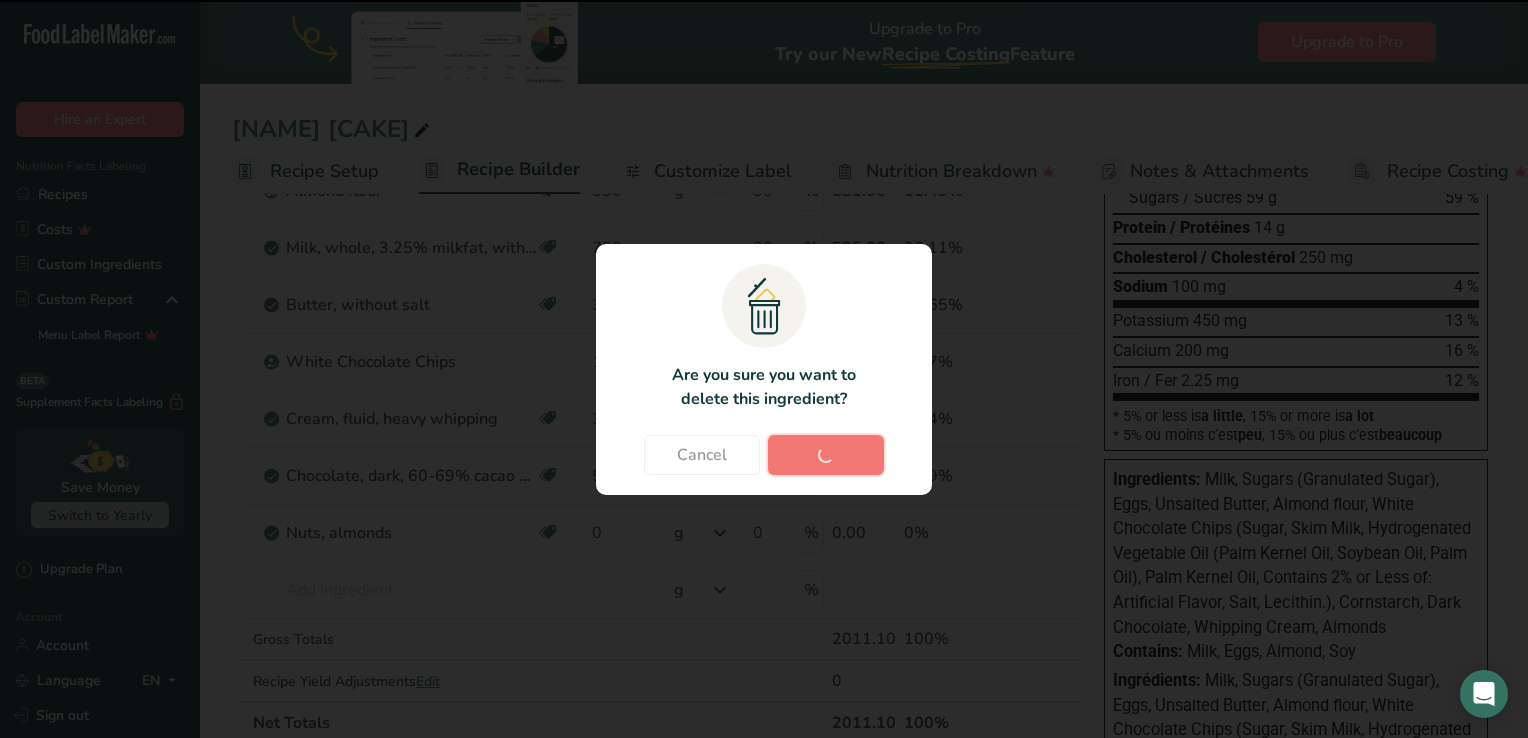 type 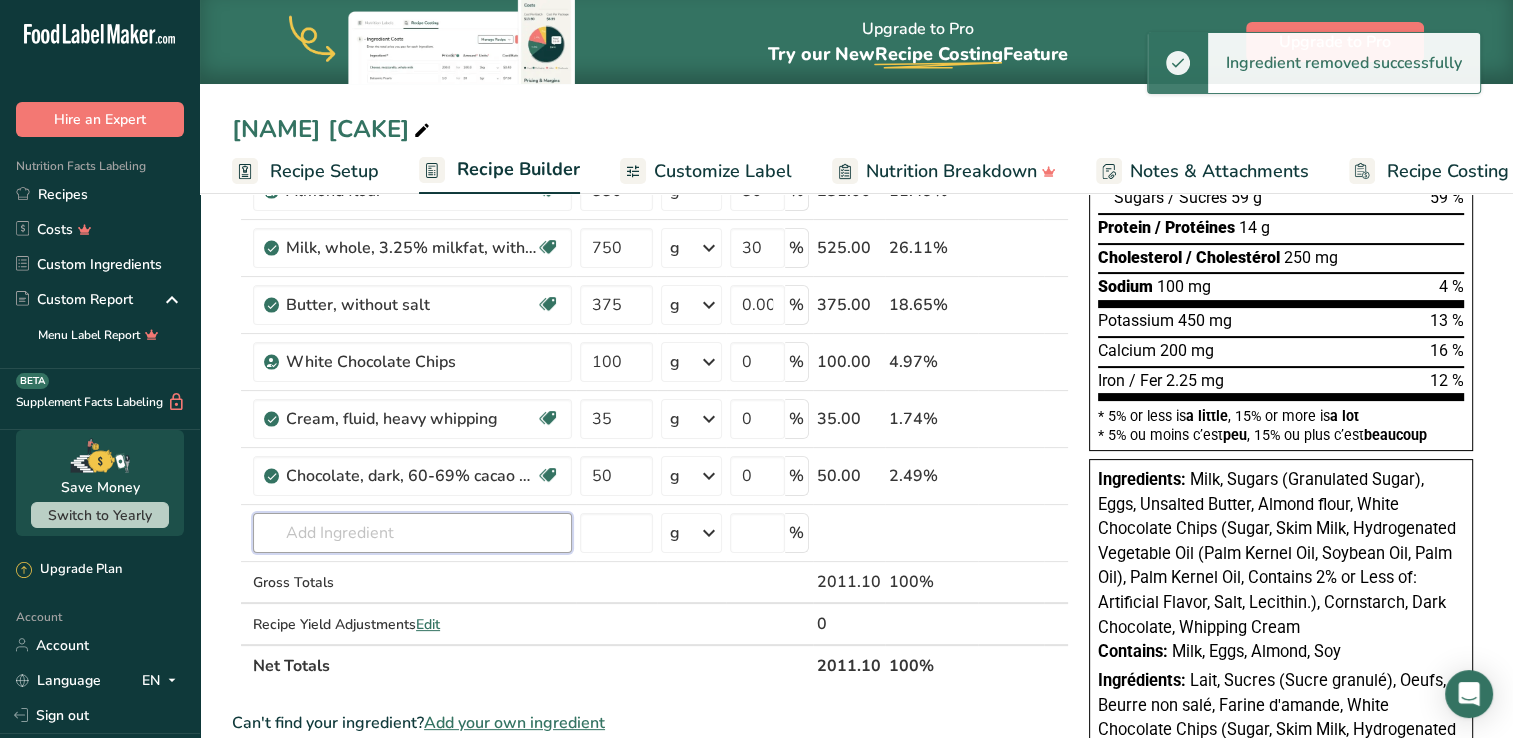 click at bounding box center (412, 533) 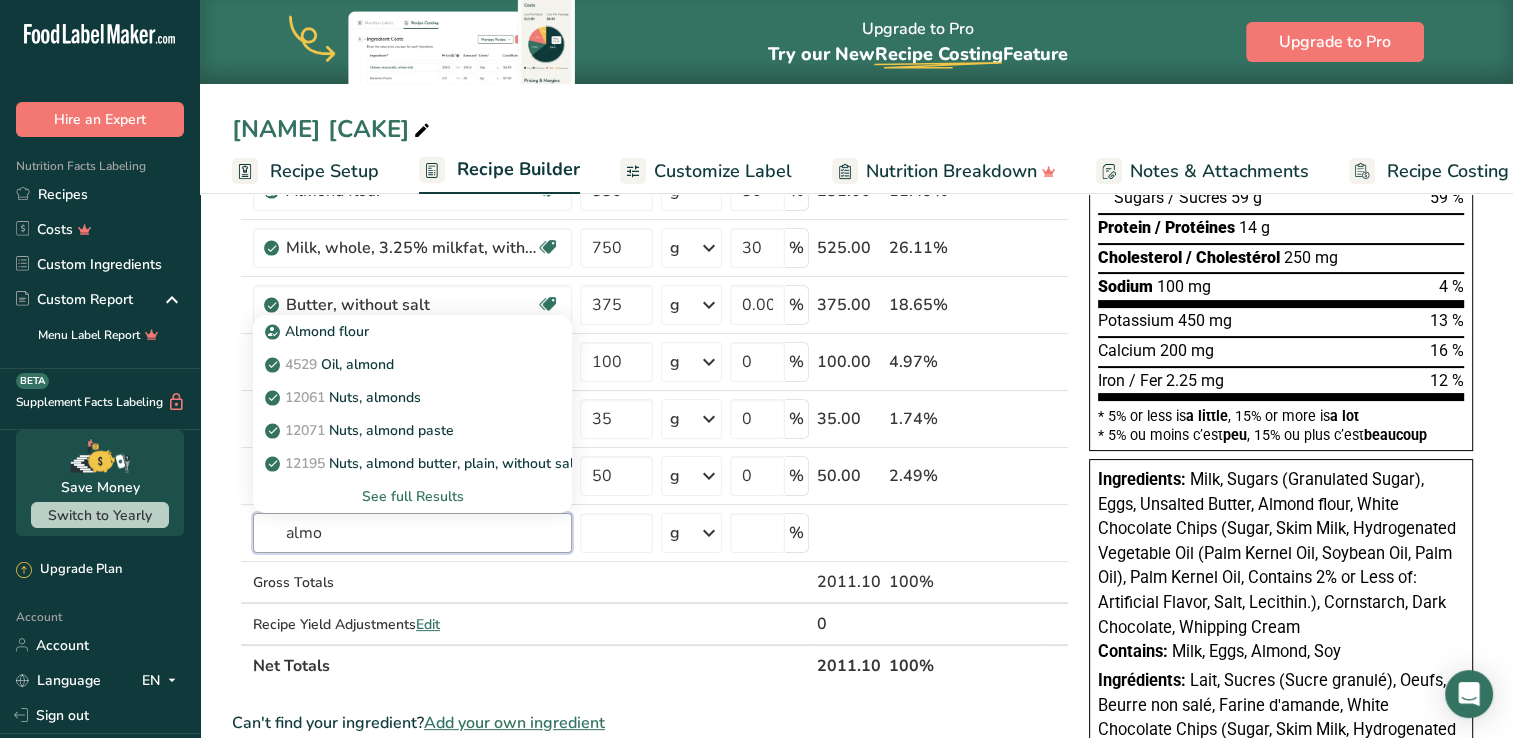 type on "almo" 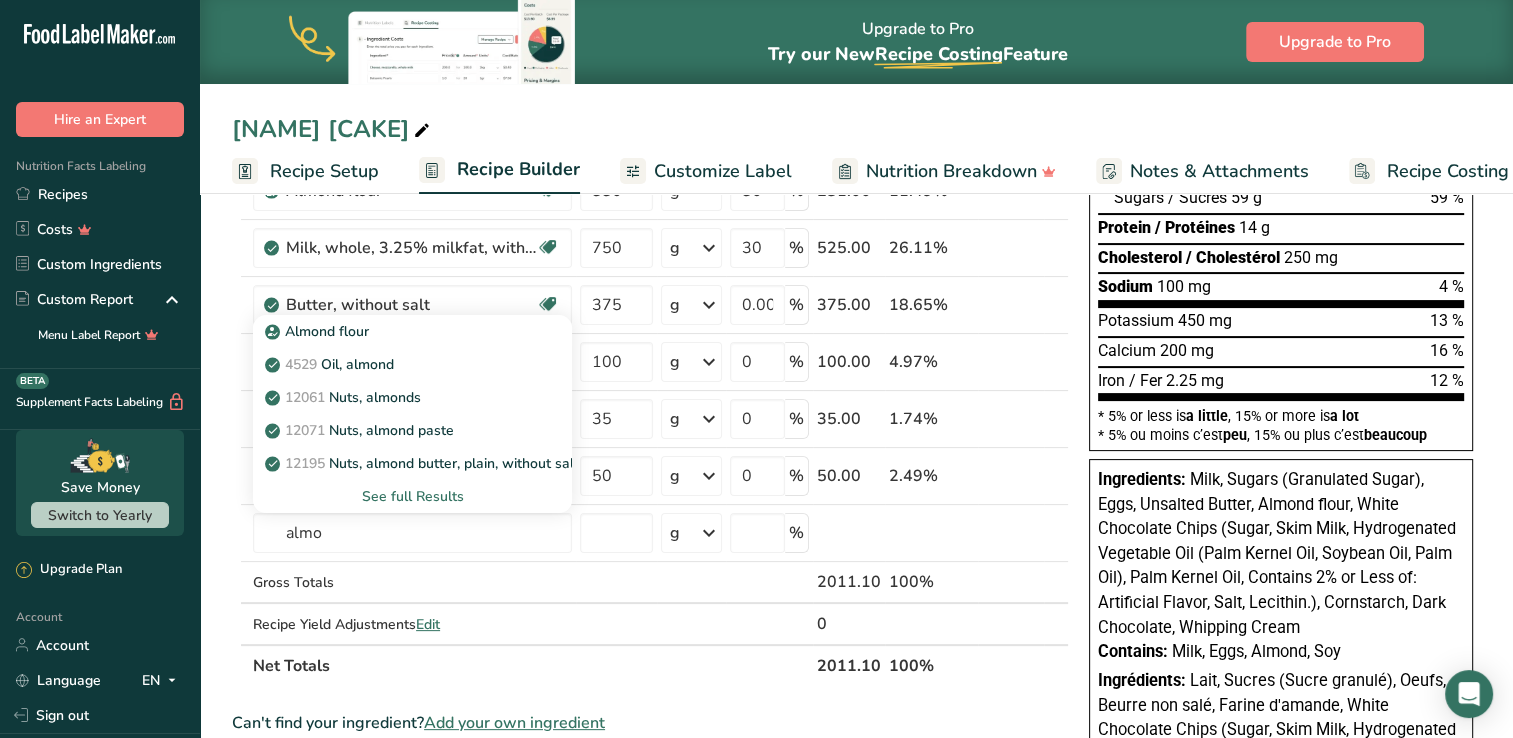 type 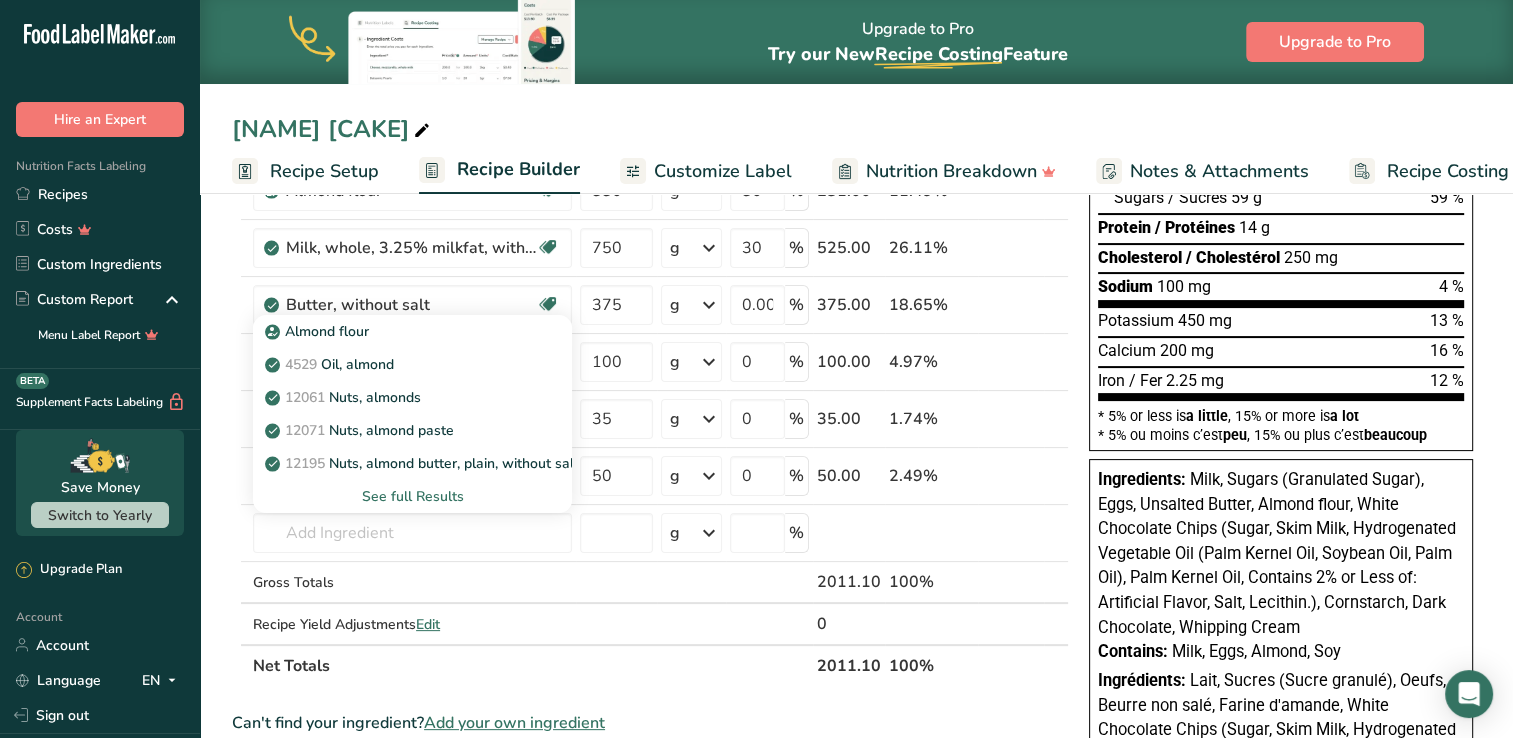 click on "See full Results" at bounding box center [412, 496] 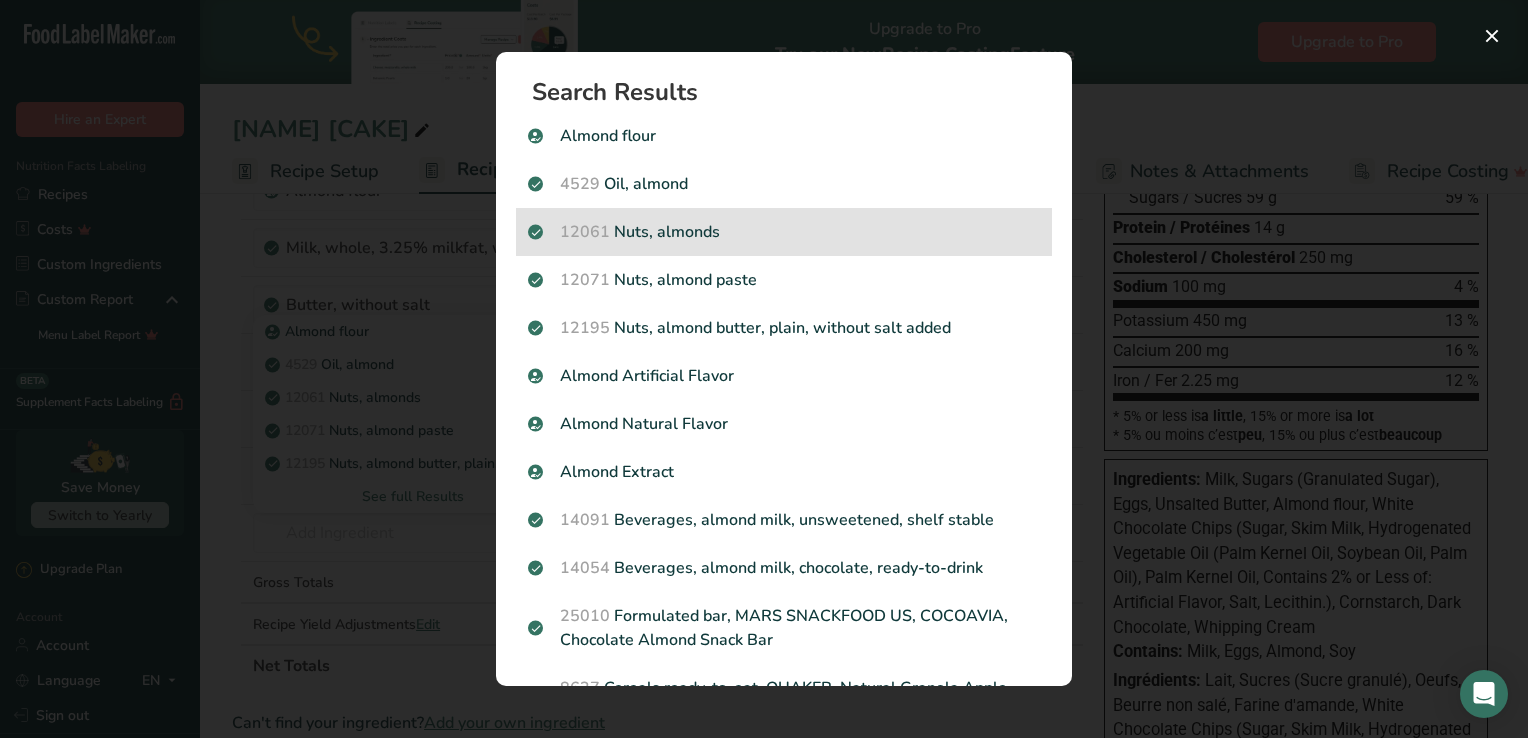 click on "12061
Nuts, almonds" at bounding box center [784, 232] 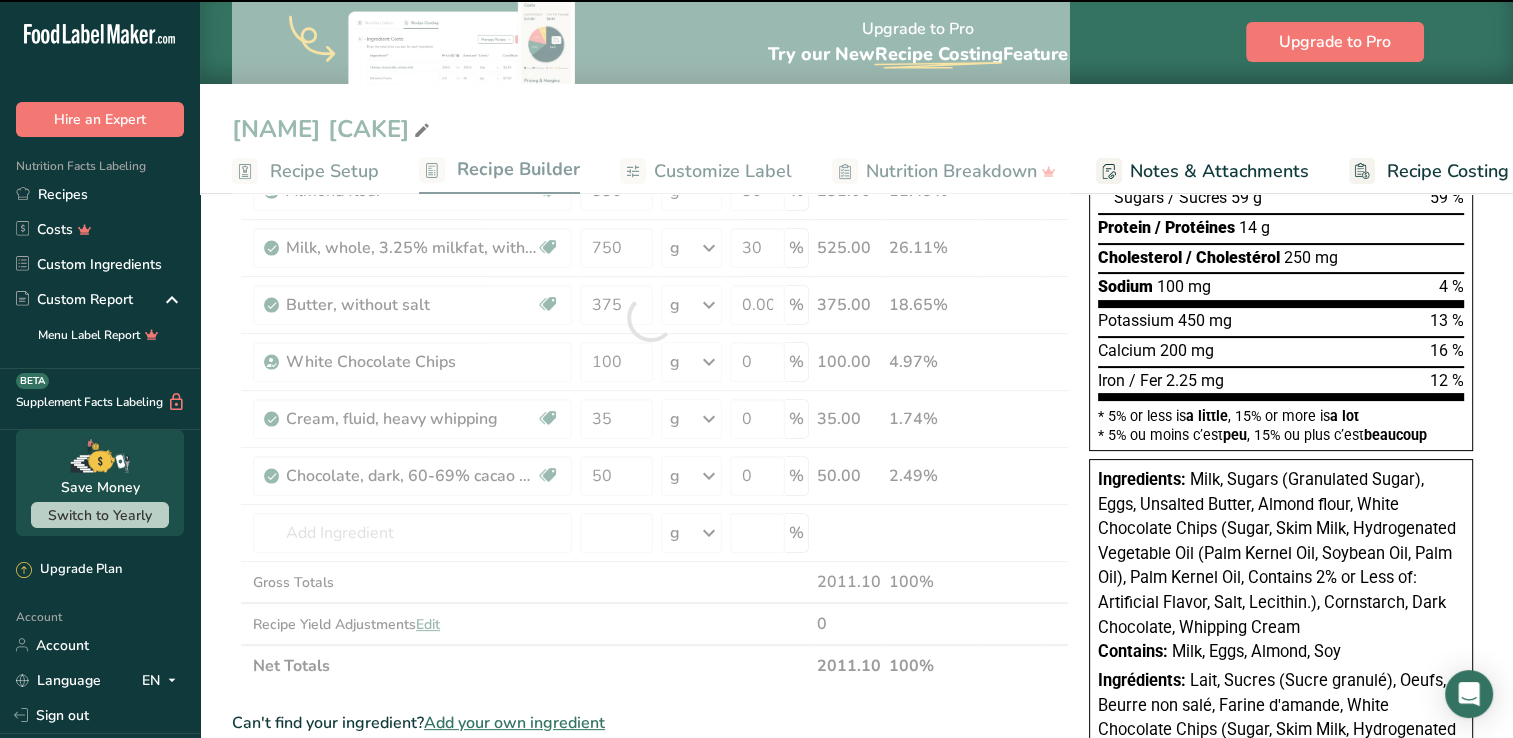 type on "0" 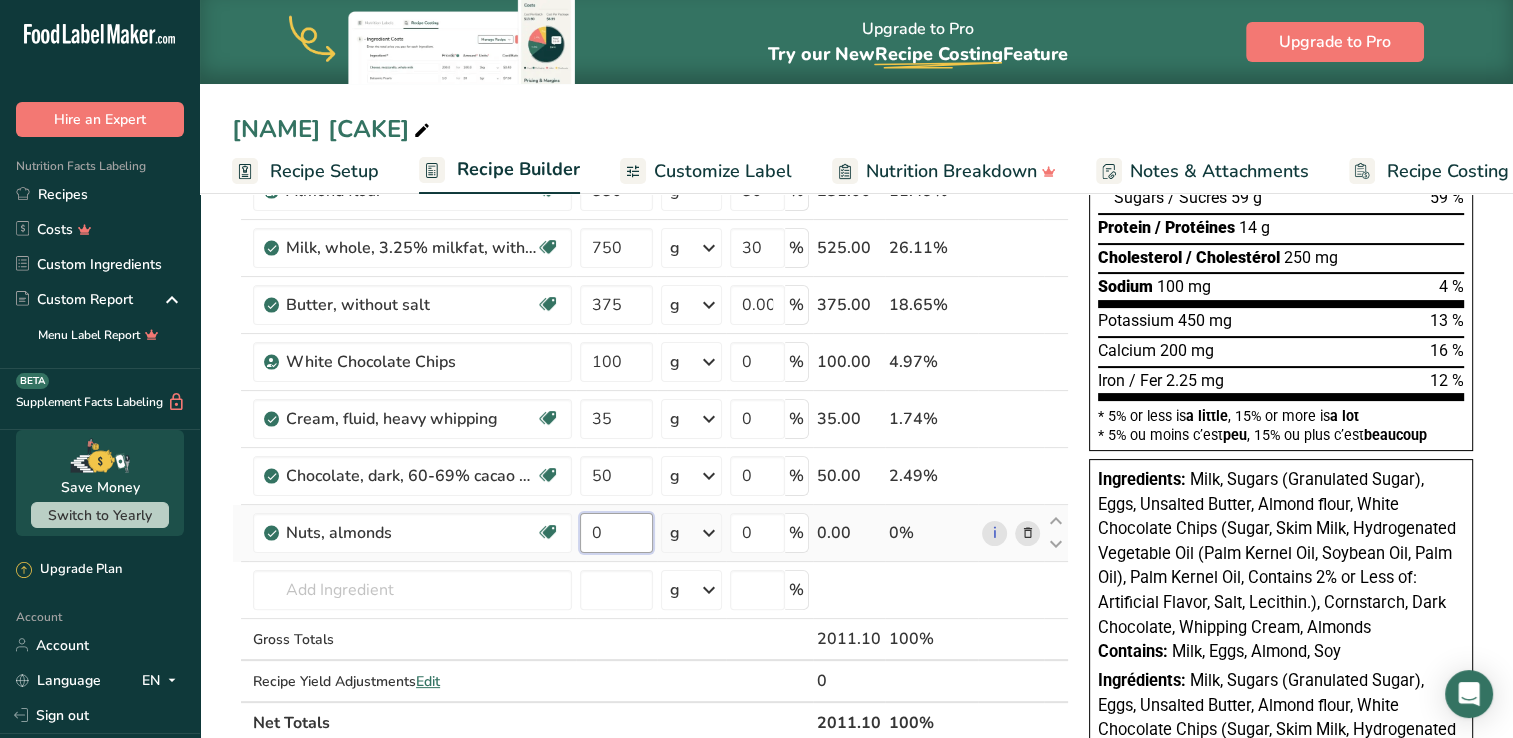 drag, startPoint x: 616, startPoint y: 524, endPoint x: 597, endPoint y: 530, distance: 19.924858 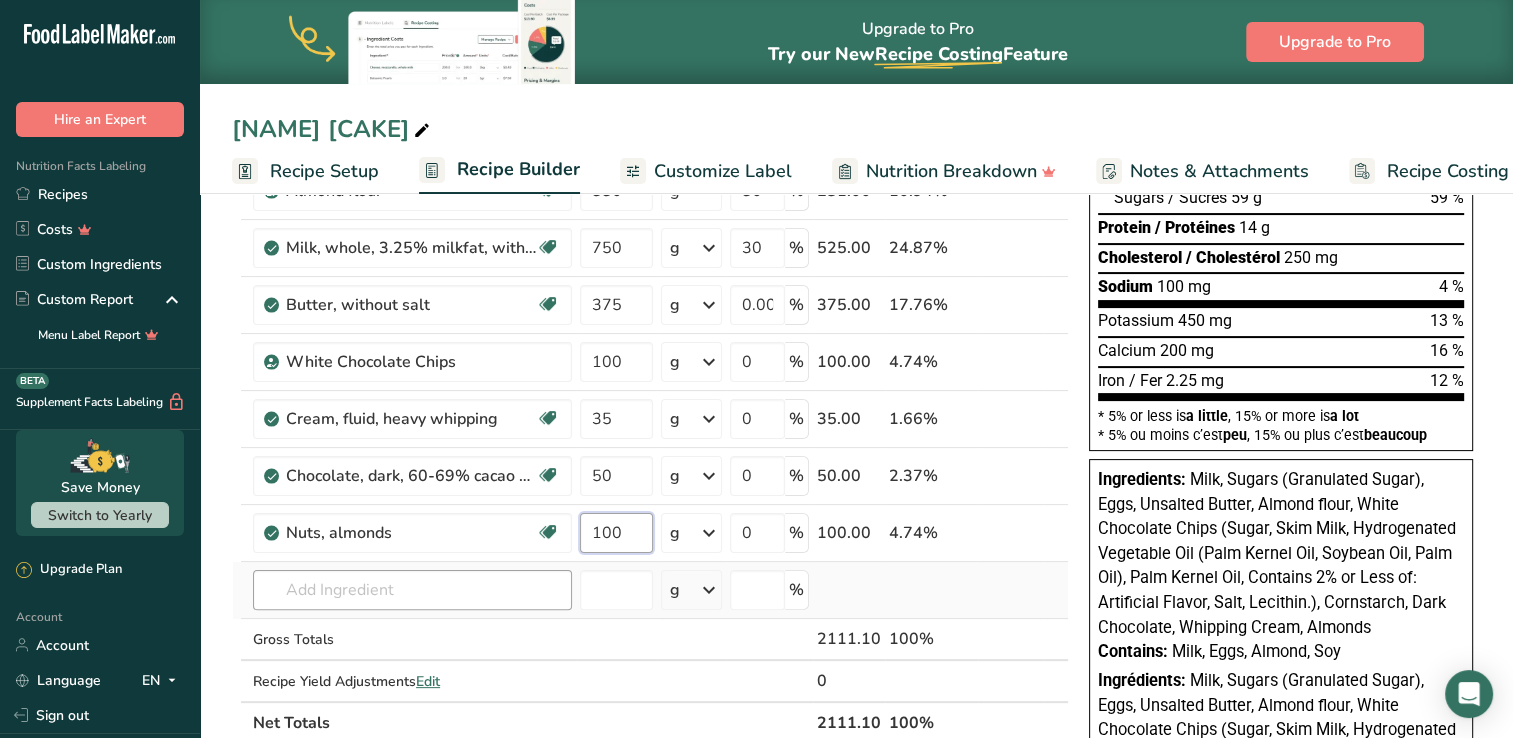 type on "100" 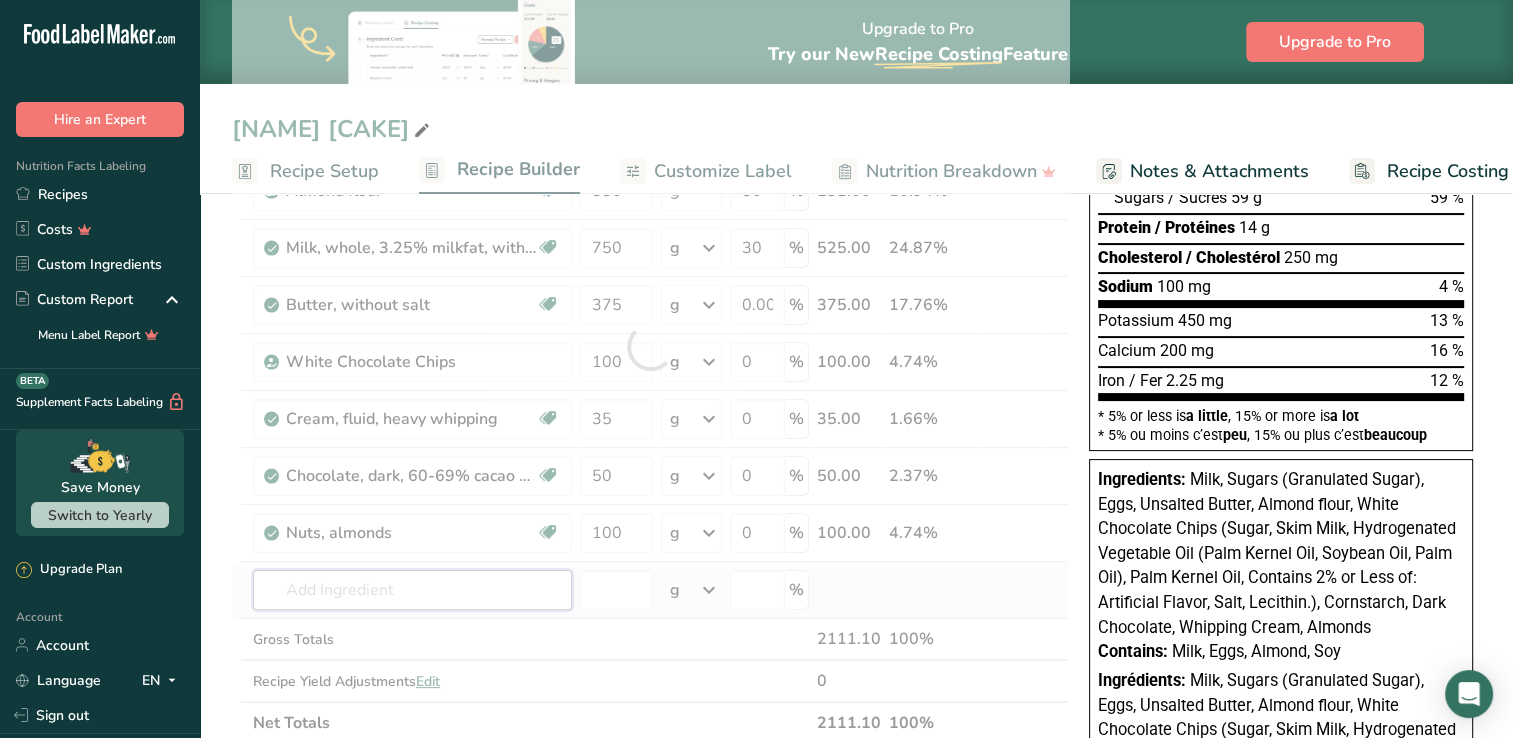 click on "Ingredient *
Amount *
Unit *
Waste *   .a-a{fill:#347362;}.b-a{fill:#fff;}          Grams
Percentage
Egg, whole, raw, fresh
Gluten free
Vegetarian
Soy free
[NUMBER]
g
Portions
1 large
1 extra large
1 jumbo
See more
Weight Units
g
kg
mg
See more
Volume Units
l
Volume units require a density conversion. If you know your ingredient's density enter it below. Otherwise, click on "RIA" our AI Regulatory bot - she will be able to help you
lb/ft3
g/cm3
Confirm
mL
lb/ft3" at bounding box center (650, 346) 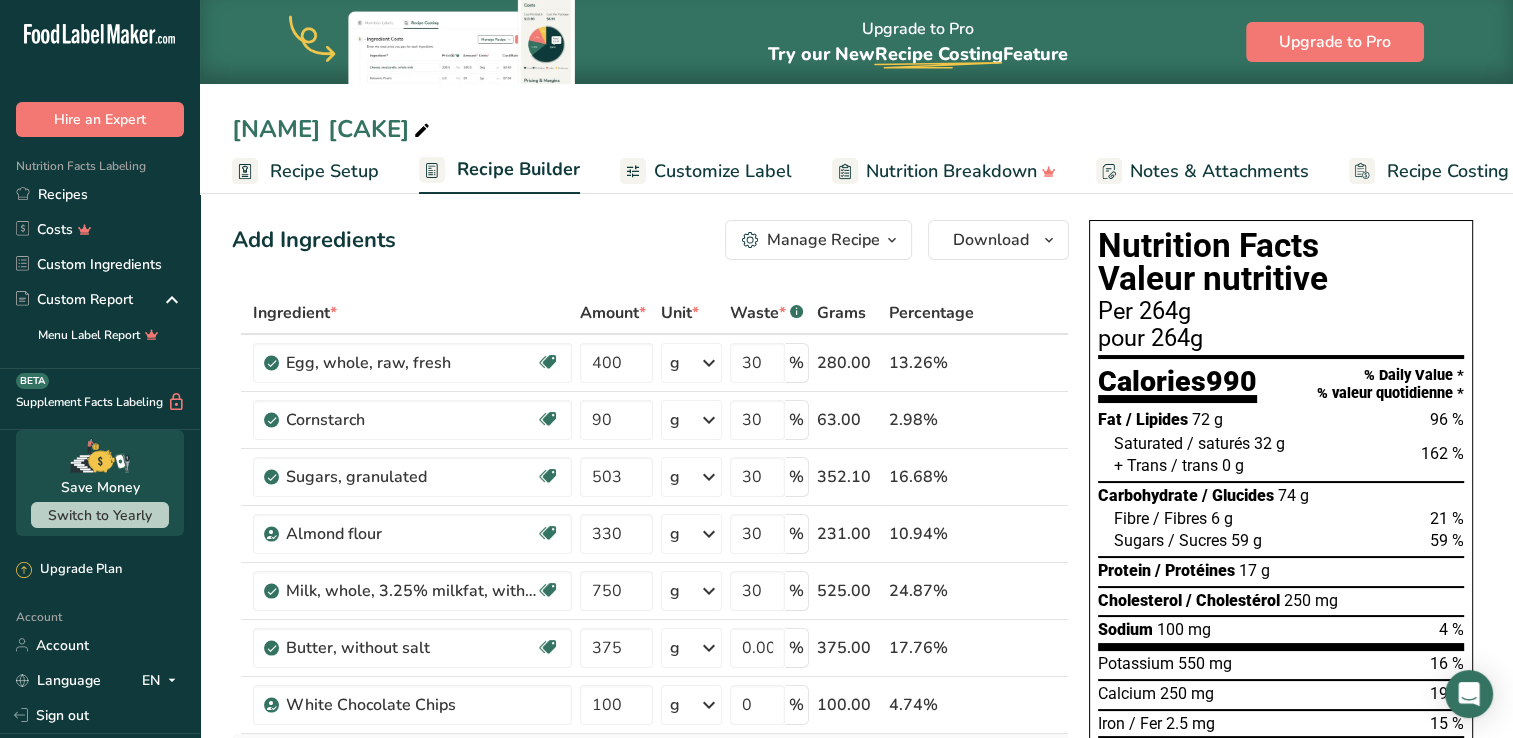 scroll, scrollTop: 0, scrollLeft: 0, axis: both 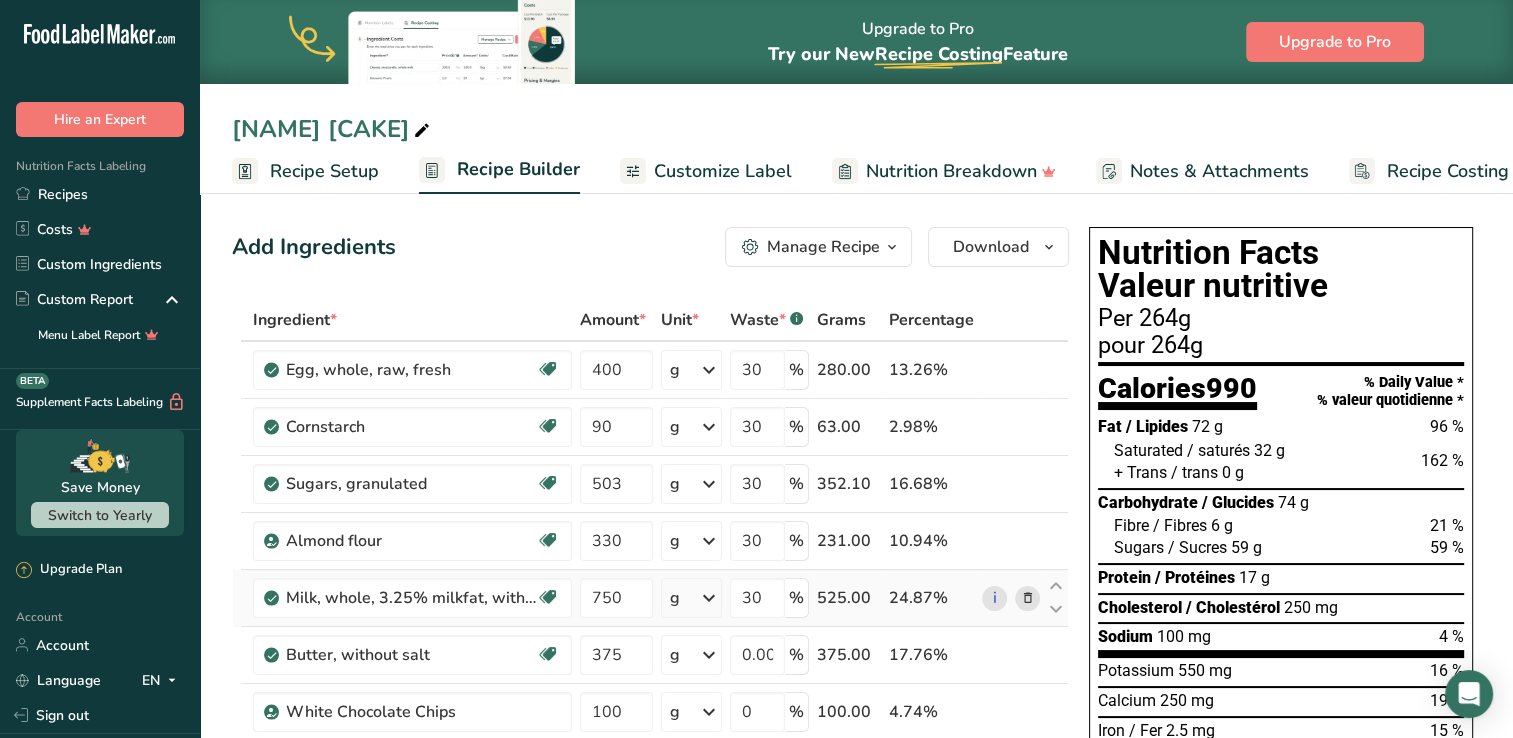 click on "24.87%" at bounding box center [931, 598] 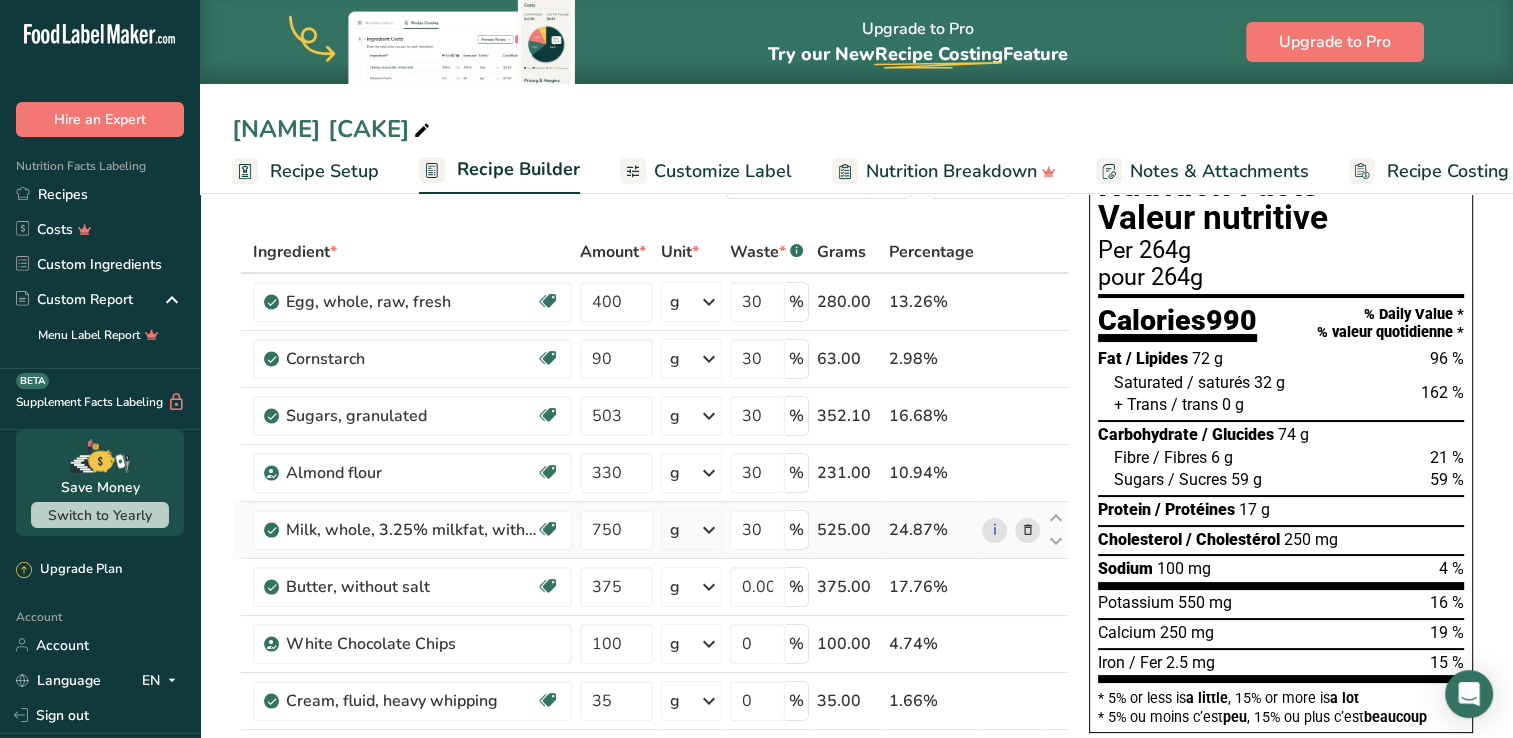 scroll, scrollTop: 0, scrollLeft: 0, axis: both 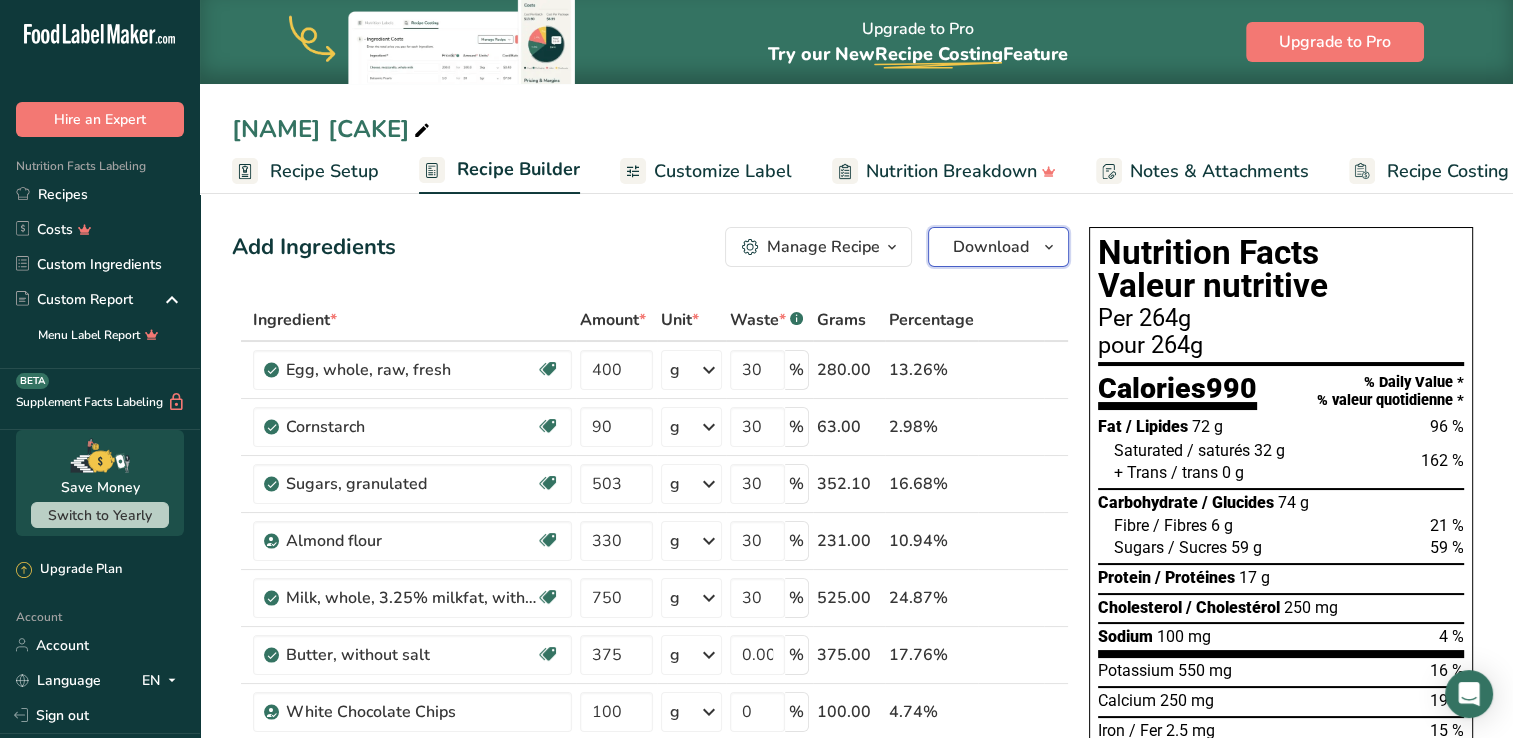 click on "Download" at bounding box center (991, 247) 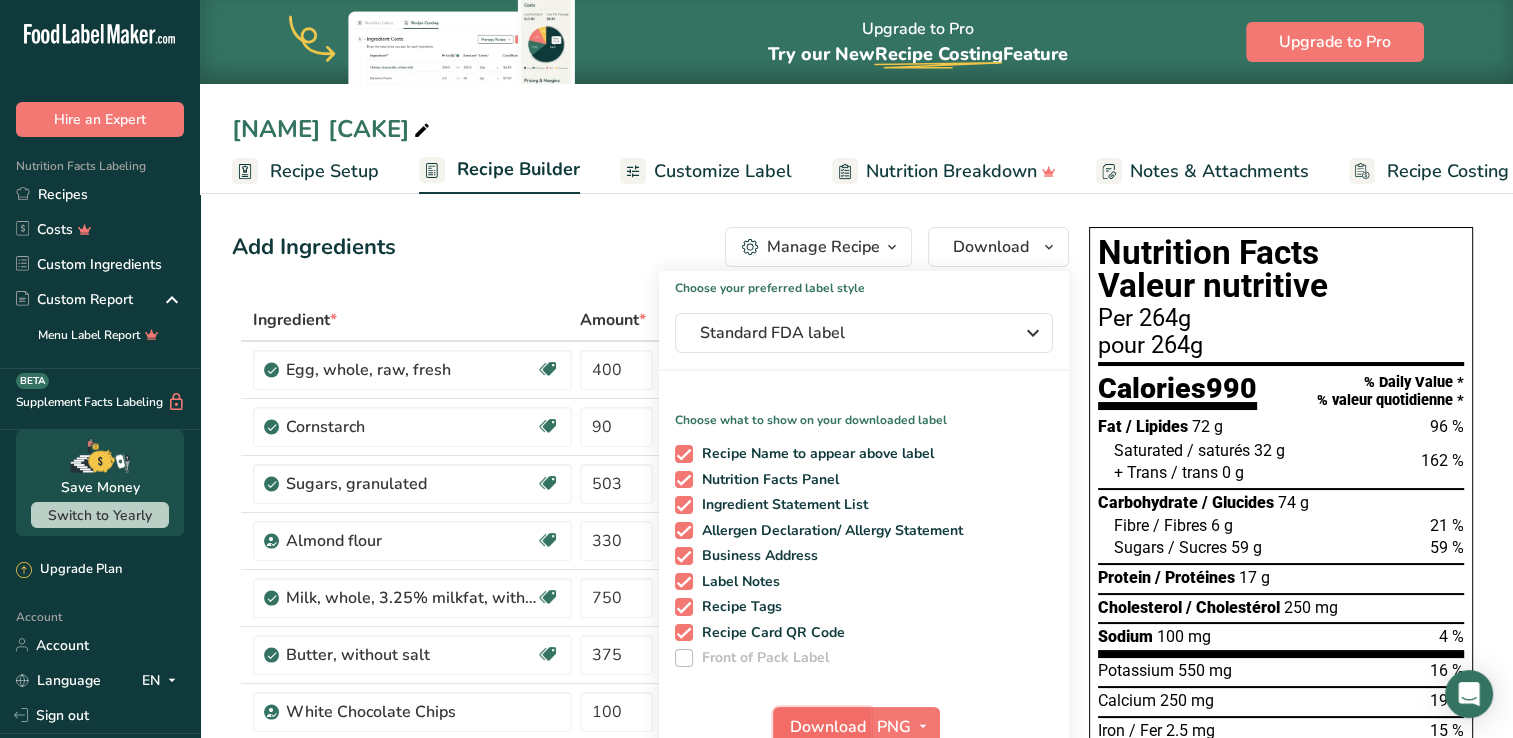 click on "Download" at bounding box center (828, 727) 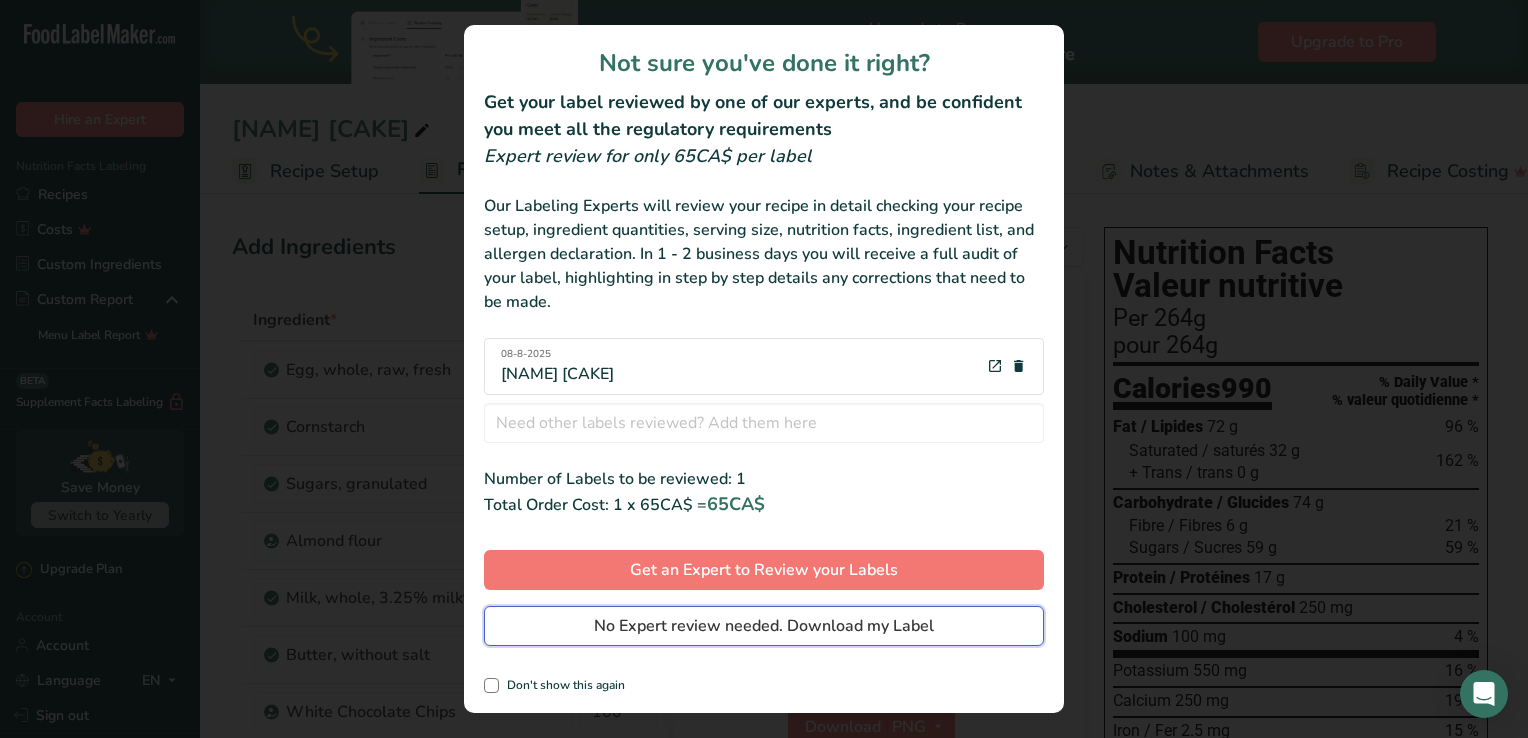 click on "No Expert review needed. Download my Label" at bounding box center (764, 626) 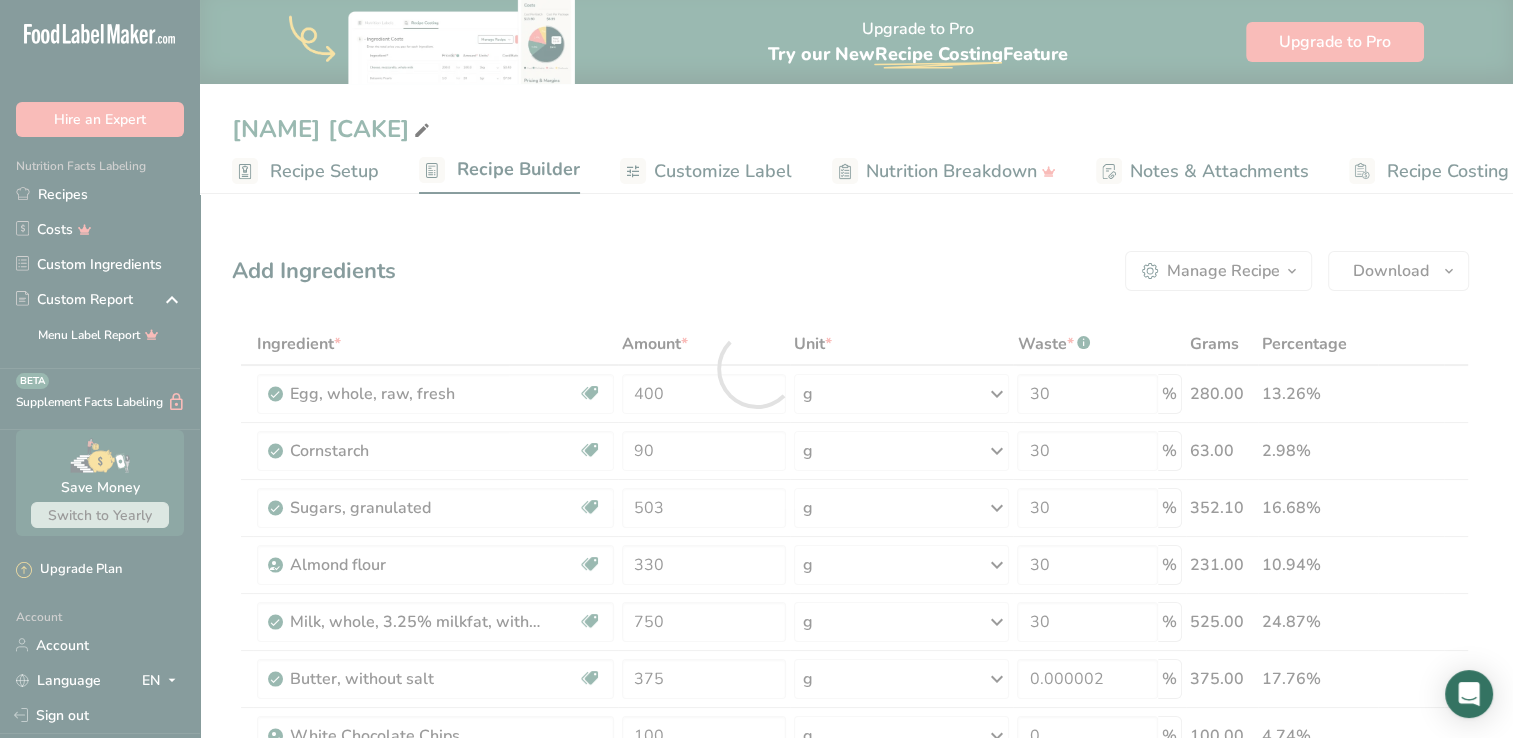 scroll, scrollTop: 0, scrollLeft: 0, axis: both 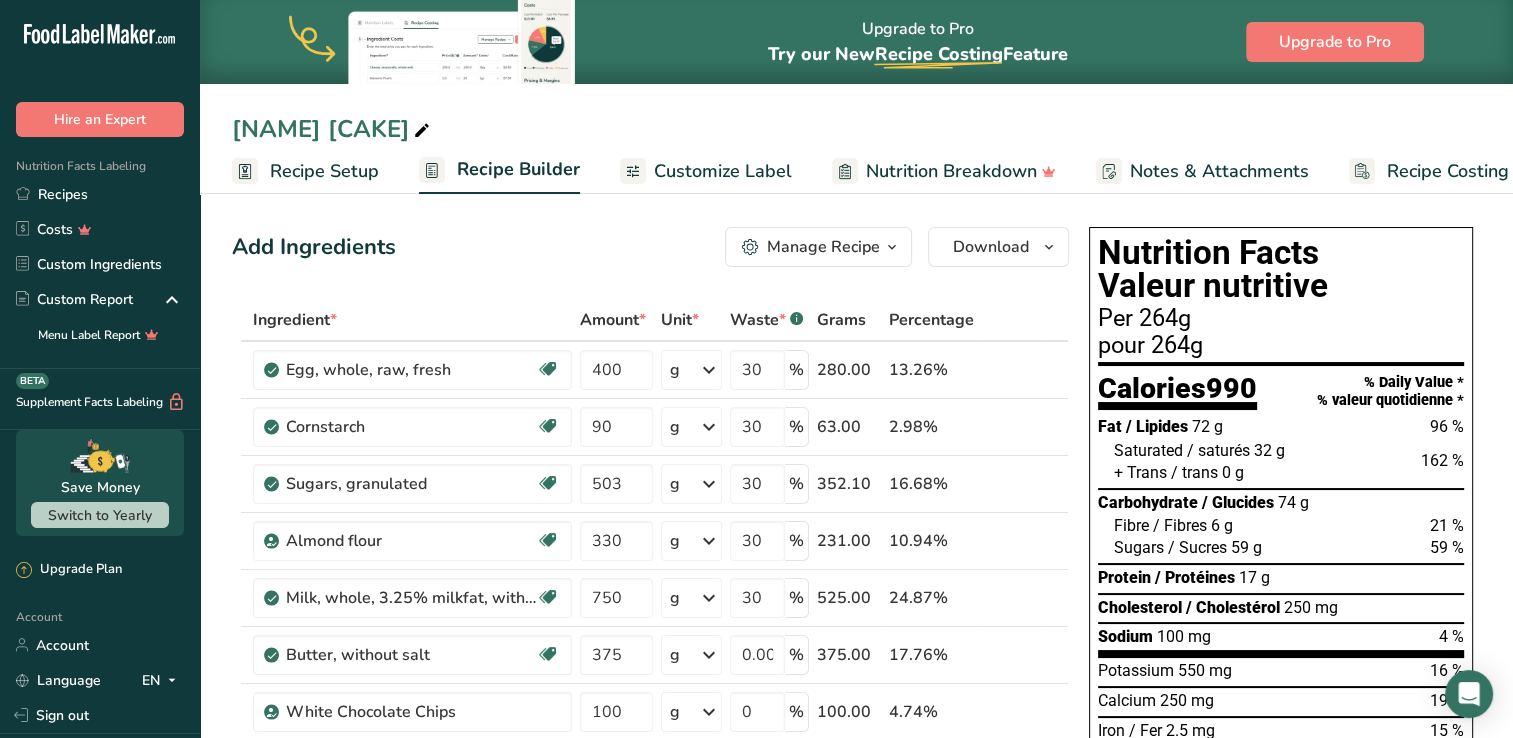 click on "Customize Label" at bounding box center (723, 171) 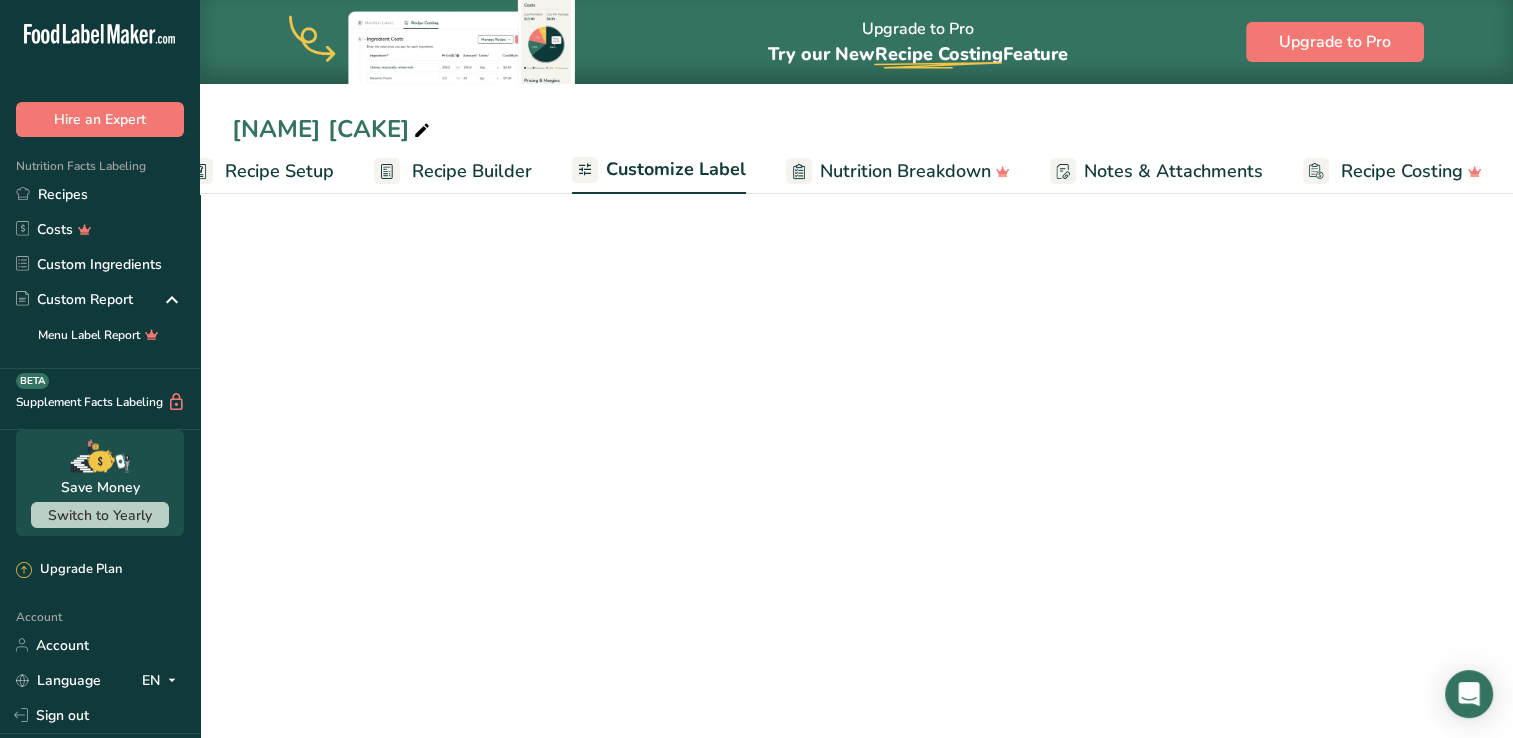 scroll, scrollTop: 0, scrollLeft: 46, axis: horizontal 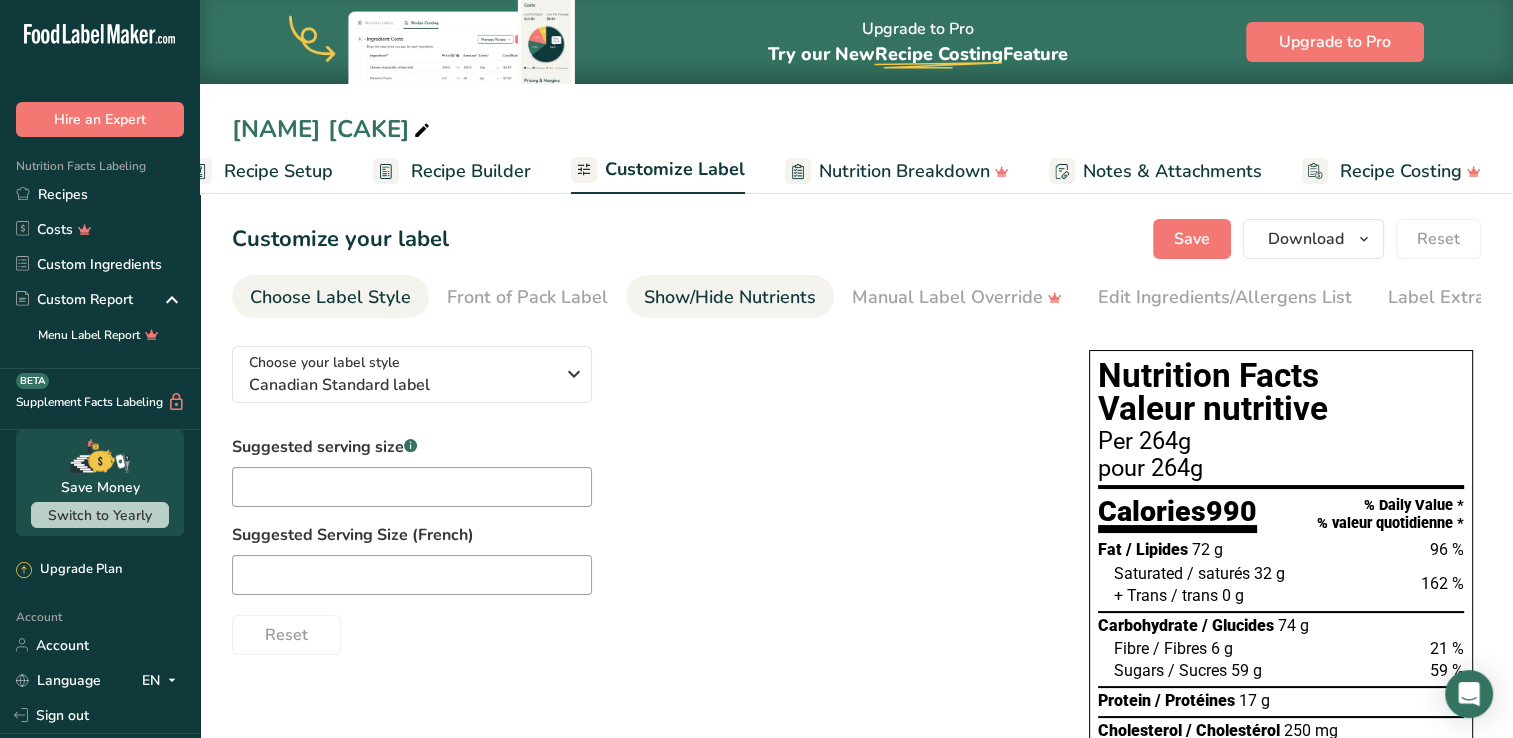 click on "Show/Hide Nutrients" at bounding box center [730, 297] 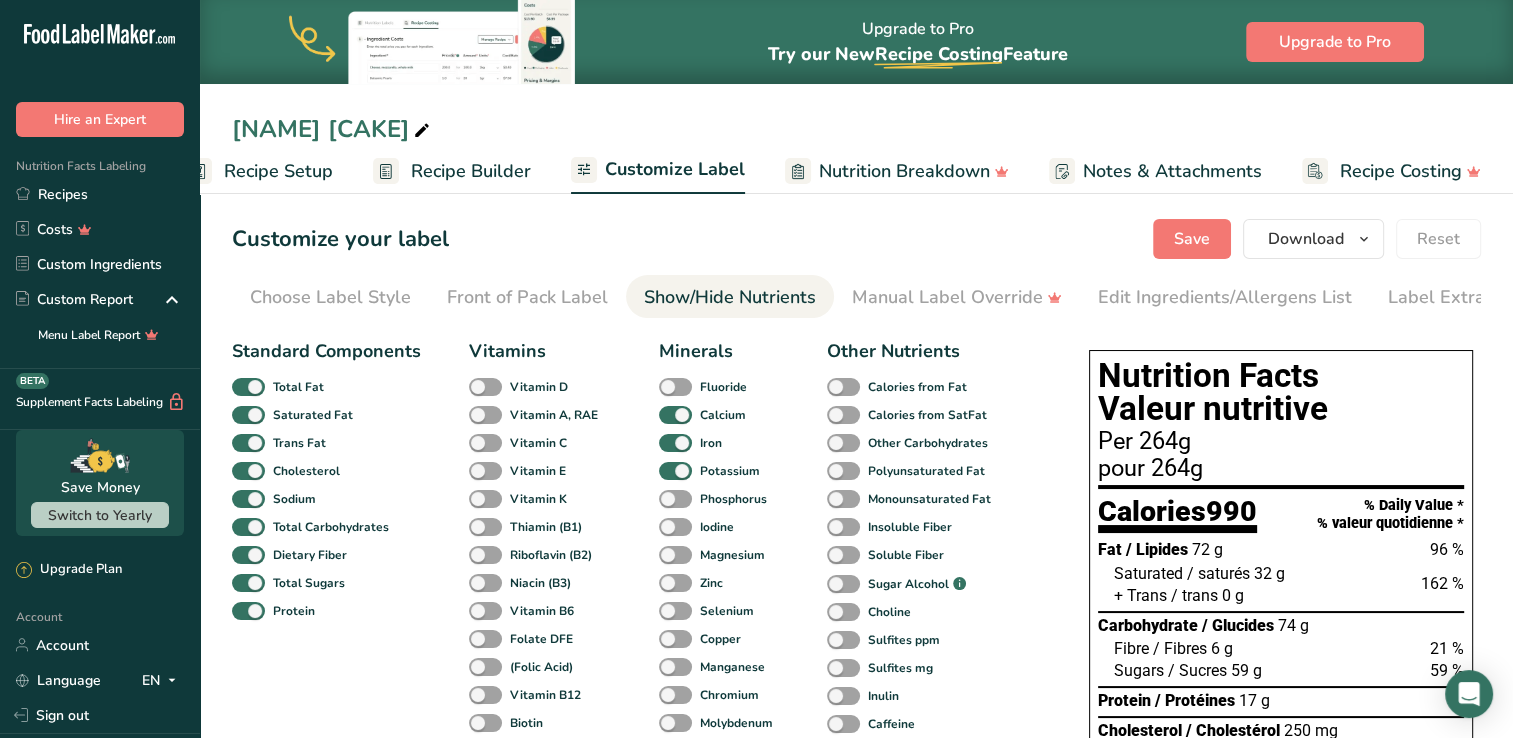 scroll, scrollTop: 0, scrollLeft: 43, axis: horizontal 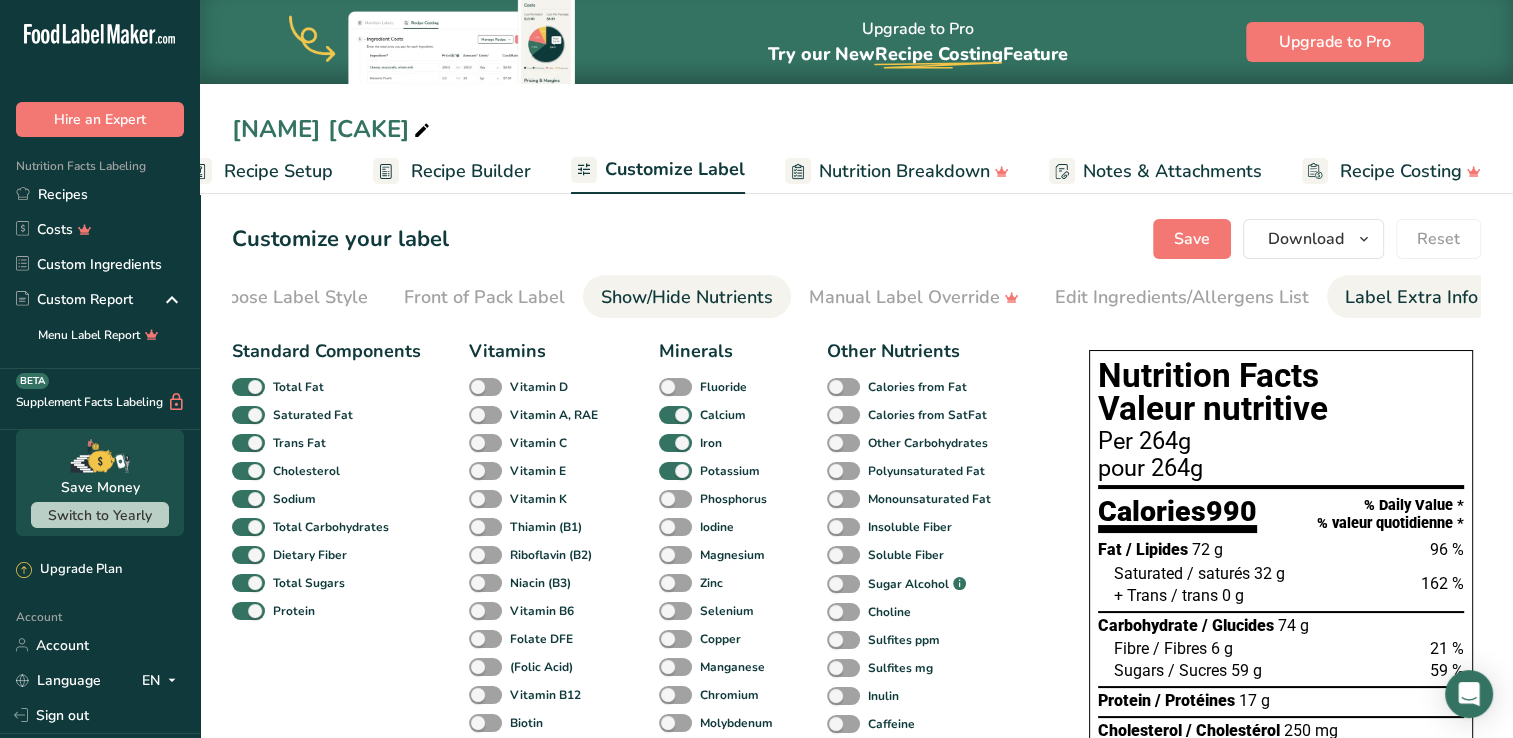 click on "Label Extra Info" at bounding box center [1411, 297] 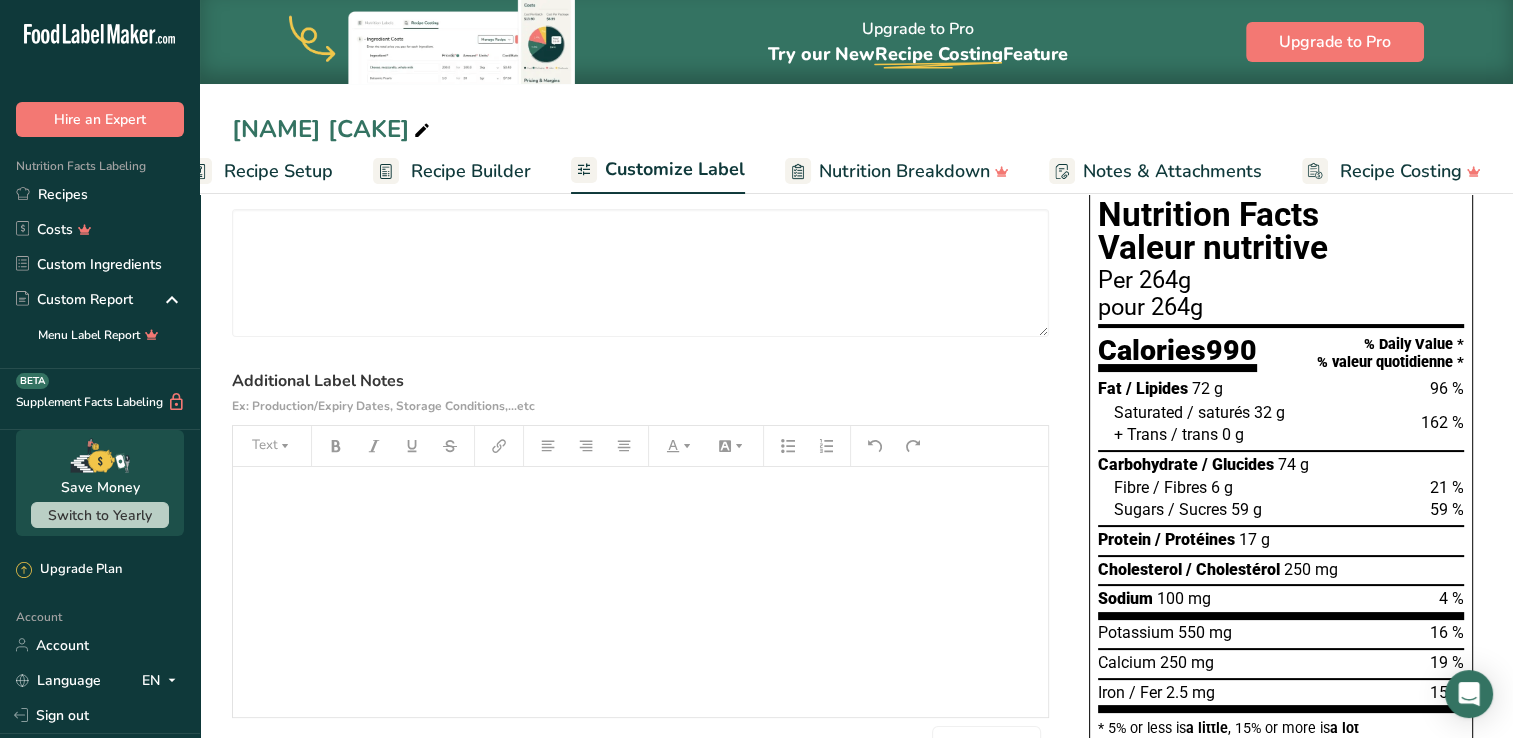 scroll, scrollTop: 0, scrollLeft: 0, axis: both 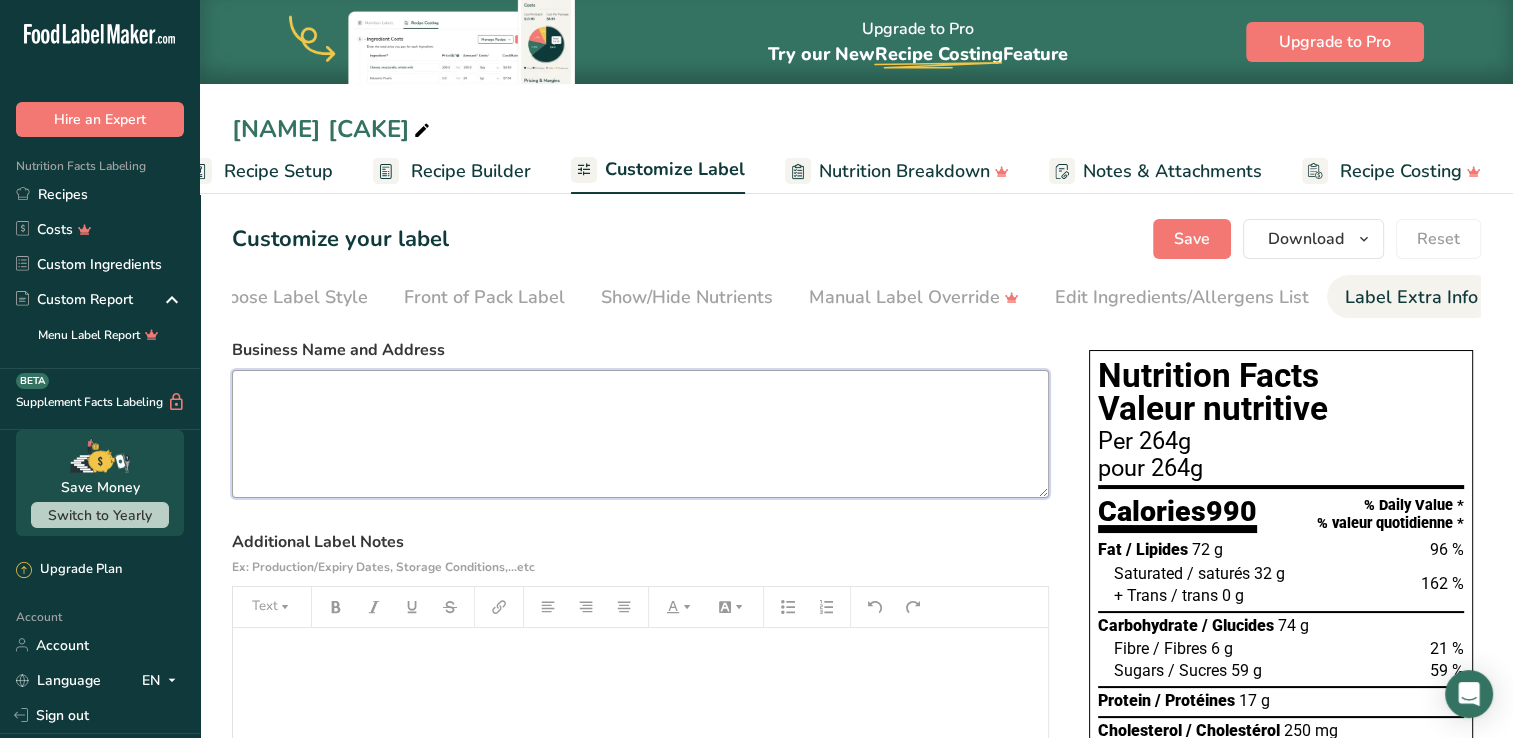 click at bounding box center (640, 434) 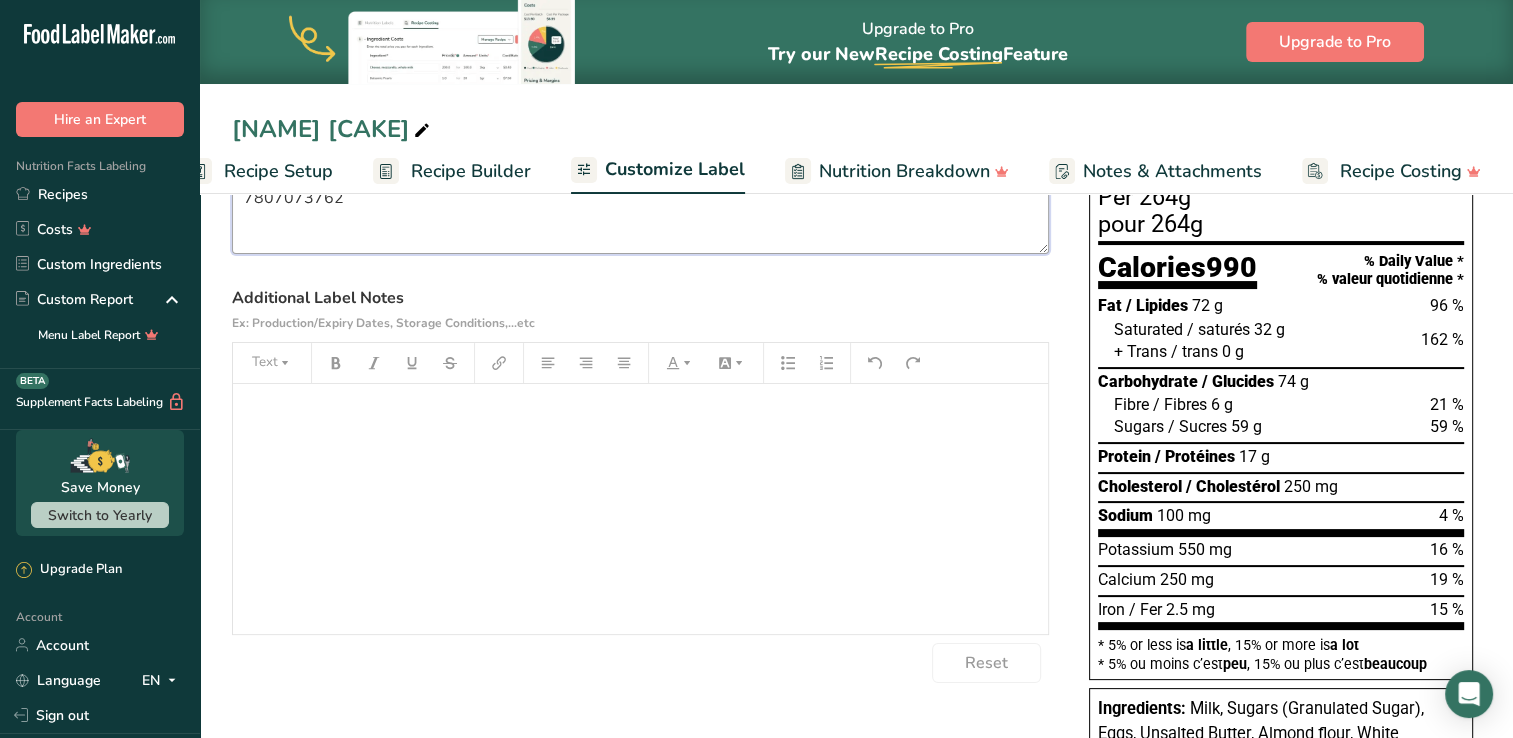 scroll, scrollTop: 246, scrollLeft: 0, axis: vertical 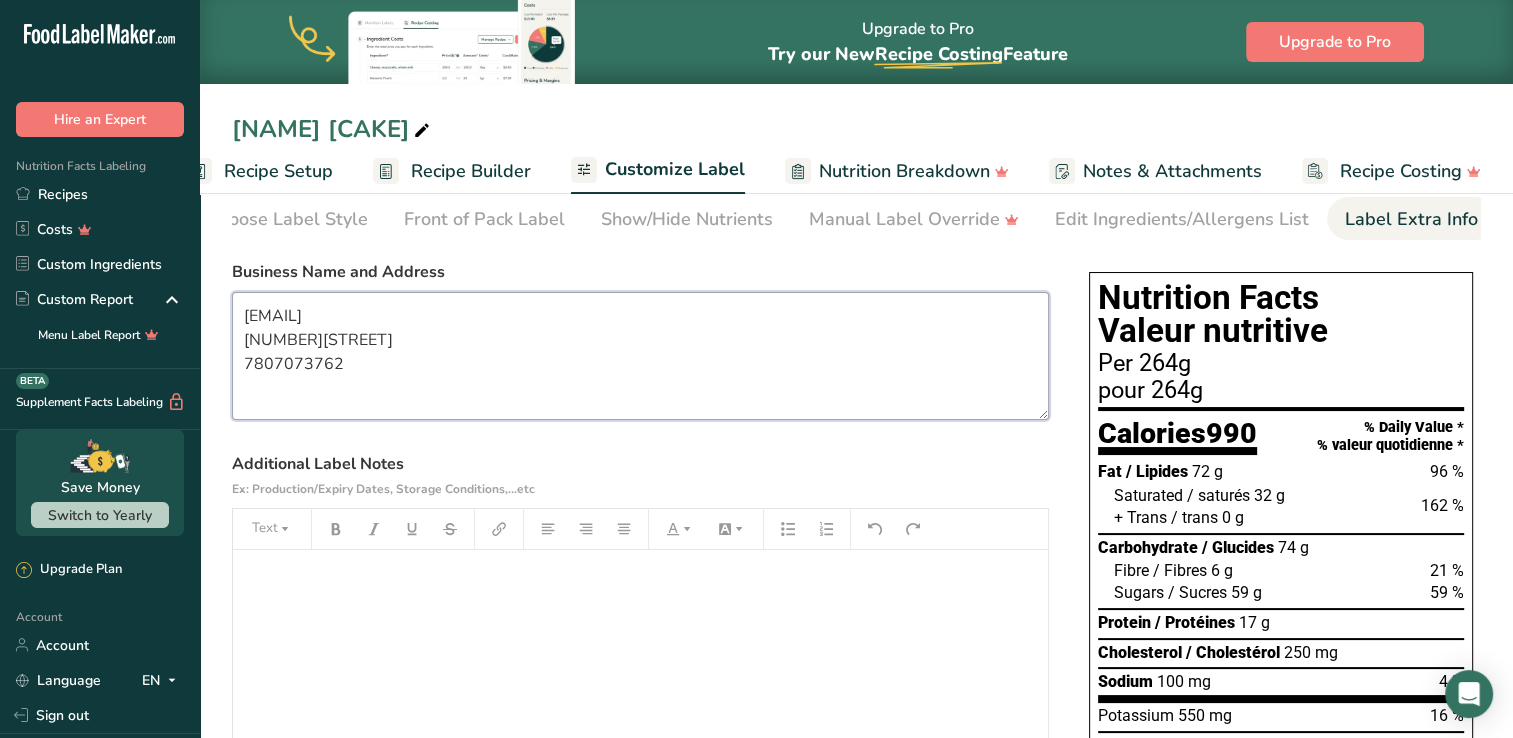 click on "[EMAIL]
[NUMBER][STREET]
7807073762" at bounding box center (640, 356) 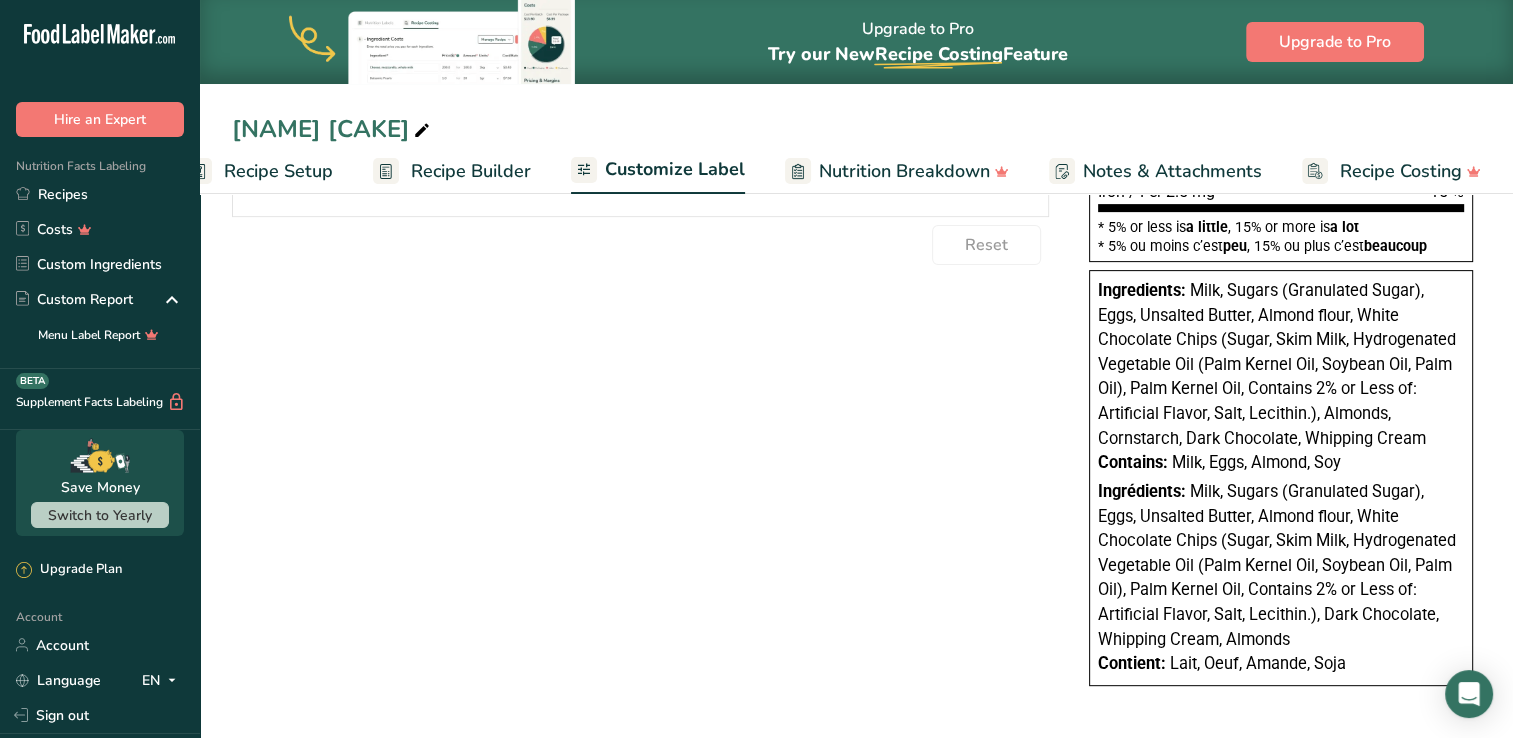 scroll, scrollTop: 0, scrollLeft: 0, axis: both 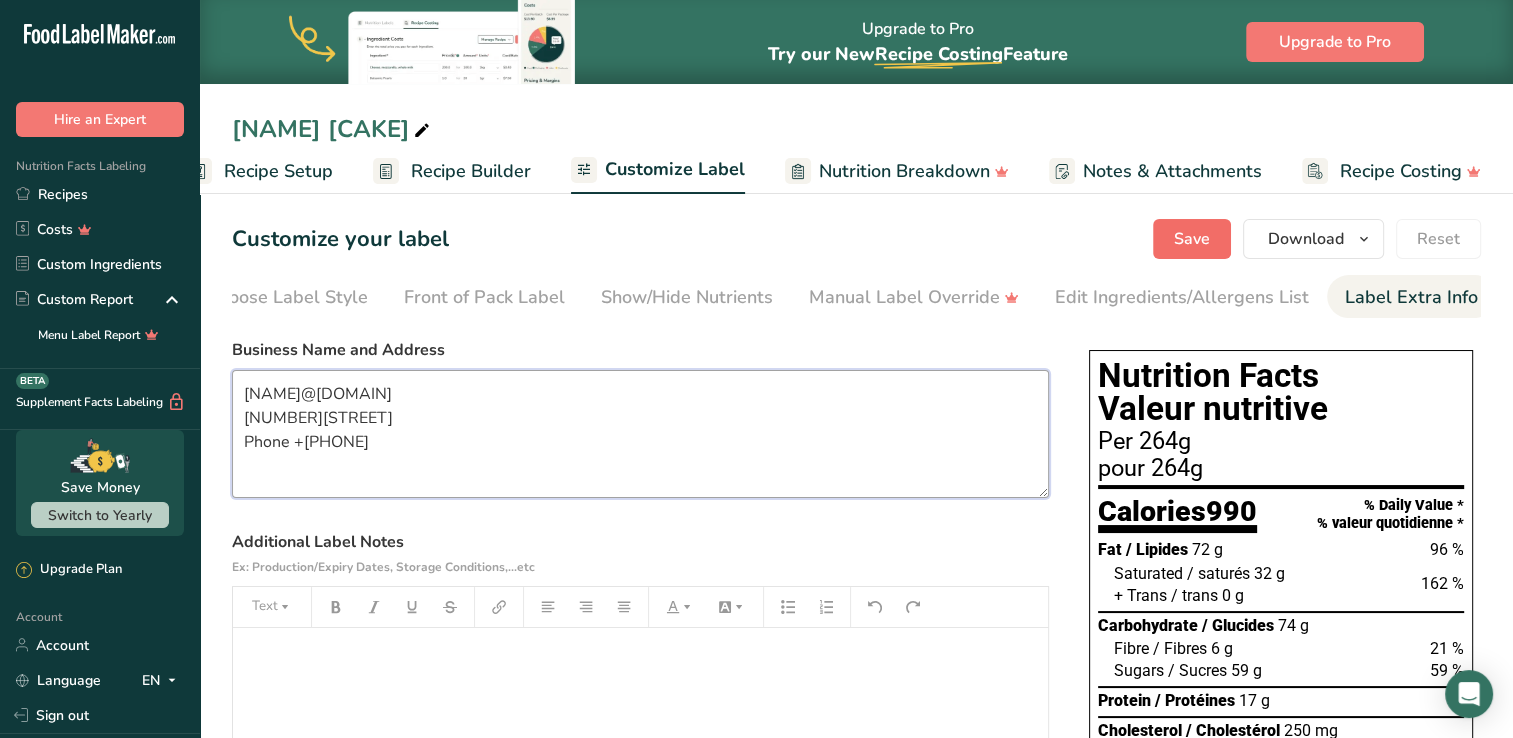 type on "[NAME]@[DOMAIN]
[NUMBER][STREET]
Phone +[PHONE]" 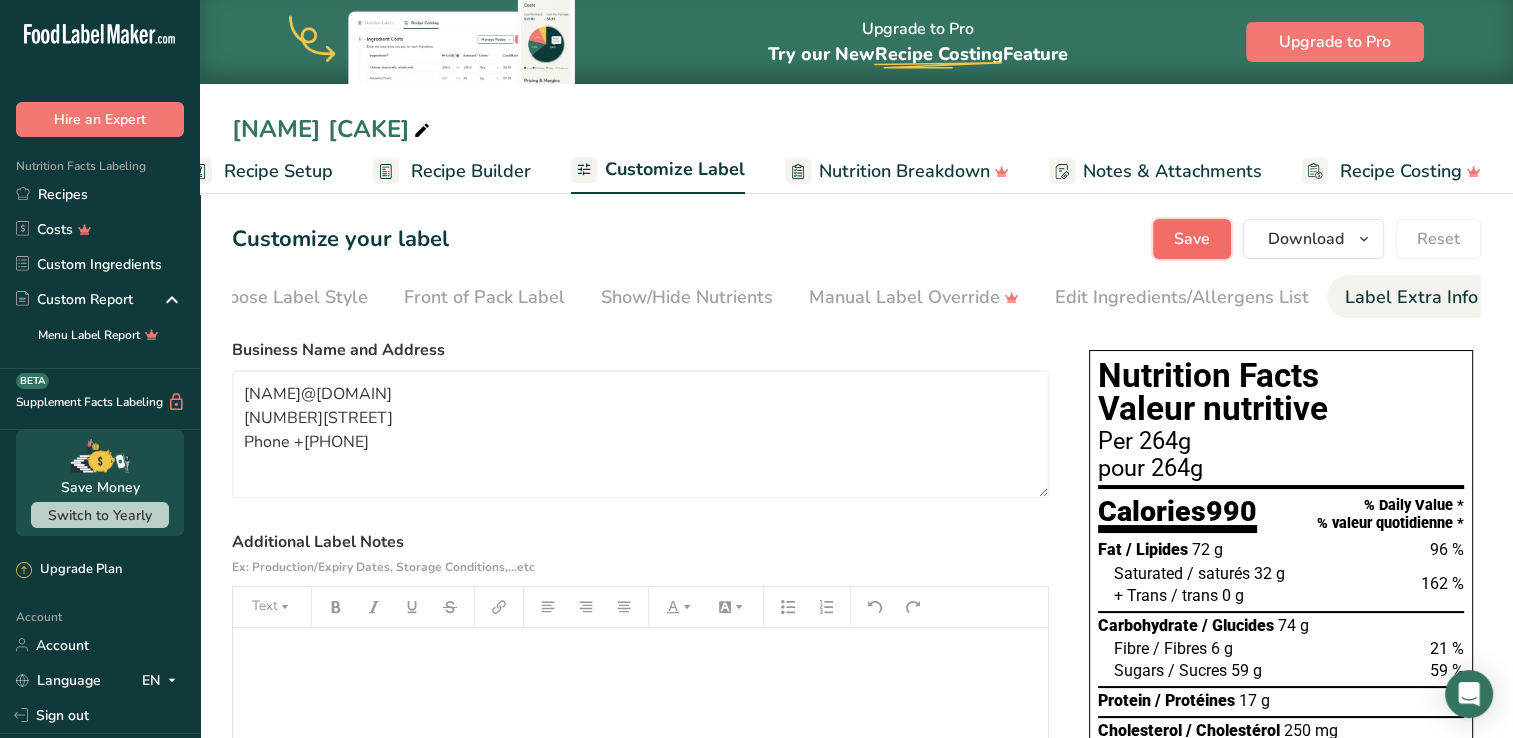 click on "Save" at bounding box center (1192, 239) 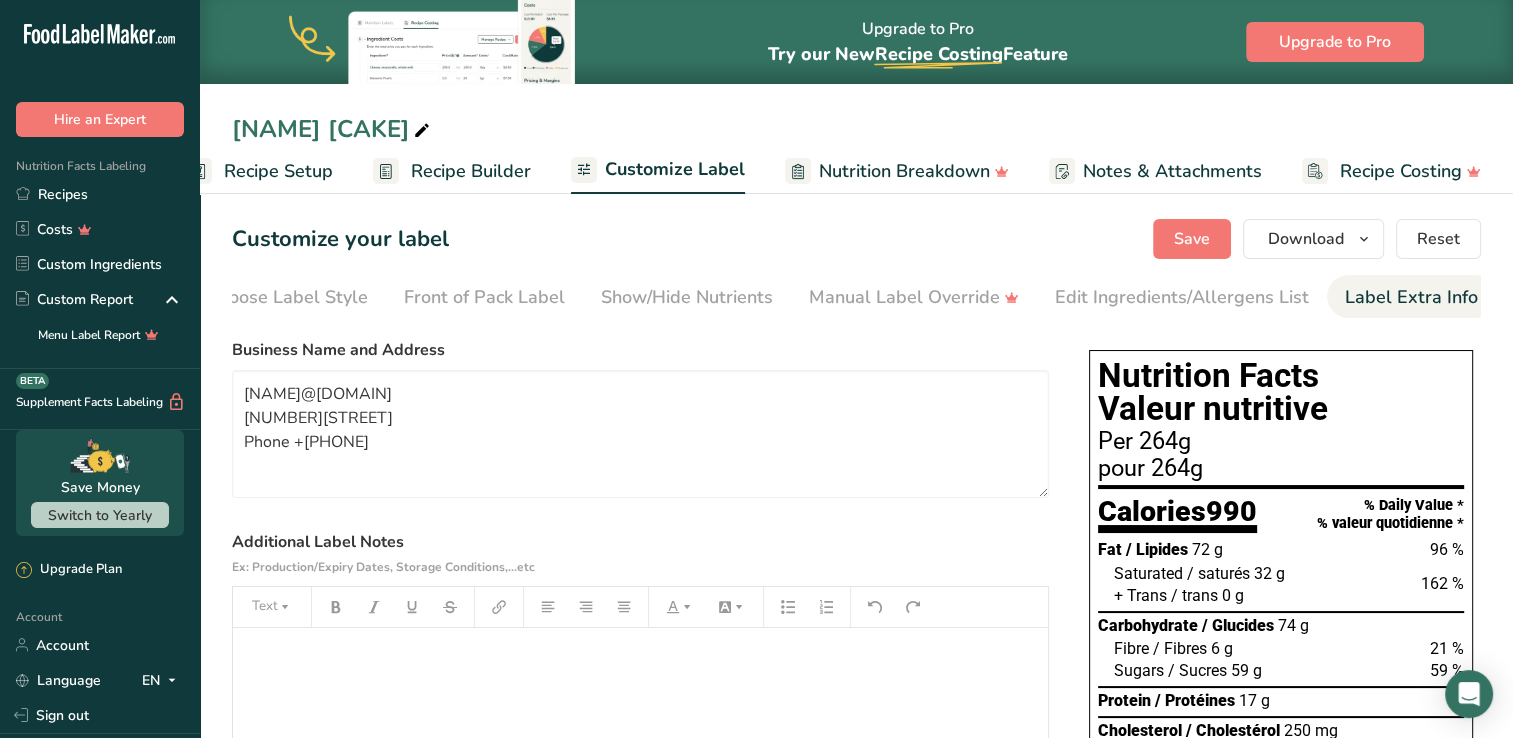 click on "Recipe Setup" at bounding box center [278, 171] 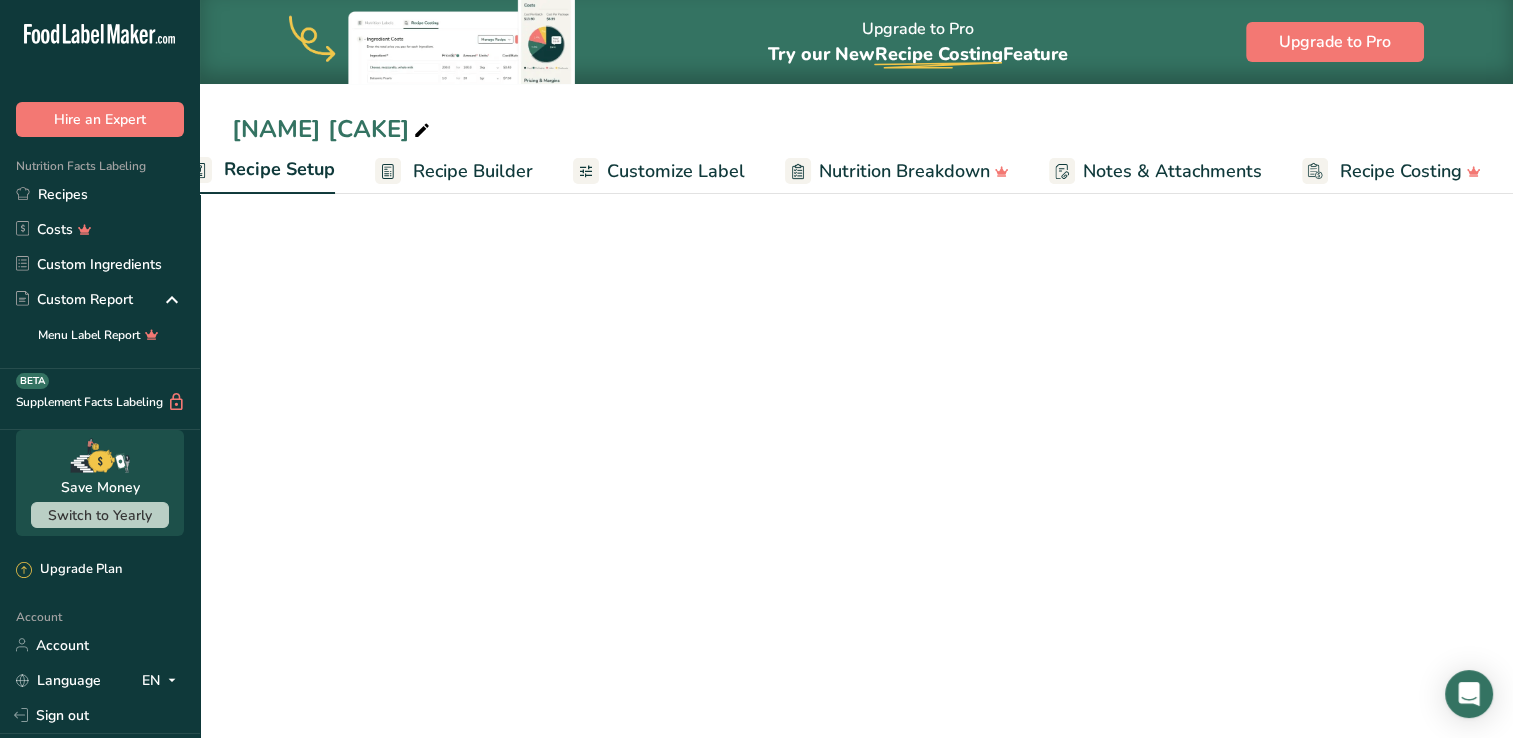 scroll, scrollTop: 0, scrollLeft: 7, axis: horizontal 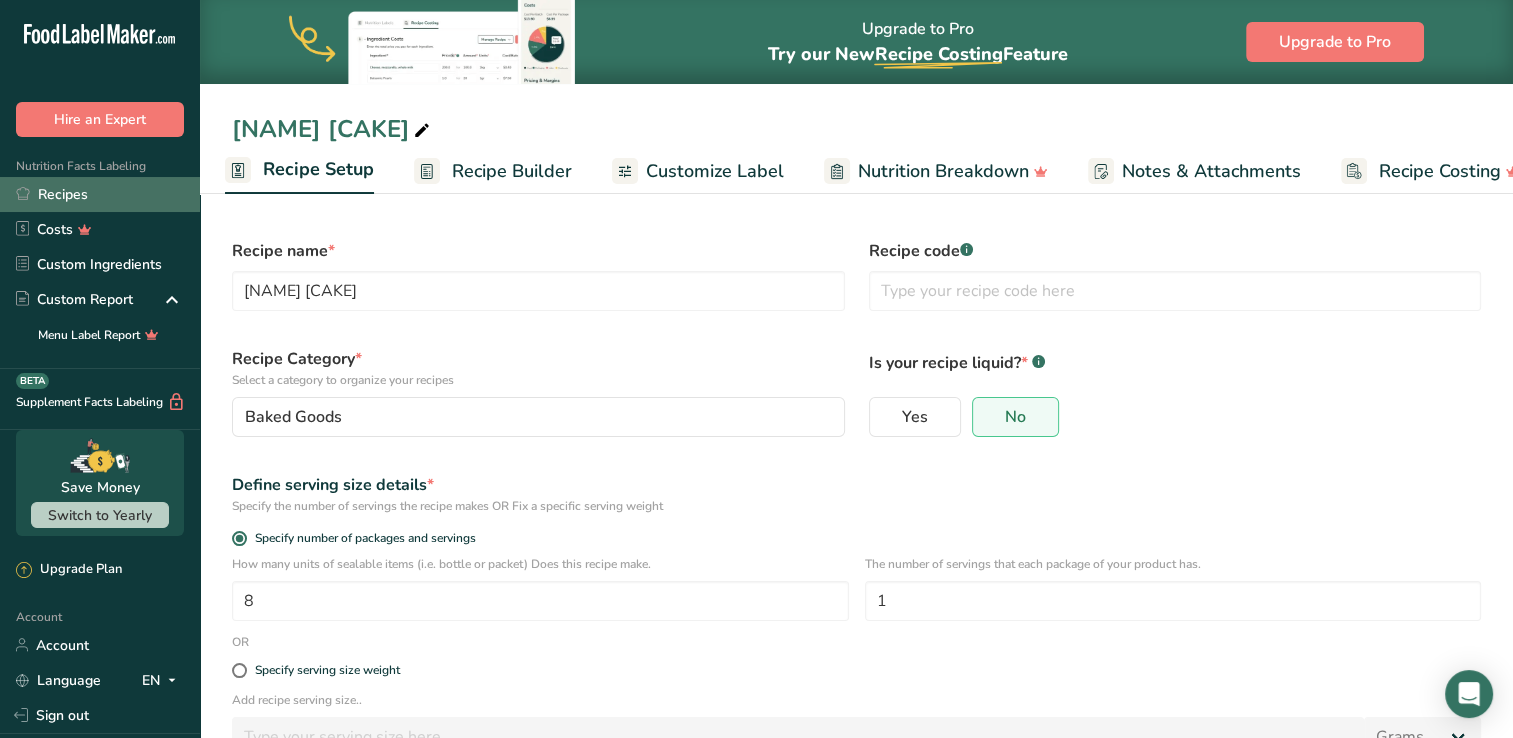 click on "Recipes" at bounding box center (100, 194) 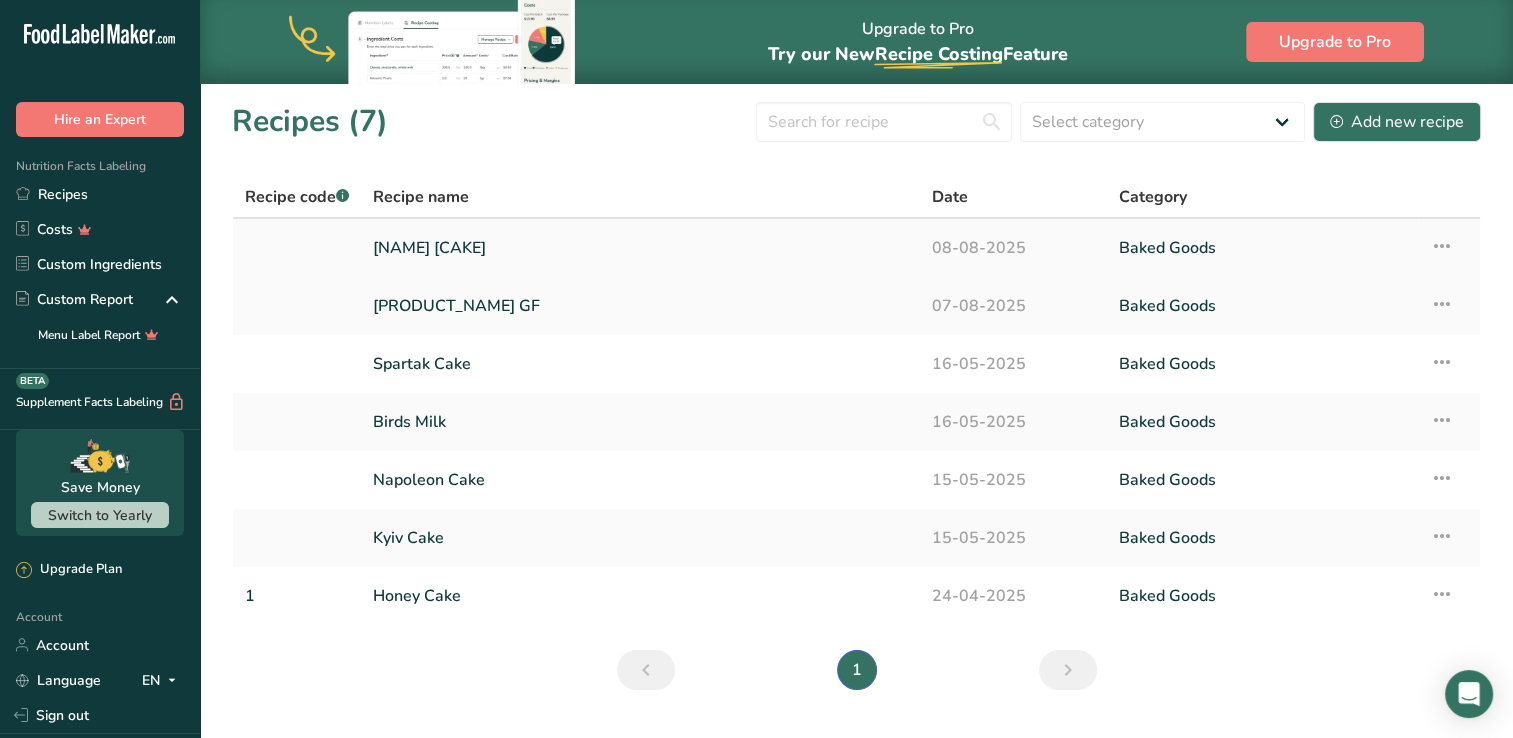 click on "[NAME] [CAKE]" at bounding box center [640, 248] 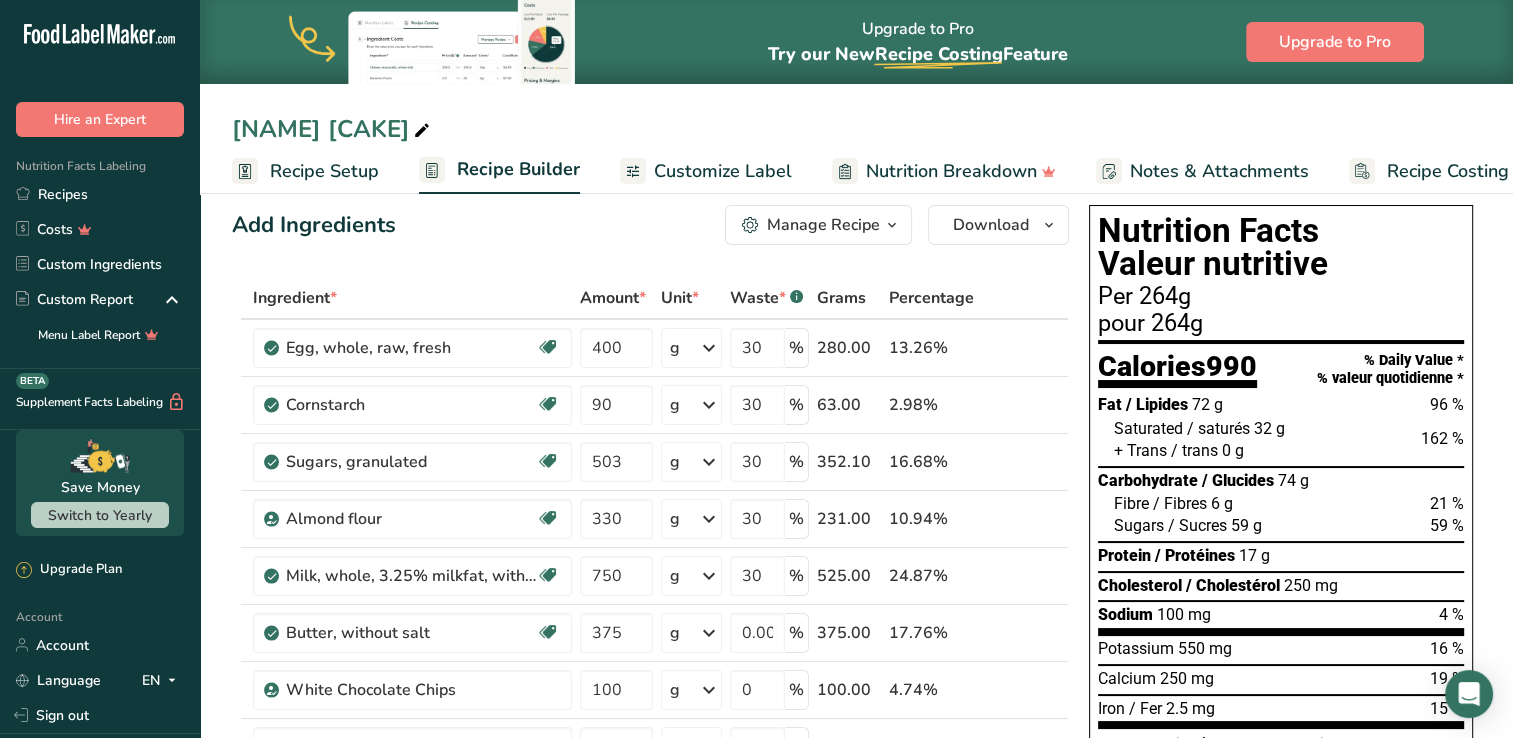 scroll, scrollTop: 0, scrollLeft: 0, axis: both 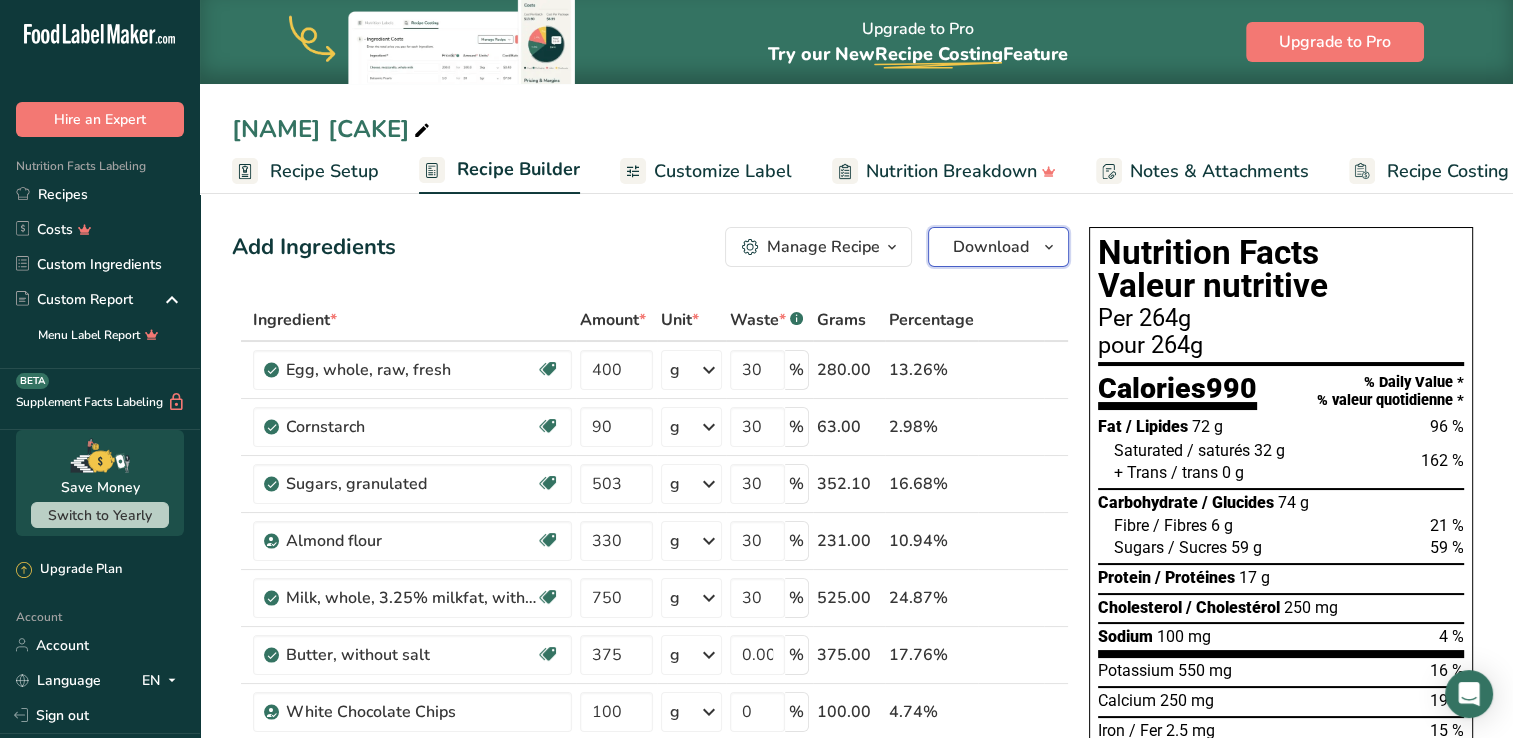 click on "Download" at bounding box center [991, 247] 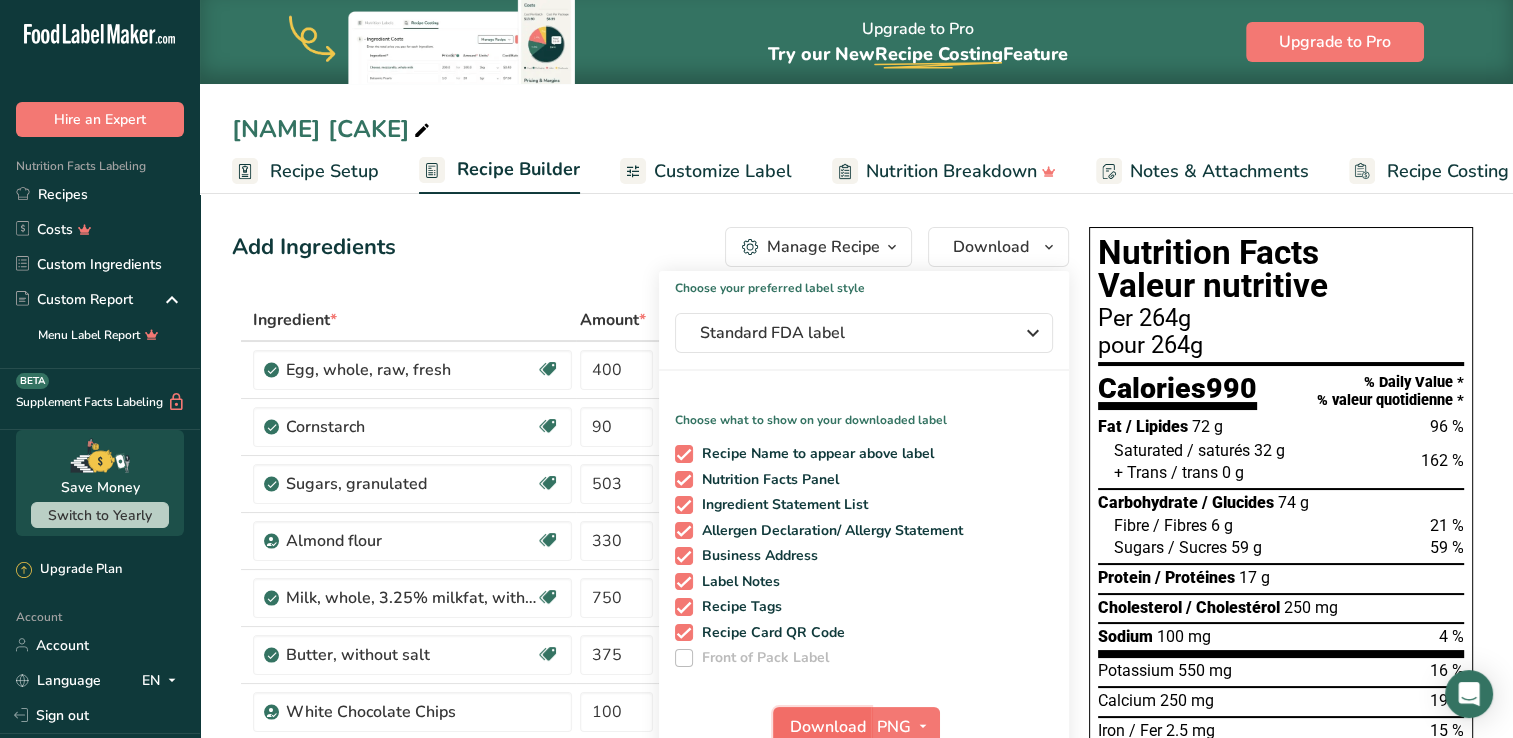 click on "Download" at bounding box center (828, 727) 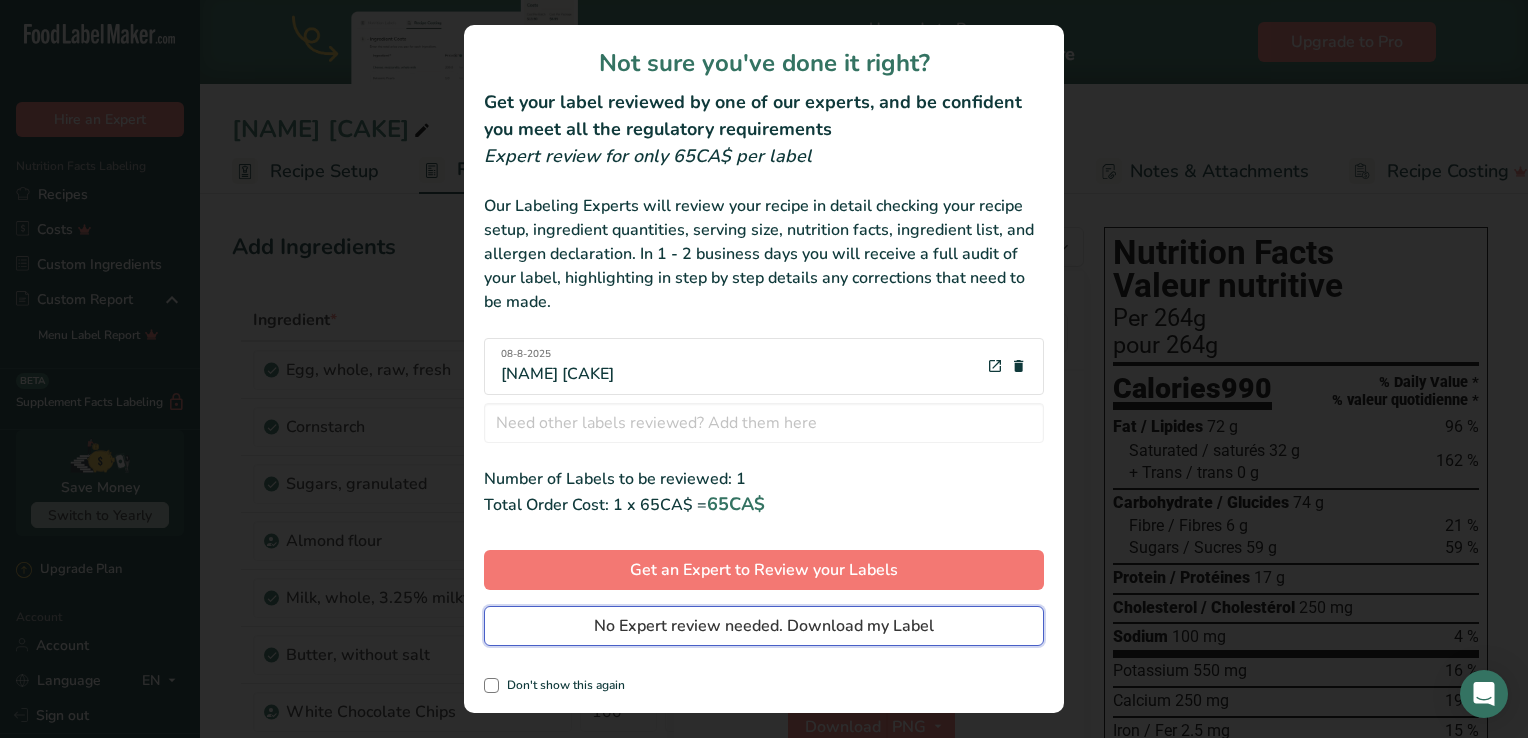 click on "No Expert review needed. Download my Label" at bounding box center [764, 626] 